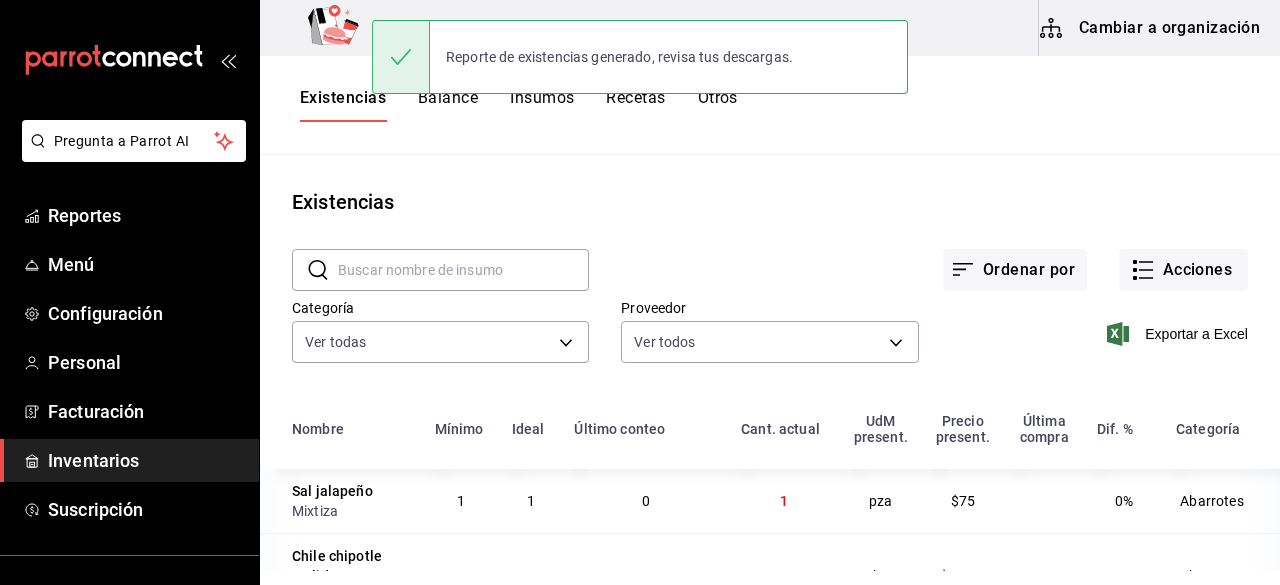 scroll, scrollTop: 0, scrollLeft: 0, axis: both 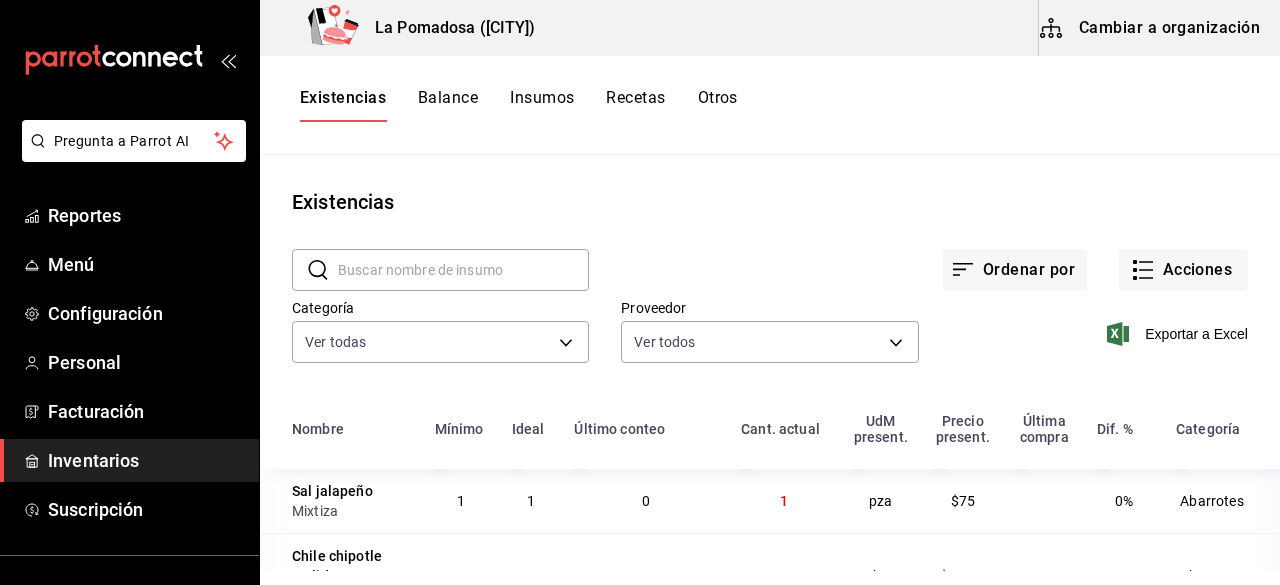 click on "Otros" at bounding box center (718, 105) 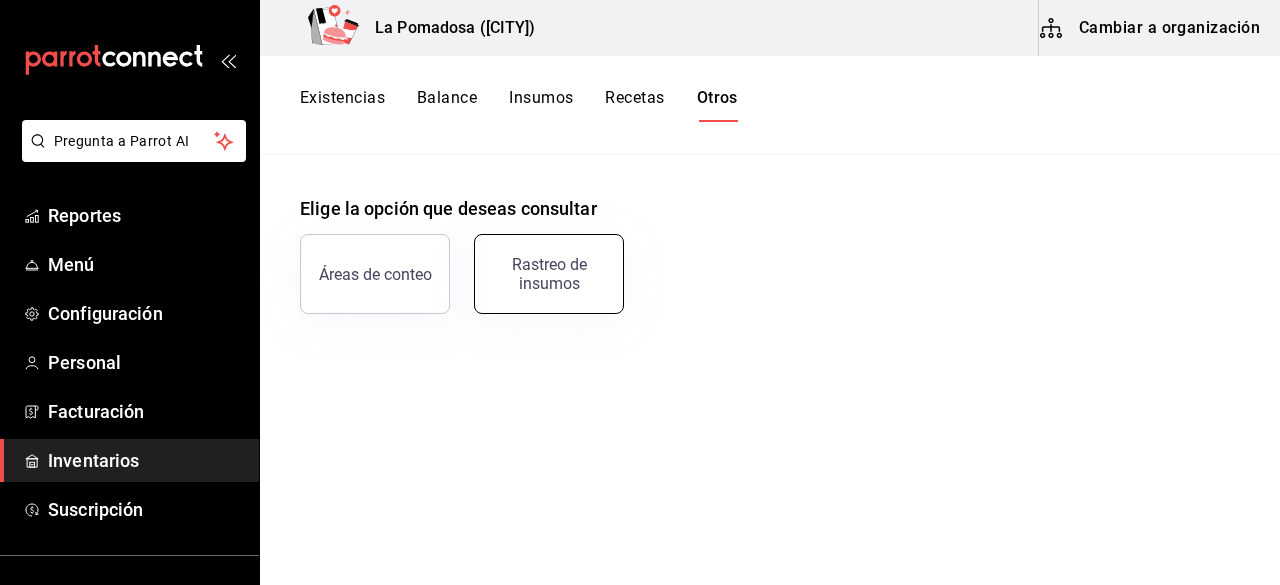 type 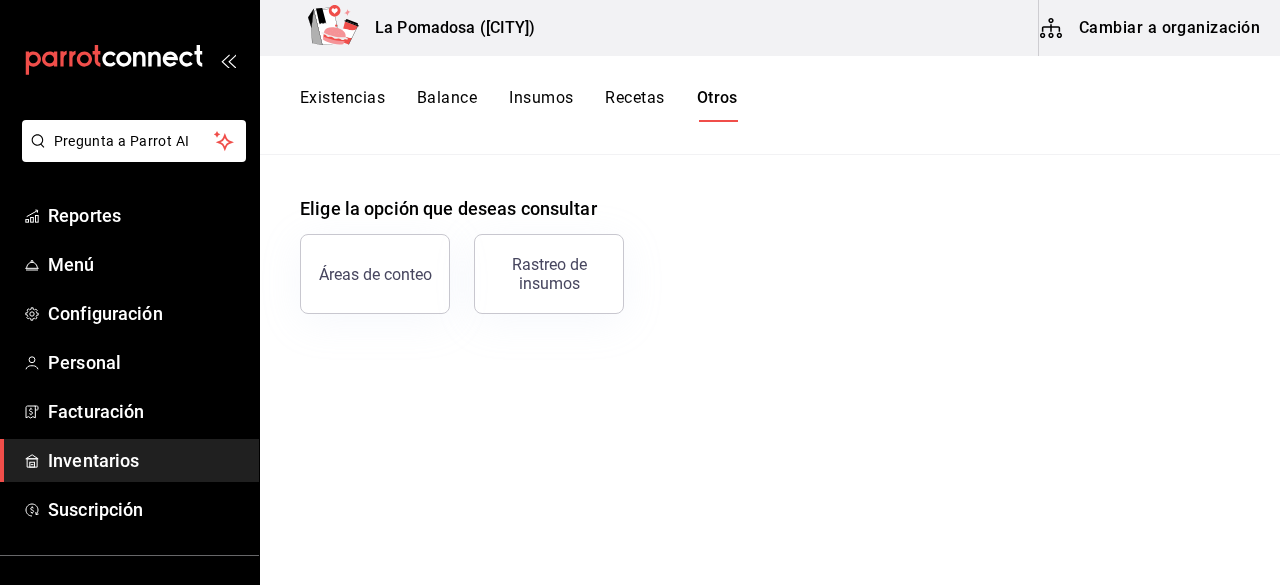 click on "Inventarios" at bounding box center [145, 460] 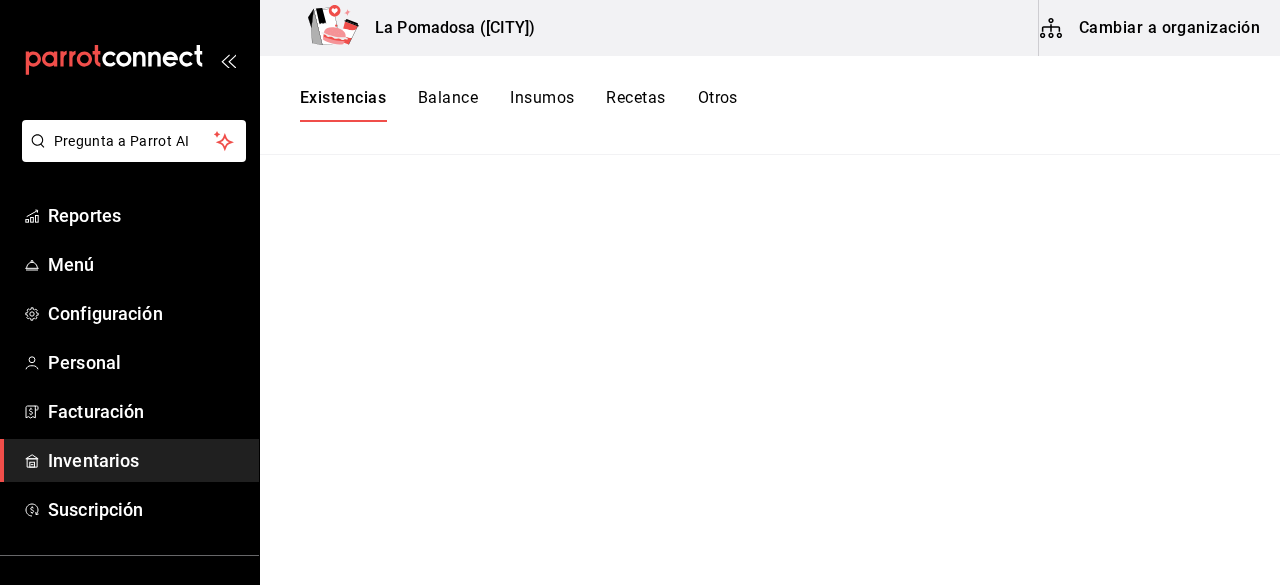 click on "Inventarios" at bounding box center [145, 460] 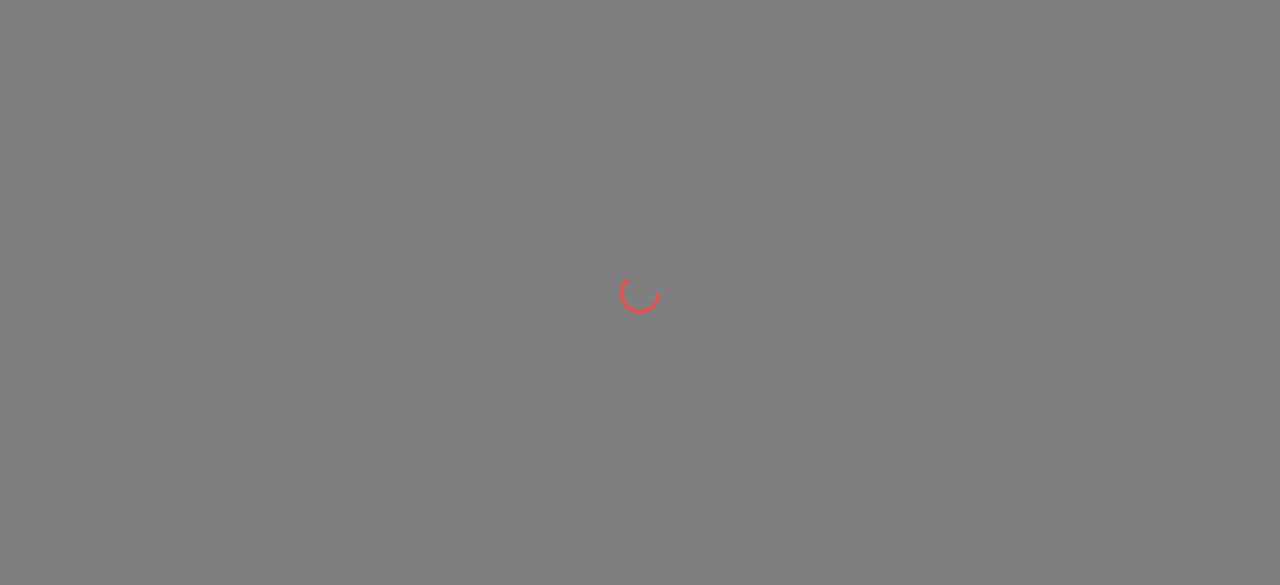 scroll, scrollTop: 0, scrollLeft: 0, axis: both 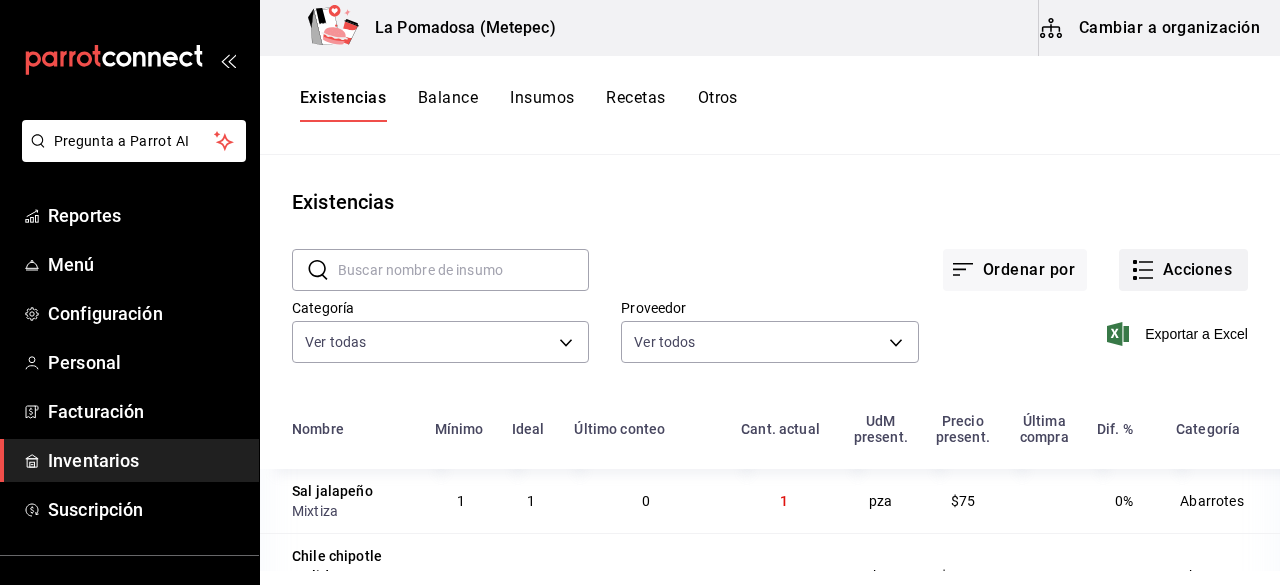 click on "Acciones" at bounding box center [1183, 270] 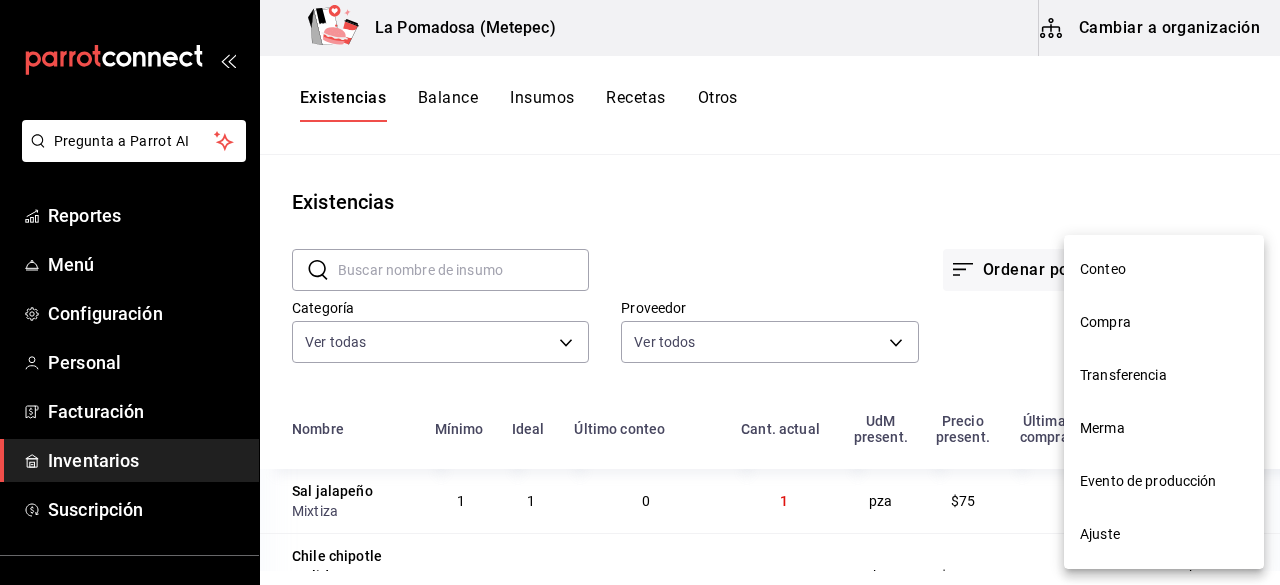 click on "Ajuste" at bounding box center (1164, 534) 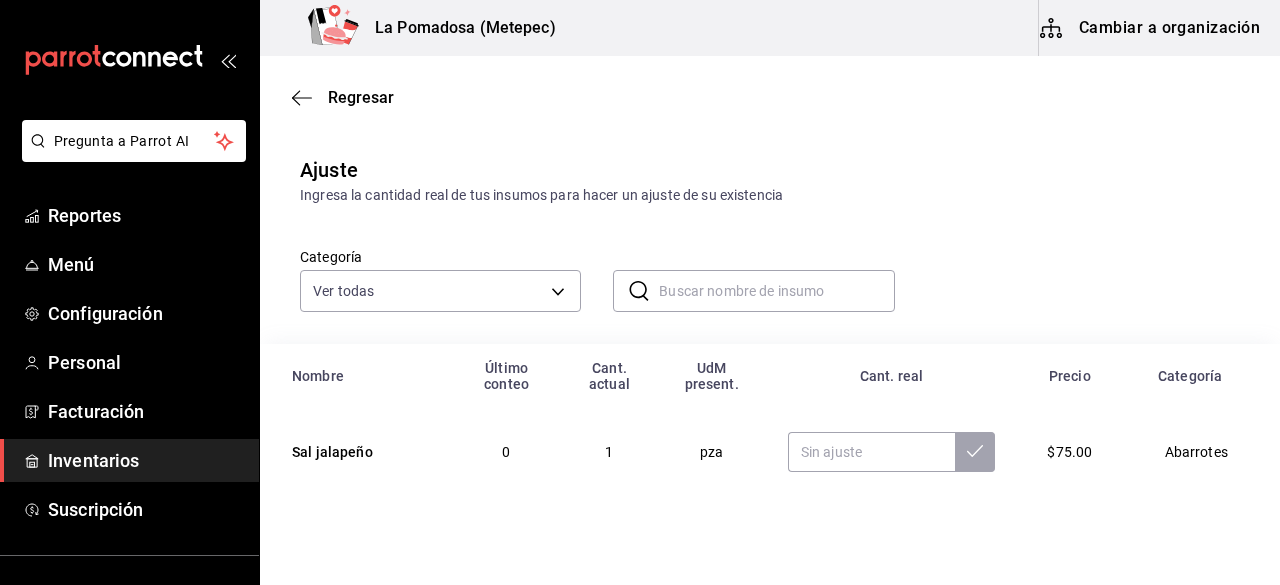 click at bounding box center (776, 291) 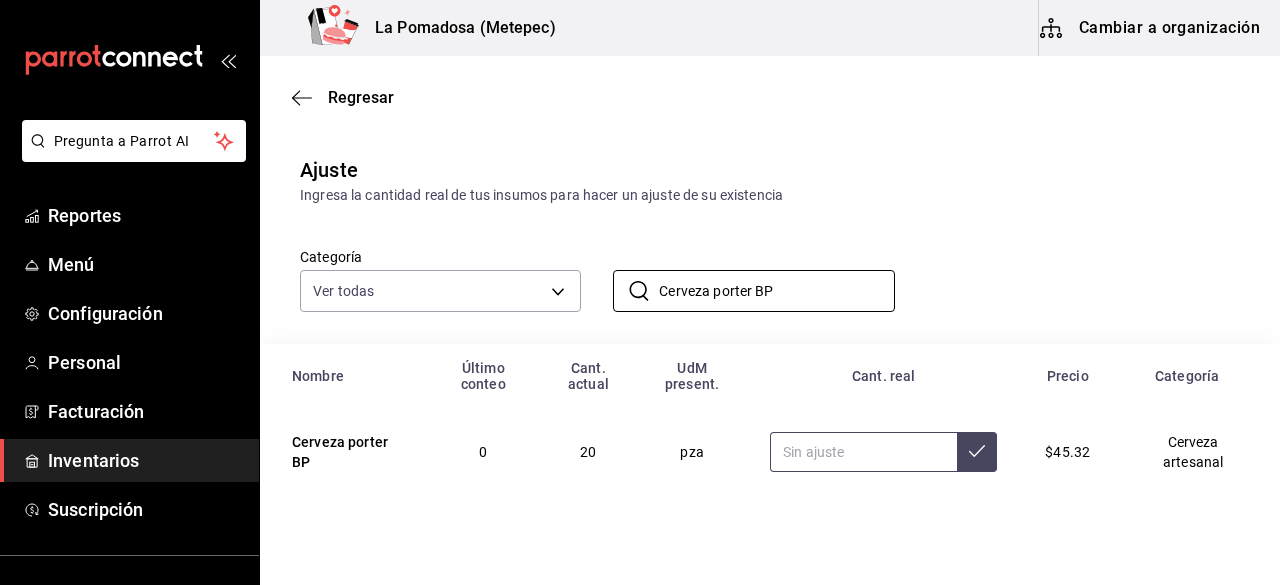 type on "Cerveza porter BP" 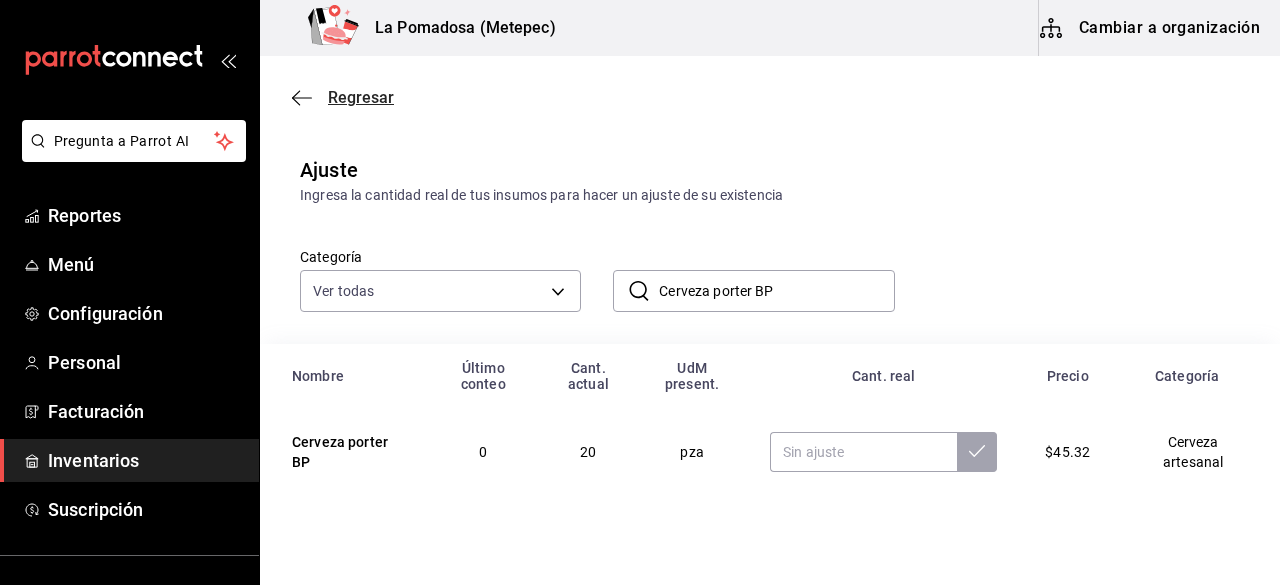 click on "Regresar" at bounding box center (361, 97) 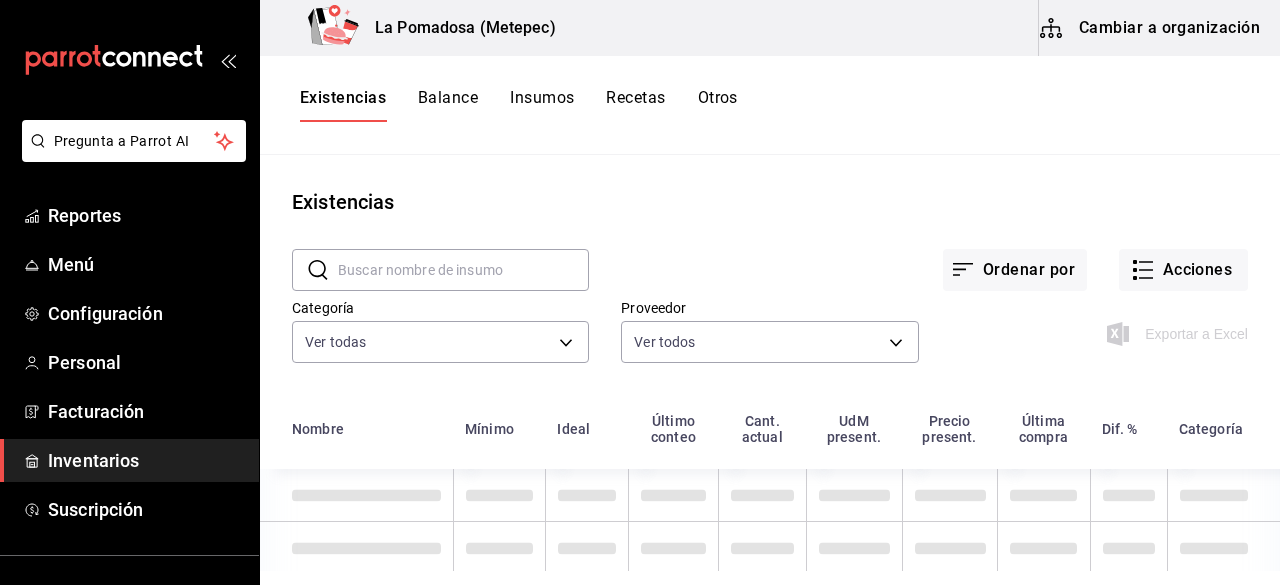 click on "Otros" at bounding box center (718, 105) 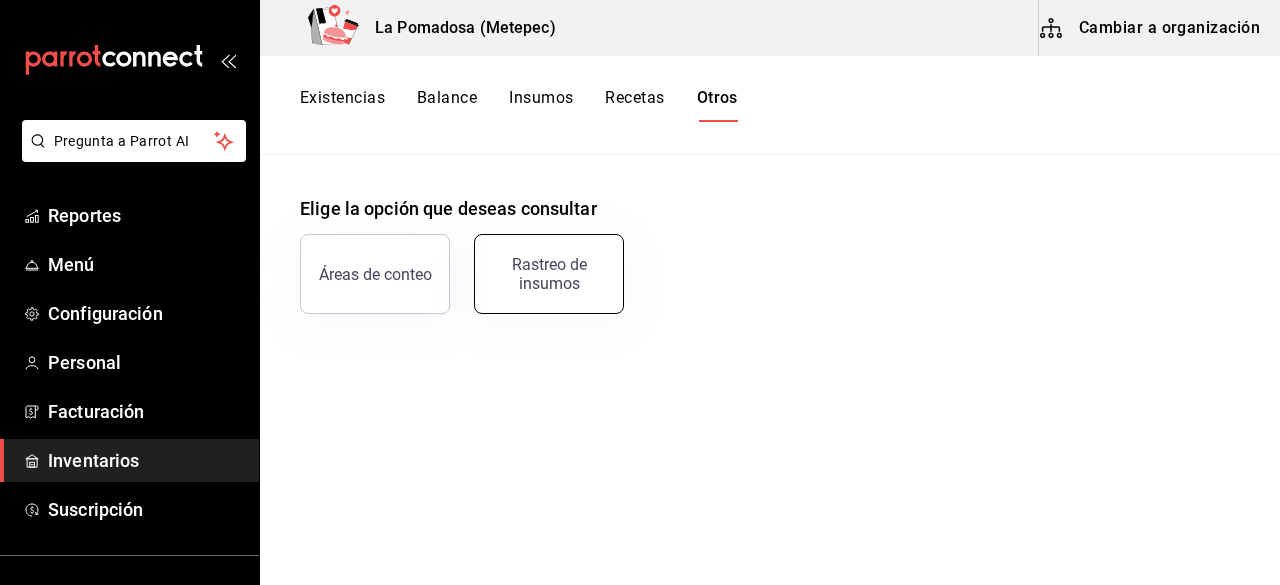 click on "Rastreo de insumos" at bounding box center [549, 274] 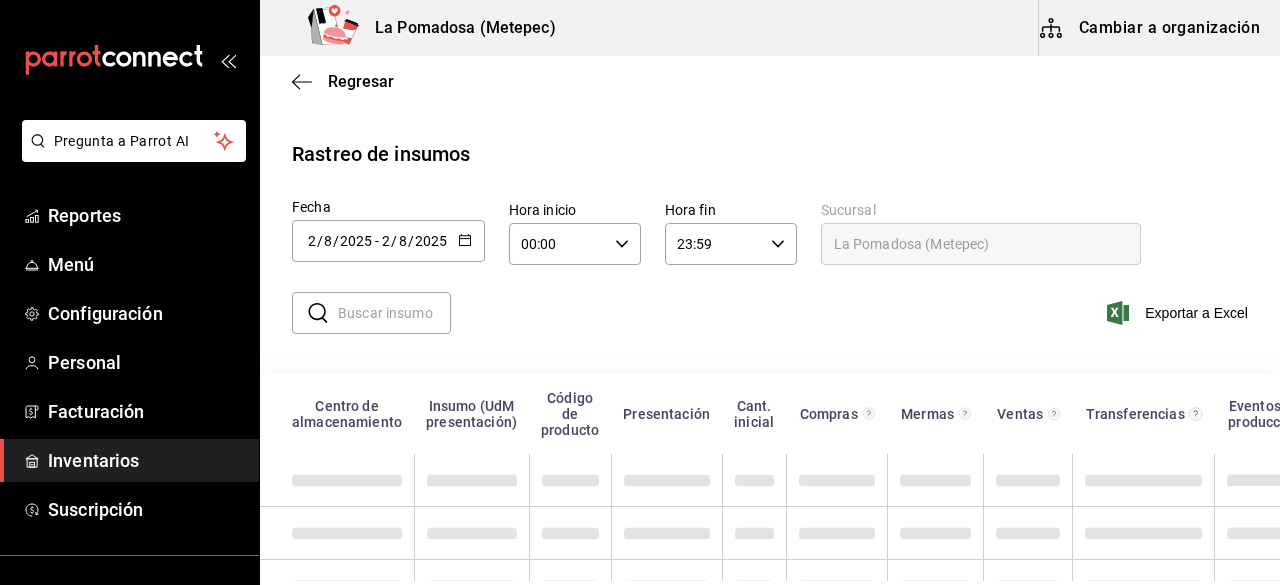 click on "2025-08-02 2 / 8 / 2025 - 2025-08-02 2 / 8 / 2025" at bounding box center (388, 241) 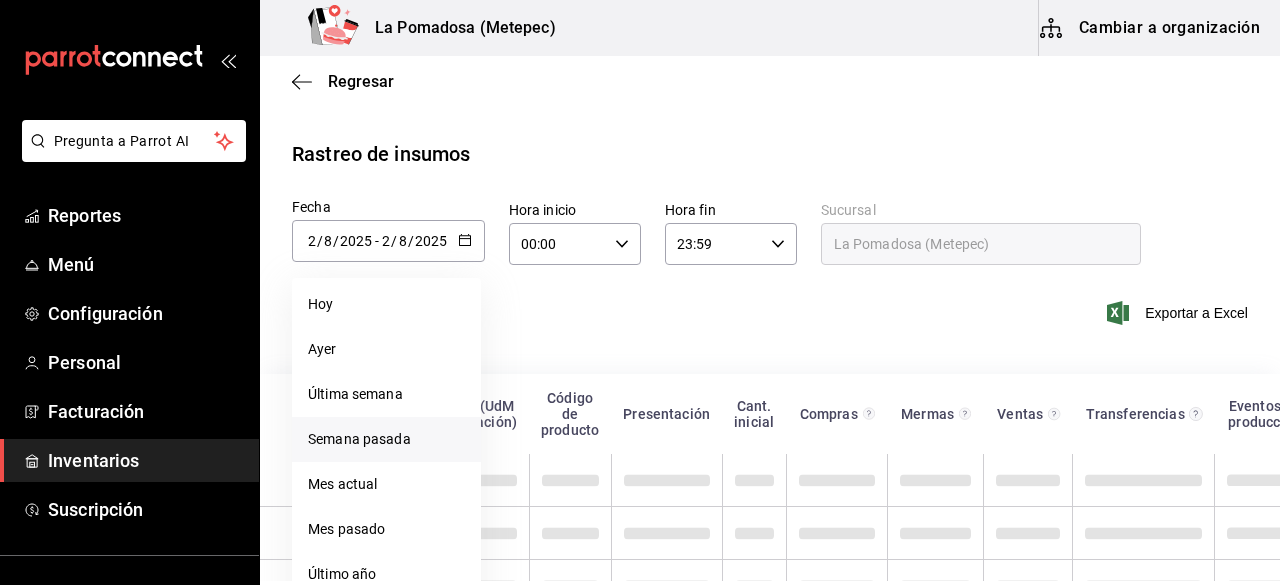 scroll, scrollTop: 65, scrollLeft: 0, axis: vertical 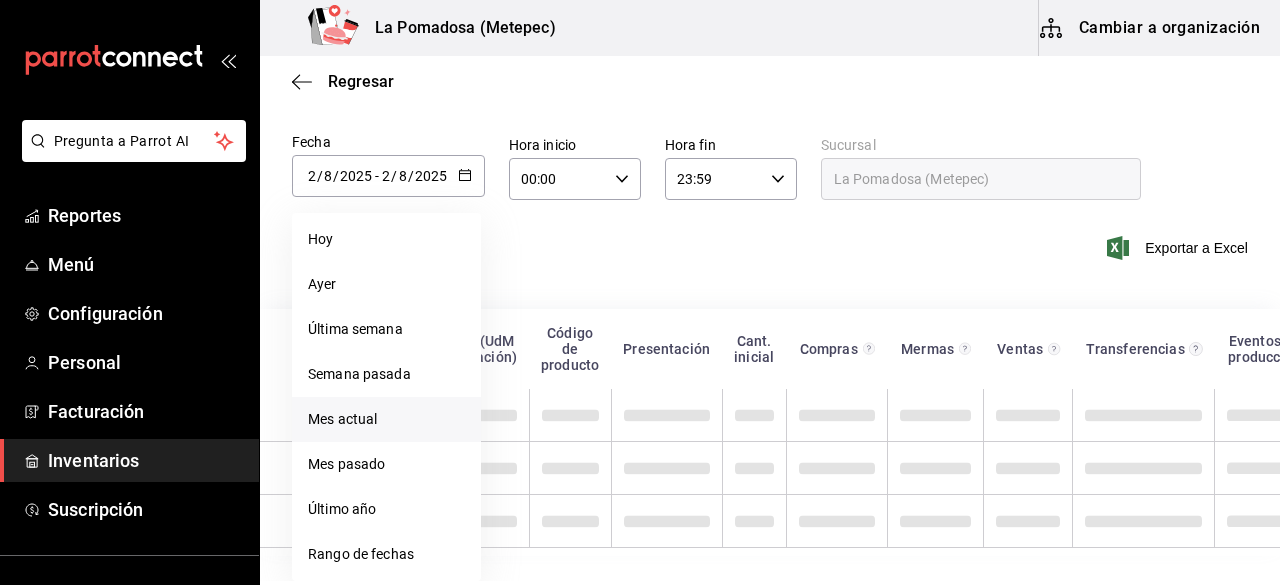 click on "Mes actual" at bounding box center [386, 419] 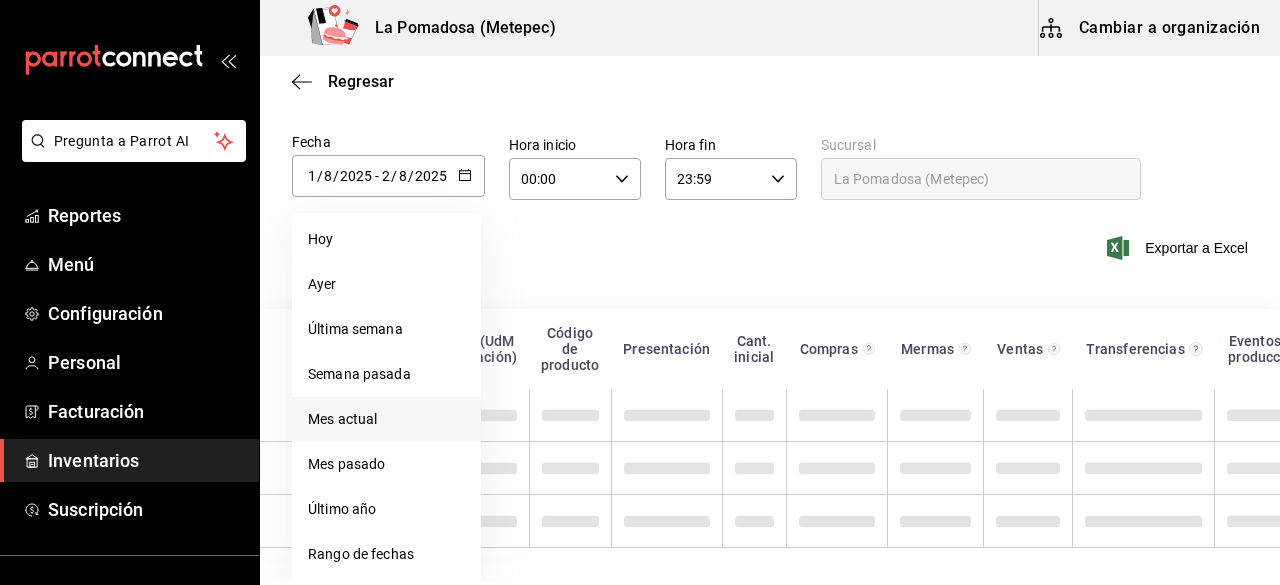 scroll, scrollTop: 56, scrollLeft: 0, axis: vertical 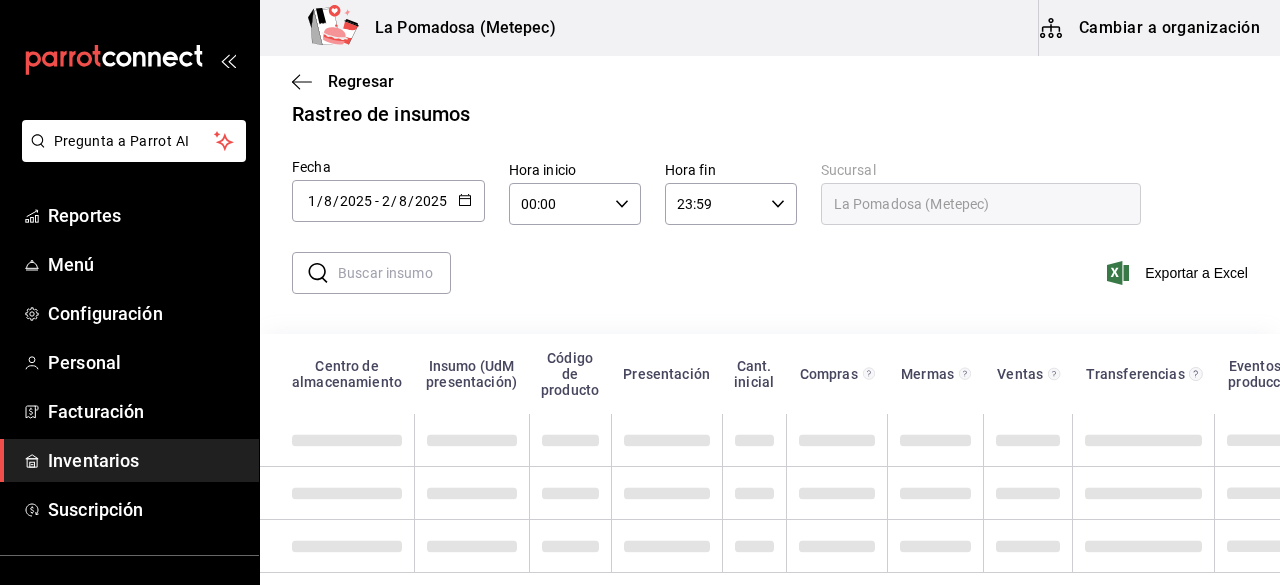 click at bounding box center (394, 273) 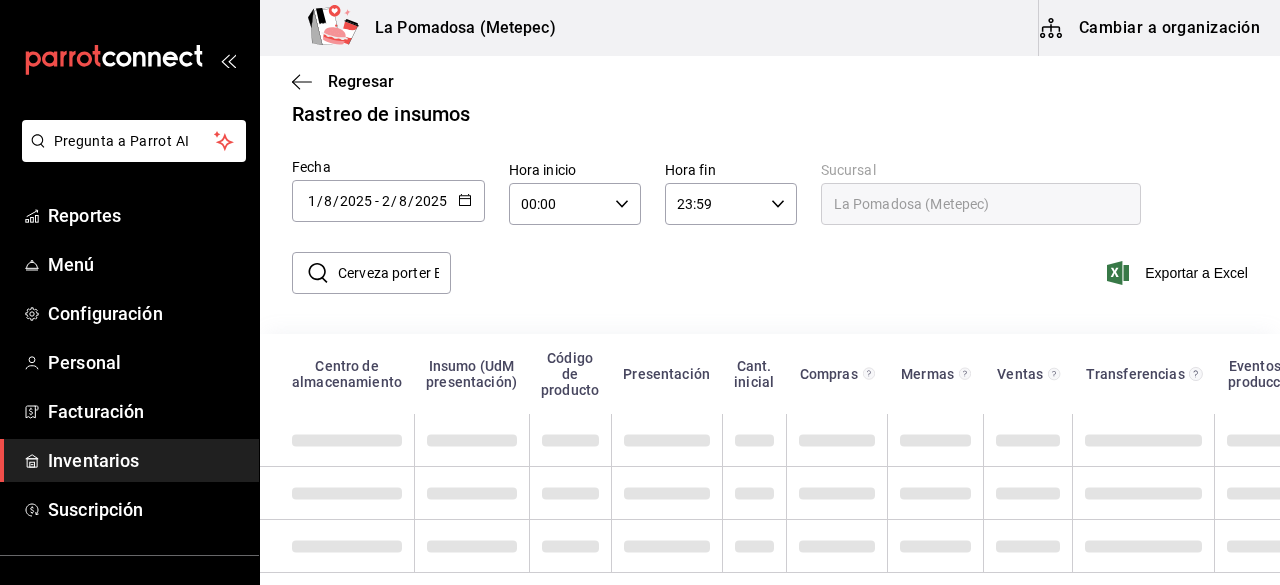 scroll, scrollTop: 0, scrollLeft: 16, axis: horizontal 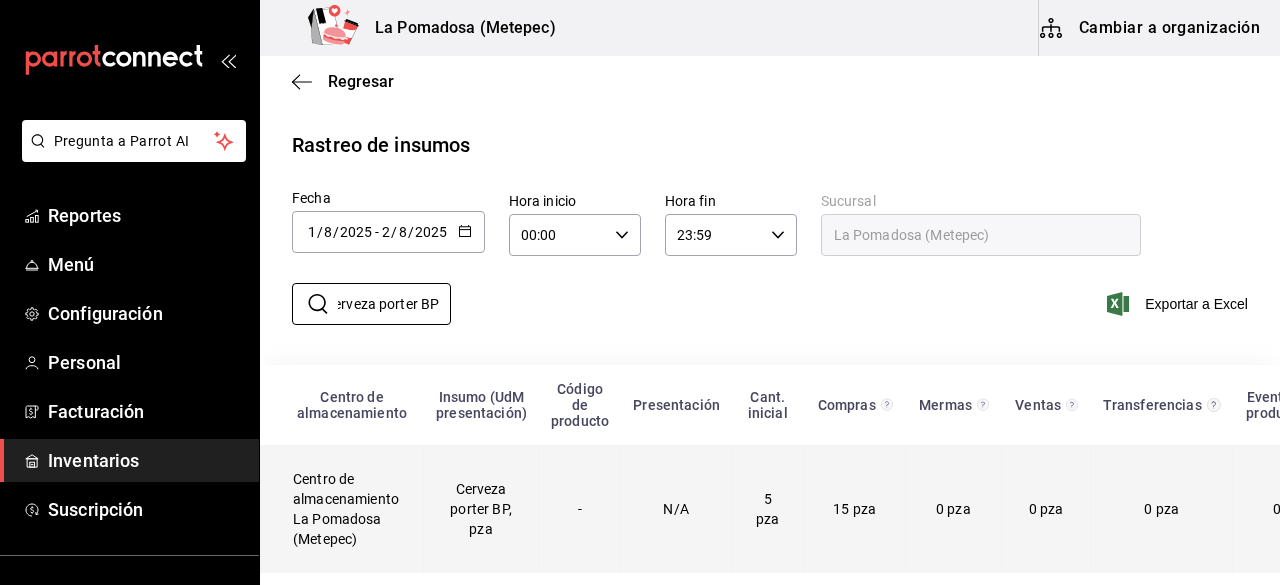 type on "Cerveza porter BP" 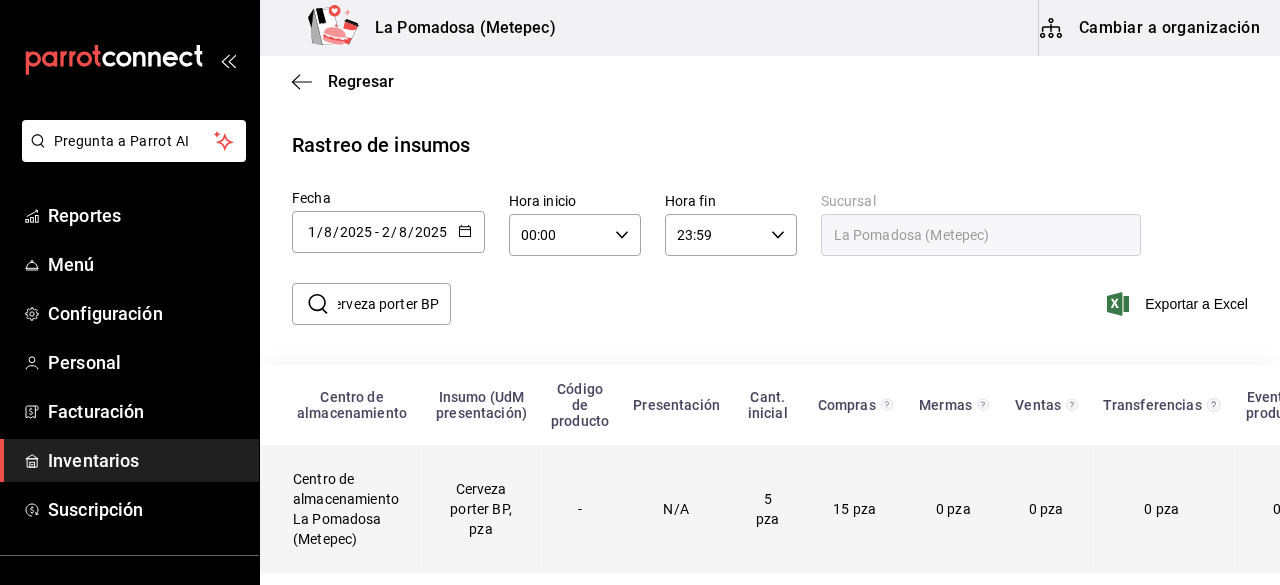 scroll, scrollTop: 0, scrollLeft: 0, axis: both 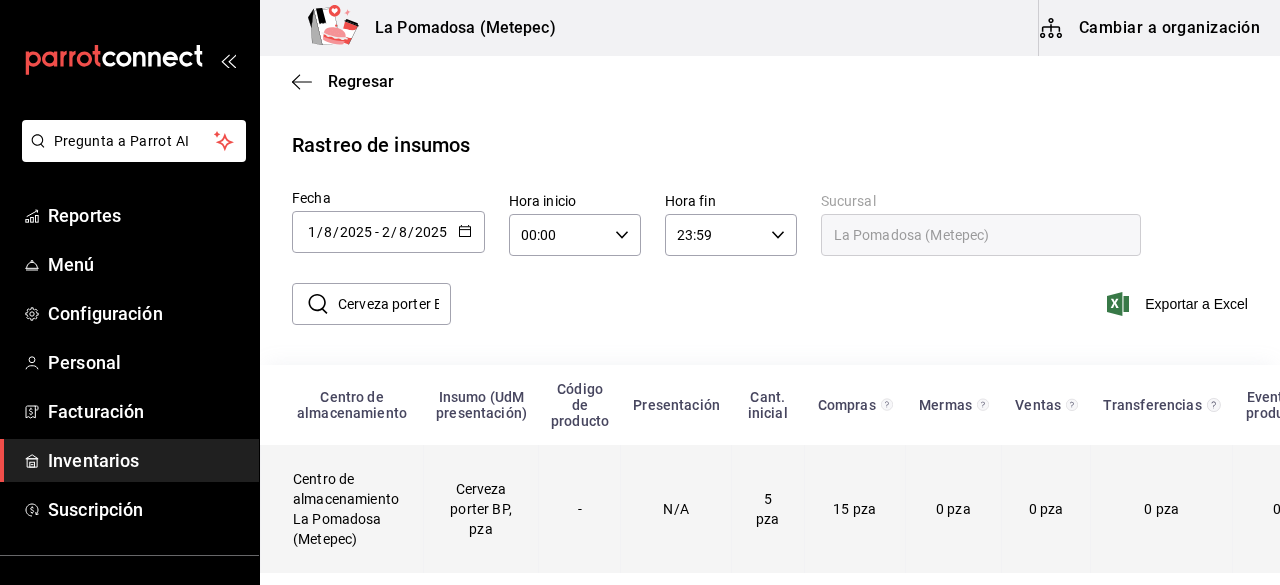click on "Cerveza porter BP, pza" at bounding box center [481, 509] 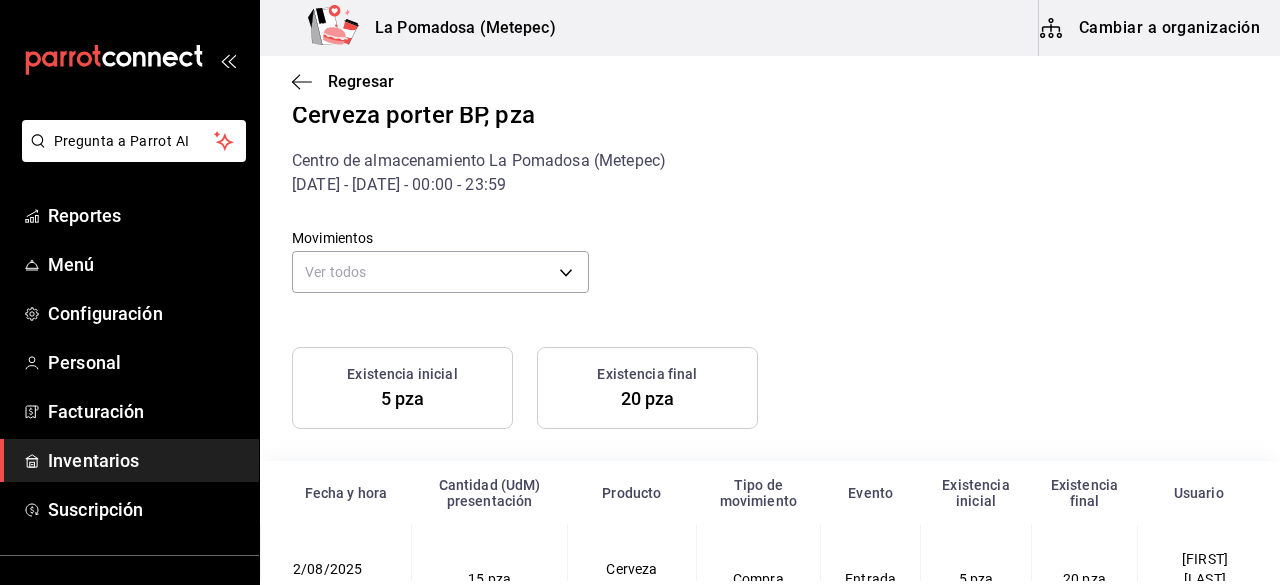scroll, scrollTop: 86, scrollLeft: 0, axis: vertical 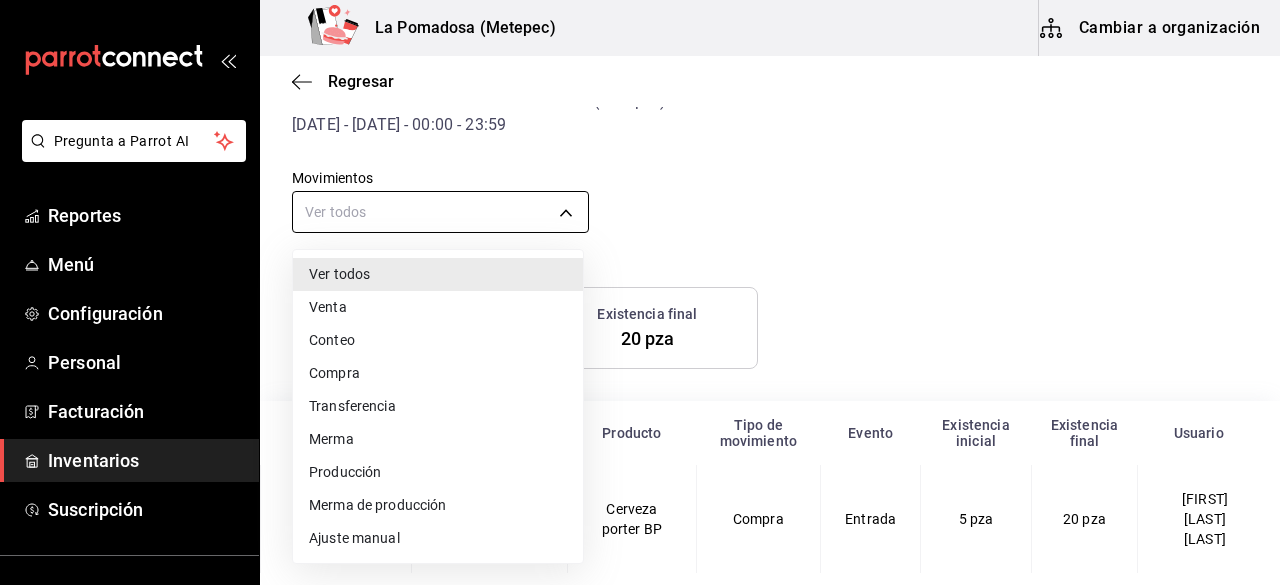 click on "Pregunta a Parrot AI Reportes   Menú   Configuración   Personal   Facturación   Inventarios   Suscripción   Ayuda Recomienda Parrot   FRANCISCO OLIVARES   Sugerir nueva función   La Pomadosa (Metepec) Cambiar a organización Regresar Cerveza porter BP, pza Centro de almacenamiento La Pomadosa (Metepec) 1/08/2025 - 2/08/2025 - 00:00 - 23:59 Movimientos Ver todos default Existencia inicial 5 pza Existencia final 20 pza Fecha y hora Cantidad (UdM) presentación Producto Tipo de movimiento Evento Existencia inicial Existencia final Usuario 2/08/2025 3:22 PM 15 pza Cerveza porter BP Compra Entrada 5 pza 20 pza LUCERO DENNIS MACHUCA RAMIREZ Pregunta a Parrot AI Reportes   Menú   Configuración   Personal   Facturación   Inventarios   Suscripción   Ayuda Recomienda Parrot   FRANCISCO OLIVARES   Sugerir nueva función   GANA 1 MES GRATIS EN TU SUSCRIPCIÓN AQUÍ Eliminar Visitar centro de ayuda (81) 2046 6363 soporte@parrotsoftware.io Visitar centro de ayuda (81) 2046 6363 soporte@parrotsoftware.io Ver todos" at bounding box center [640, 290] 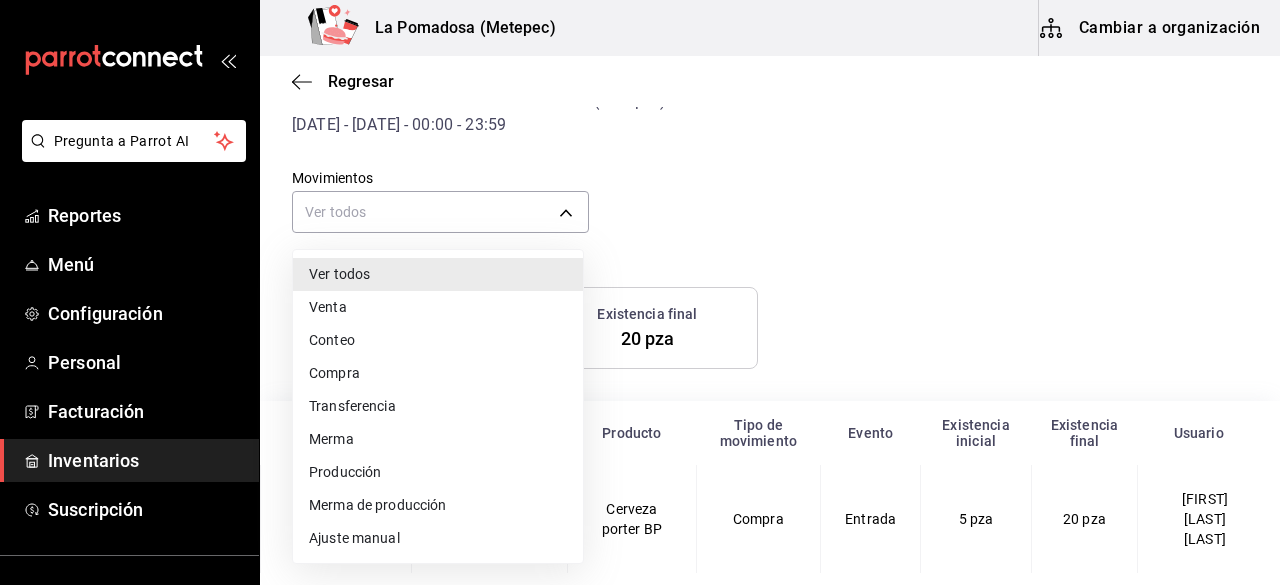 click at bounding box center (640, 292) 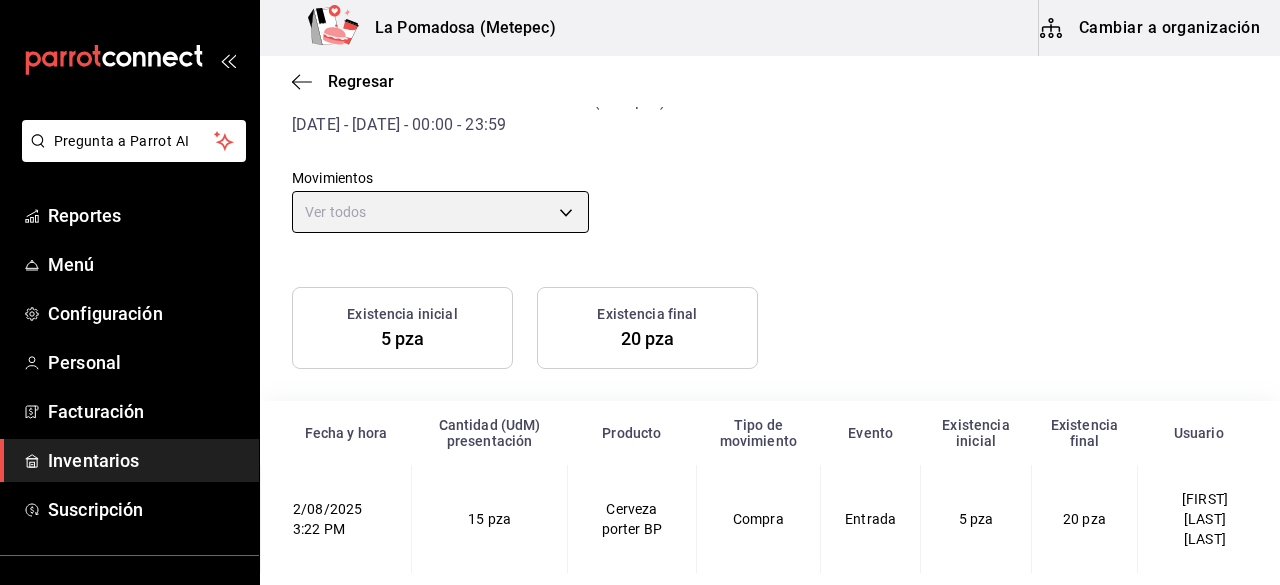 scroll, scrollTop: 0, scrollLeft: 0, axis: both 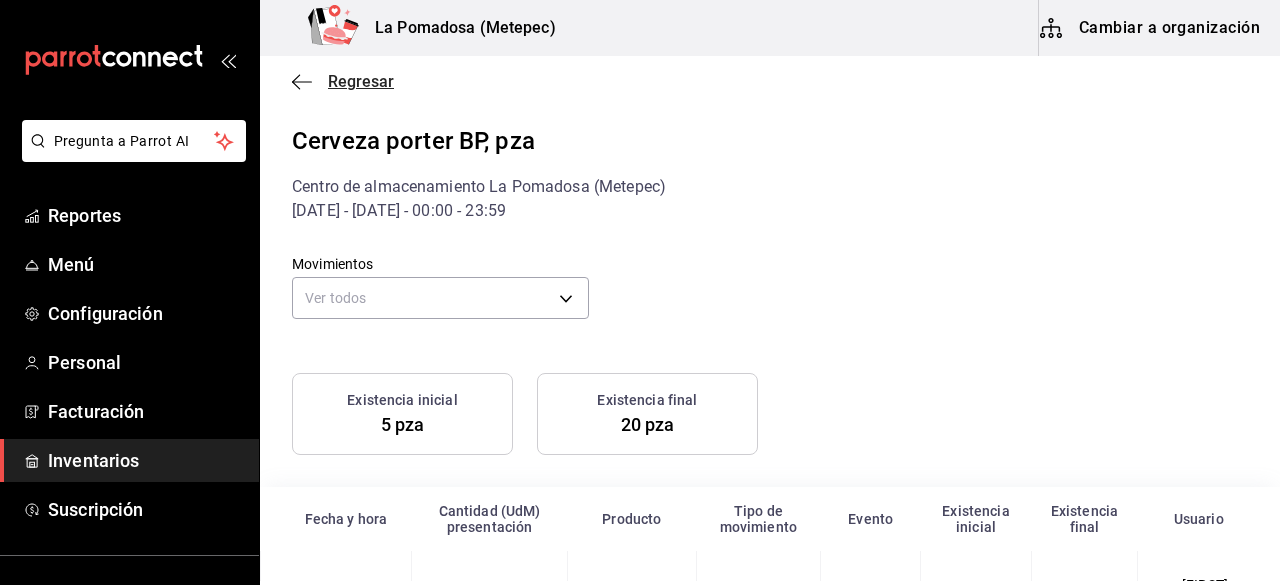 click on "Regresar" at bounding box center (361, 81) 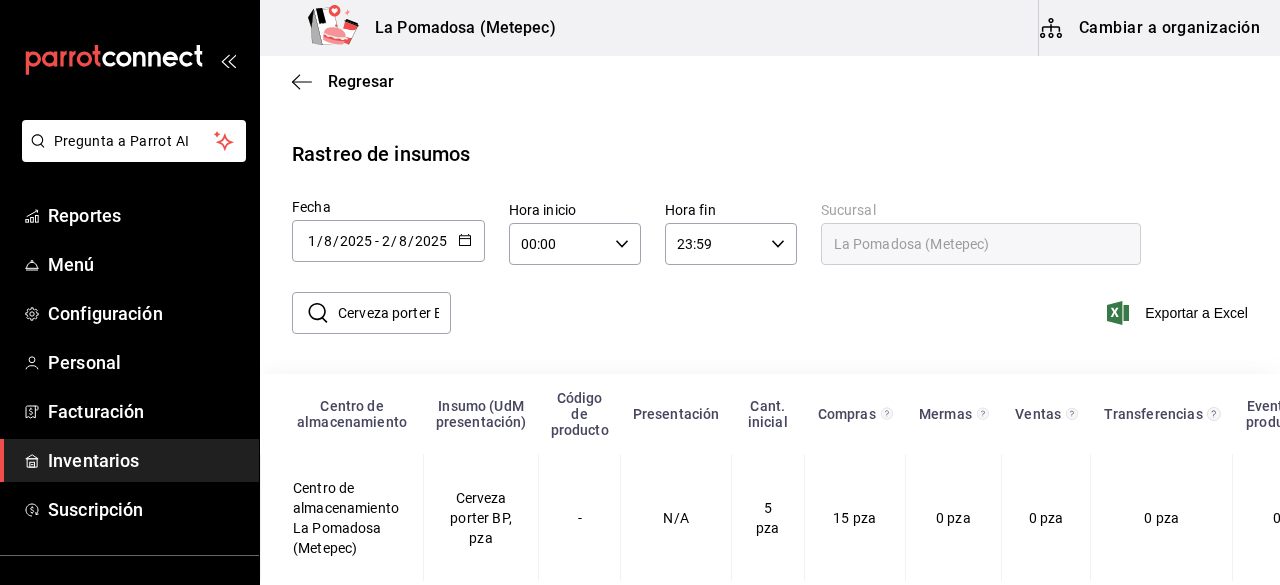 click 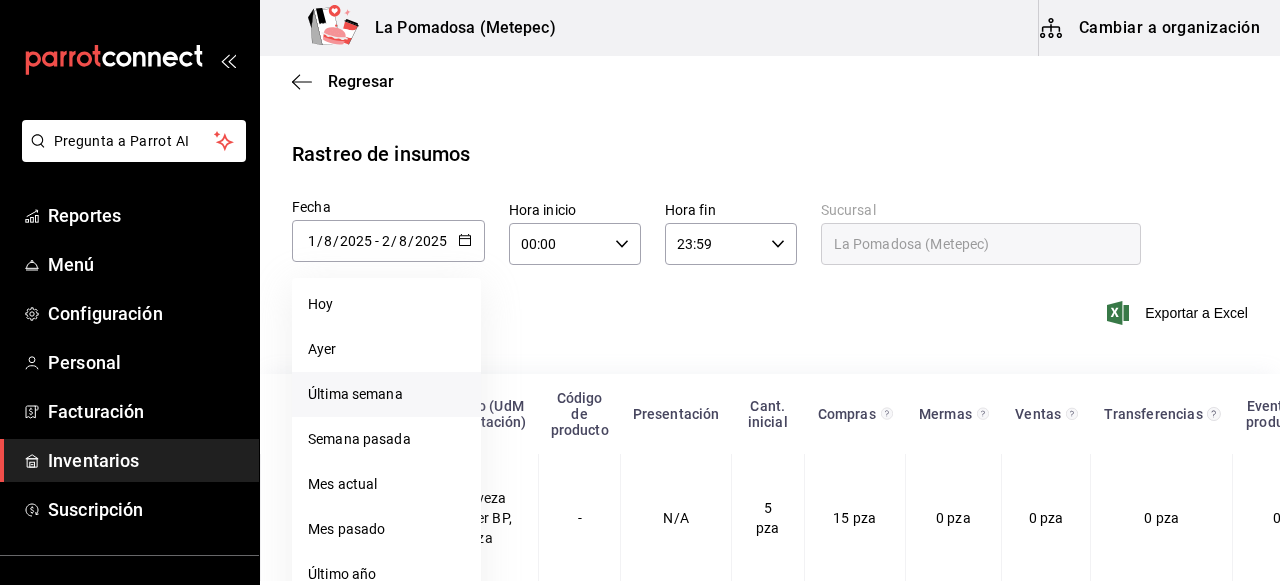 scroll, scrollTop: 65, scrollLeft: 0, axis: vertical 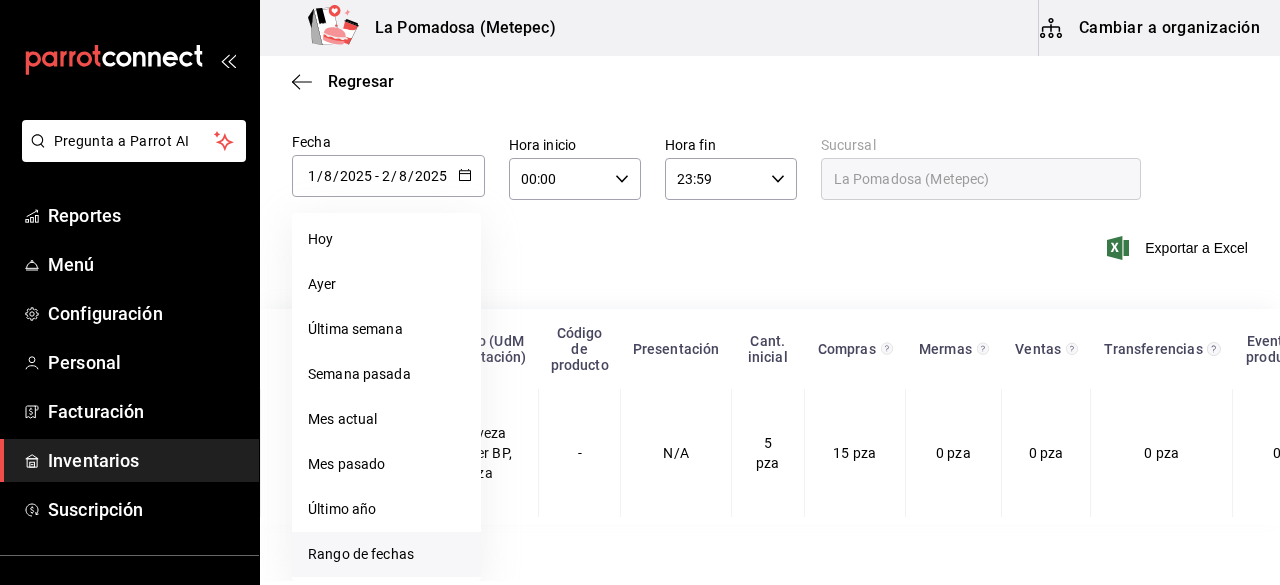 click on "Rango de fechas" at bounding box center (386, 554) 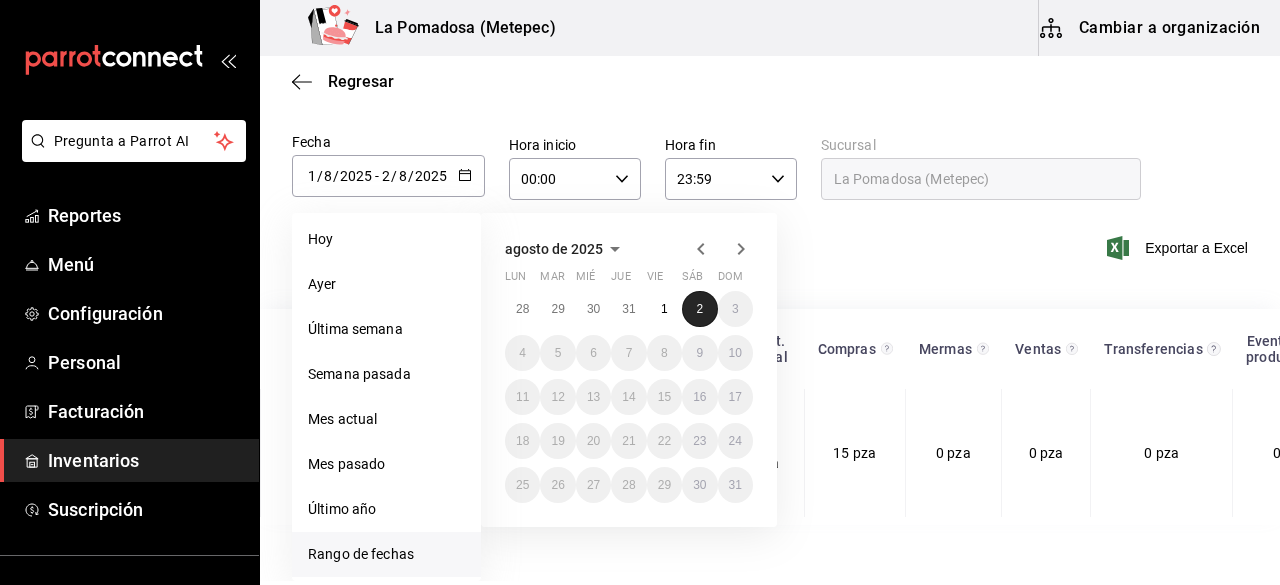 click on "2" at bounding box center (699, 309) 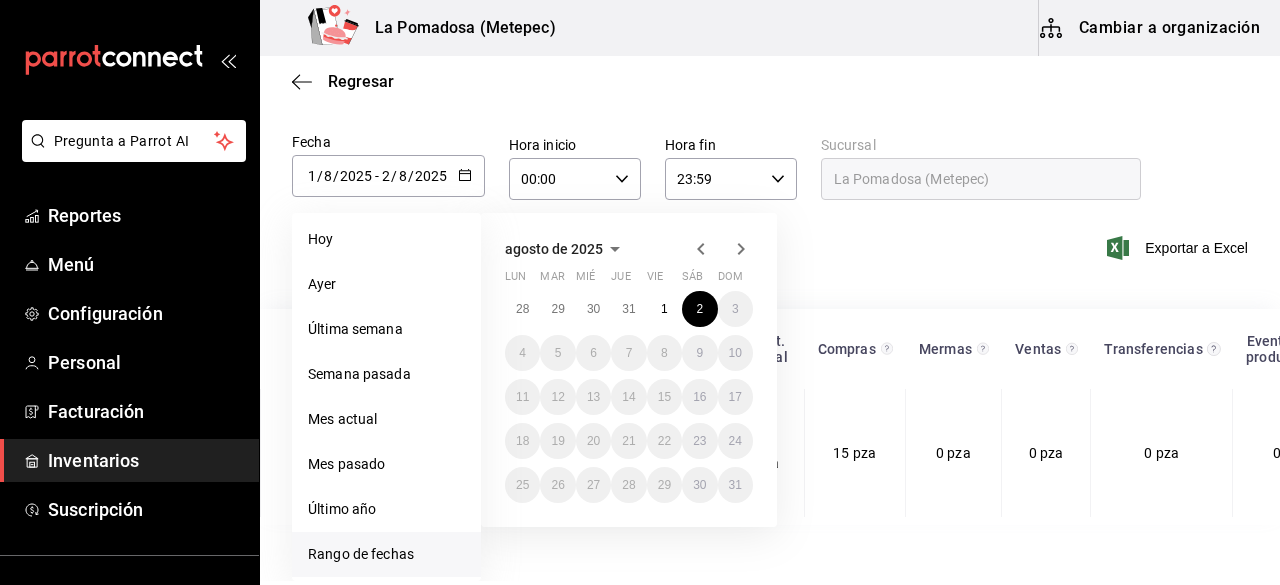 click 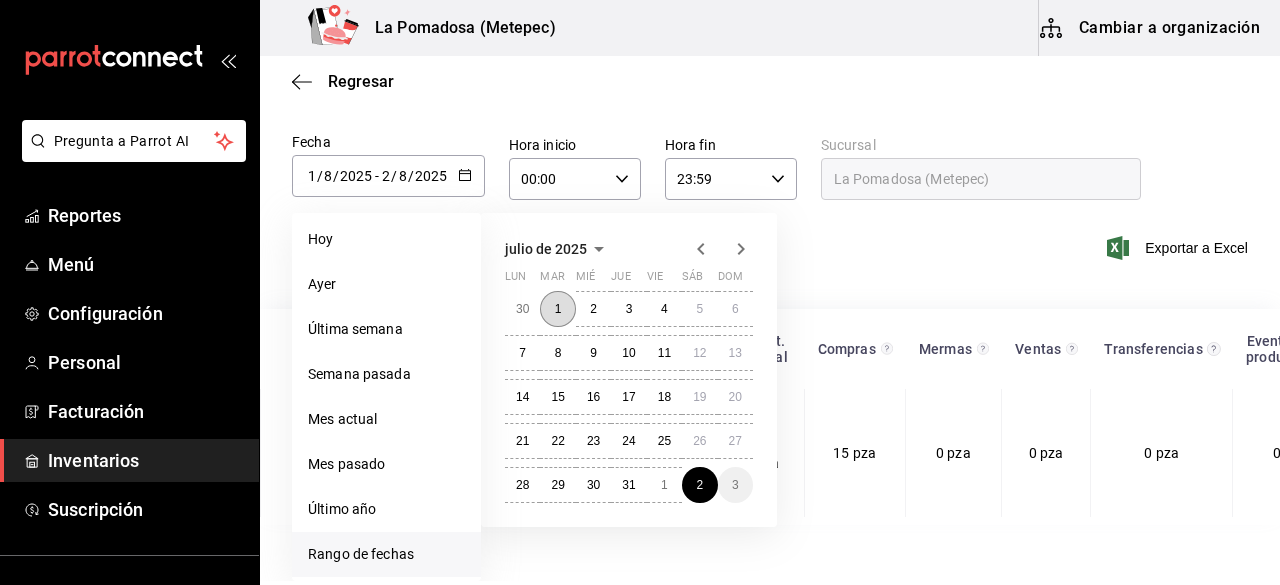 click on "1" at bounding box center [558, 309] 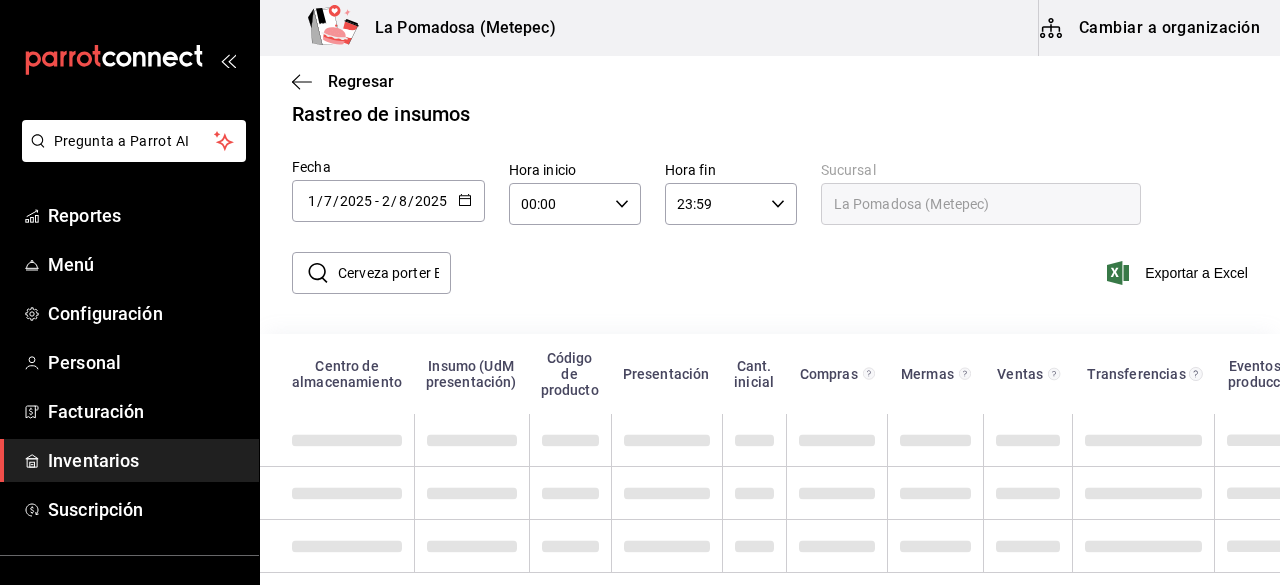 scroll, scrollTop: 26, scrollLeft: 0, axis: vertical 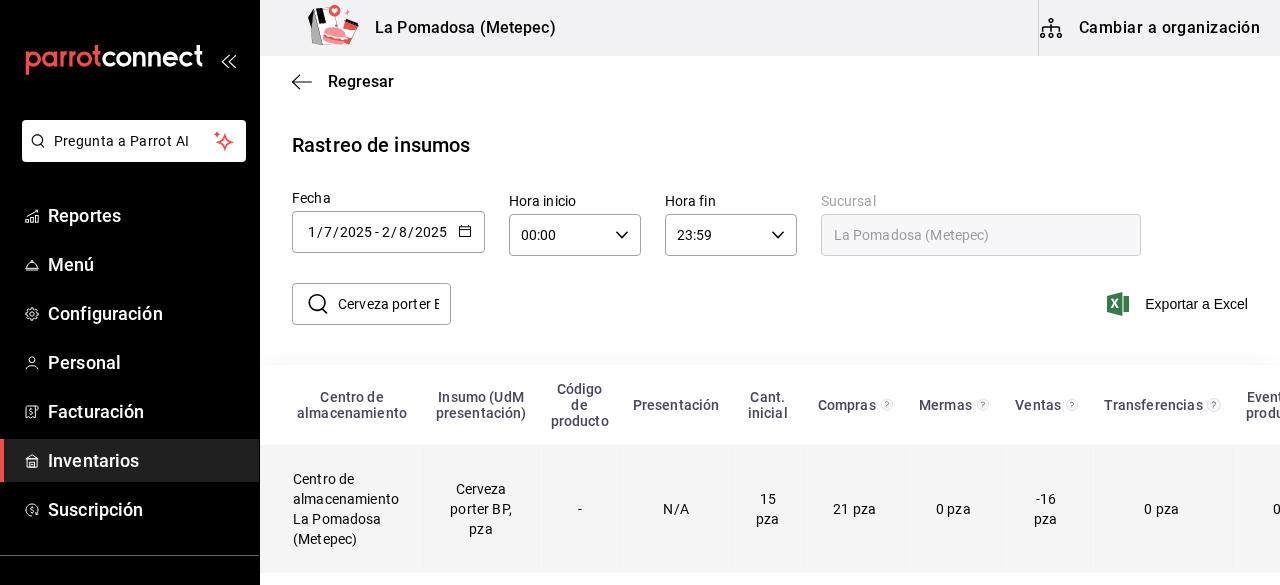 click on "Centro de almacenamiento [LOCATION] ([CITY])" at bounding box center [342, 509] 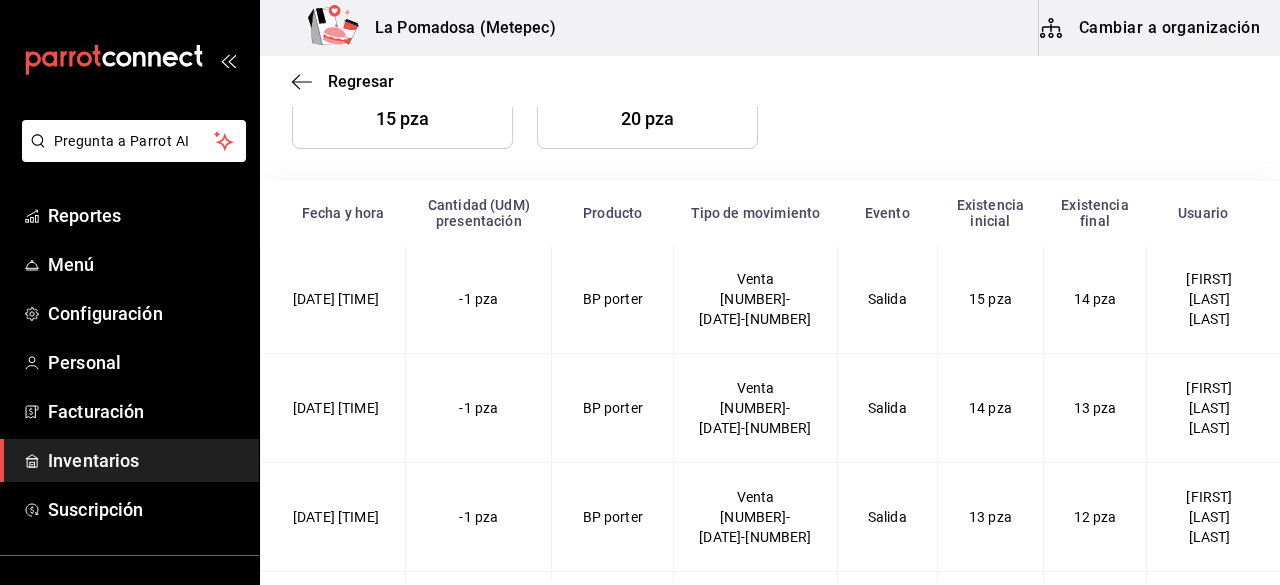 scroll, scrollTop: 312, scrollLeft: 0, axis: vertical 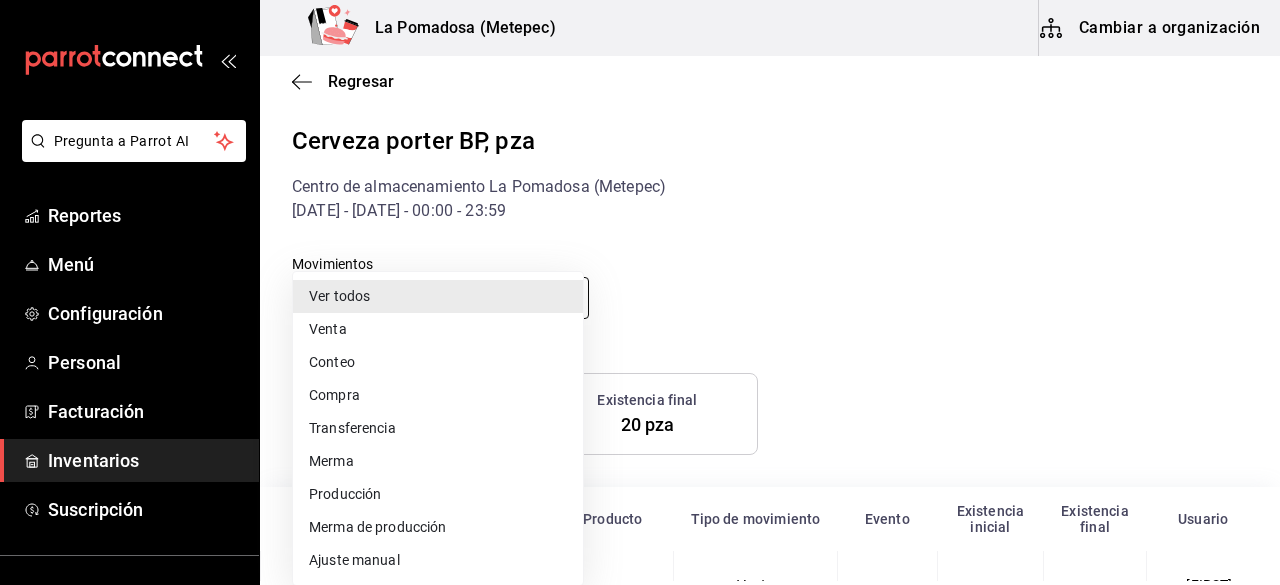 click on "Pregunta a Parrot AI Reportes   Menú   Configuración   Personal   Facturación   Inventarios   Suscripción   Ayuda Recomienda Parrot   FRANCISCO OLIVARES   Sugerir nueva función   La Pomadosa (Metepec) Cambiar a organización Regresar Cerveza porter BP, pza Centro de almacenamiento La Pomadosa (Metepec) 1/07/2025 - 2/08/2025 - 00:00 - 23:59 Movimientos Ver todos default Existencia inicial 15 pza Existencia final 20 pza Fecha y hora Cantidad (UdM) presentación Producto Tipo de movimiento Evento Existencia inicial Existencia final Usuario 5/07/2025 4:28 PM -1 pza BP porter Venta 050725-P-0021 Salida 15 pza 14 pza DIEGO JESUS FRANCO AYALA 5/07/2025 4:28 PM -1 pza BP porter Venta 050725-P-0021 Salida 14 pza 13 pza DIEGO JESUS FRANCO AYALA 5/07/2025 8:03 PM -1 pza BP porter Venta 050725-P-0036 Salida 13 pza 12 pza DIEGO JESUS FRANCO AYALA 5/07/2025 8:03 PM -1 pza BP porter Venta 050725-P-0036 Salida 12 pza 11 pza DIEGO JESUS FRANCO AYALA 6/07/2025 4:40 PM -1 pza BP porter Venta 060725-P-0023 Salida 11 pza" at bounding box center (640, 290) 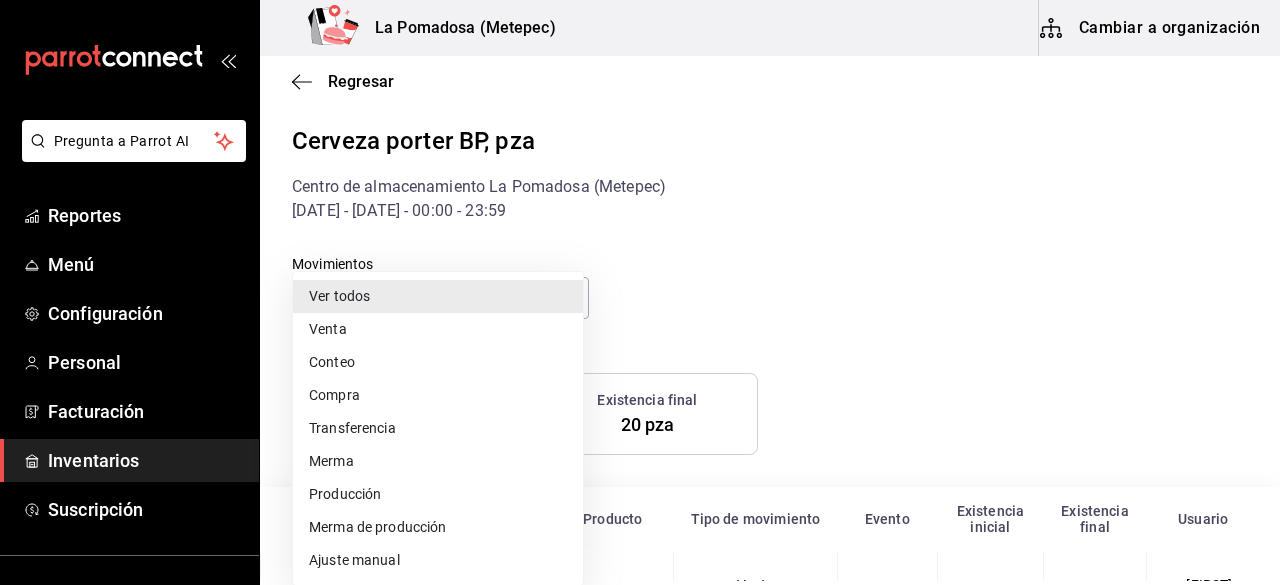 click on "Ajuste manual" at bounding box center [438, 560] 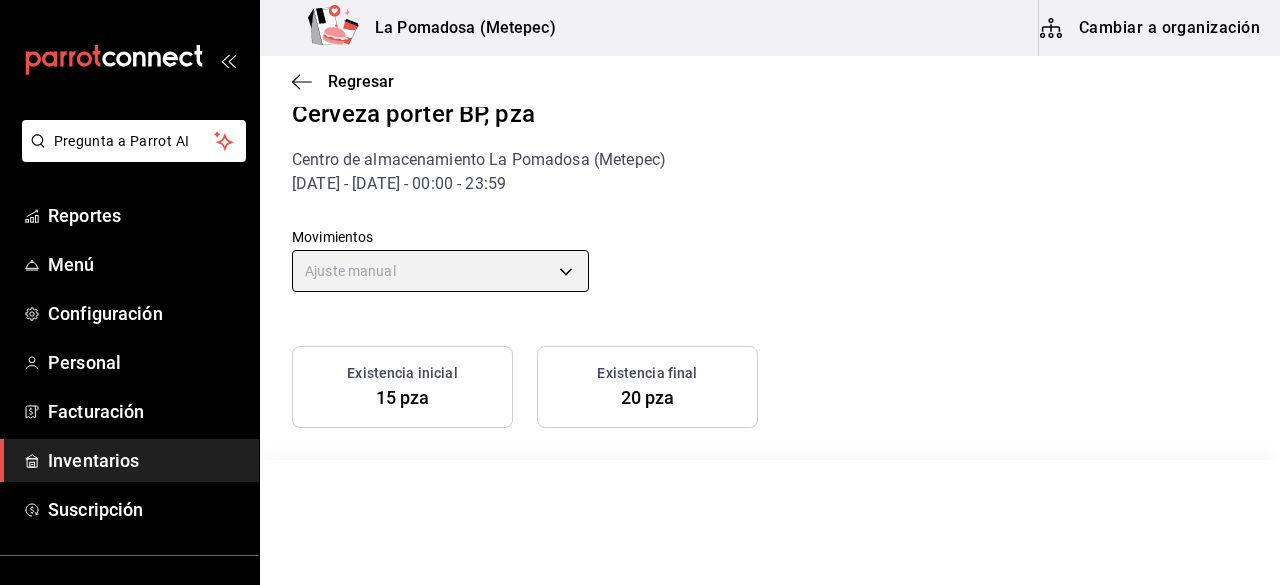scroll, scrollTop: 0, scrollLeft: 0, axis: both 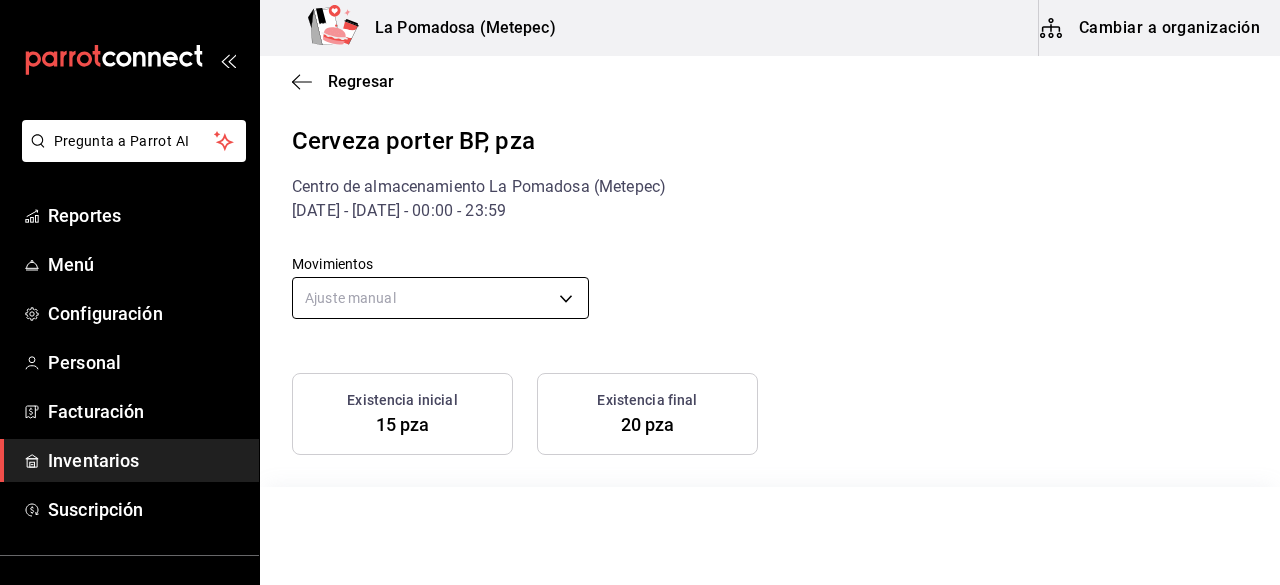 click on "Pregunta a Parrot AI Reportes   Menú   Configuración   Personal   Facturación   Inventarios   Suscripción   Ayuda Recomienda Parrot   FRANCISCO OLIVARES   Sugerir nueva función   La Pomadosa (Metepec) Cambiar a organización Regresar Cerveza porter BP, pza Centro de almacenamiento La Pomadosa (Metepec) 1/07/2025 - 2/08/2025 - 00:00 - 23:59 Movimientos Ajuste manual MANUAL_ADJUSTMENT Existencia inicial 15 pza Existencia final 20 pza No hay información que mostrar Pregunta a Parrot AI Reportes   Menú   Configuración   Personal   Facturación   Inventarios   Suscripción   Ayuda Recomienda Parrot   FRANCISCO OLIVARES   Sugerir nueva función   GANA 1 MES GRATIS EN TU SUSCRIPCIÓN AQUÍ ¿Recuerdas cómo empezó tu restaurante?
Hoy puedes ayudar a un colega a tener el mismo cambio que tú viviste.
Recomienda Parrot directamente desde tu Portal Administrador.
Es fácil y rápido.
🎁 Por cada restaurante que se una, ganas 1 mes gratis. Visitar centro de ayuda (81) 2046 6363 soporte@parrotsoftware.io" at bounding box center [640, 290] 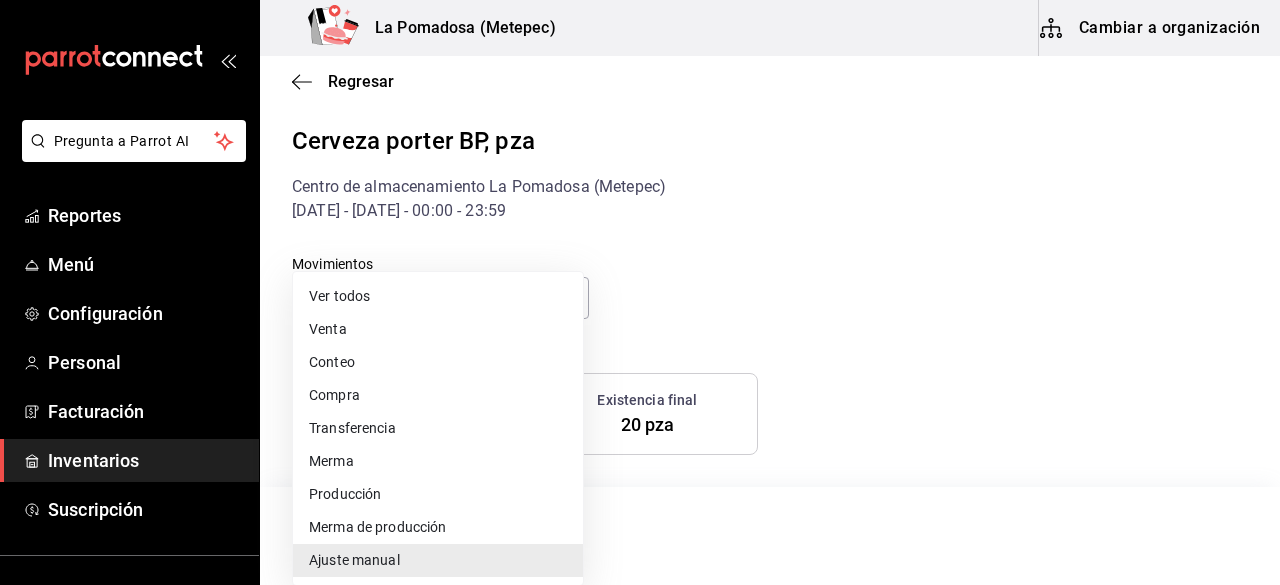 click on "Ver todos" at bounding box center (438, 296) 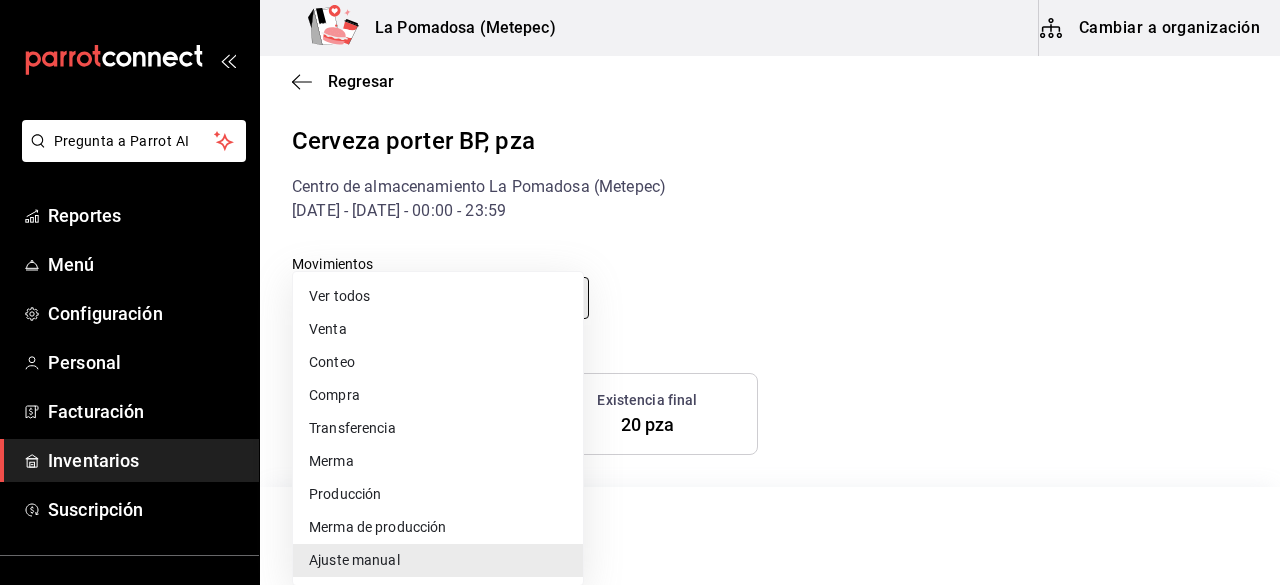 type on "default" 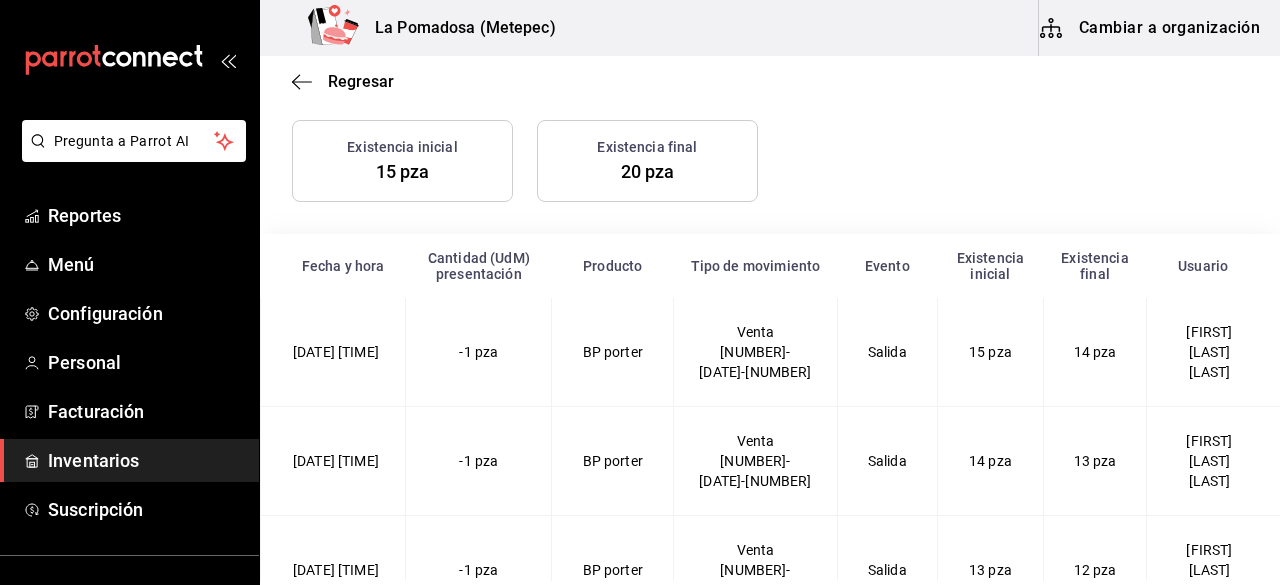 scroll, scrollTop: 256, scrollLeft: 0, axis: vertical 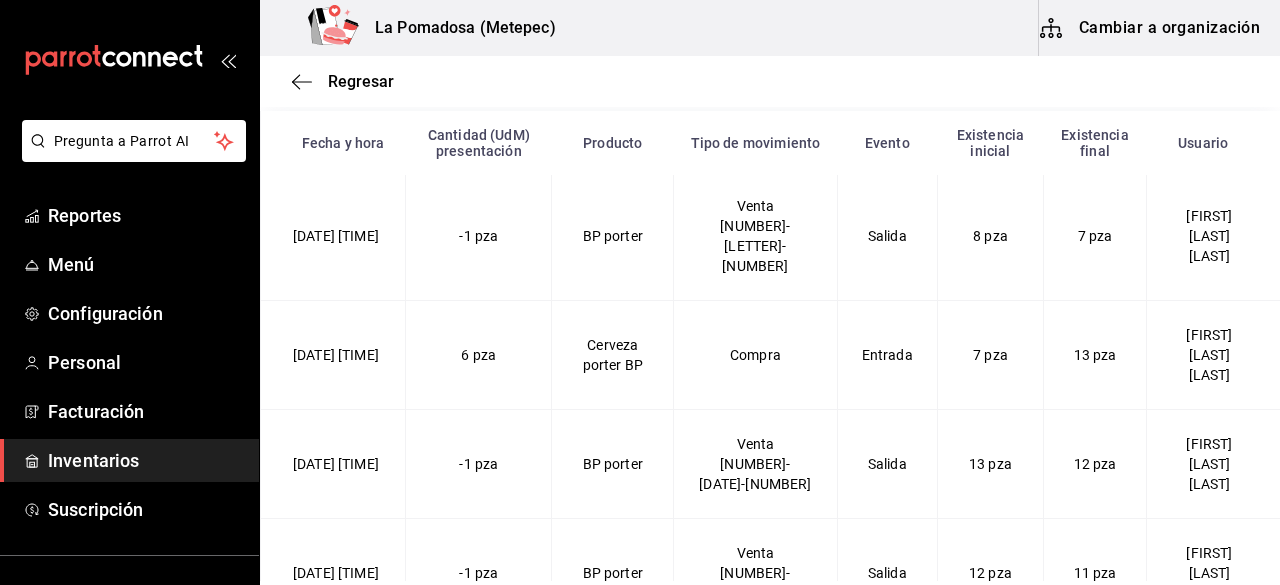 click on "Salida" at bounding box center (887, 464) 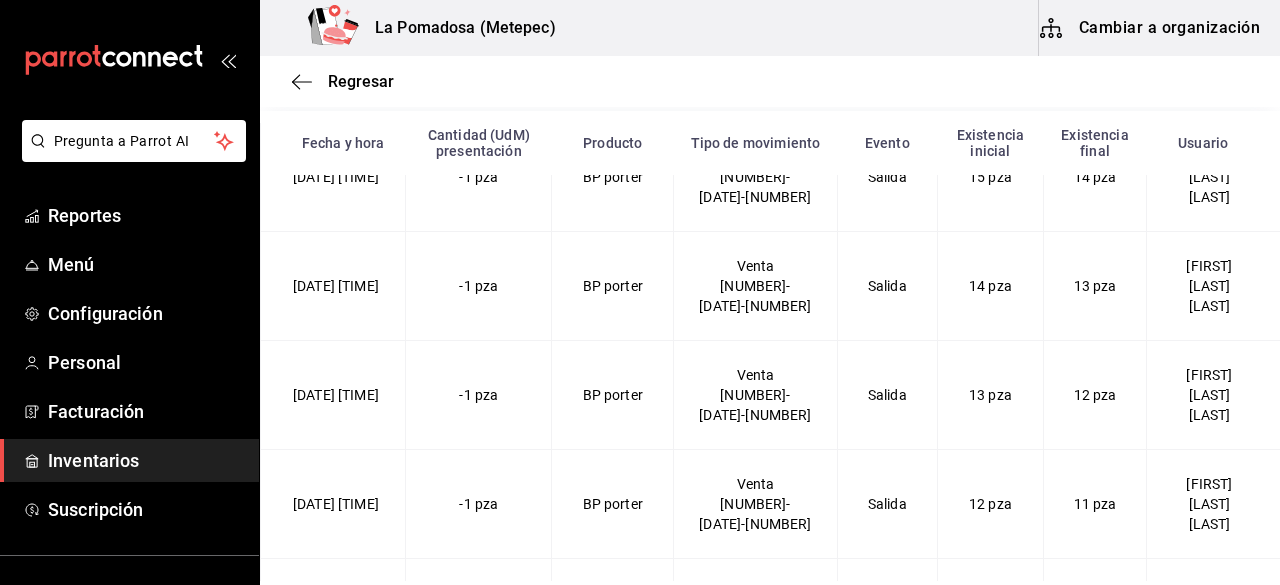 scroll, scrollTop: 0, scrollLeft: 0, axis: both 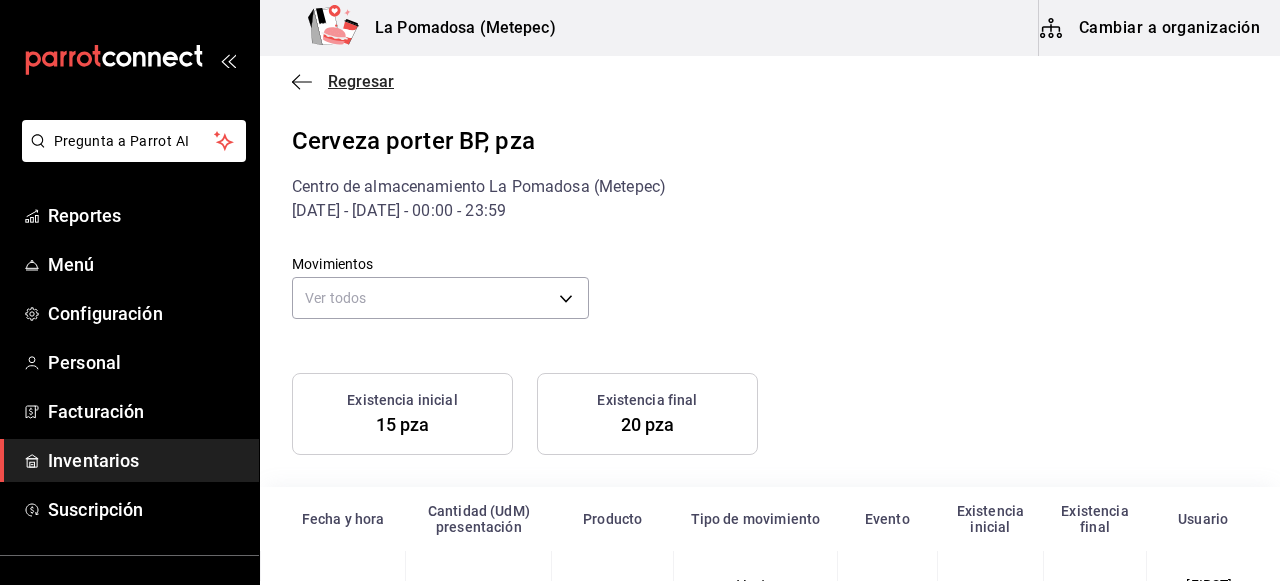 click on "Regresar" at bounding box center [361, 81] 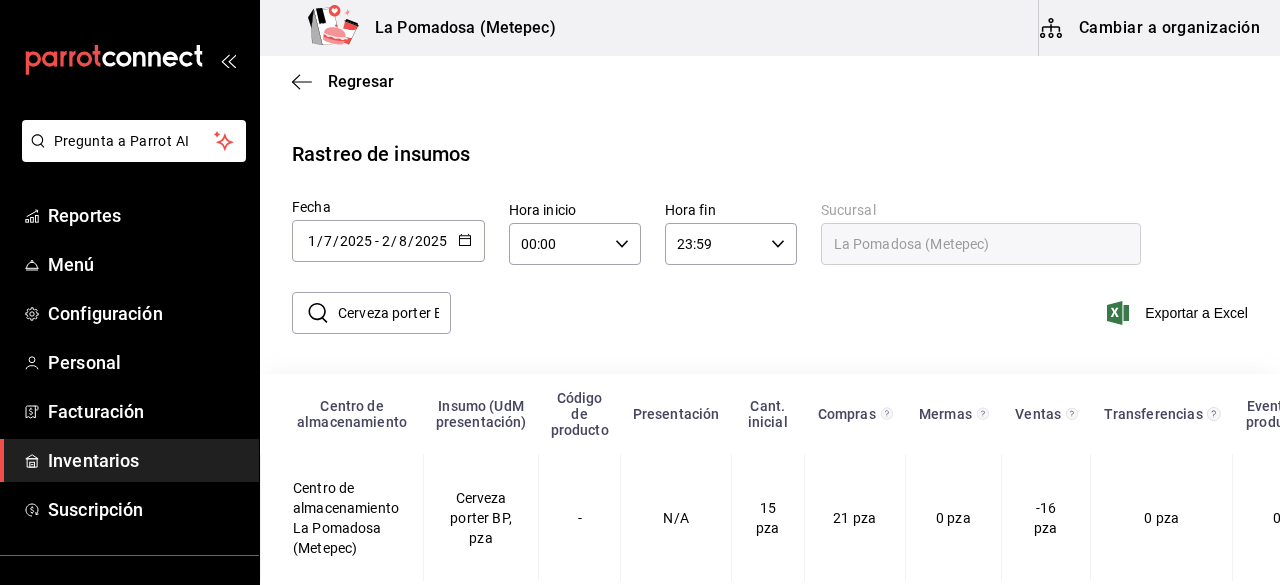 click at bounding box center [465, 241] 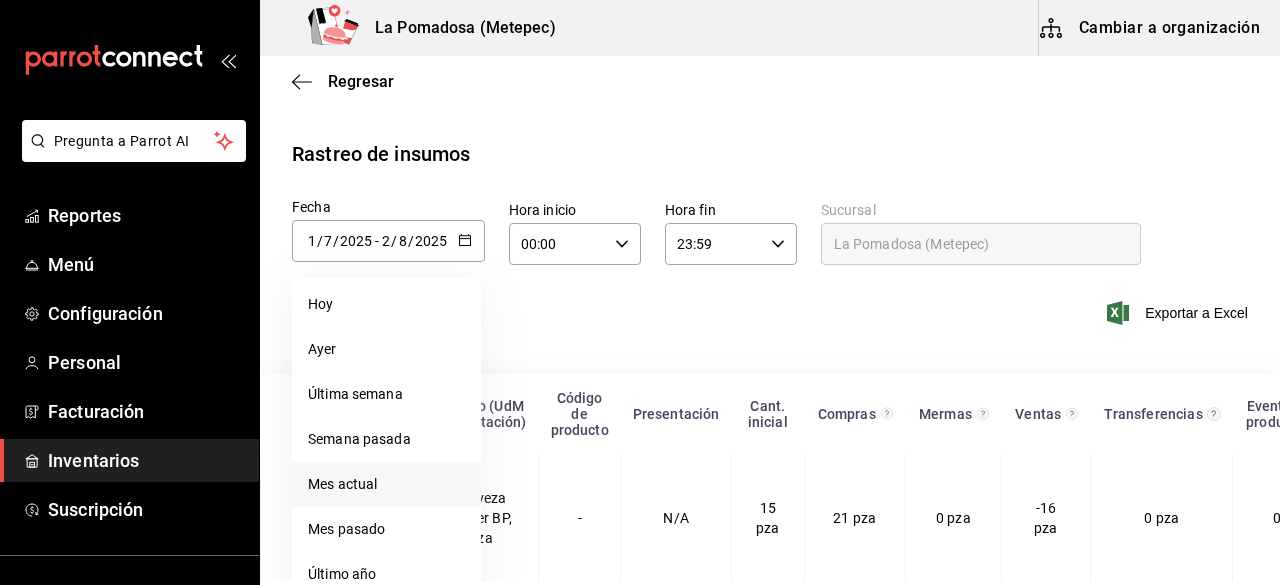 scroll, scrollTop: 65, scrollLeft: 0, axis: vertical 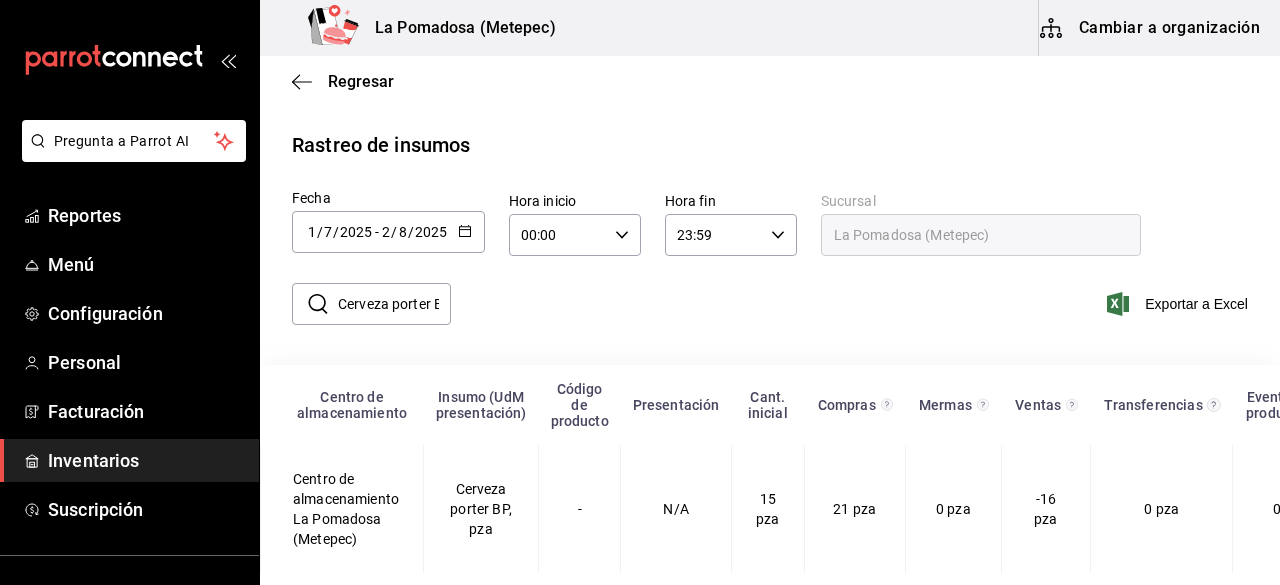 click on "Fecha 2025-07-01 1 / 7 / 2025 - 2025-08-02 2 / 8 / 2025 agosto de 2025 lun mar mié jue vie sáb dom 28 29 30 31 1 2 3 4 5 6 7 8 9 10 11 12 13 14 15 16 17 18 19 20 21 22 23 24 25 26 27 28 29 30 31" at bounding box center (388, 223) 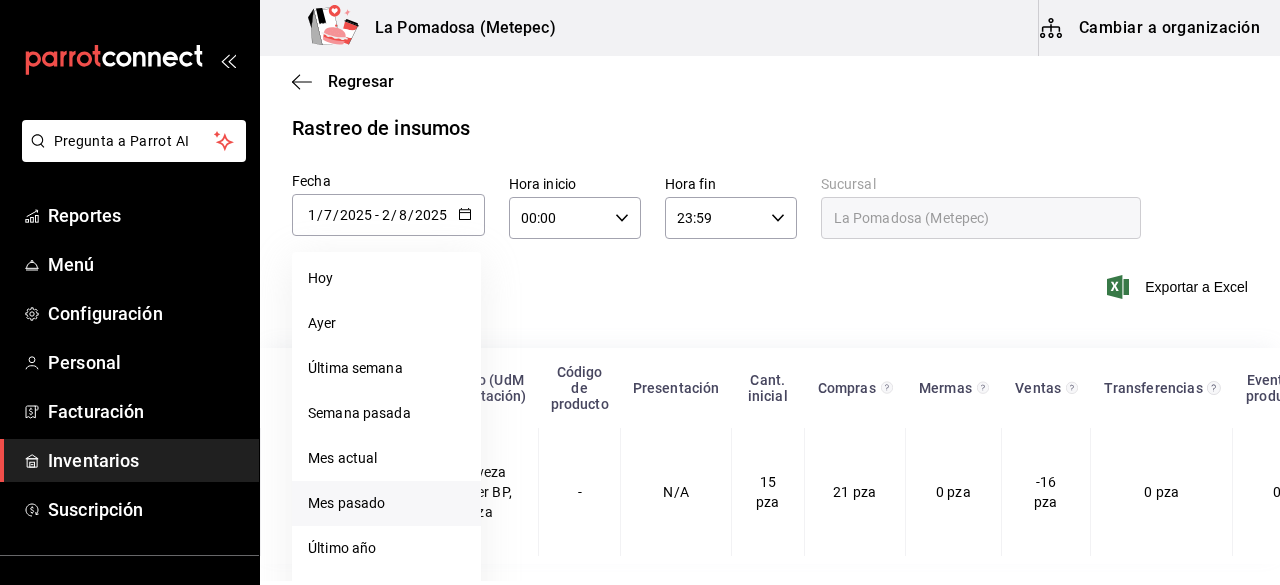 scroll, scrollTop: 65, scrollLeft: 0, axis: vertical 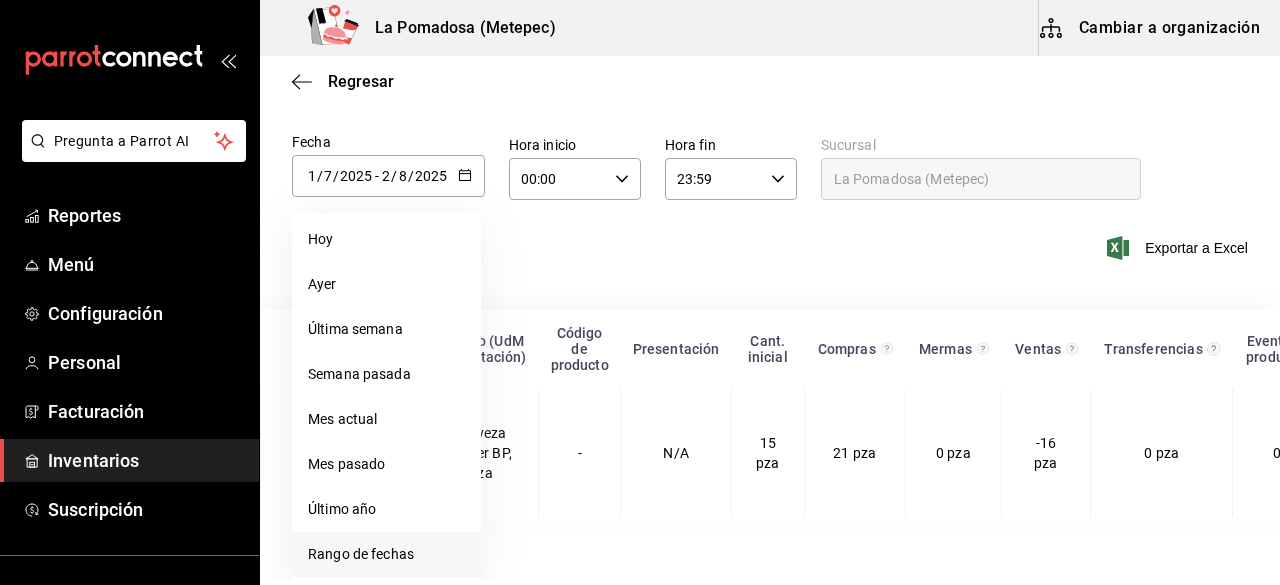 click on "Rango de fechas" at bounding box center [386, 554] 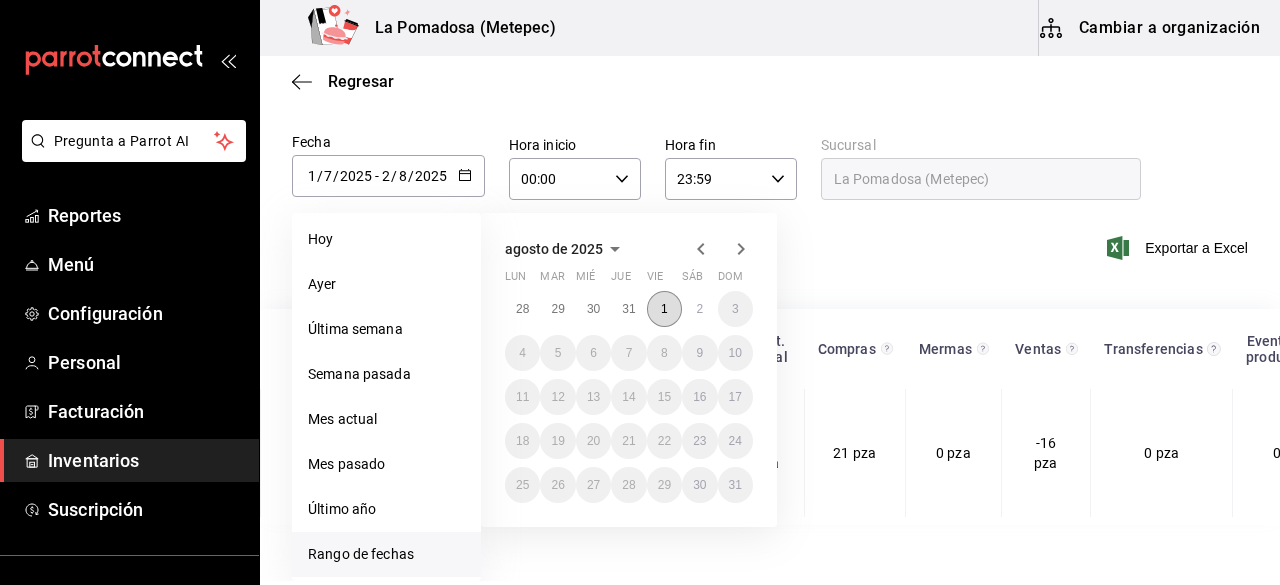 click on "1" at bounding box center [664, 309] 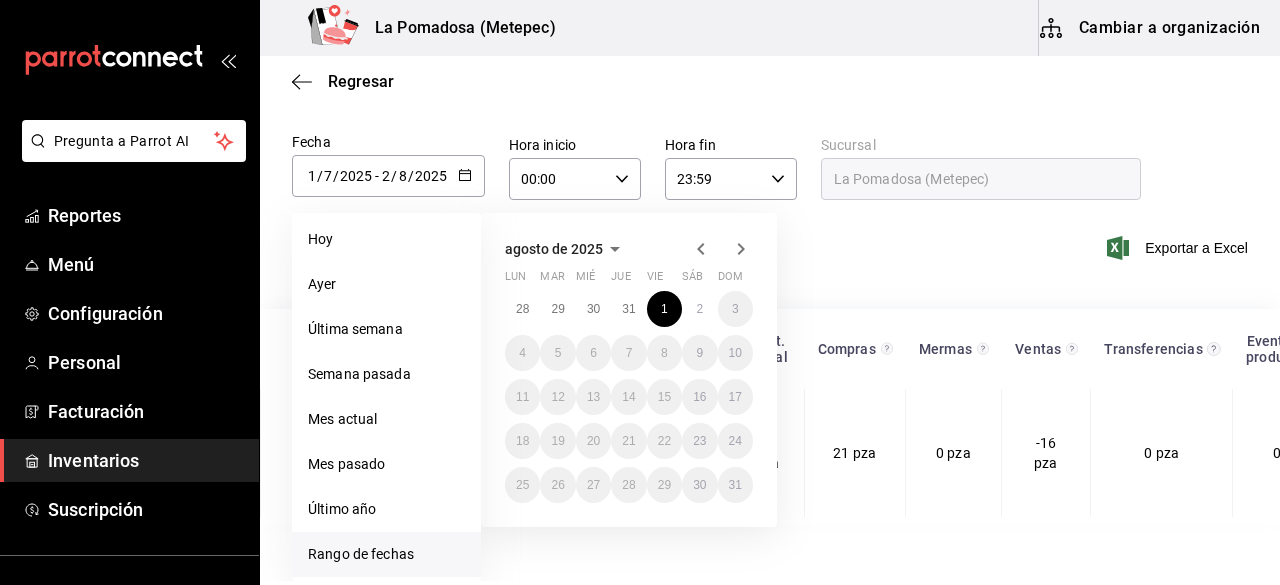 click 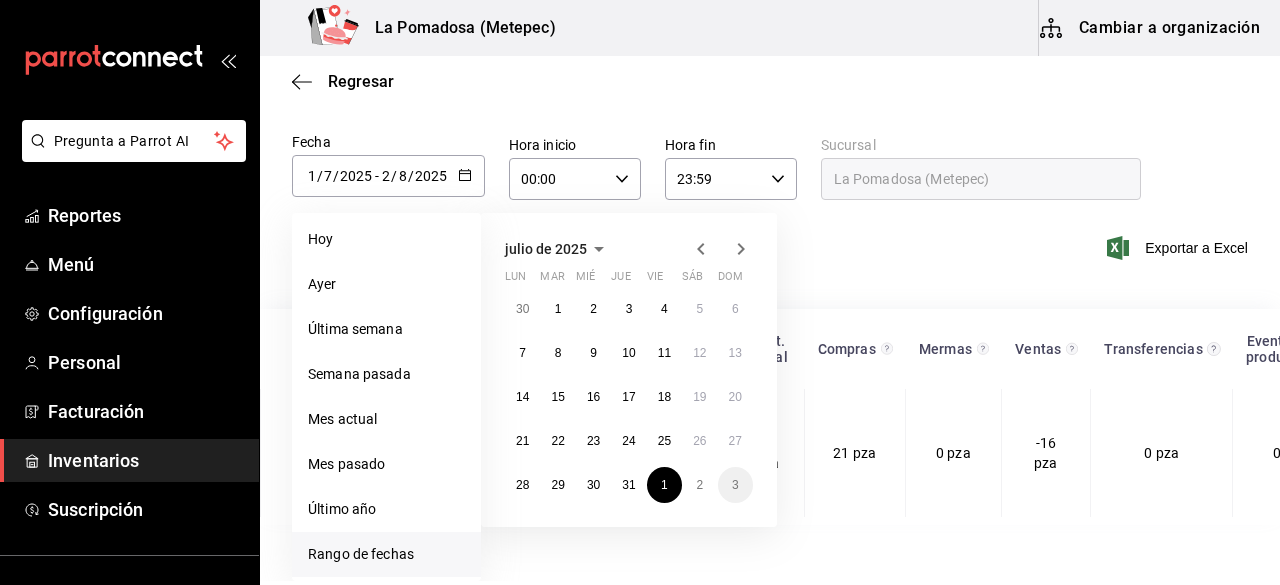 click 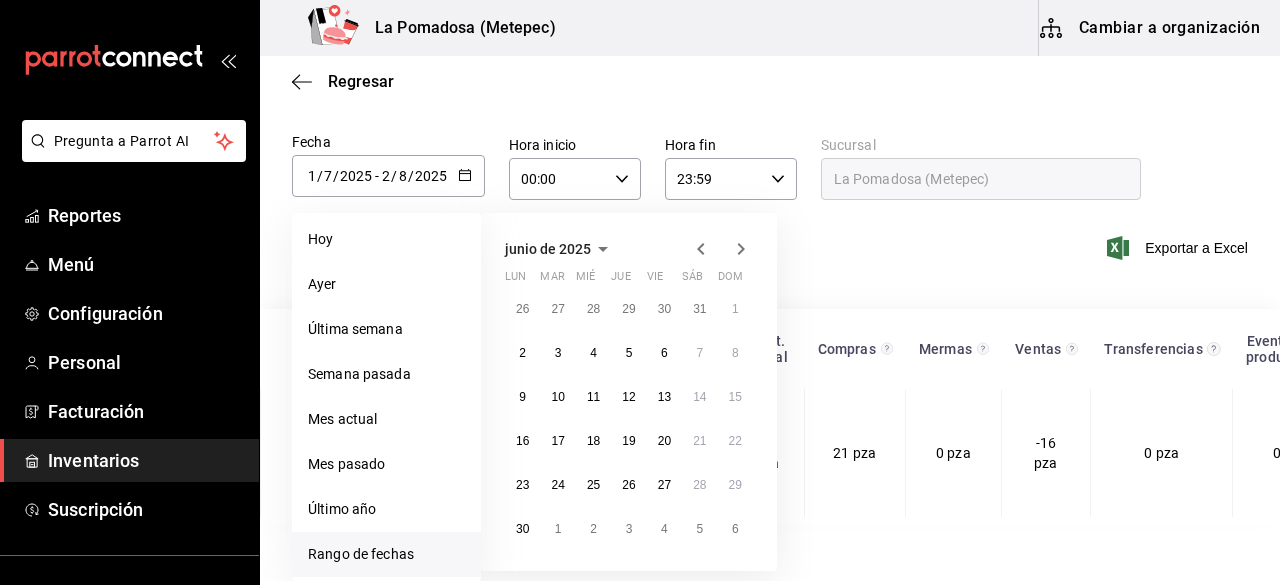 click 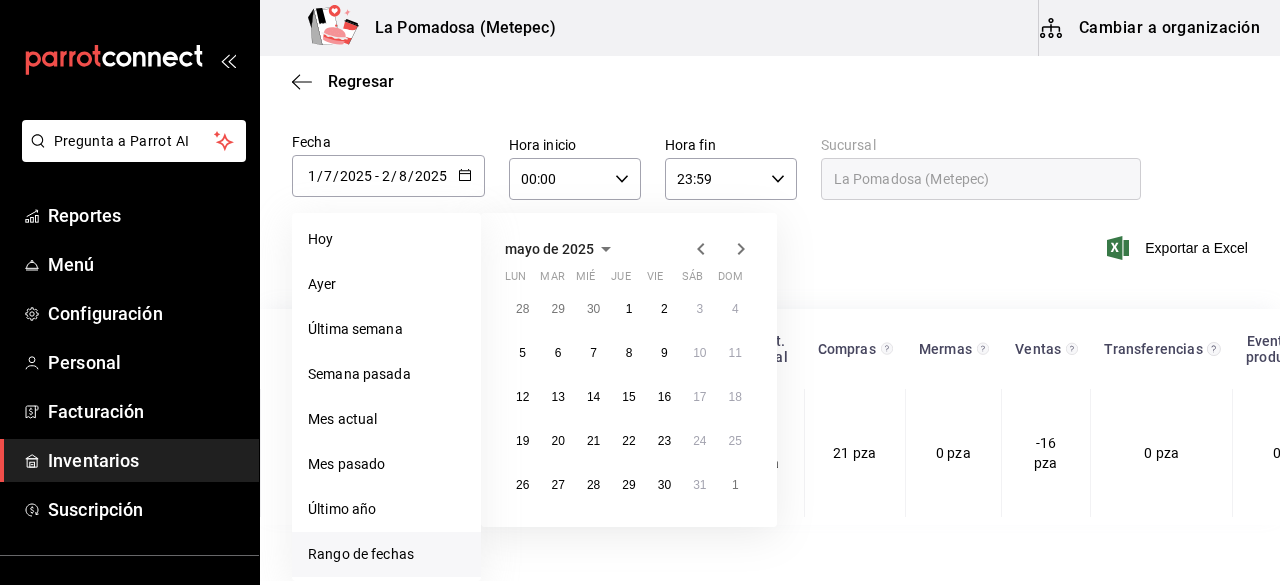 click 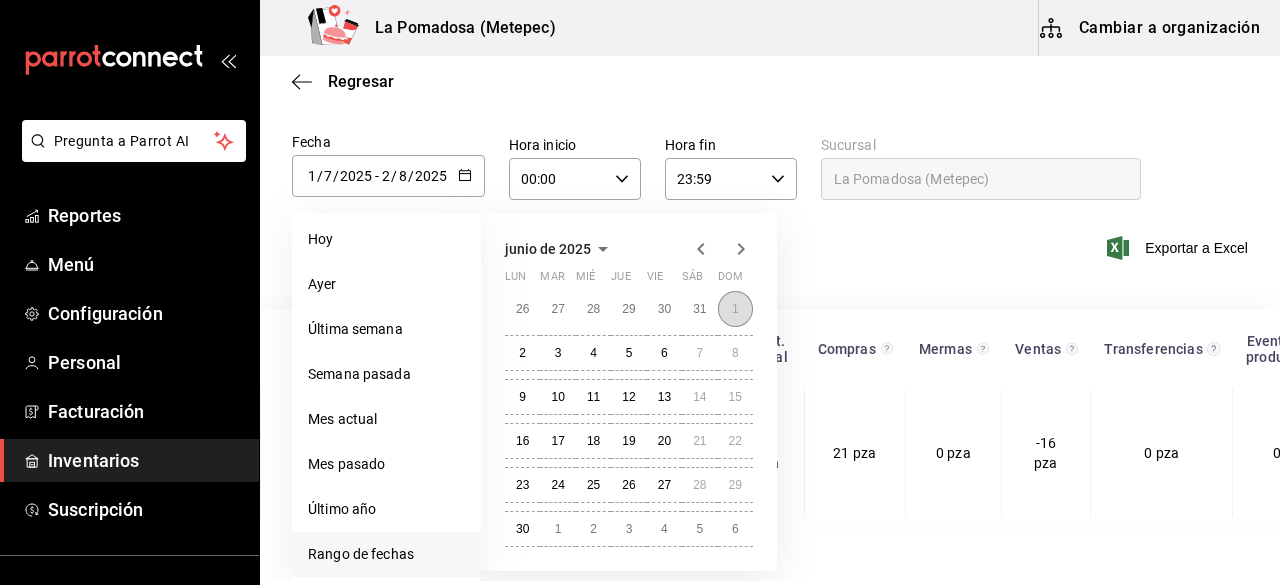 click on "1" at bounding box center [735, 309] 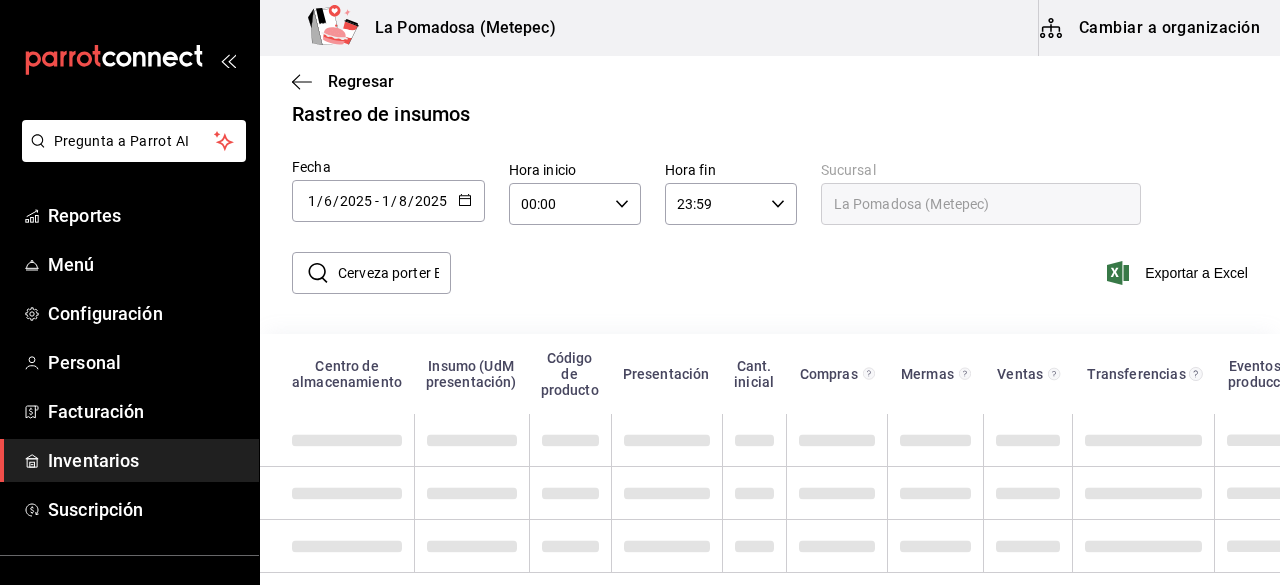 scroll, scrollTop: 26, scrollLeft: 0, axis: vertical 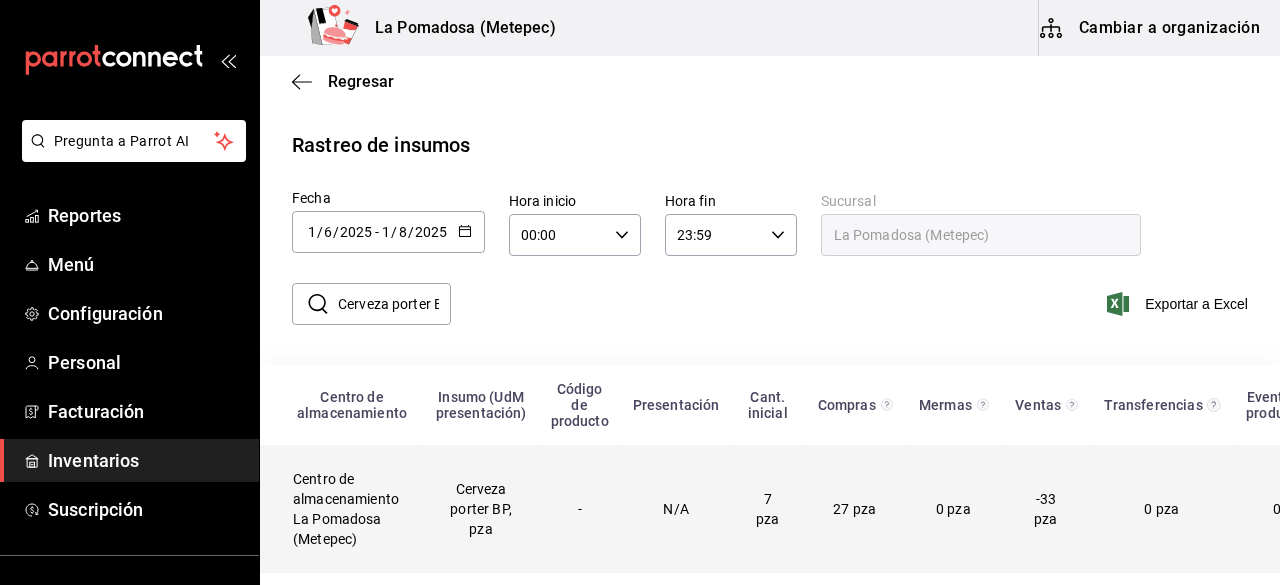 click on "Cerveza porter BP, pza" at bounding box center (481, 509) 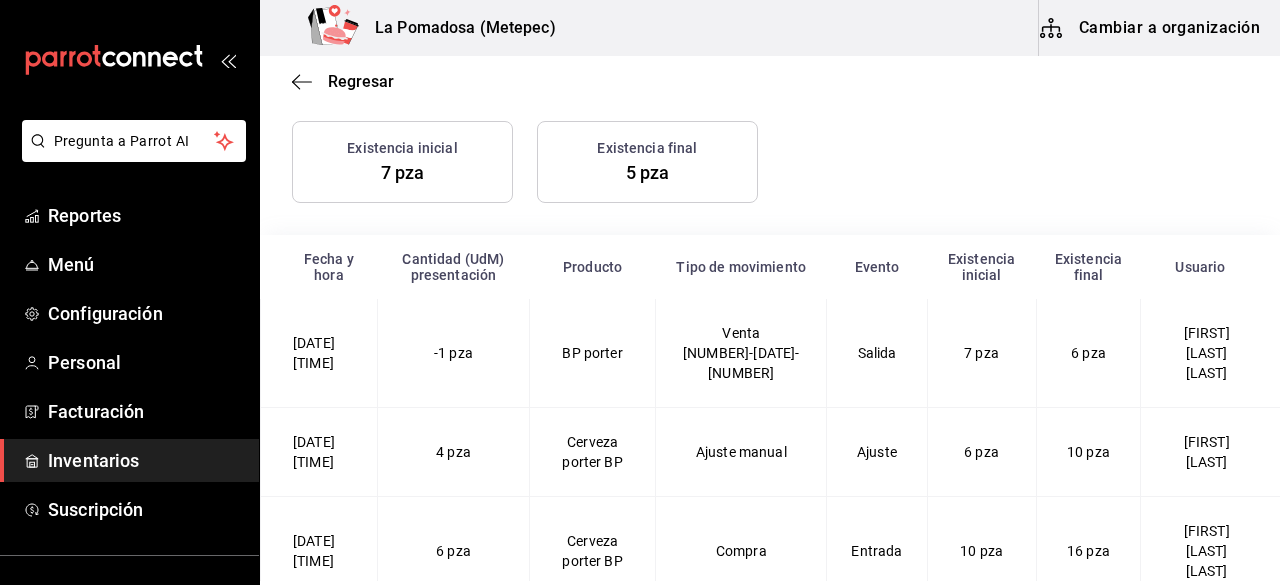 scroll, scrollTop: 376, scrollLeft: 0, axis: vertical 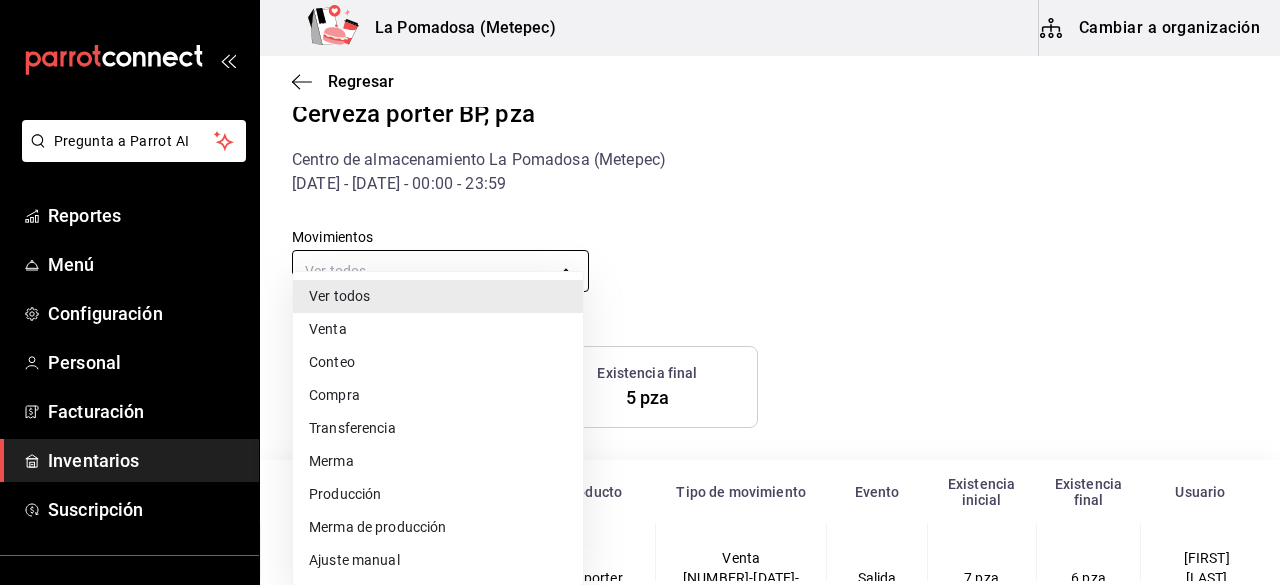 click on "Pregunta a Parrot AI Reportes   Menú   Configuración   Personal   Facturación   Inventarios   Suscripción   Ayuda Recomienda Parrot   FRANCISCO OLIVARES   Sugerir nueva función   La Pomadosa (Metepec) Cambiar a organización Regresar Cerveza porter BP, pza Centro de almacenamiento La Pomadosa (Metepec) 1/06/2025 - 1/08/2025 - 00:00 - 23:59 Movimientos Ver todos default Existencia inicial 7 pza Existencia final 5 pza Fecha y hora Cantidad (UdM) presentación Producto Tipo de movimiento Evento Existencia inicial Existencia final Usuario 6/06/2025 8:54 PM -1 pza BP porter Venta 060625-P-0039 Salida 7 pza 6 pza ARANZA AGUILAR LUNA 7/06/2025 3:07 PM 4 pza Cerveza porter BP Ajuste manual Ajuste 6 pza 10 pza FRANCISCO OLIVARES 14/06/2025 12:52 PM 6 pza Cerveza porter BP Compra Entrada 10 pza 16 pza LUCERO DENNIS MACHUCA RAMIREZ 14/06/2025 4:20 PM -1 pza BP porter Venta 140625-P-0025 Salida 16 pza 15 pza ARANZA AGUILAR LUNA 15/06/2025 2:32 PM -1 pza BP porter Venta 150625-P-0011 Salida 15 pza 14 pza -1 pza Venta" at bounding box center [640, 290] 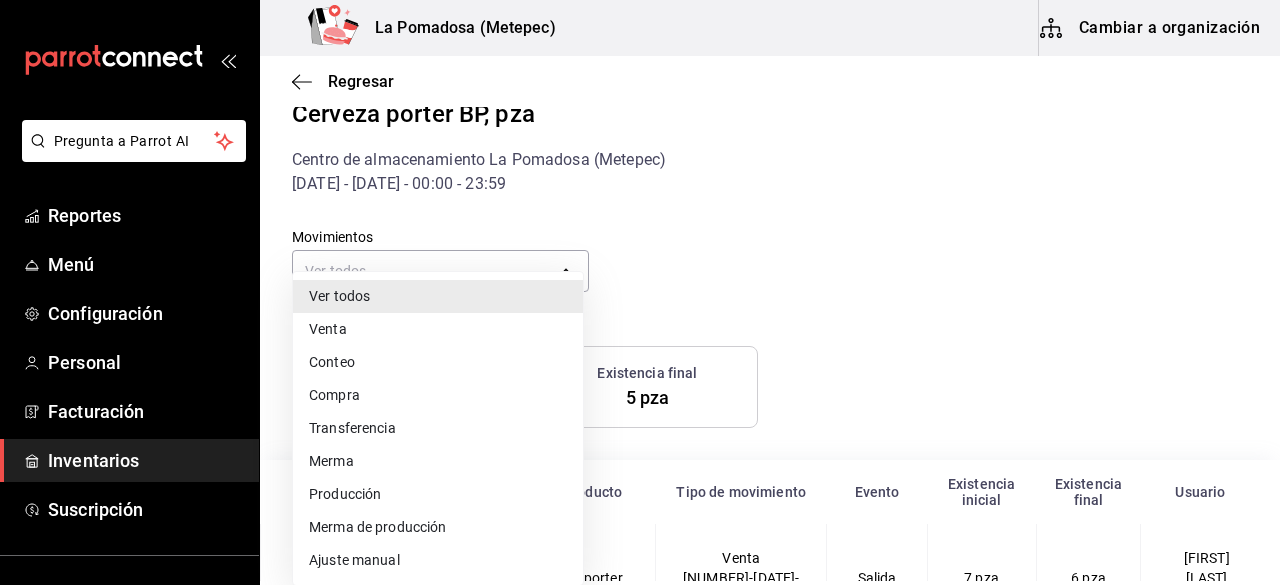 click on "Ajuste manual" at bounding box center [438, 560] 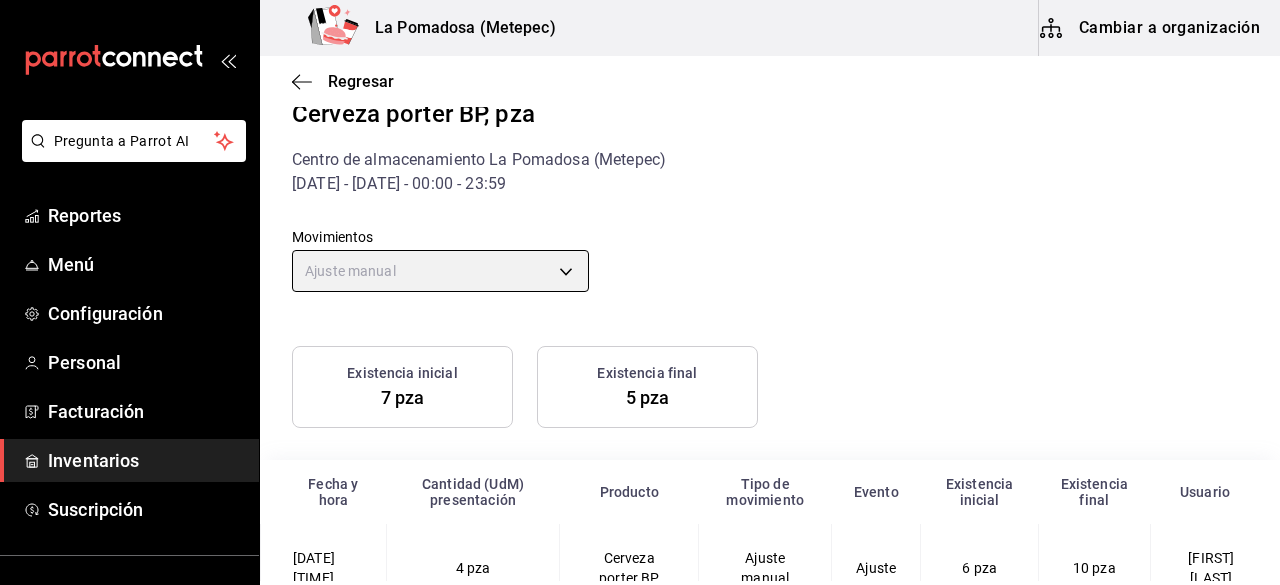 scroll, scrollTop: 66, scrollLeft: 0, axis: vertical 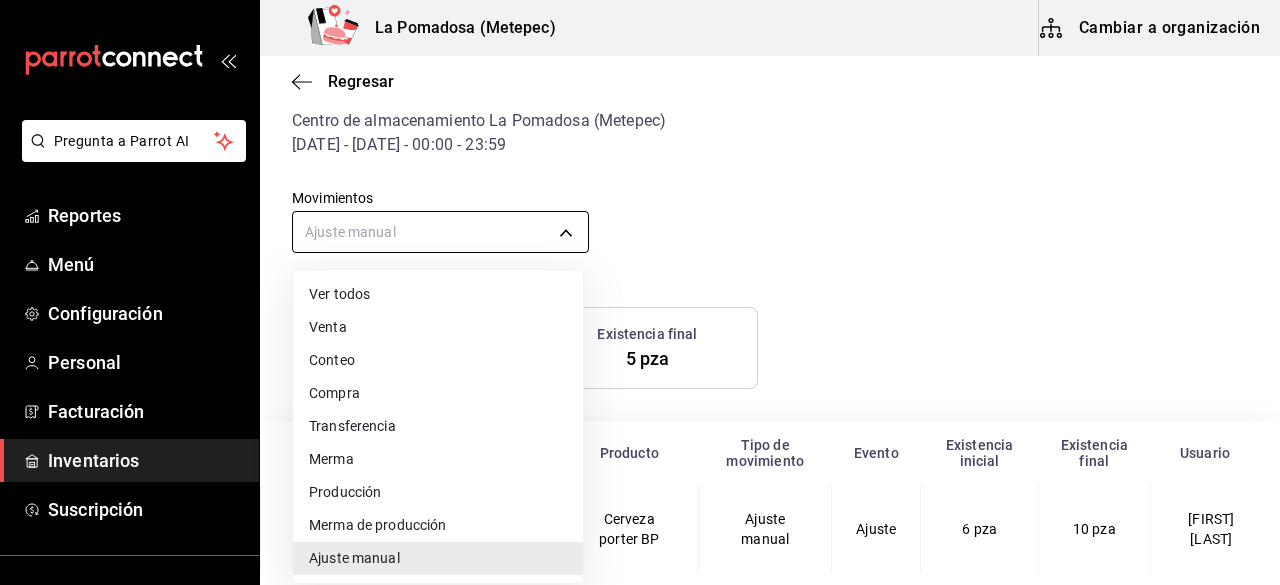 click on "Pregunta a Parrot AI Reportes   Menú   Configuración   Personal   Facturación   Inventarios   Suscripción   Ayuda Recomienda Parrot   FRANCISCO OLIVARES   Sugerir nueva función   La Pomadosa (Metepec) Cambiar a organización Regresar Cerveza porter BP, pza Centro de almacenamiento La Pomadosa (Metepec) 1/06/2025 - 1/08/2025 - 00:00 - 23:59 Movimientos Ajuste manual MANUAL_ADJUSTMENT Existencia inicial 7 pza Existencia final 5 pza Fecha y hora Cantidad (UdM) presentación Producto Tipo de movimiento Evento Existencia inicial Existencia final Usuario 7/06/2025 3:07 PM 4 pza Cerveza porter BP Ajuste manual Ajuste 6 pza 10 pza FRANCISCO OLIVARES Pregunta a Parrot AI Reportes   Menú   Configuración   Personal   Facturación   Inventarios   Suscripción   Ayuda Recomienda Parrot   FRANCISCO OLIVARES   Sugerir nueva función   GANA 1 MES GRATIS EN TU SUSCRIPCIÓN AQUÍ Eliminar Visitar centro de ayuda (81) 2046 6363 soporte@parrotsoftware.io Visitar centro de ayuda (81) 2046 6363 soporte@parrotsoftware.io" at bounding box center (640, 290) 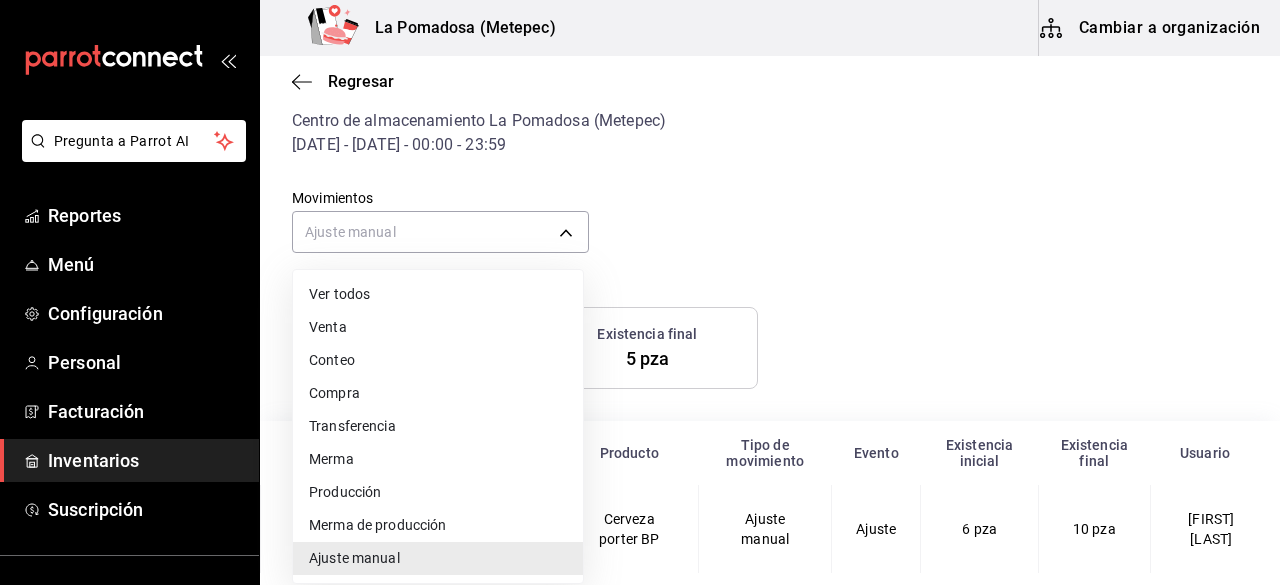 click on "Ver todos" at bounding box center (438, 294) 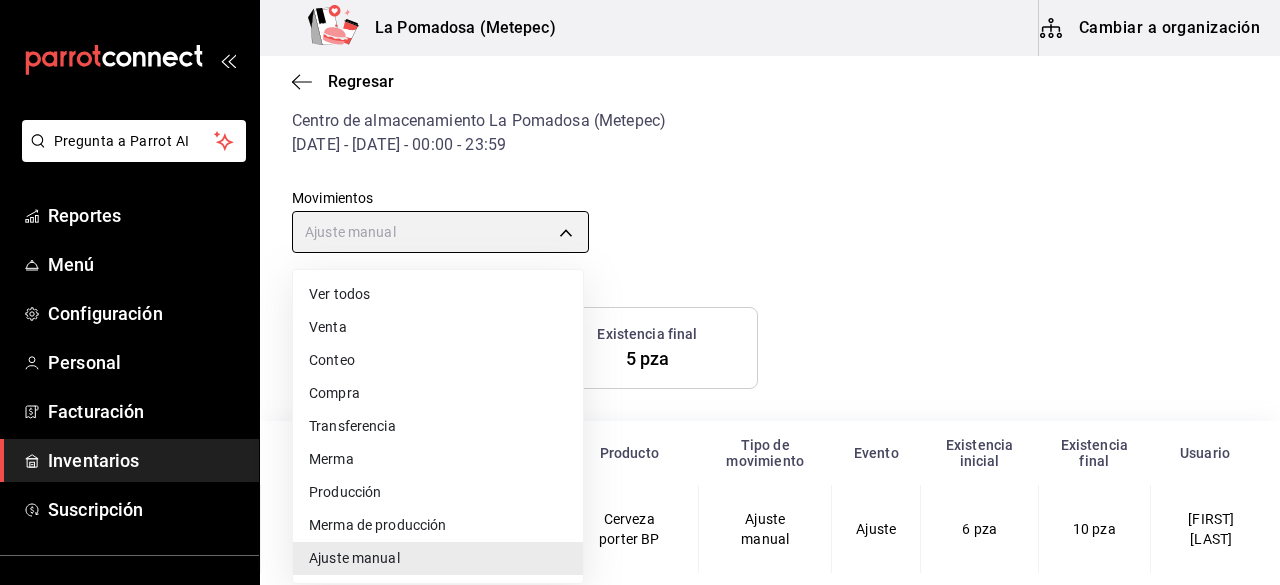 type on "default" 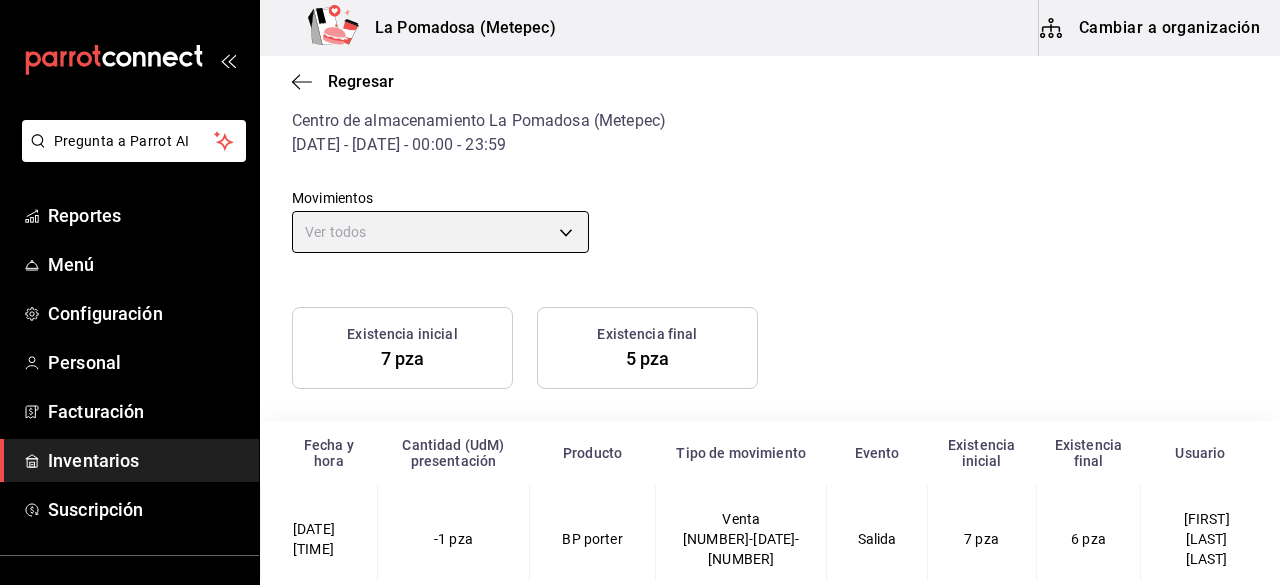 scroll, scrollTop: 376, scrollLeft: 0, axis: vertical 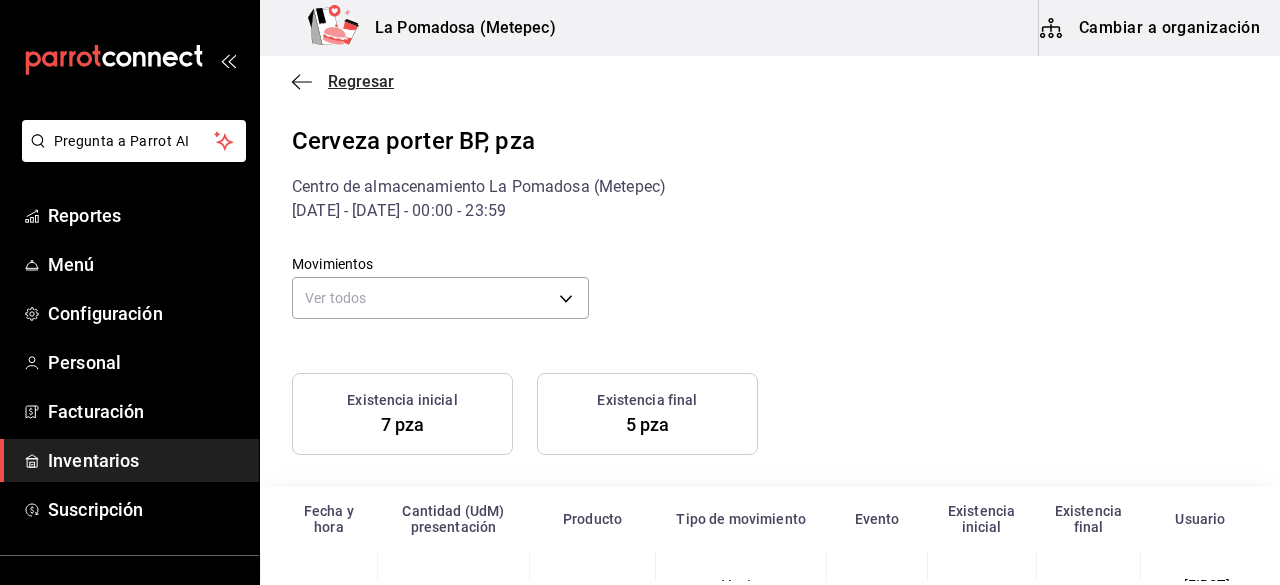 click on "Regresar" at bounding box center [361, 81] 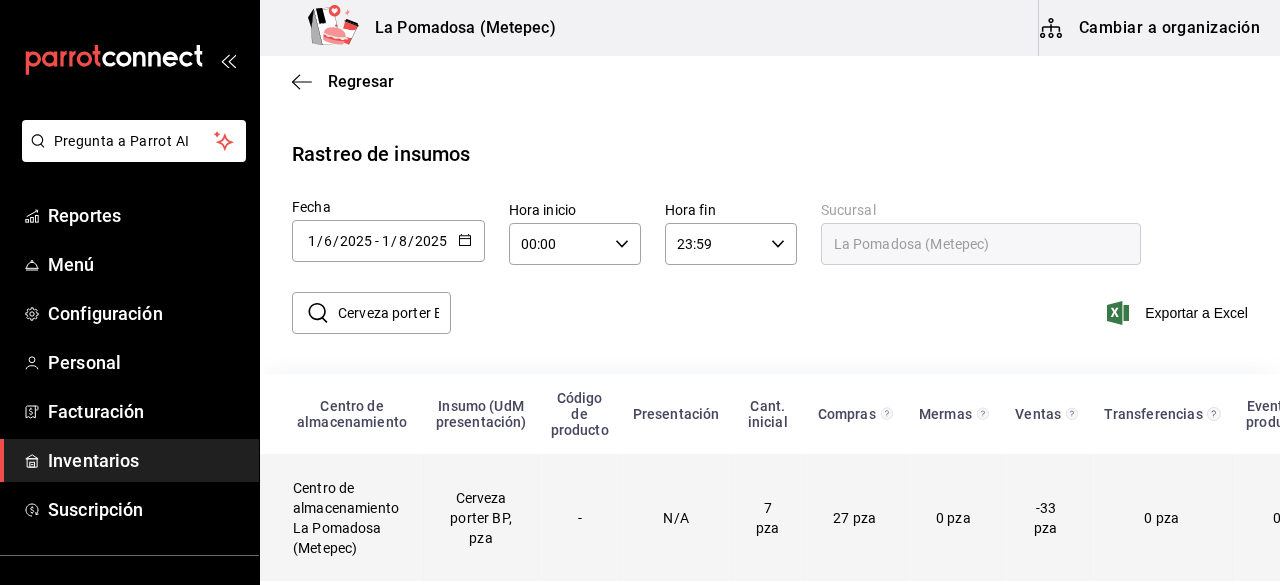 click on "Cerveza porter BP, pza" at bounding box center [481, 518] 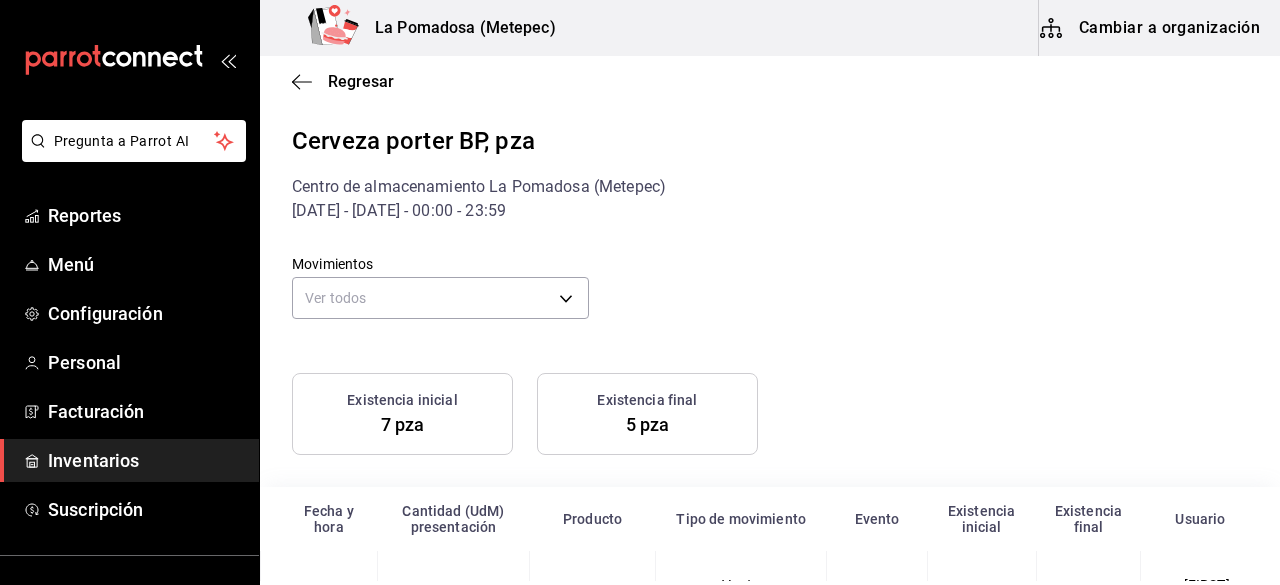 scroll, scrollTop: 376, scrollLeft: 0, axis: vertical 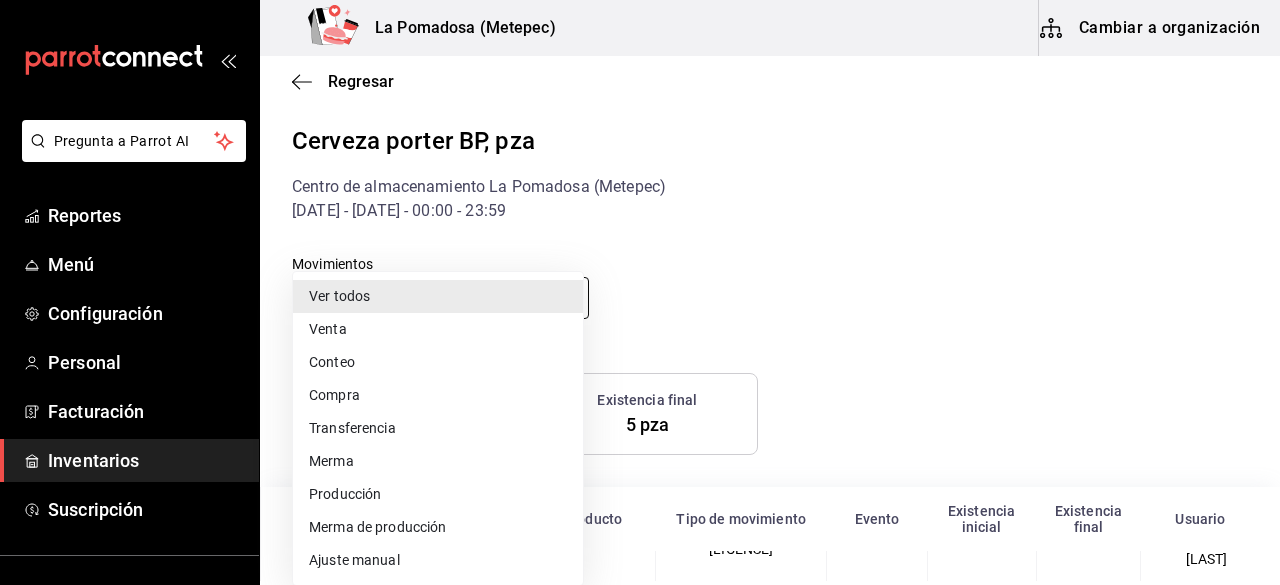 click on "Pregunta a Parrot AI Reportes   Menú   Configuración   Personal   Facturación   Inventarios   Suscripción   Ayuda Recomienda Parrot   FRANCISCO OLIVARES   Sugerir nueva función   La Pomadosa (Metepec) Cambiar a organización Regresar Cerveza porter BP, pza Centro de almacenamiento La Pomadosa (Metepec) 1/06/2025 - 1/08/2025 - 00:00 - 23:59 Movimientos Ver todos default Existencia inicial 7 pza Existencia final 5 pza Fecha y hora Cantidad (UdM) presentación Producto Tipo de movimiento Evento Existencia inicial Existencia final Usuario 6/06/2025 8:54 PM -1 pza BP porter Venta 060625-P-0039 Salida 7 pza 6 pza ARANZA AGUILAR LUNA 7/06/2025 3:07 PM 4 pza Cerveza porter BP Ajuste manual Ajuste 6 pza 10 pza FRANCISCO OLIVARES 14/06/2025 12:52 PM 6 pza Cerveza porter BP Compra Entrada 10 pza 16 pza LUCERO DENNIS MACHUCA RAMIREZ 14/06/2025 4:20 PM -1 pza BP porter Venta 140625-P-0025 Salida 16 pza 15 pza ARANZA AGUILAR LUNA 15/06/2025 2:32 PM -1 pza BP porter Venta 150625-P-0011 Salida 15 pza 14 pza -1 pza Venta" at bounding box center [640, 290] 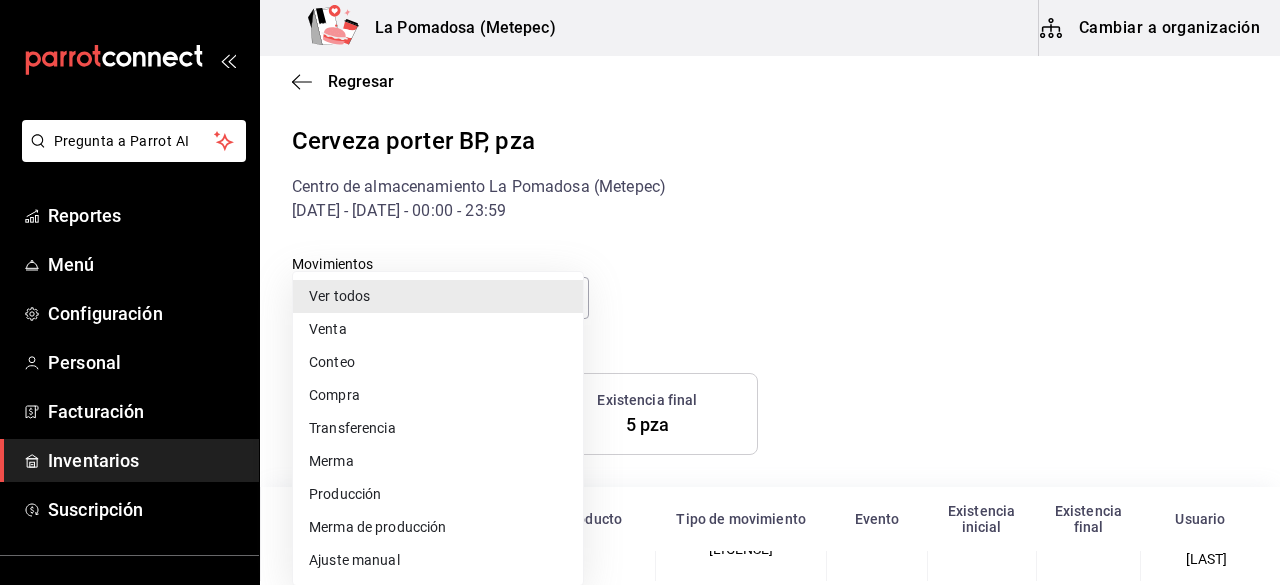 click on "Ver todos" at bounding box center [438, 296] 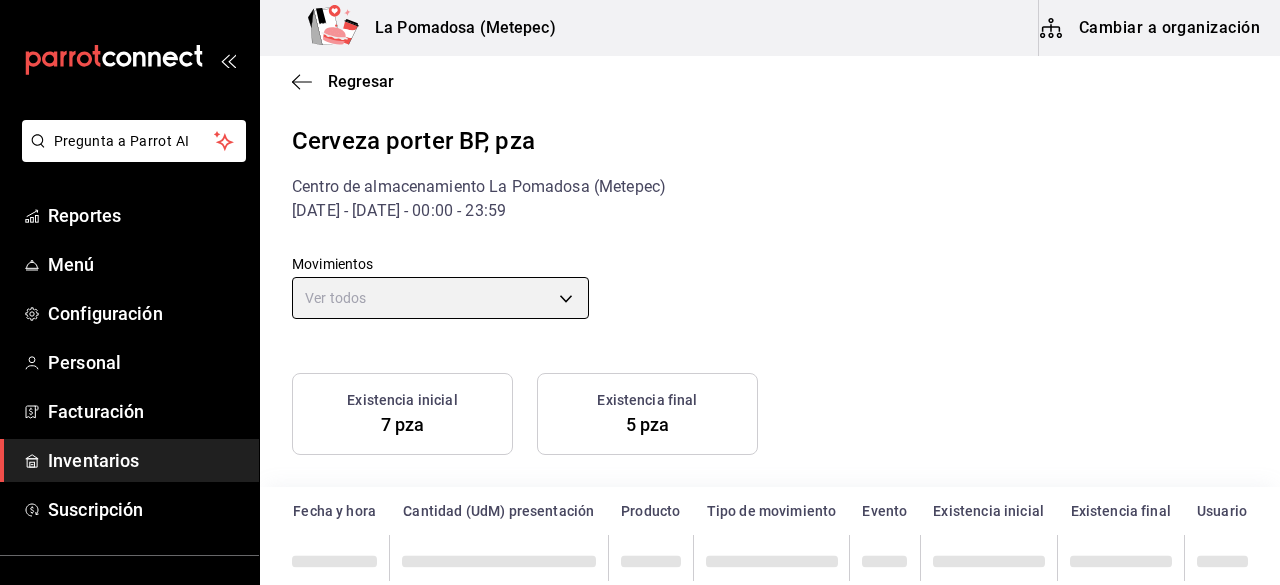 scroll, scrollTop: 0, scrollLeft: 0, axis: both 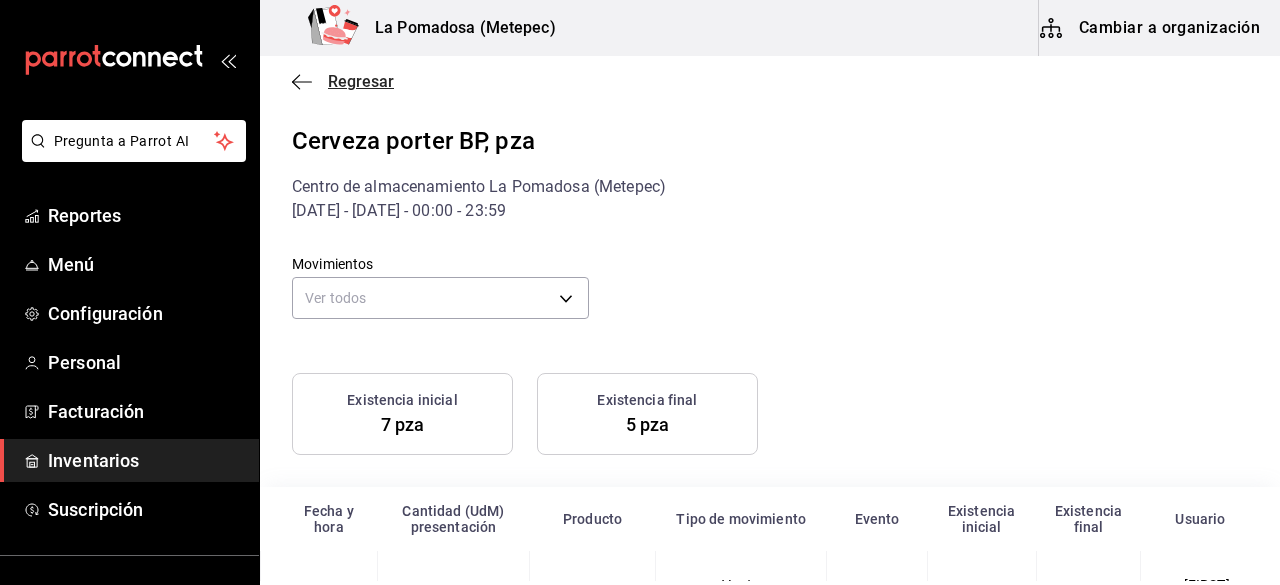 click on "Regresar" at bounding box center [361, 81] 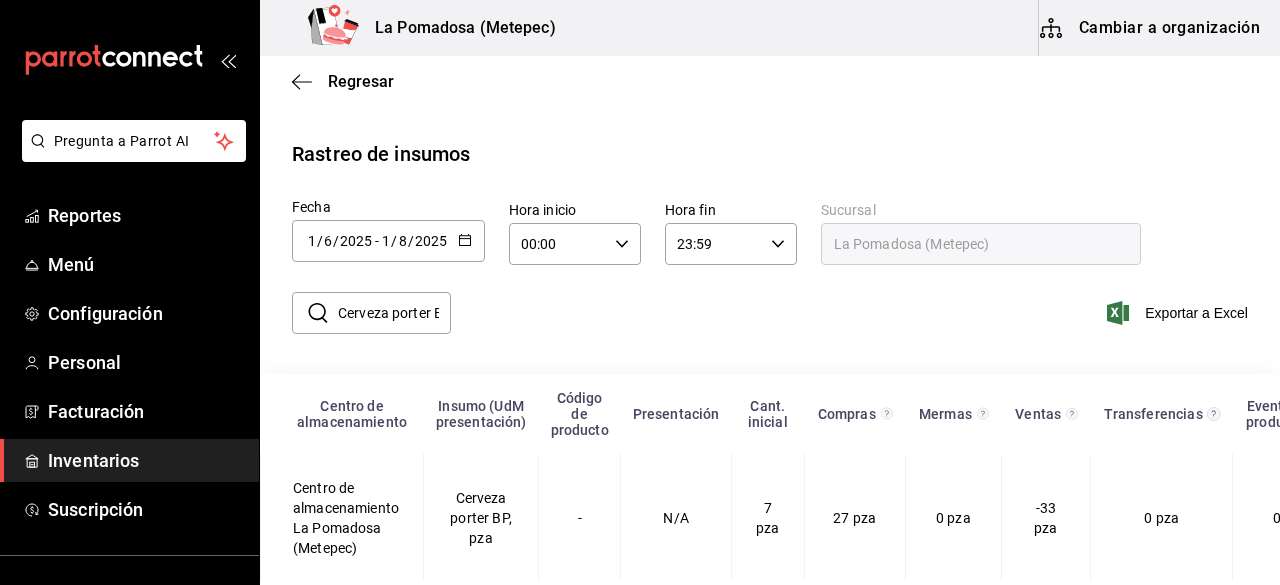 click on "2025-06-01 1 / 6 / 2025 - 2025-08-01 1 / 8 / 2025" at bounding box center [388, 241] 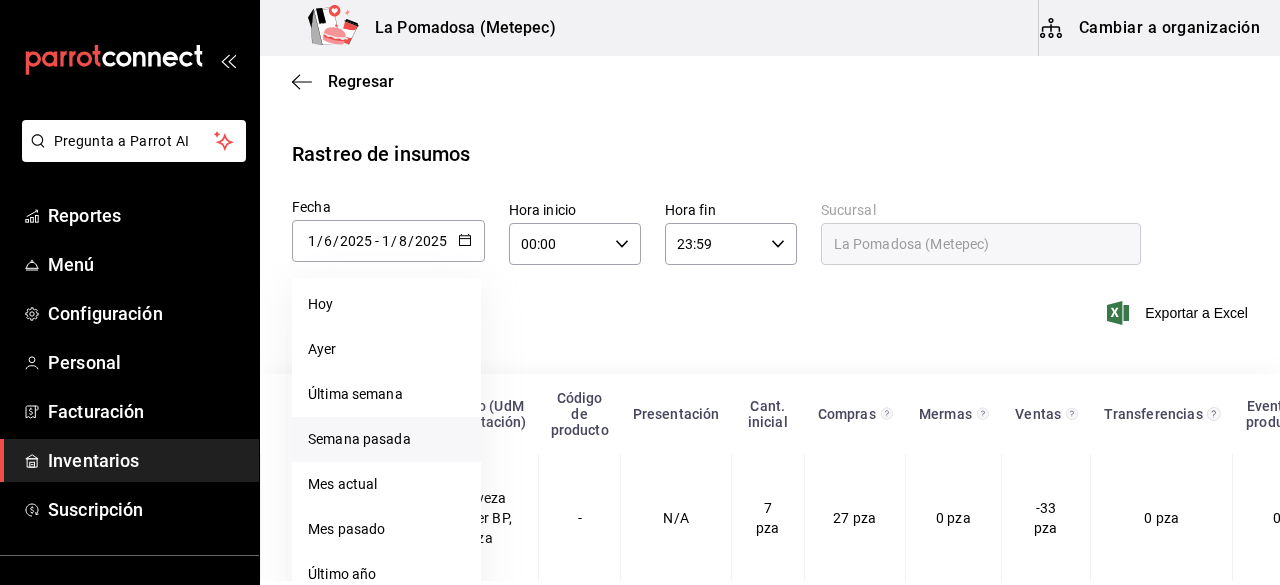 scroll, scrollTop: 65, scrollLeft: 0, axis: vertical 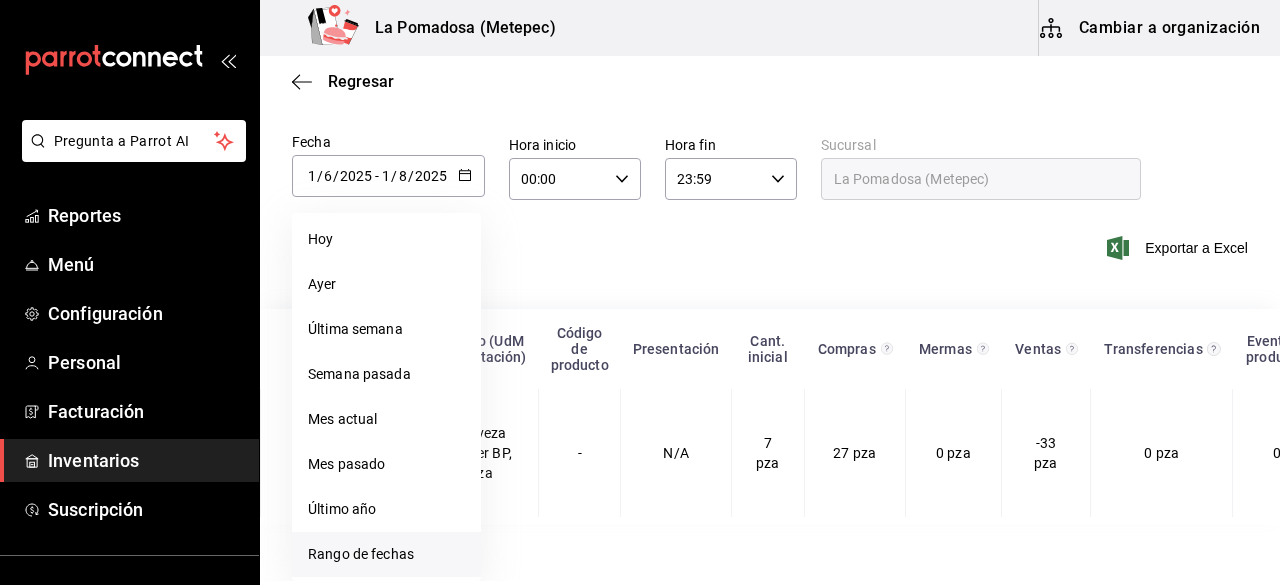 click on "Rango de fechas" at bounding box center [386, 554] 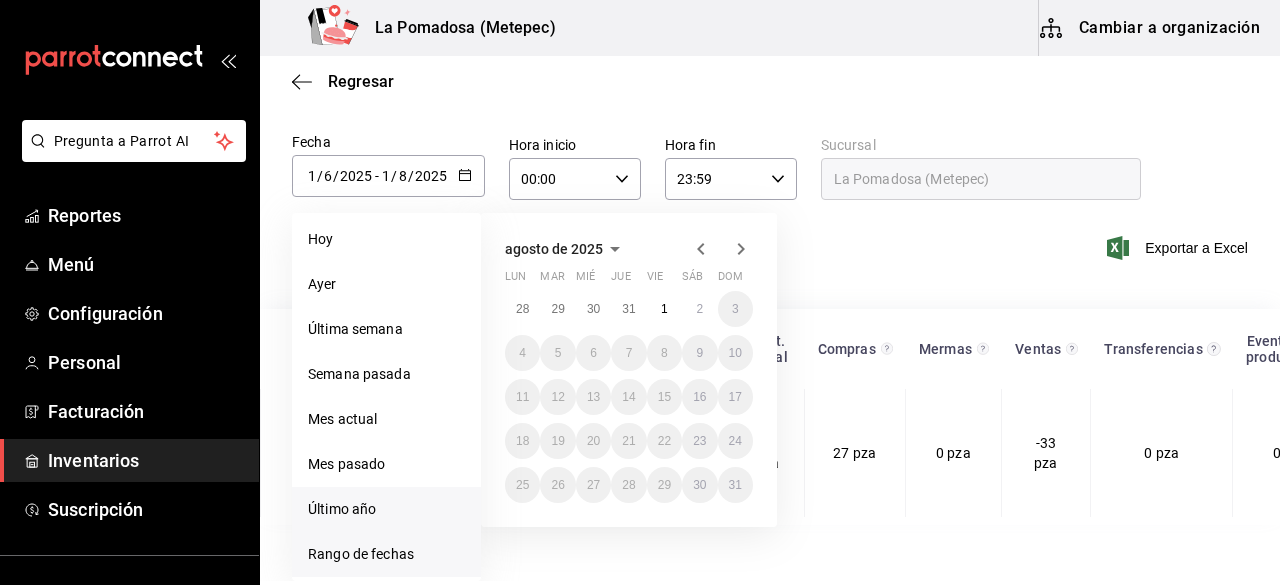 click on "Último año" at bounding box center [386, 509] 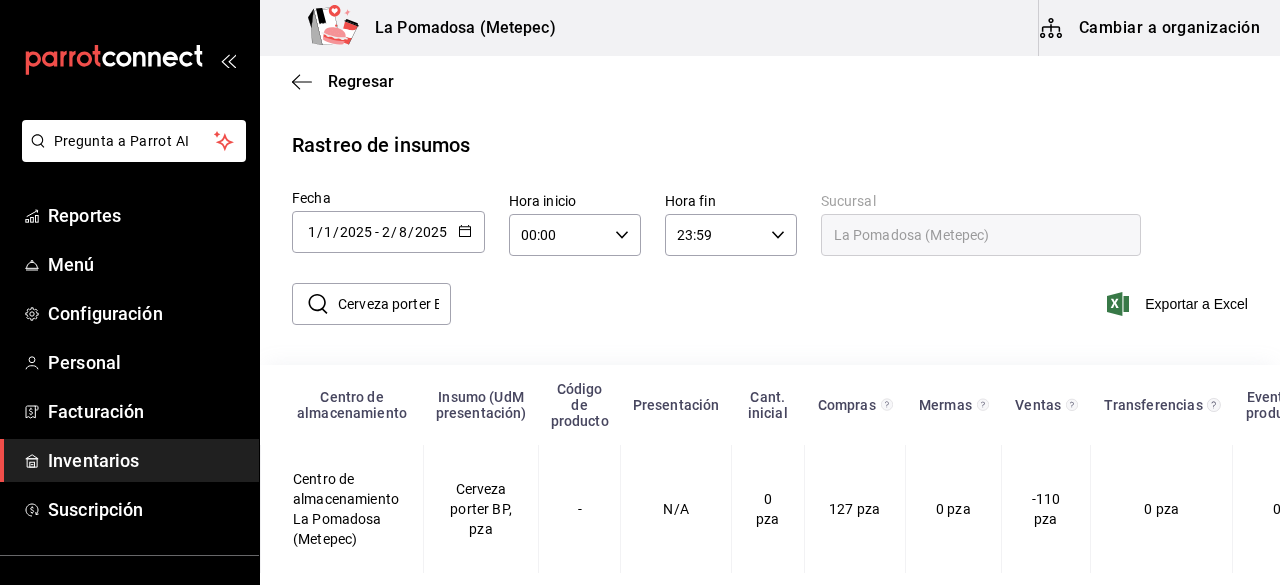 scroll, scrollTop: 26, scrollLeft: 0, axis: vertical 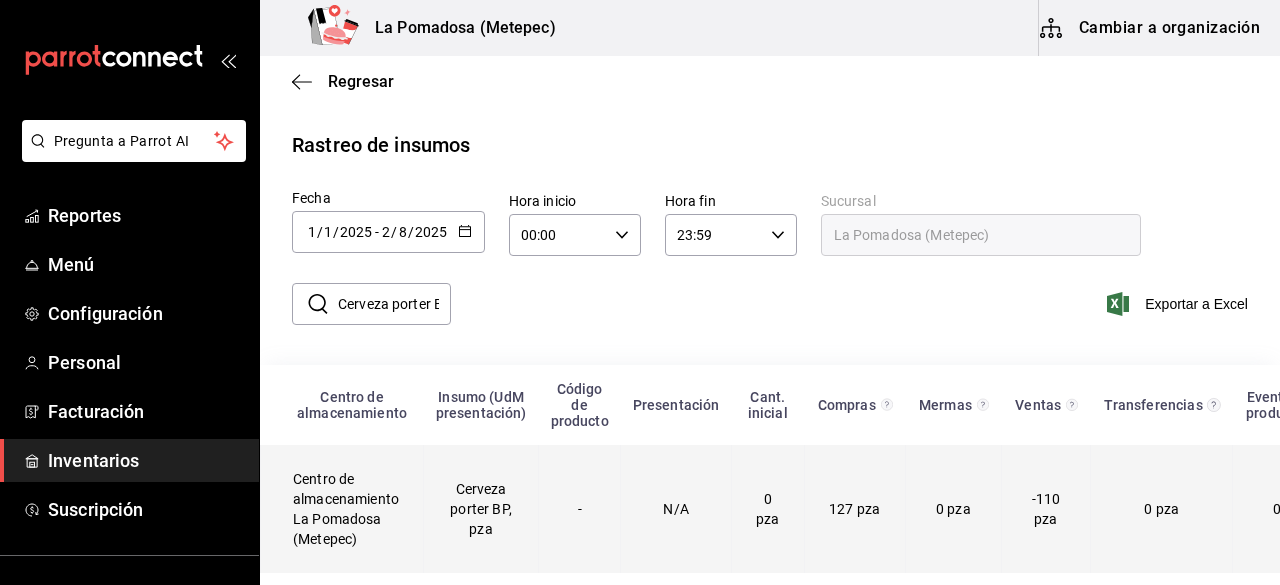 click on "Cerveza porter BP, pza" at bounding box center (481, 509) 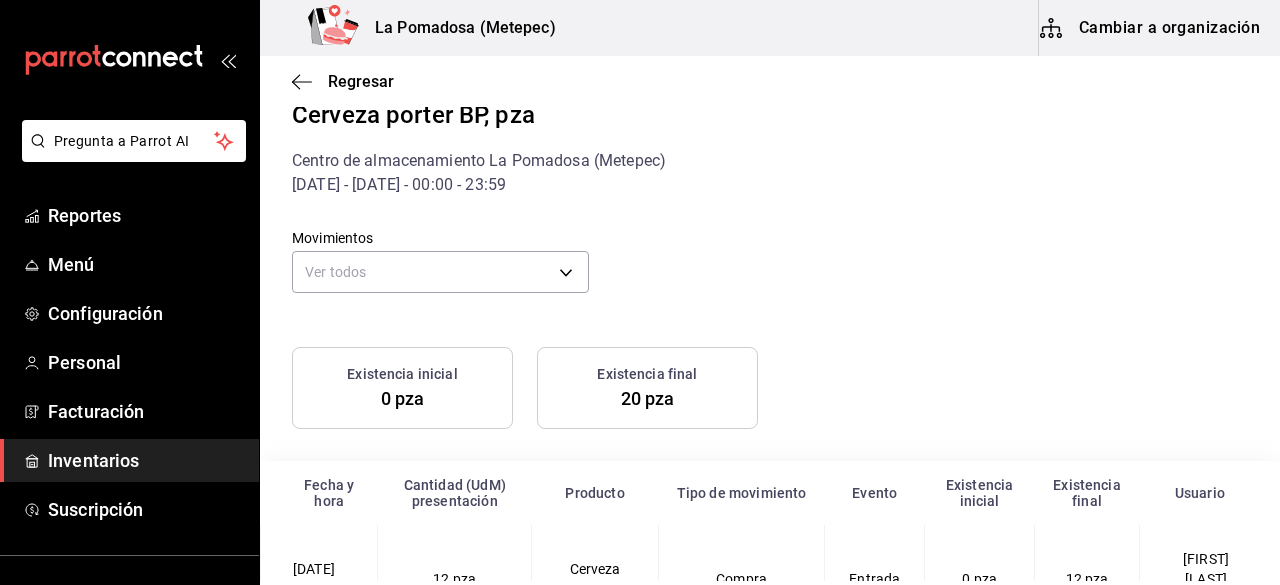 scroll, scrollTop: 376, scrollLeft: 0, axis: vertical 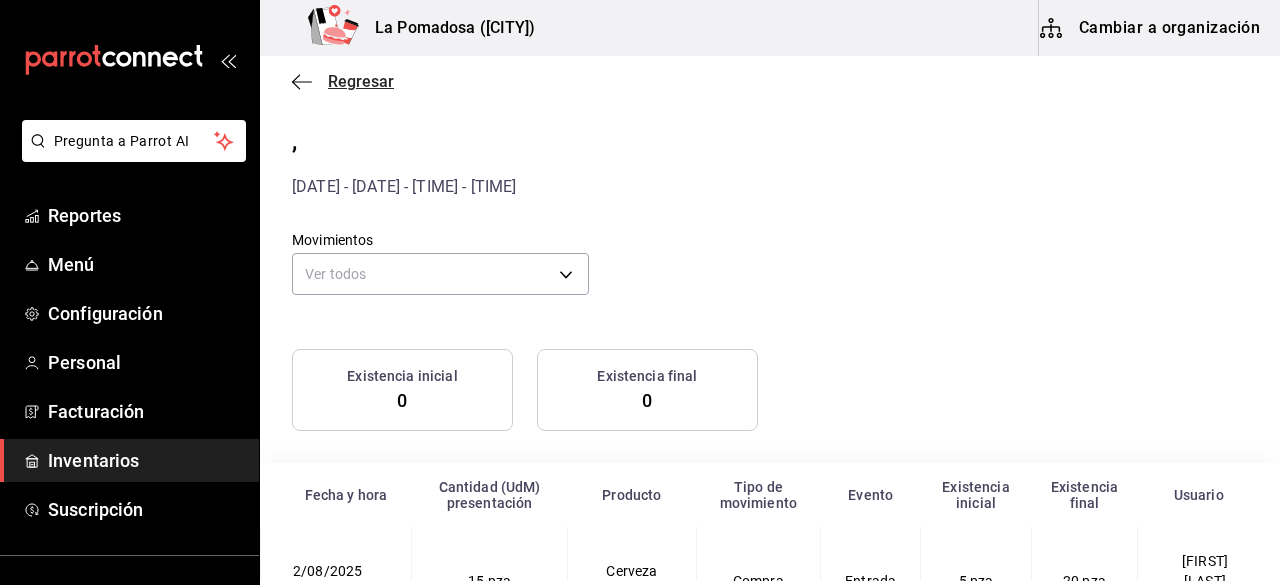 click on "Regresar" at bounding box center [361, 81] 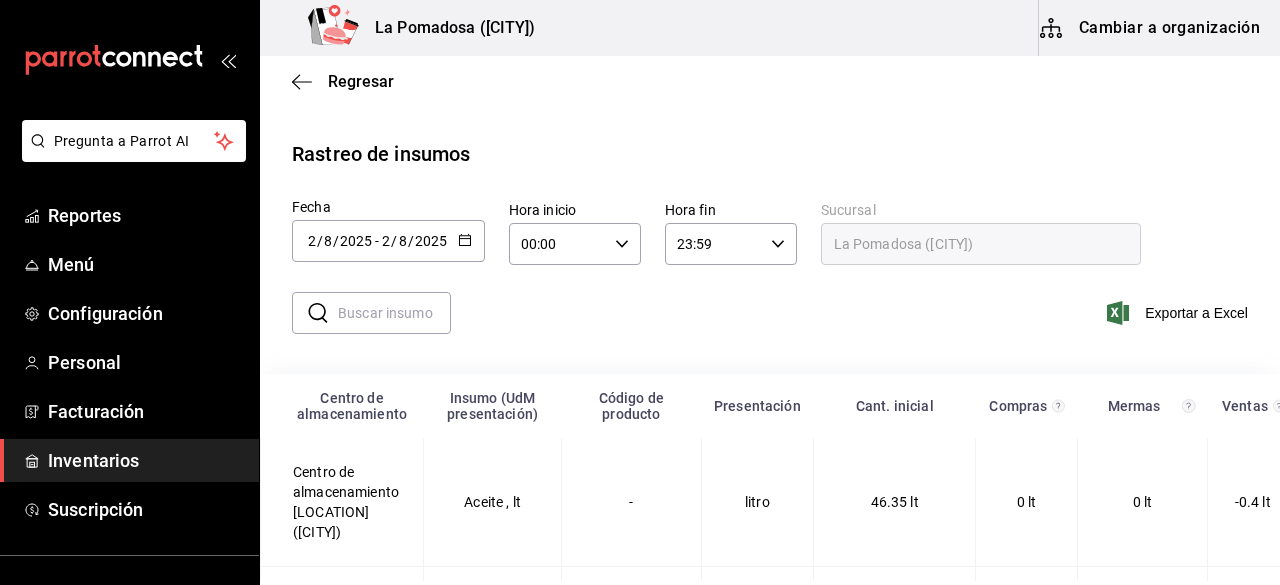click on "Inventarios" at bounding box center (145, 460) 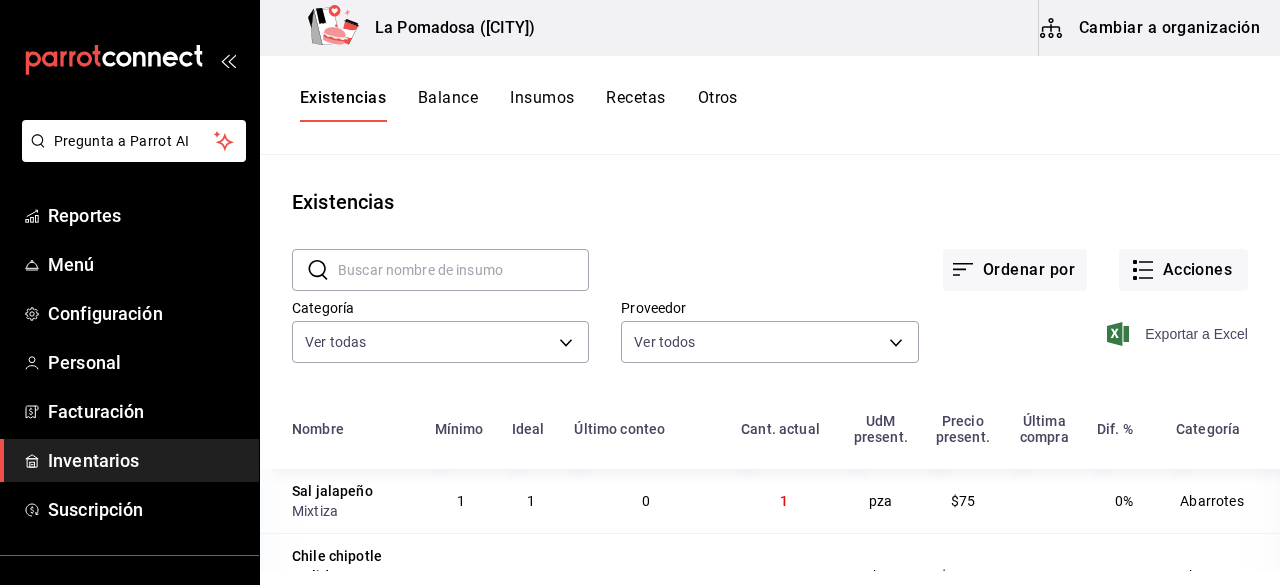 click on "Exportar a Excel" at bounding box center (1179, 334) 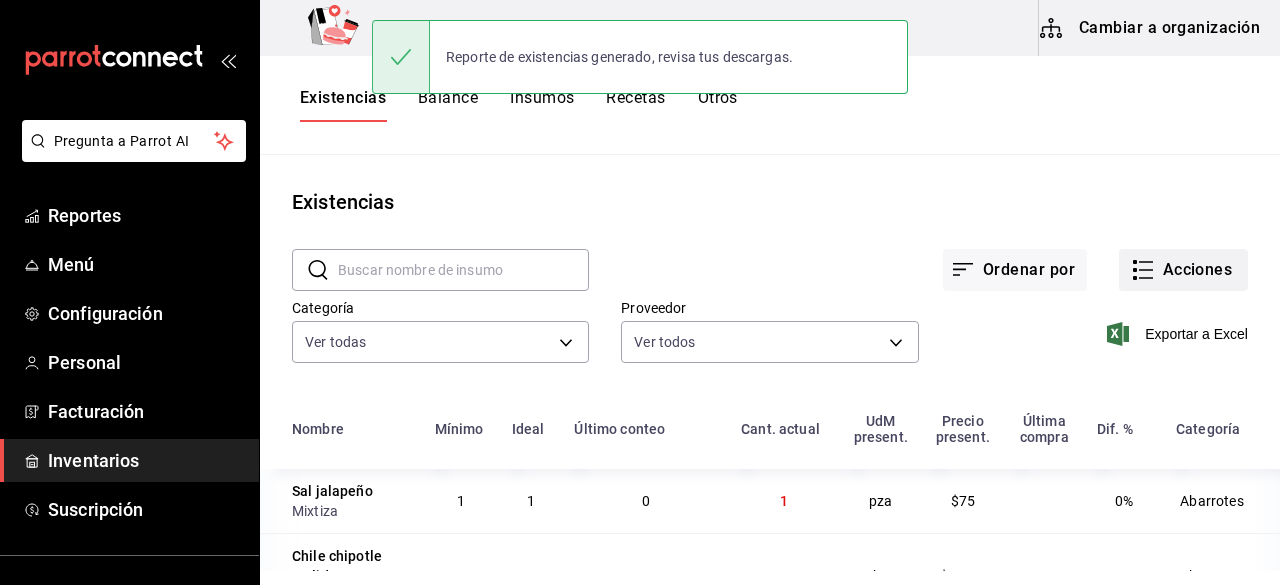 click on "Acciones" at bounding box center [1183, 270] 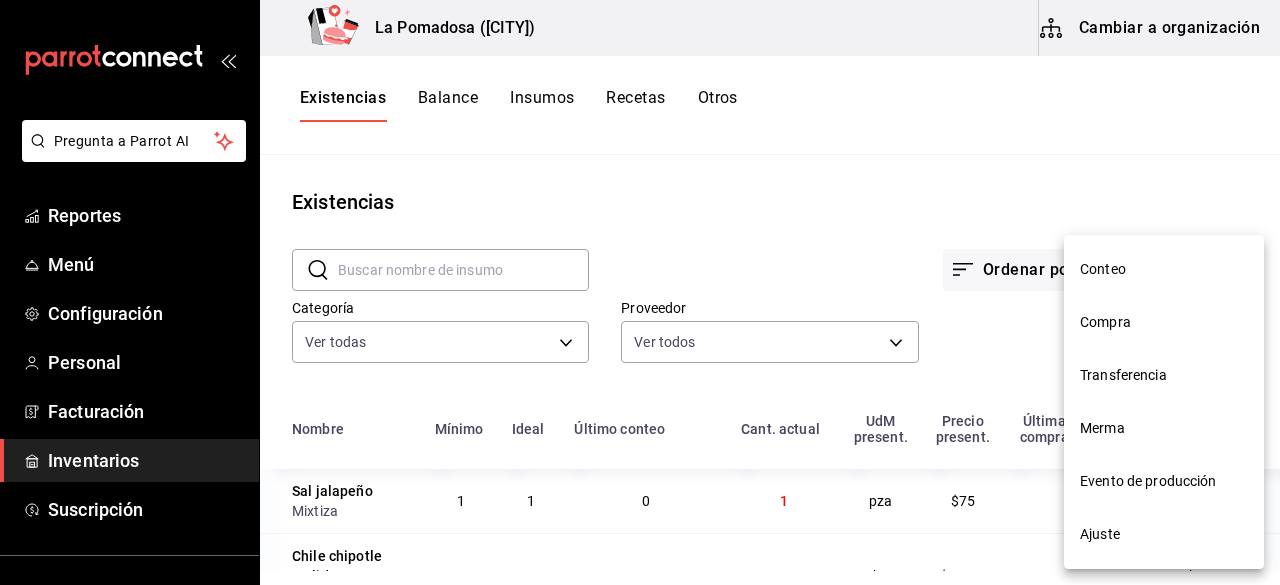 click on "Merma" at bounding box center (1164, 428) 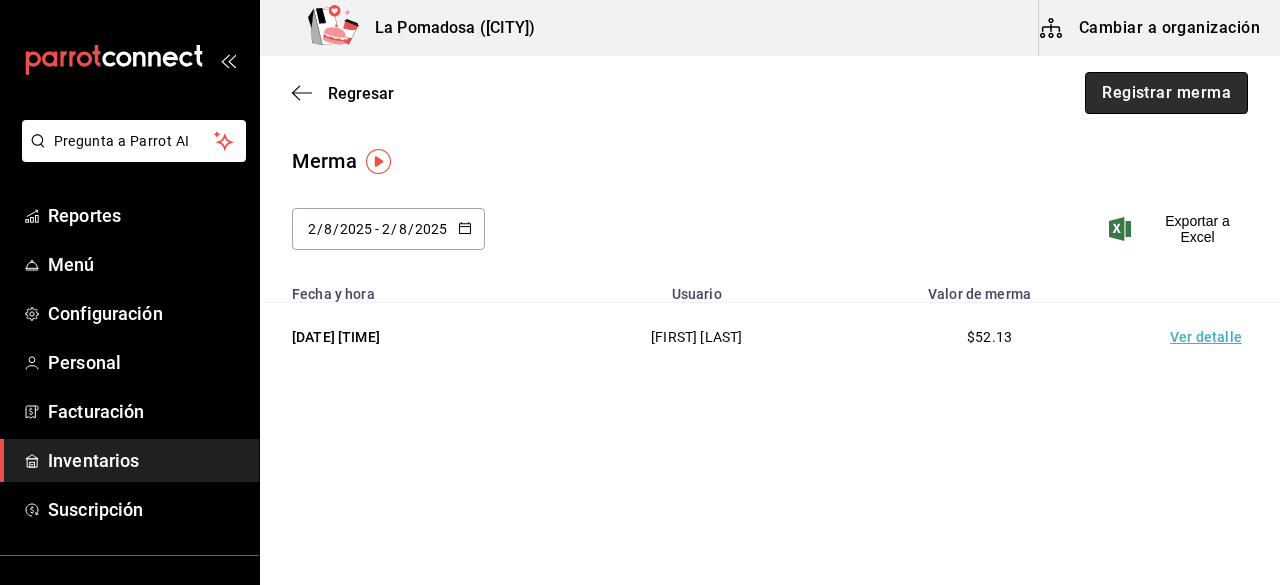 click on "Registrar merma" at bounding box center (1166, 93) 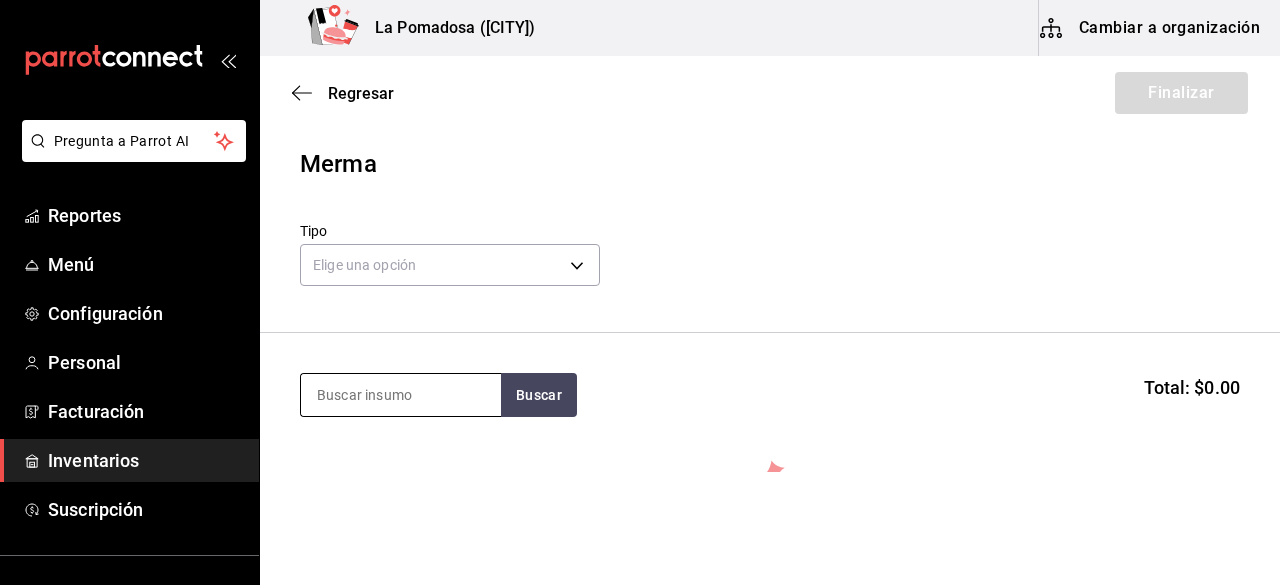 click at bounding box center [401, 395] 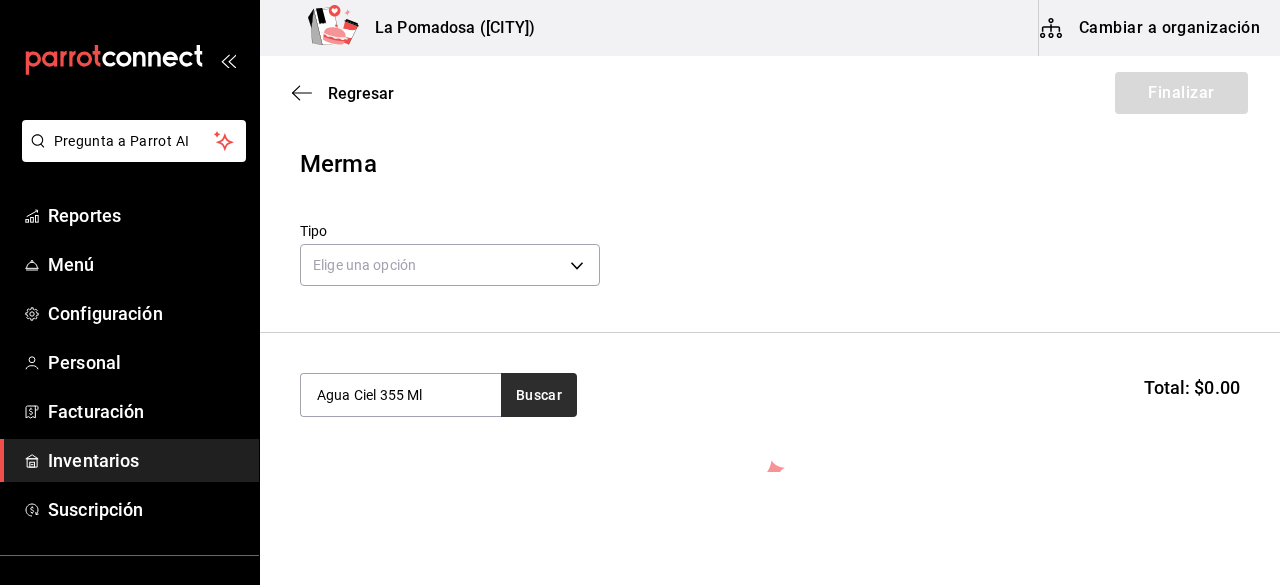 type on "Agua Ciel 355 Ml" 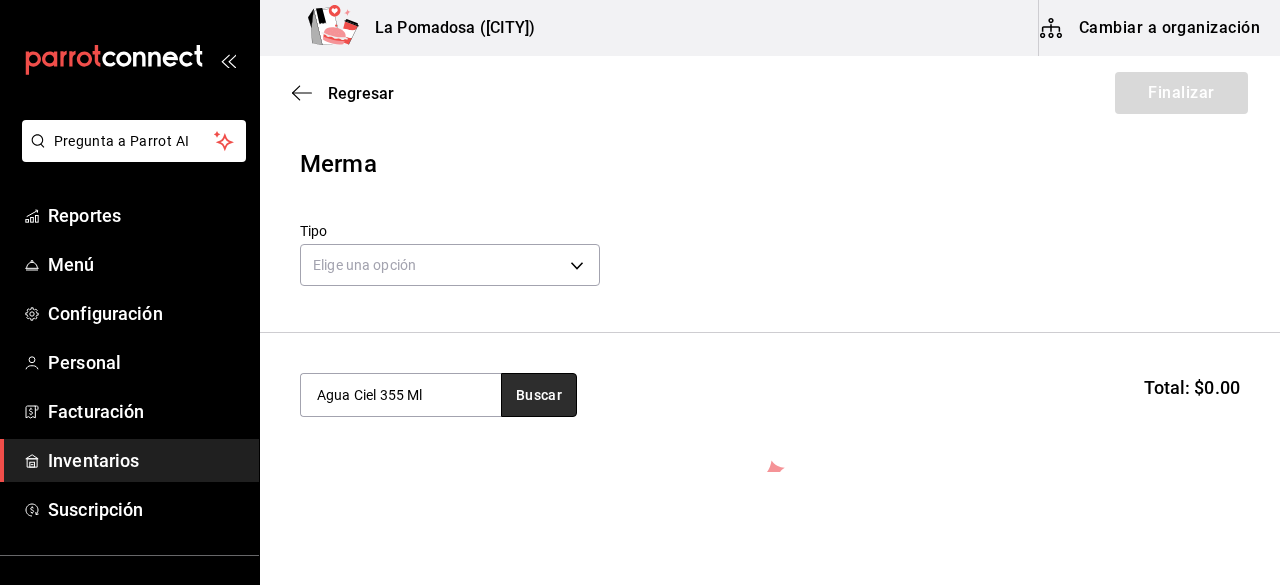 click on "Buscar" at bounding box center (539, 395) 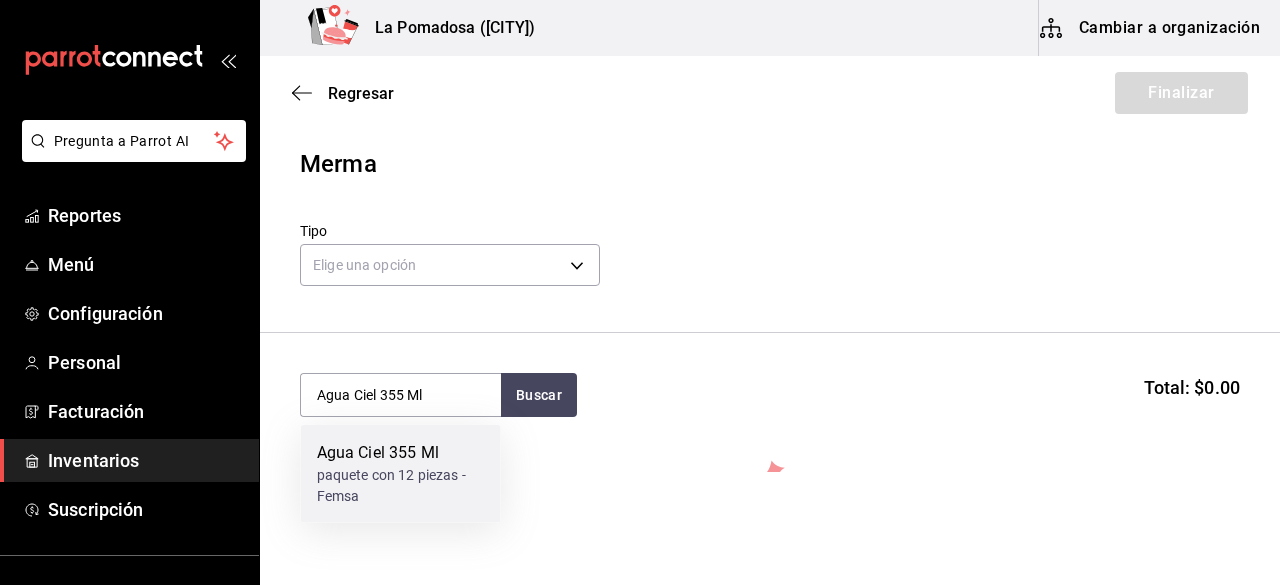 click on "paquete con 12 piezas  - Femsa" at bounding box center [401, 486] 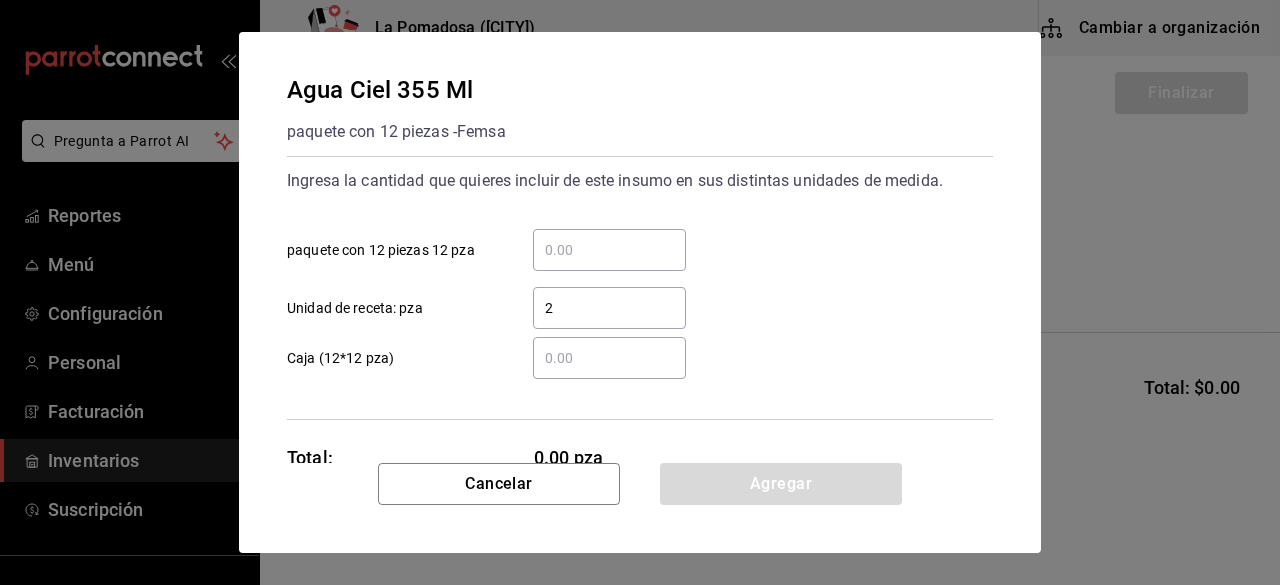 click on "2" at bounding box center (609, 308) 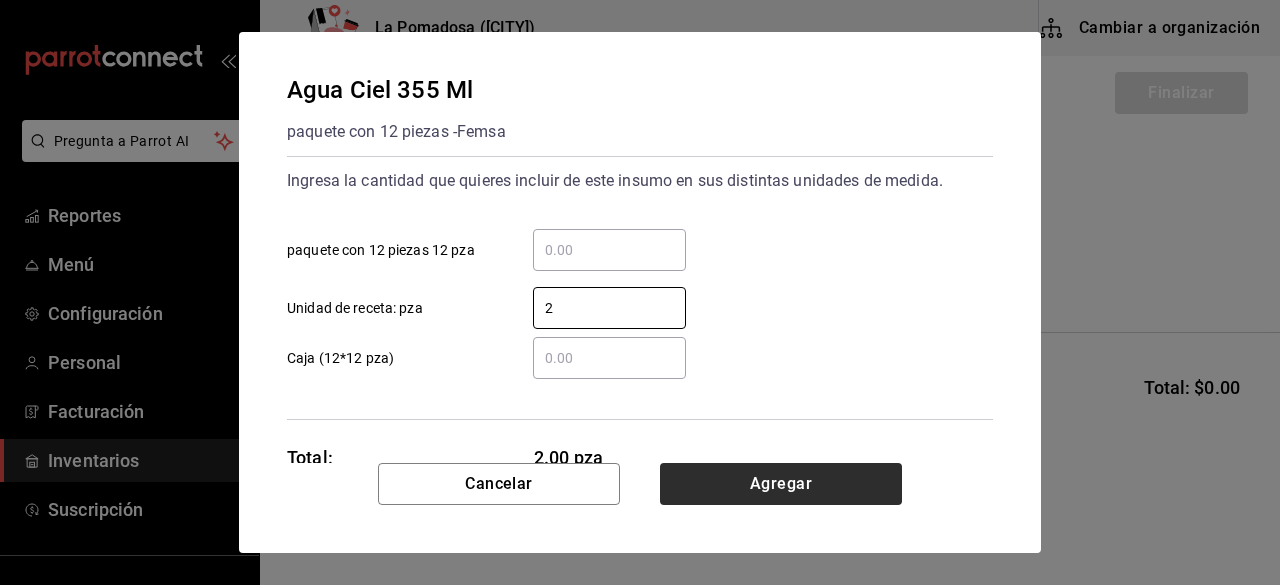 type on "2" 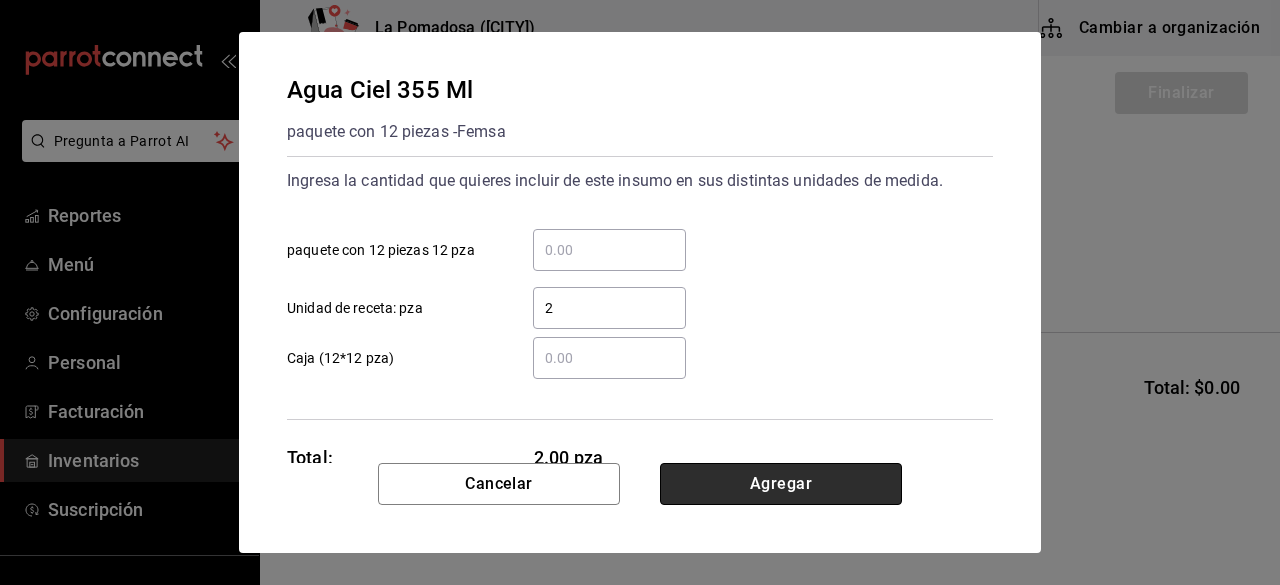 click on "Agregar" at bounding box center [781, 484] 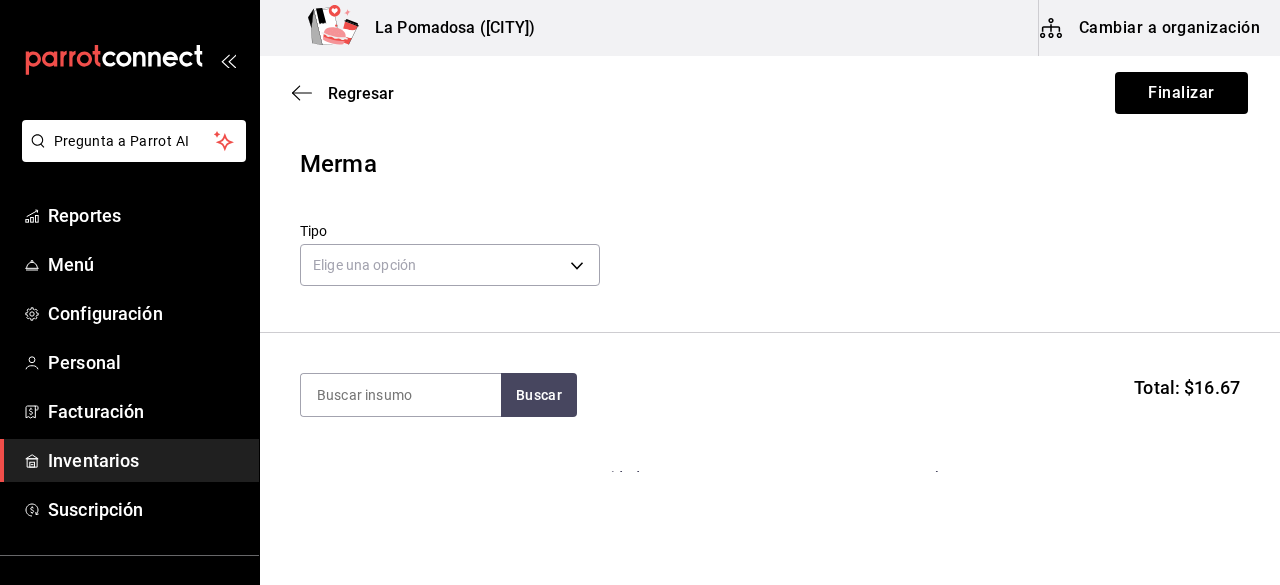 paste on "Cerveza porter BP" 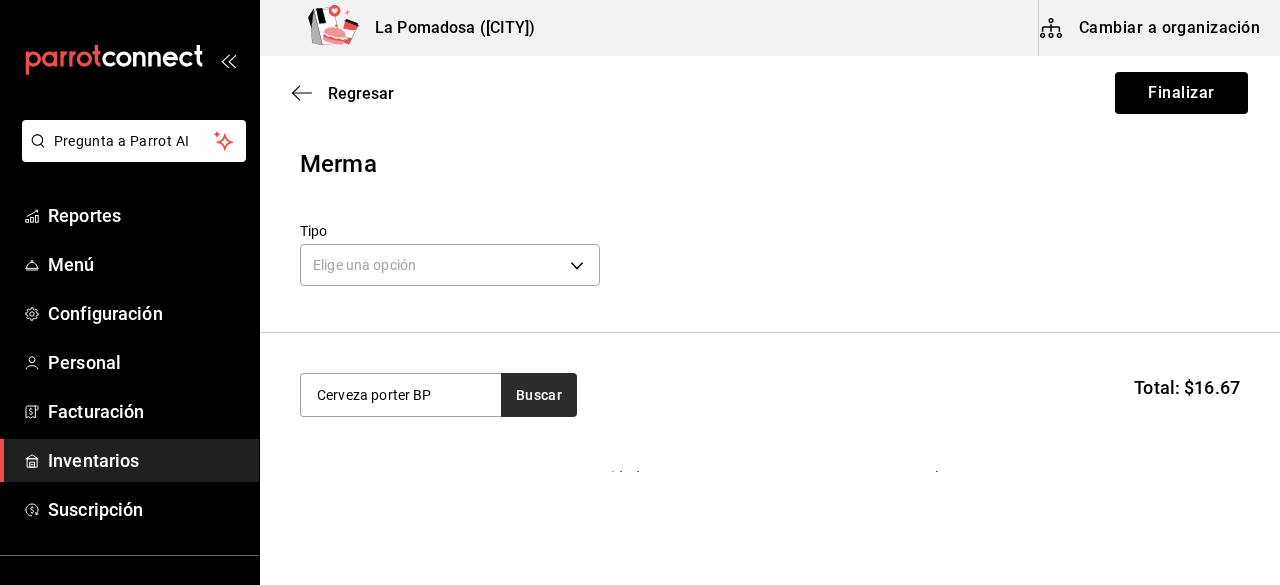type on "Cerveza porter BP" 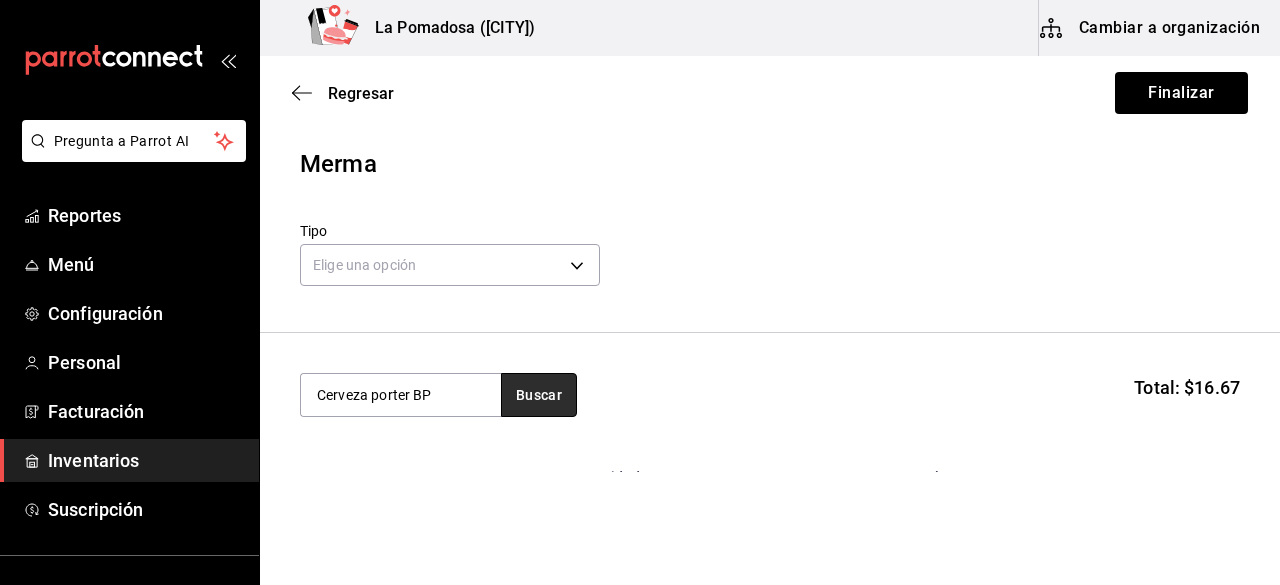 click on "Buscar" at bounding box center (539, 395) 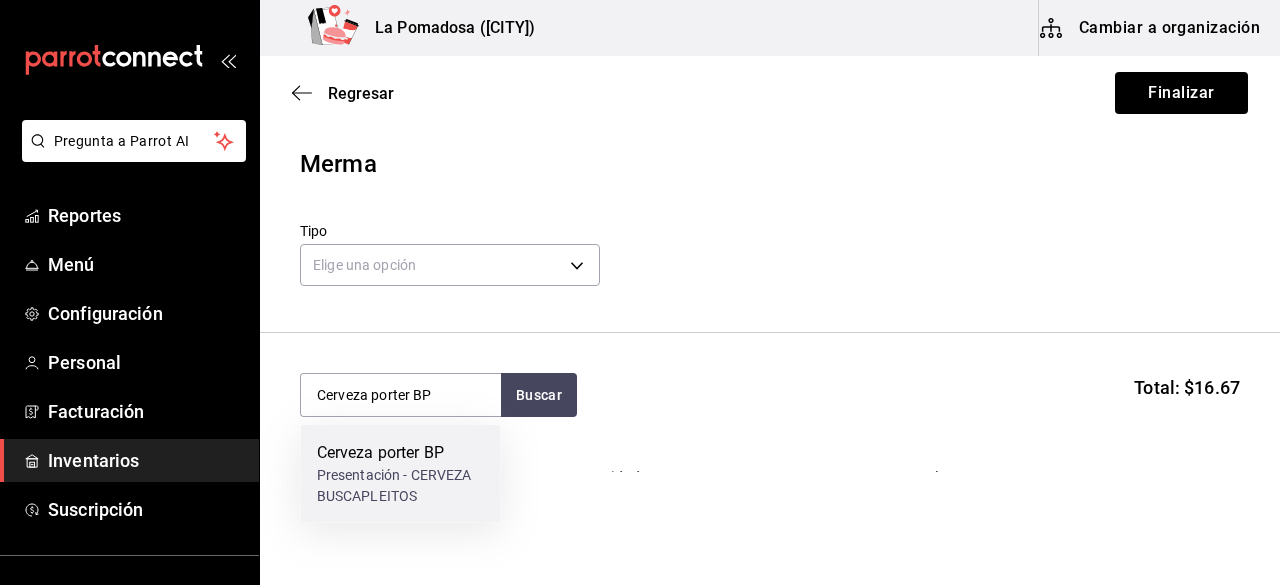 click on "Presentación - CERVEZA BUSCAPLEITOS" at bounding box center [401, 486] 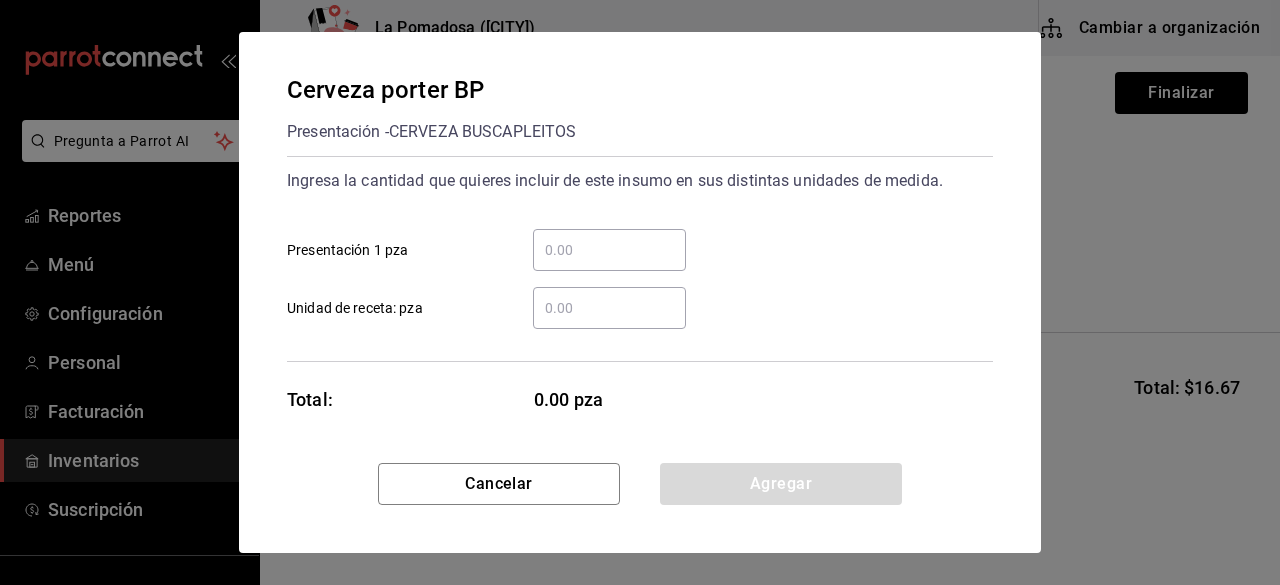 click on "​ Unidad de receta: pza" at bounding box center [609, 308] 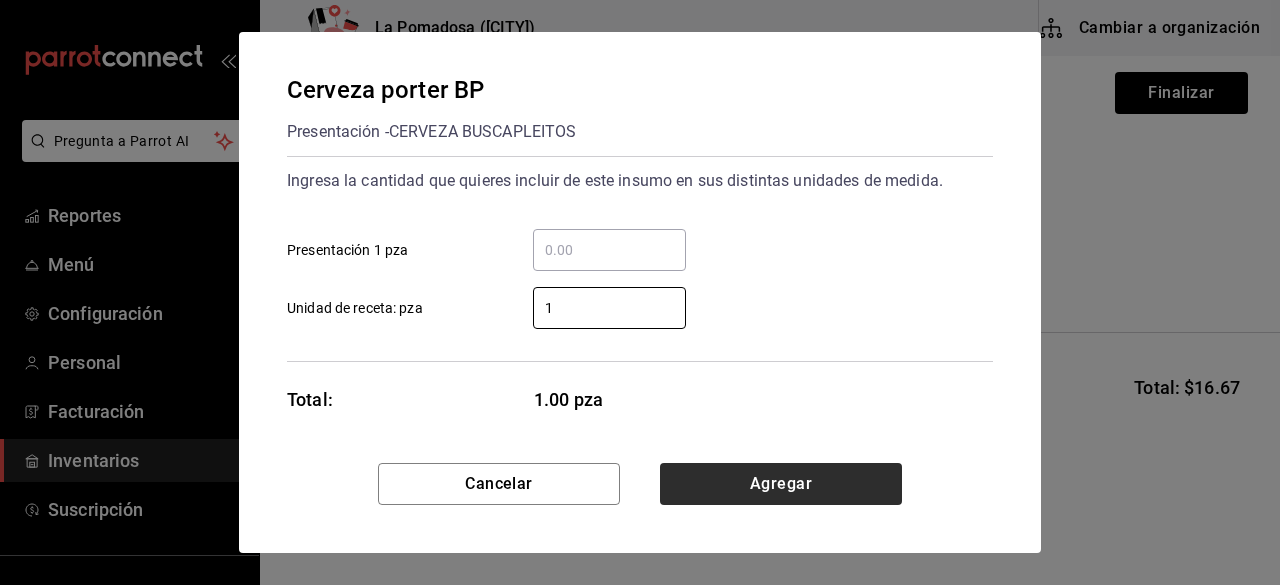 type on "1" 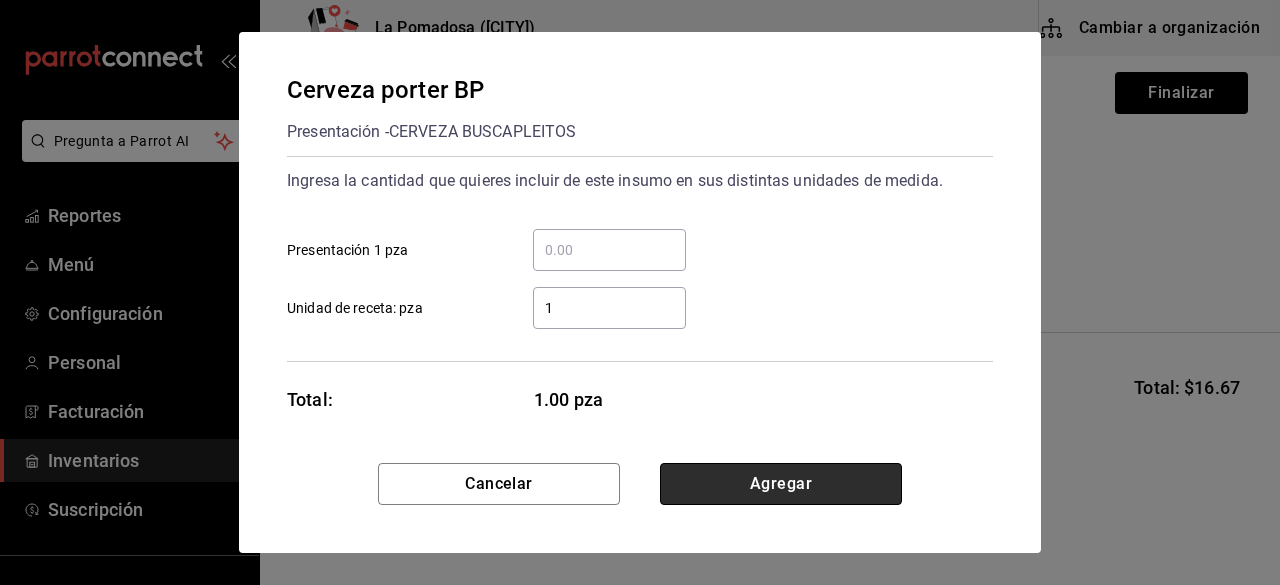 click on "Agregar" at bounding box center [781, 484] 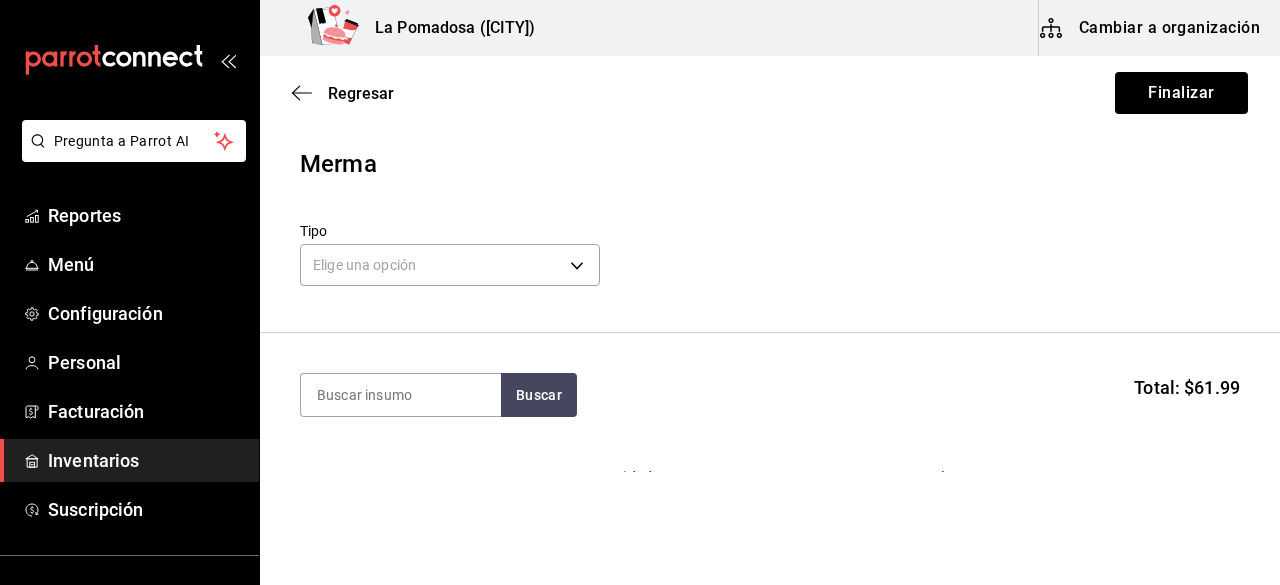 paste on "Refresco Coca Cola 355 Ml" 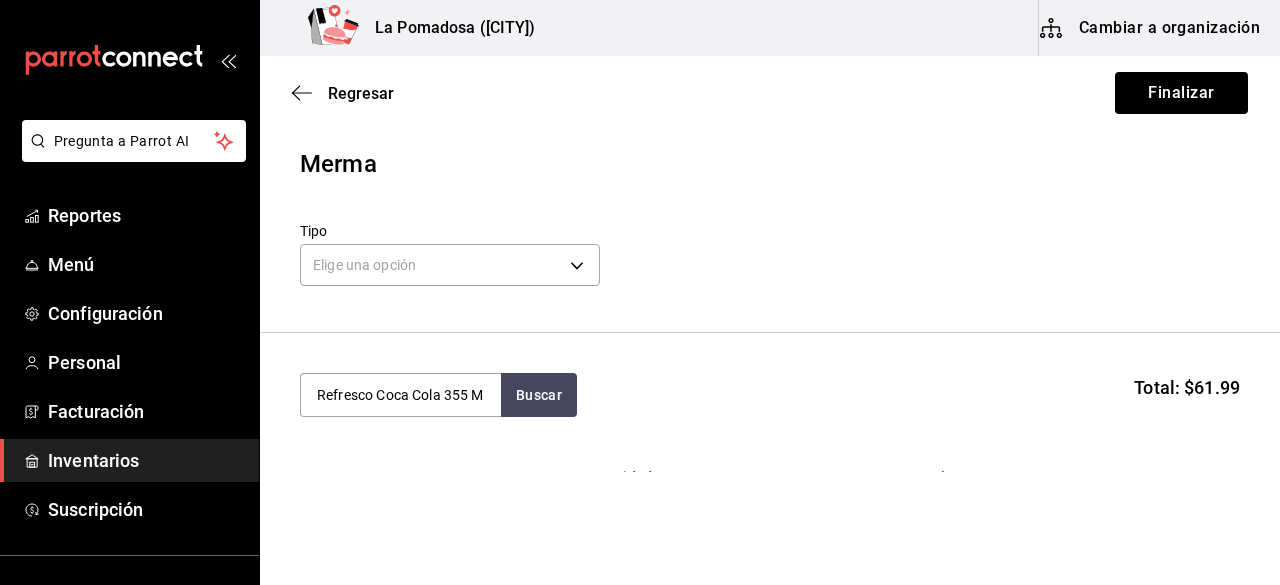 scroll, scrollTop: 0, scrollLeft: 4, axis: horizontal 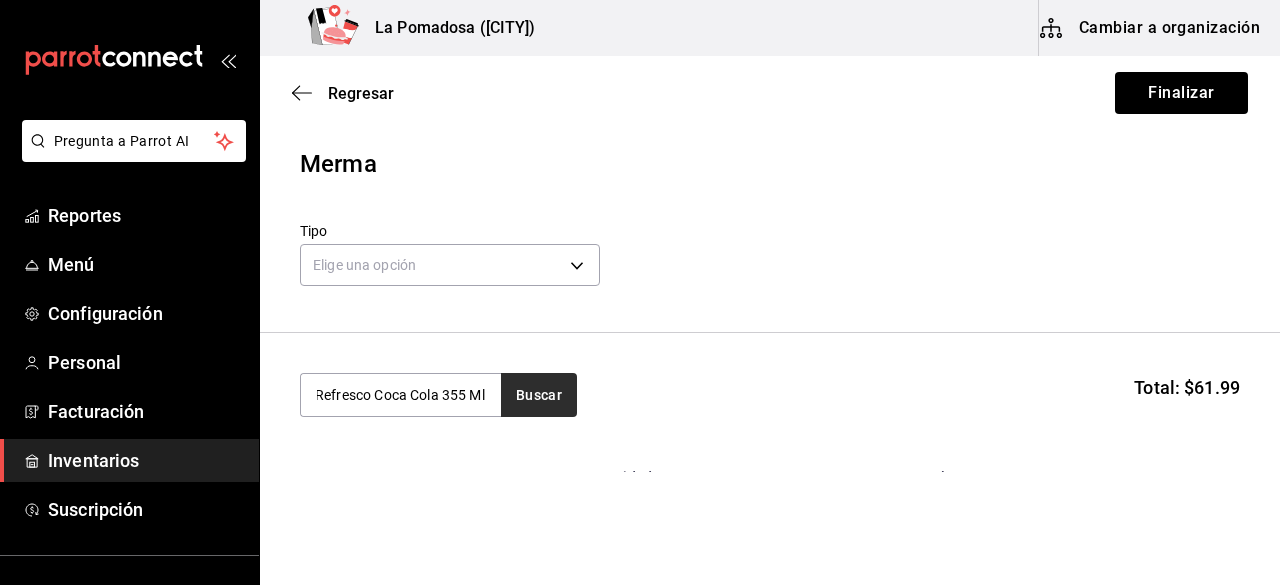 type on "Refresco Coca Cola 355 Ml" 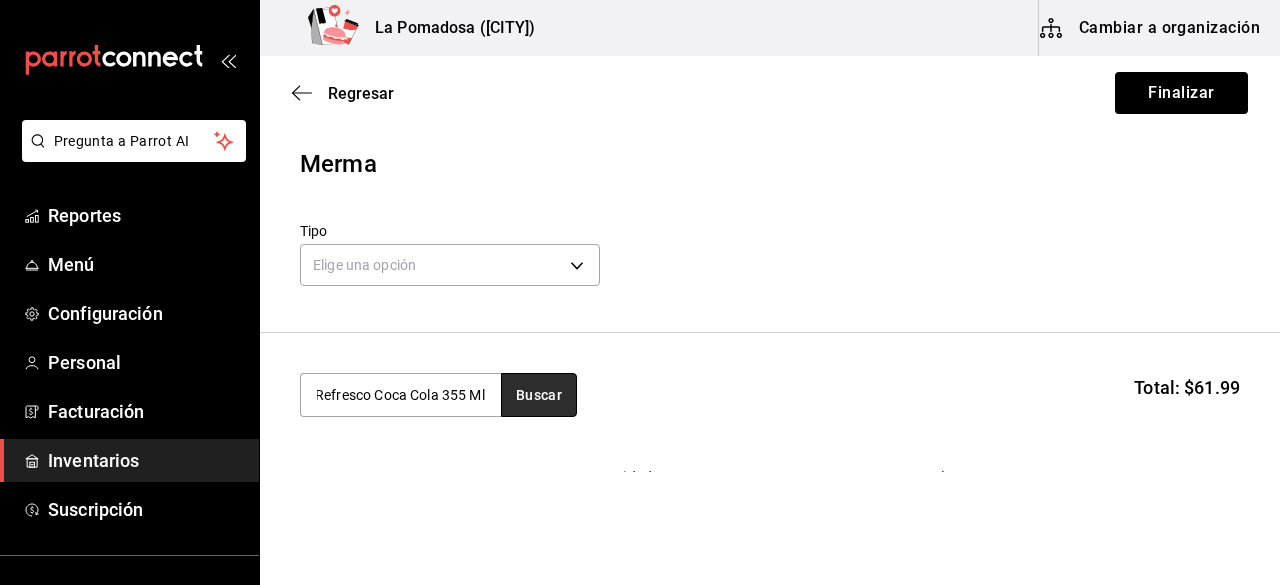 scroll, scrollTop: 0, scrollLeft: 0, axis: both 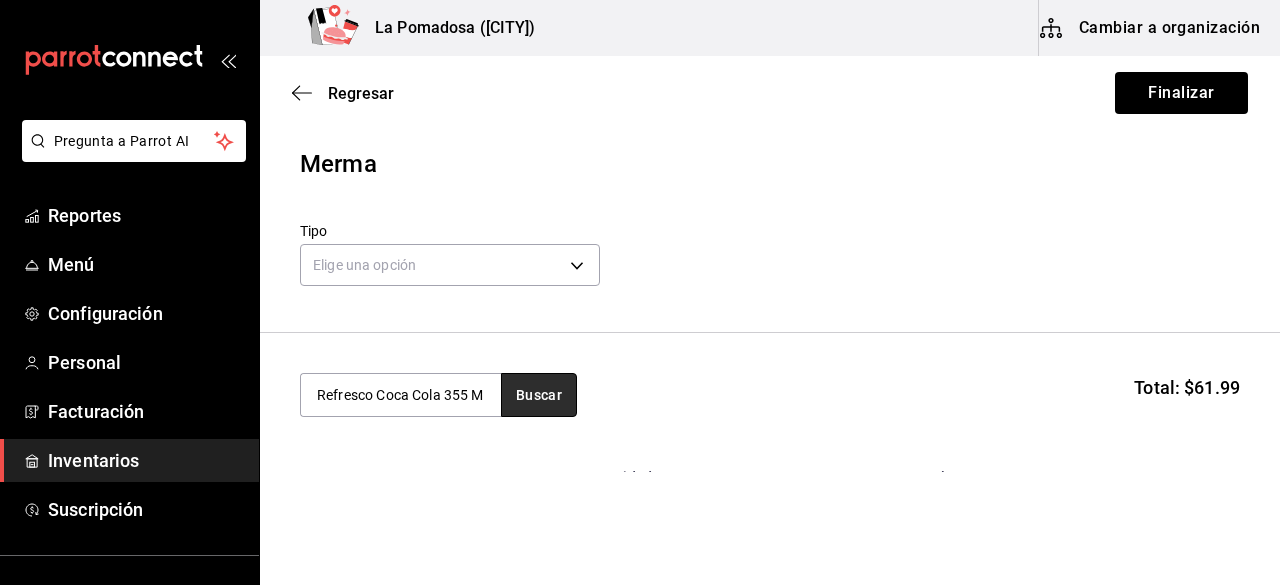 click on "Buscar" at bounding box center (539, 395) 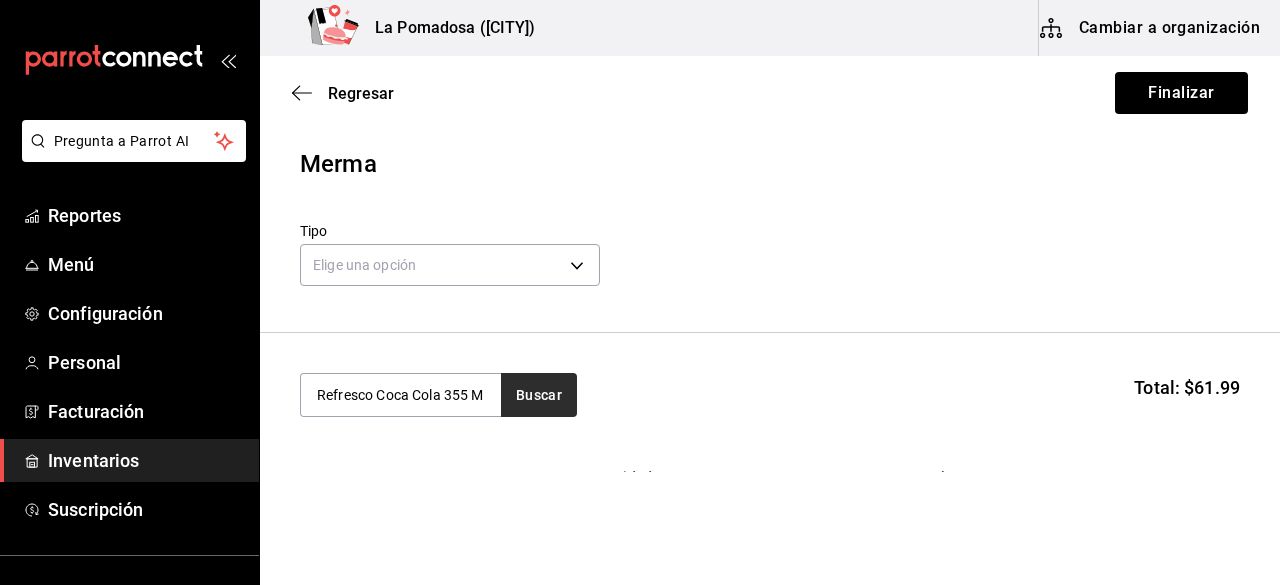 scroll, scrollTop: 0, scrollLeft: 4, axis: horizontal 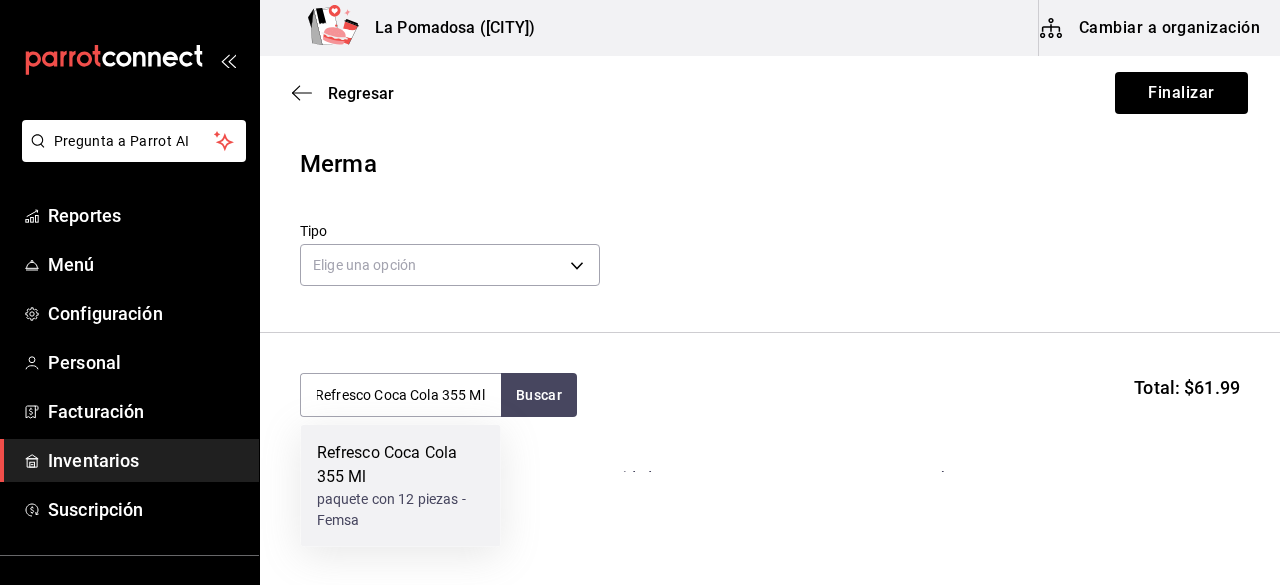 click on "Refresco Coca Cola 355 Ml" at bounding box center [401, 465] 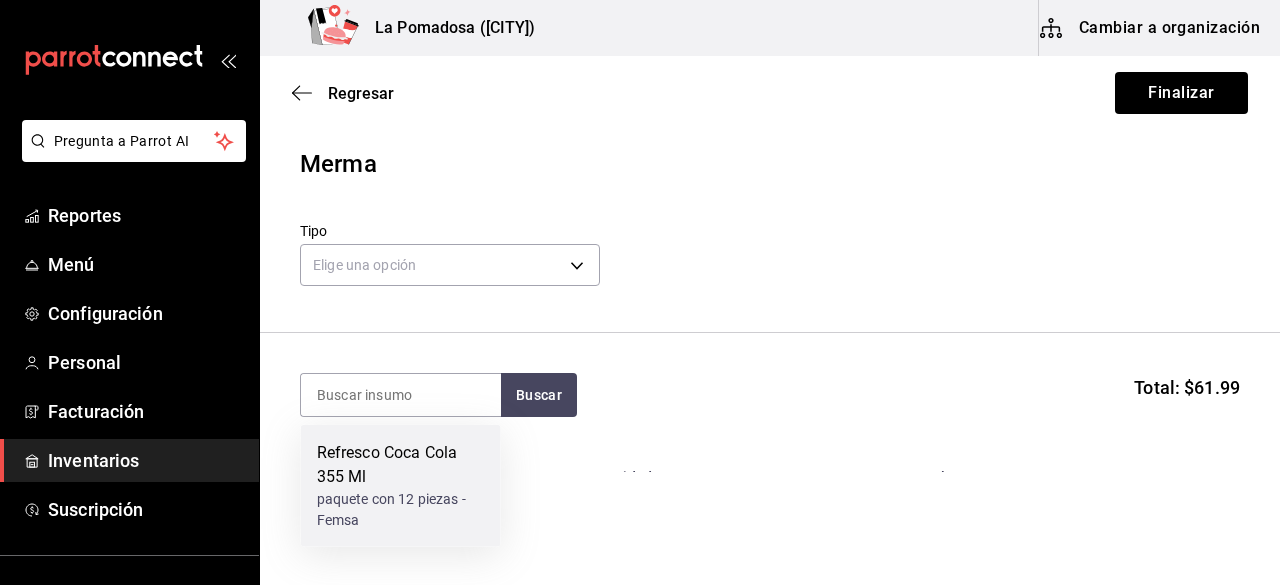 scroll, scrollTop: 0, scrollLeft: 0, axis: both 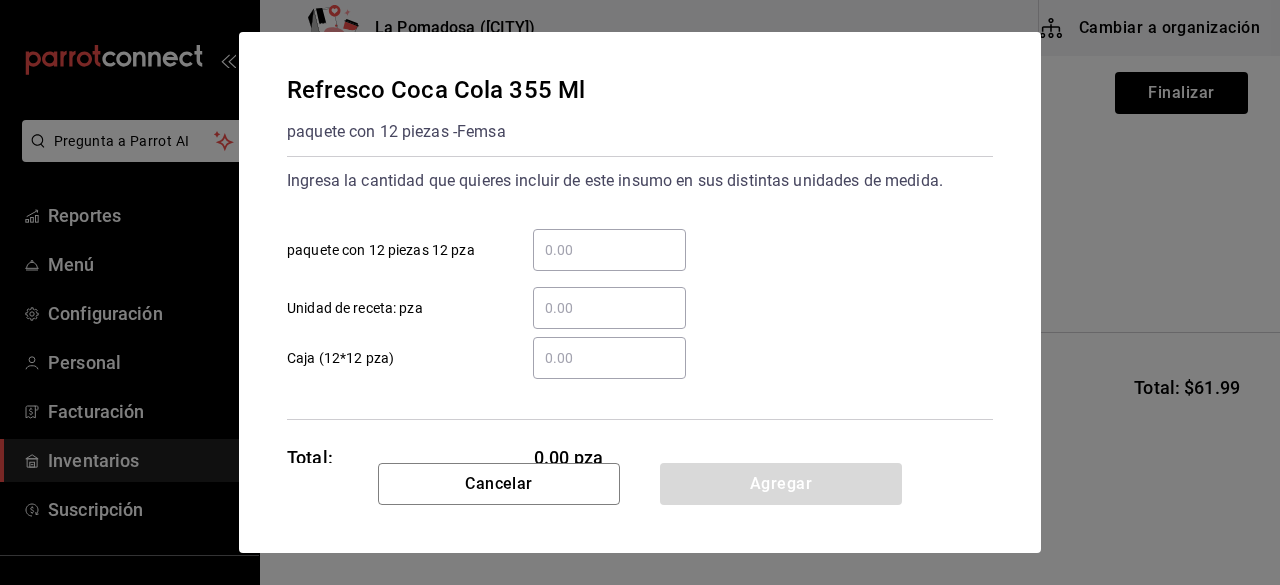 click on "​ Unidad de receta: pza" at bounding box center (609, 308) 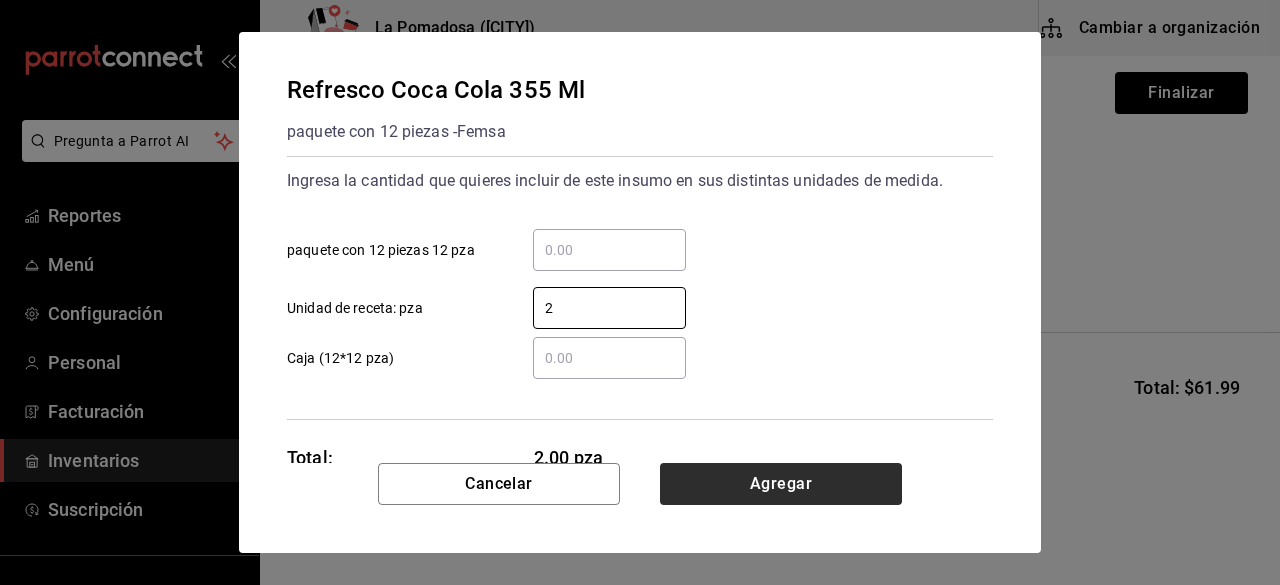 type on "2" 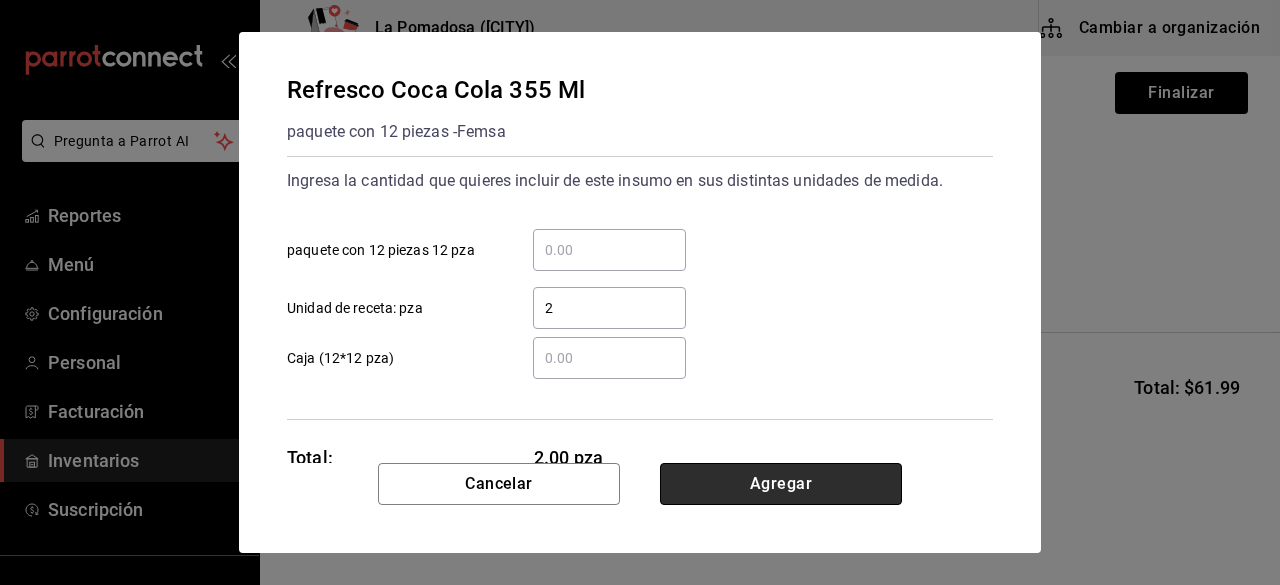click on "Agregar" at bounding box center [781, 484] 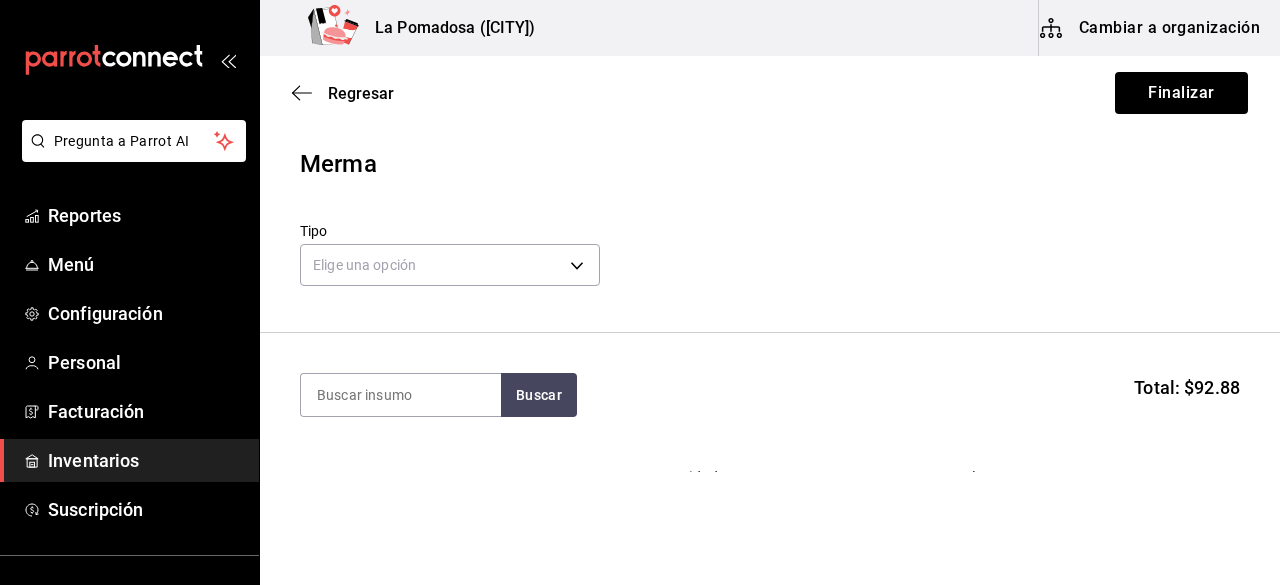 paste on "Schweppes Ginger Ale 1000 Ml" 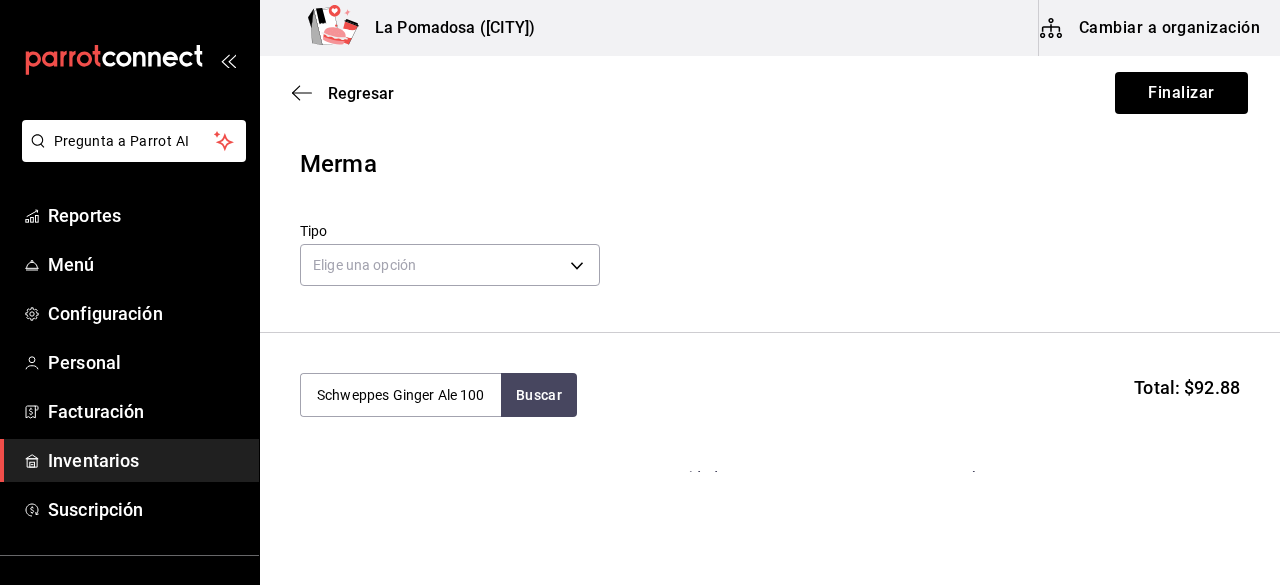 scroll, scrollTop: 0, scrollLeft: 29, axis: horizontal 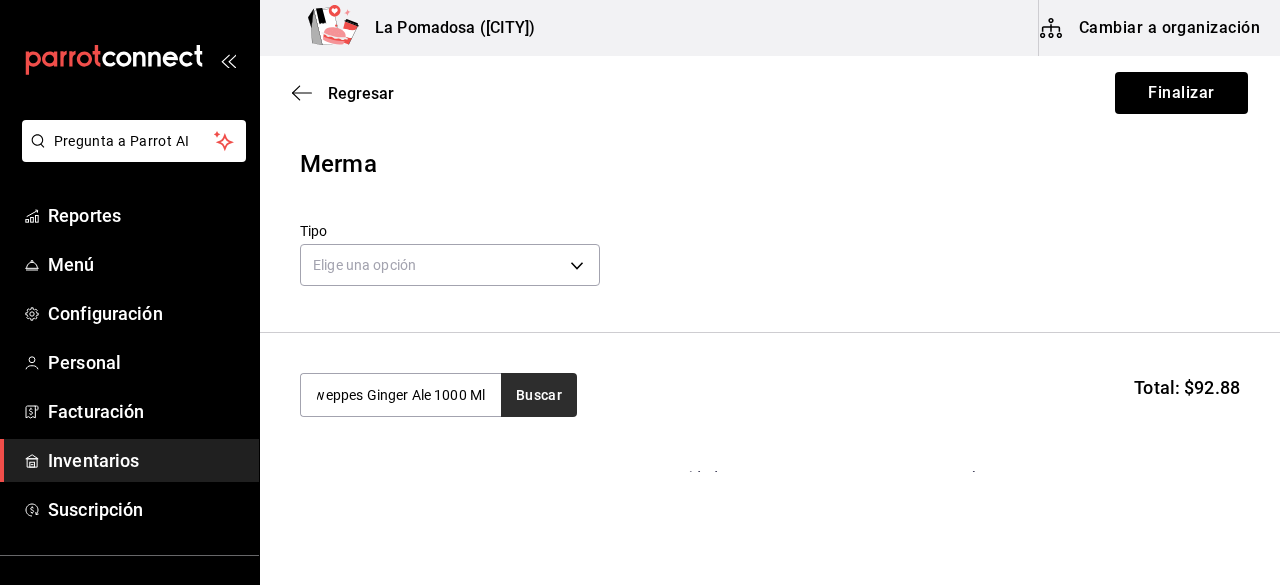 type on "Schweppes Ginger Ale 1000 Ml" 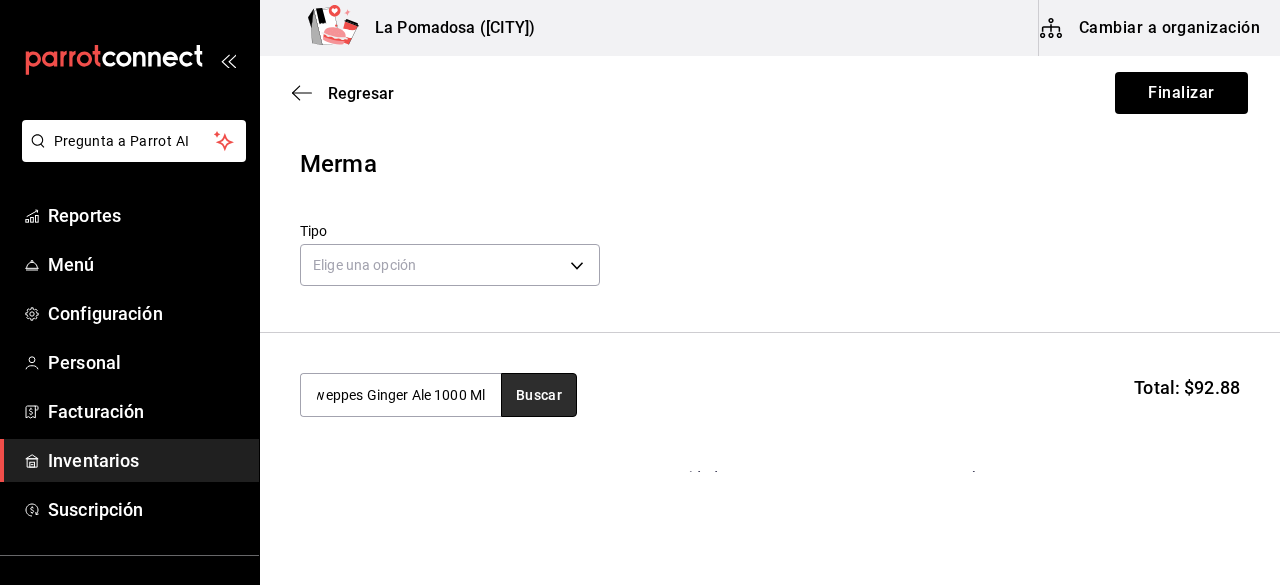 scroll, scrollTop: 0, scrollLeft: 0, axis: both 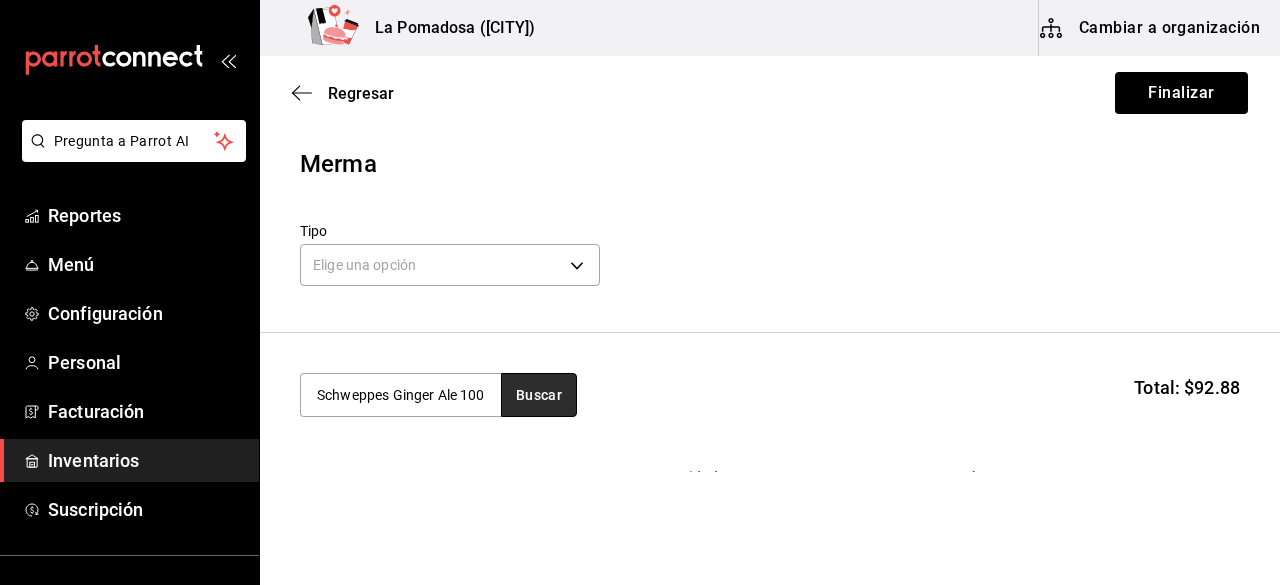 click on "Buscar" at bounding box center [539, 395] 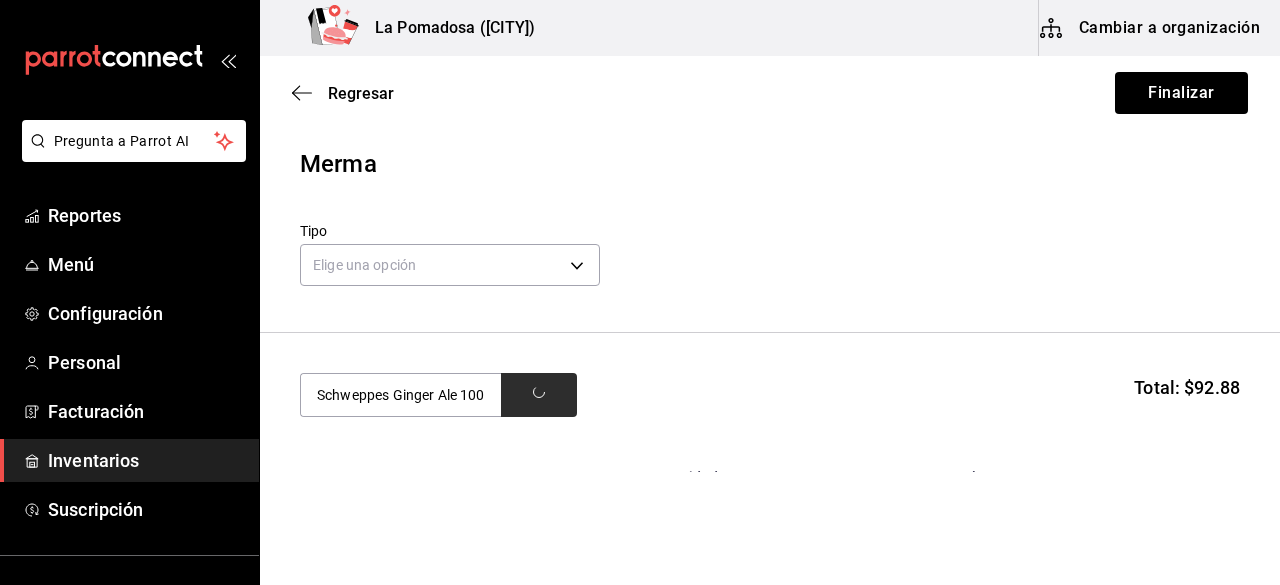 scroll, scrollTop: 0, scrollLeft: 29, axis: horizontal 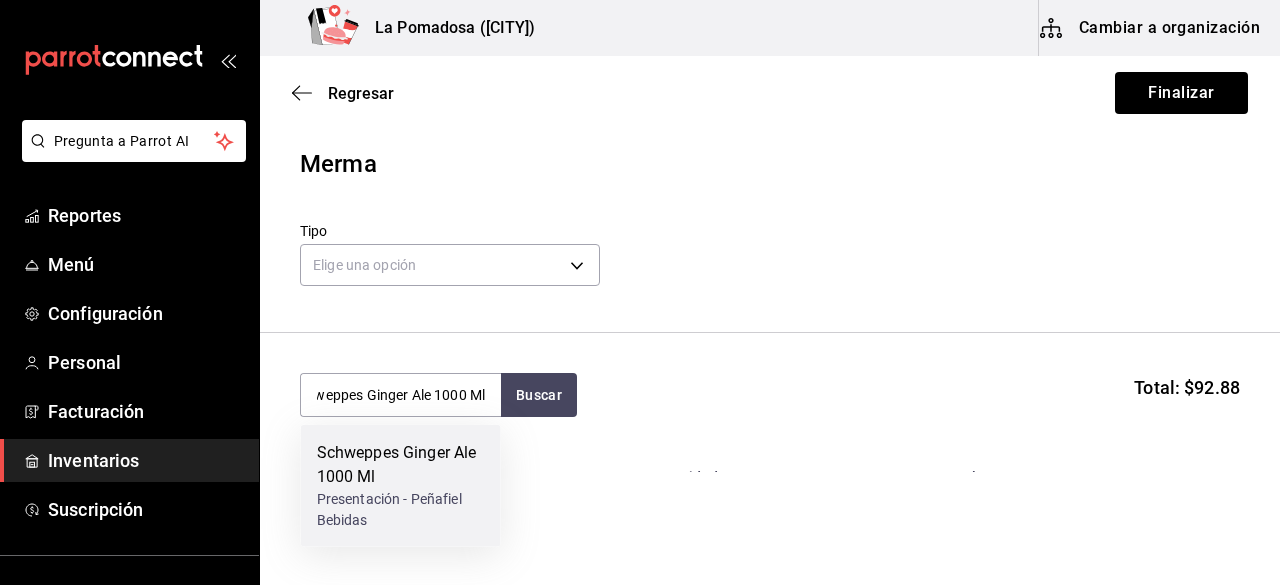 click on "Presentación - Peñafiel Bebidas" at bounding box center [401, 510] 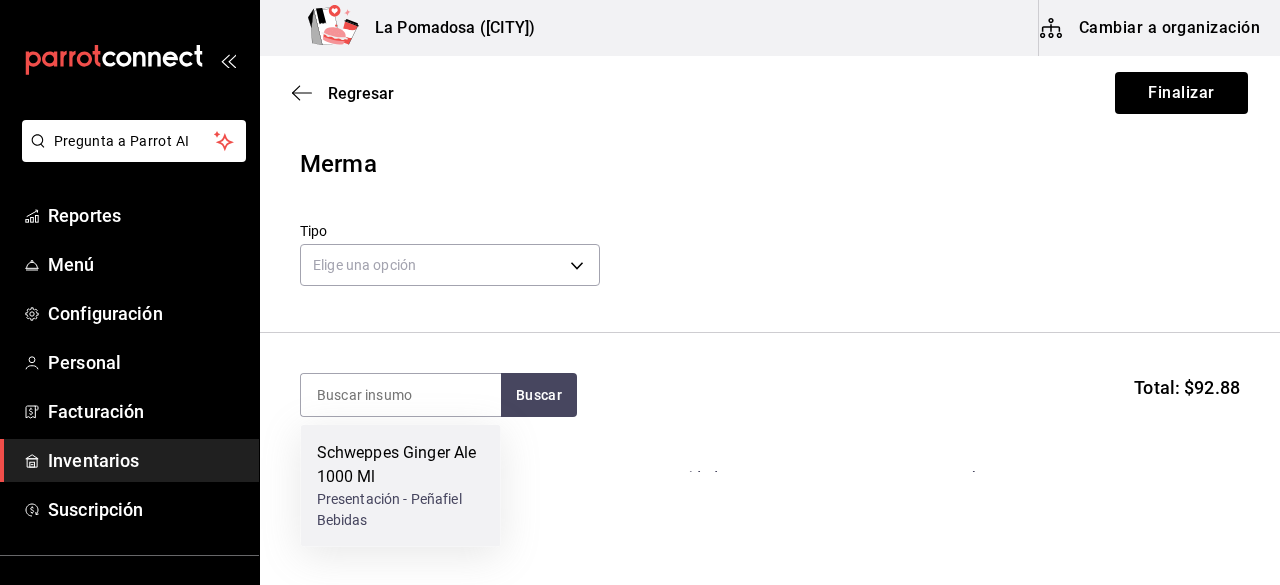 scroll, scrollTop: 0, scrollLeft: 0, axis: both 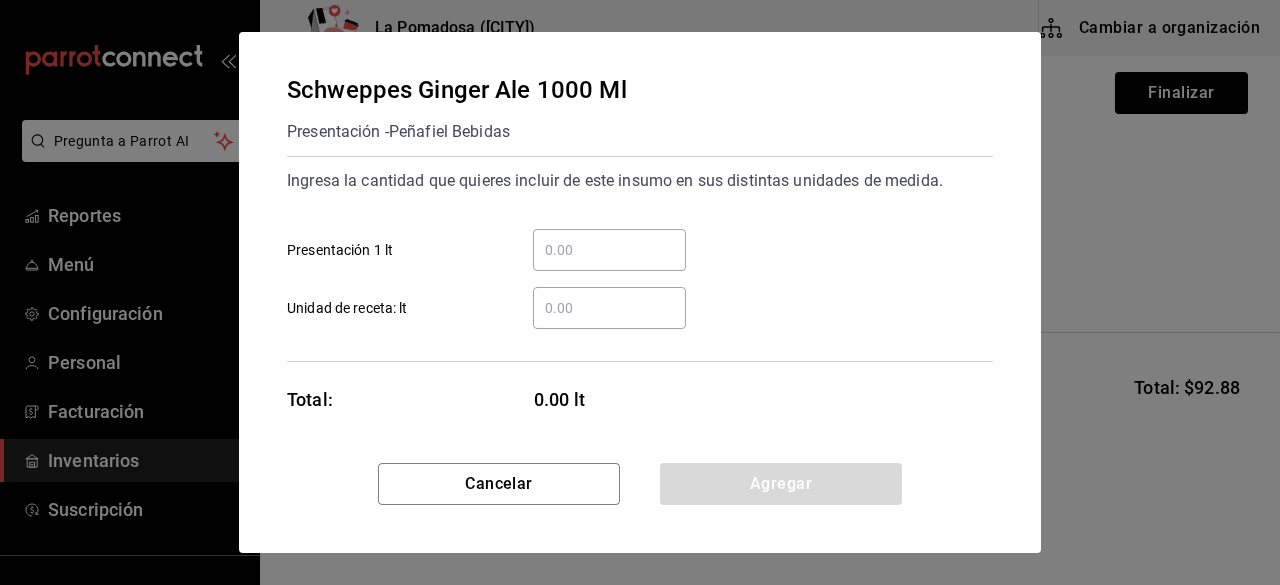 click on "​ Unidad de receta: lt" at bounding box center (609, 308) 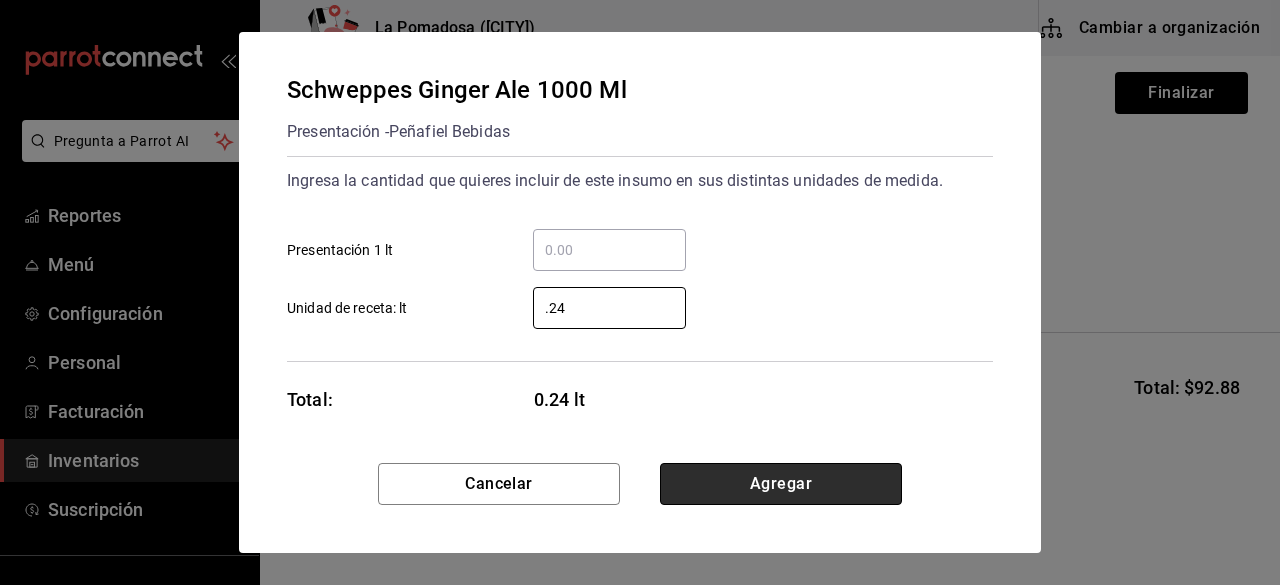 type on "0.24" 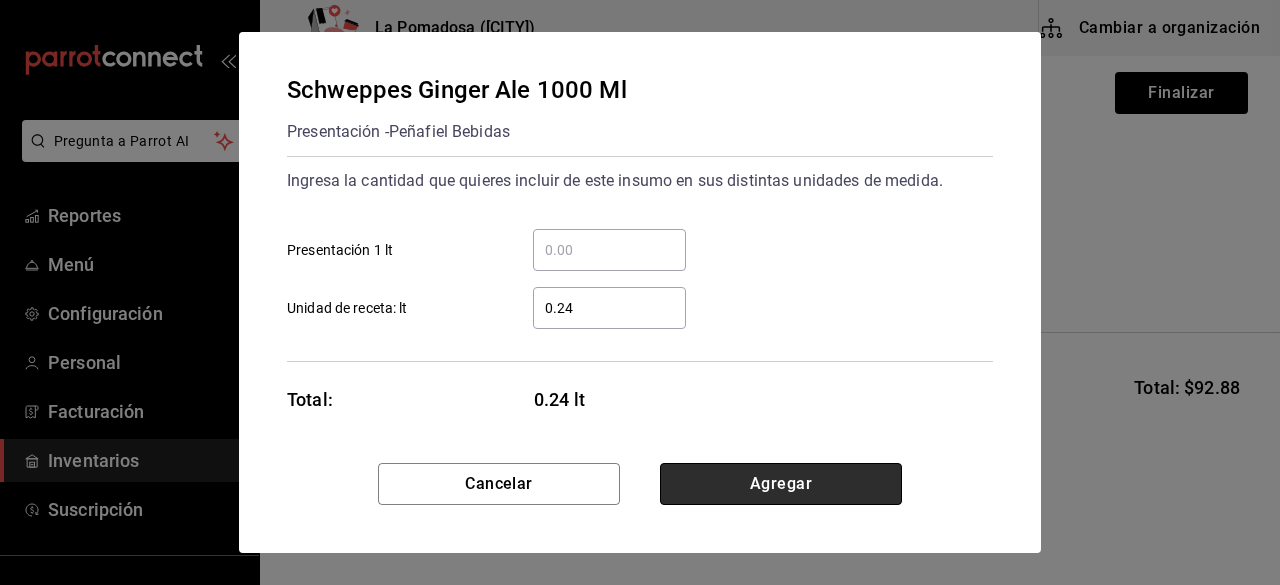 click on "Agregar" at bounding box center (781, 484) 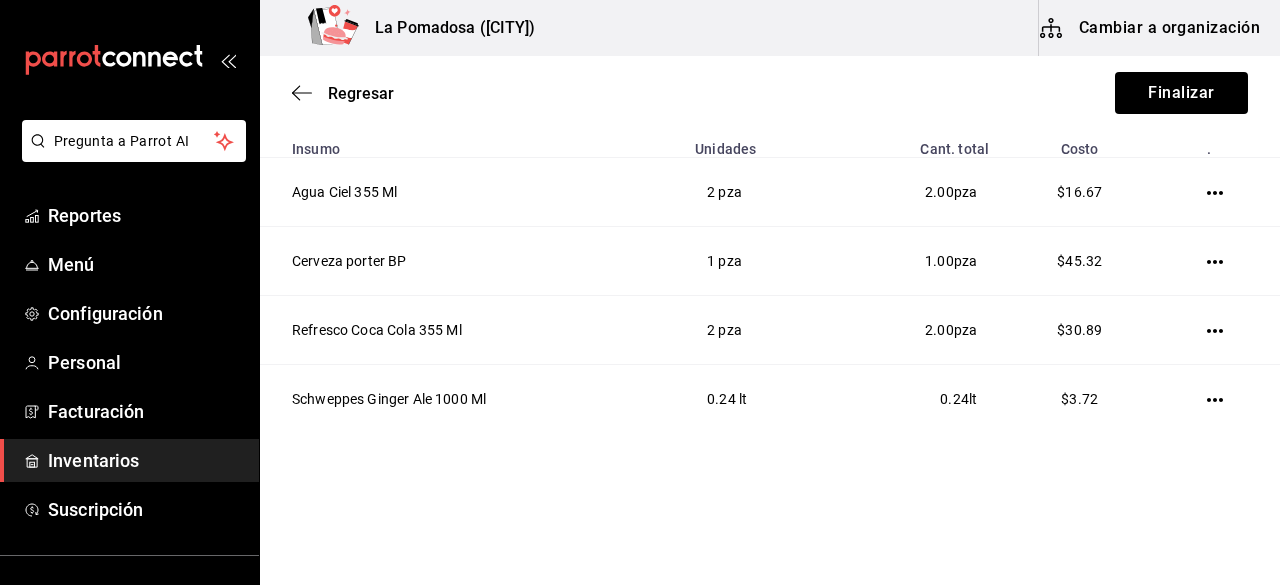scroll, scrollTop: 351, scrollLeft: 0, axis: vertical 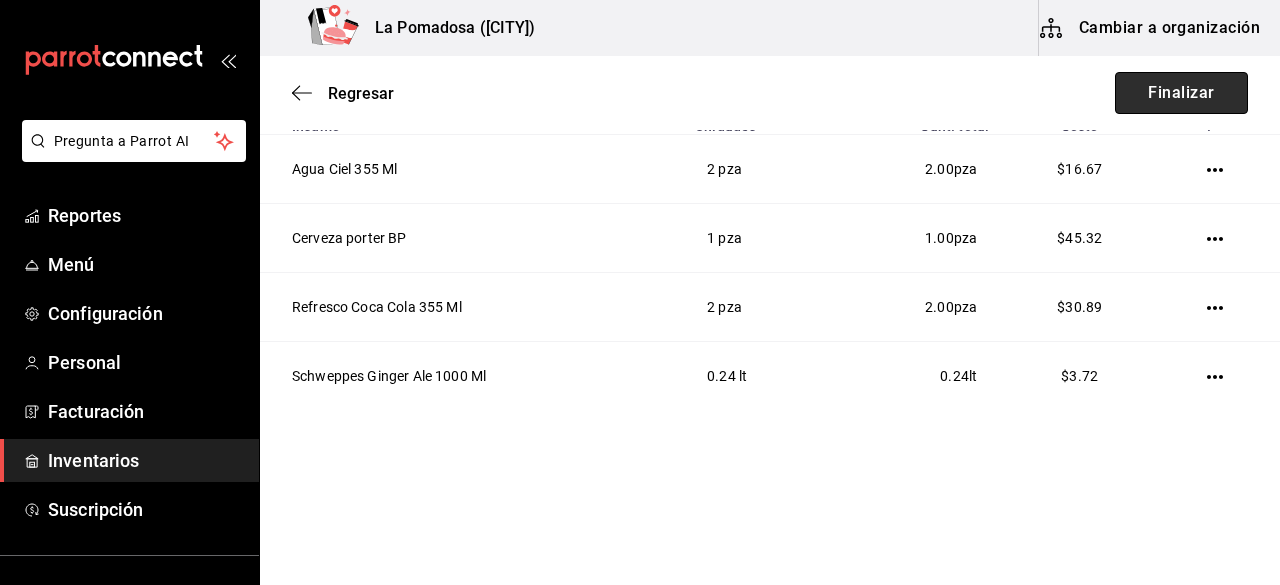click on "Finalizar" at bounding box center (1181, 93) 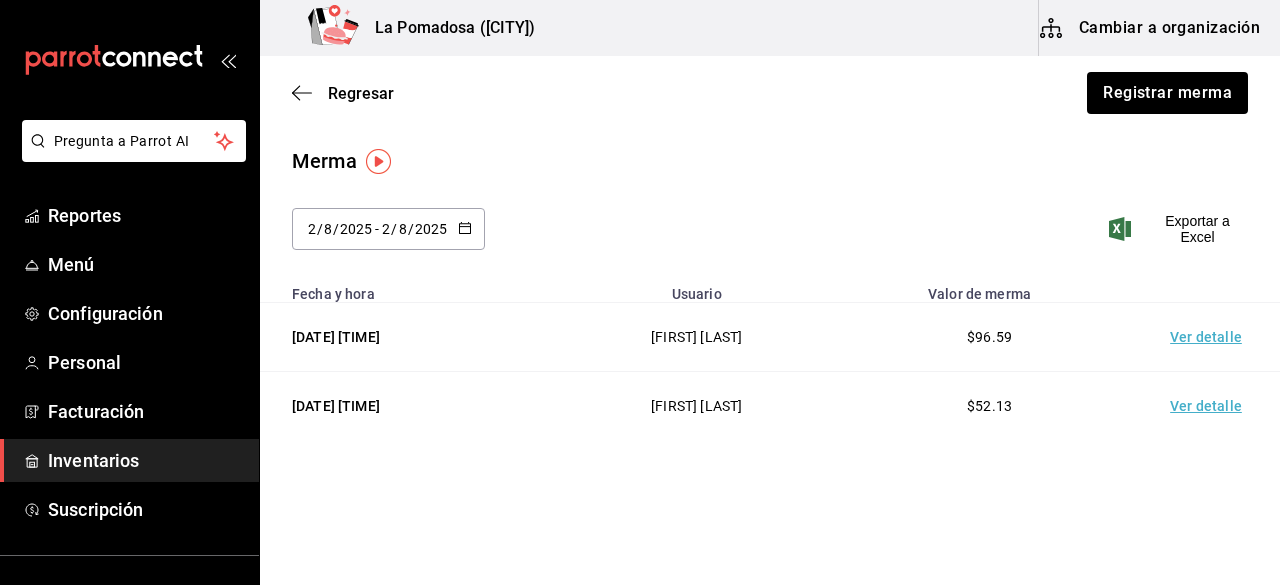 click on "Regresar Registrar merma" at bounding box center [770, 93] 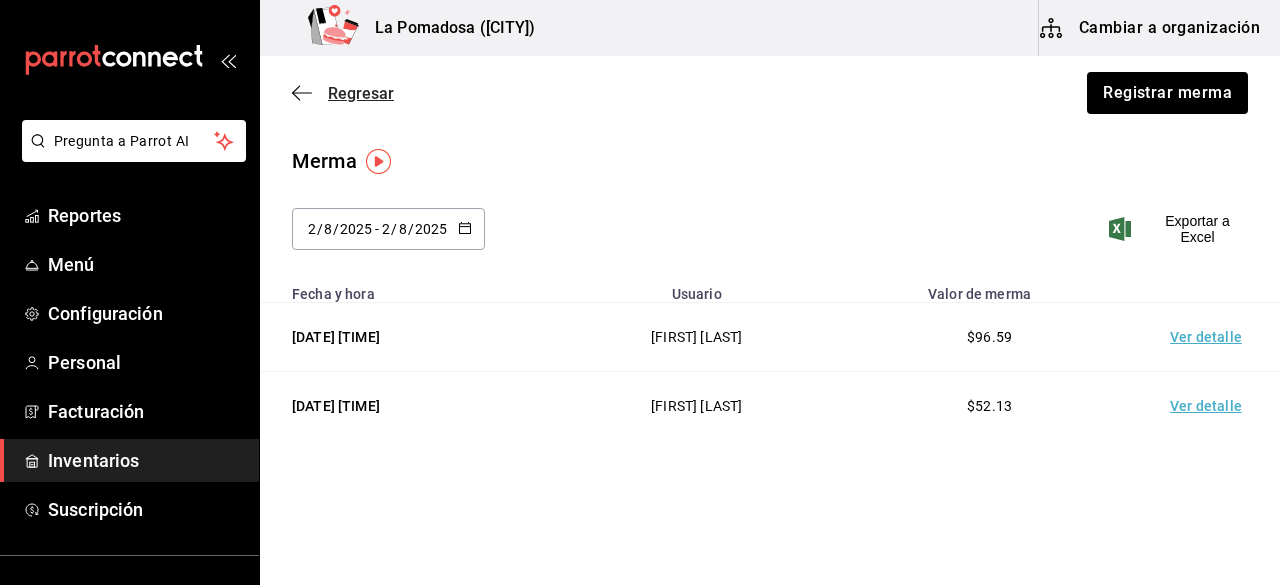 click on "Regresar" at bounding box center [361, 93] 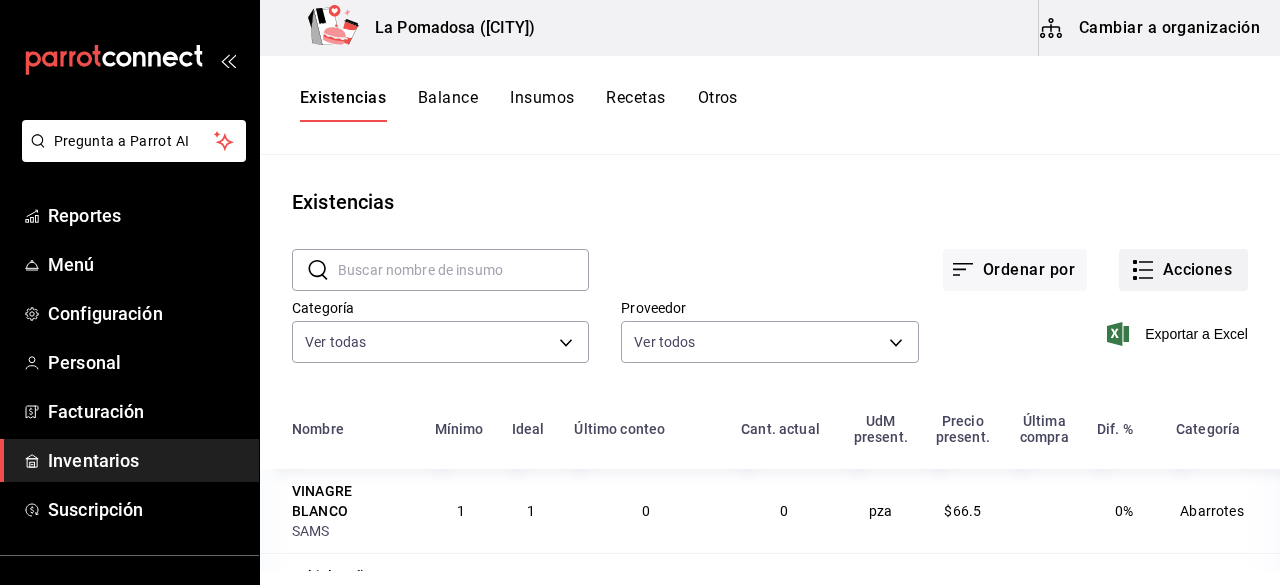 click on "Acciones" at bounding box center [1183, 270] 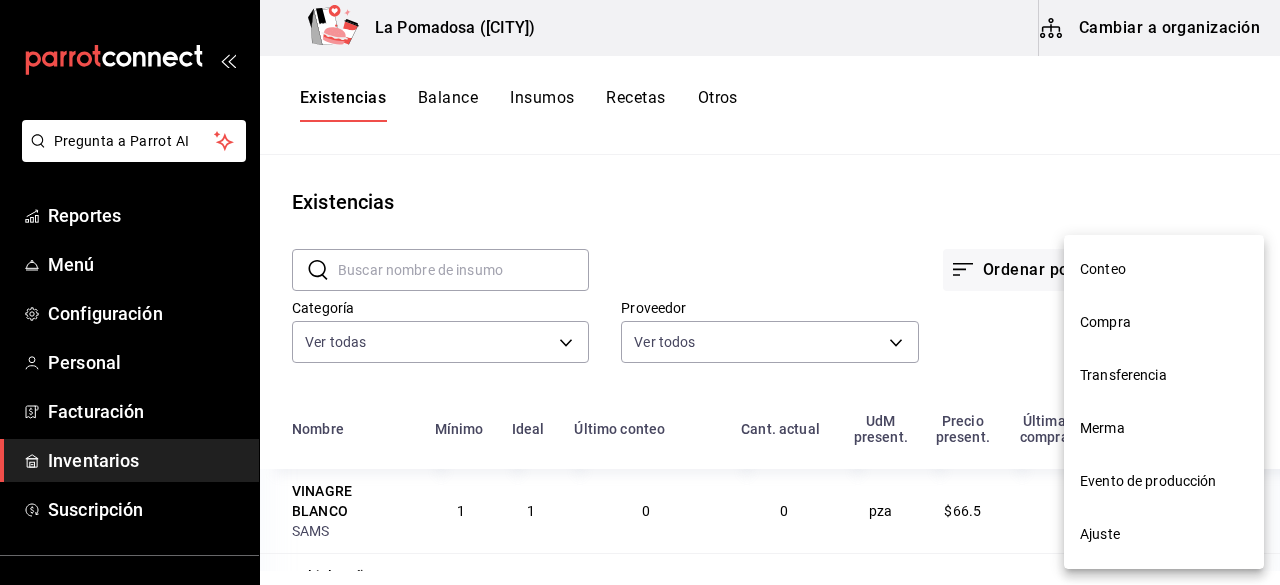 click on "Ajuste" at bounding box center [1164, 534] 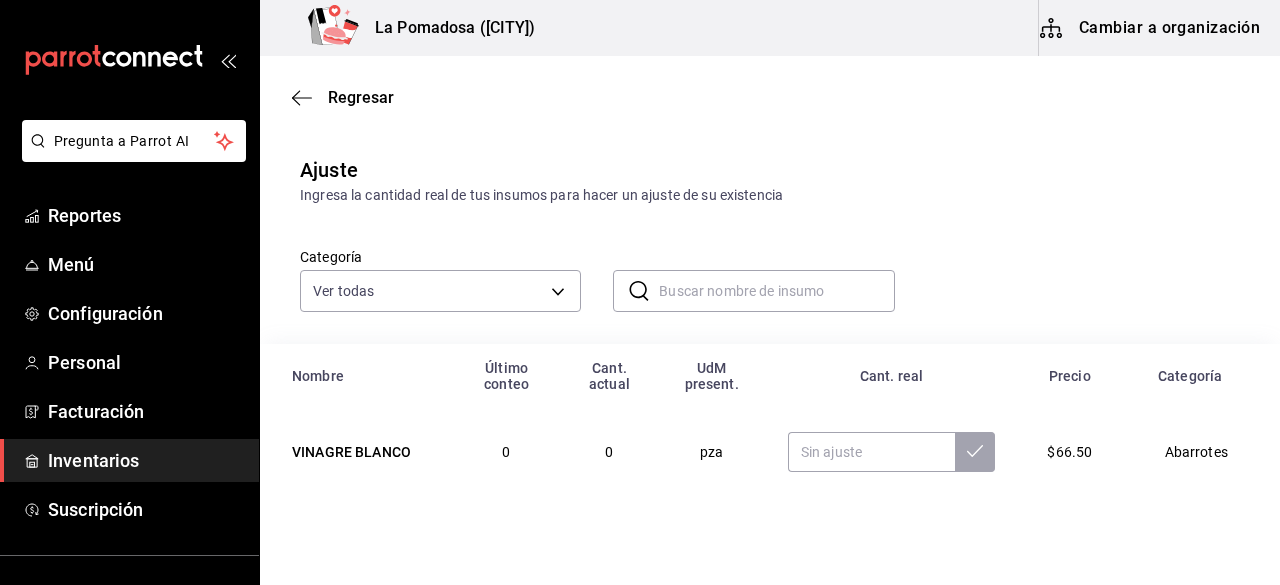 paste on "Agua Mineral Peñafiel 235 Ml" 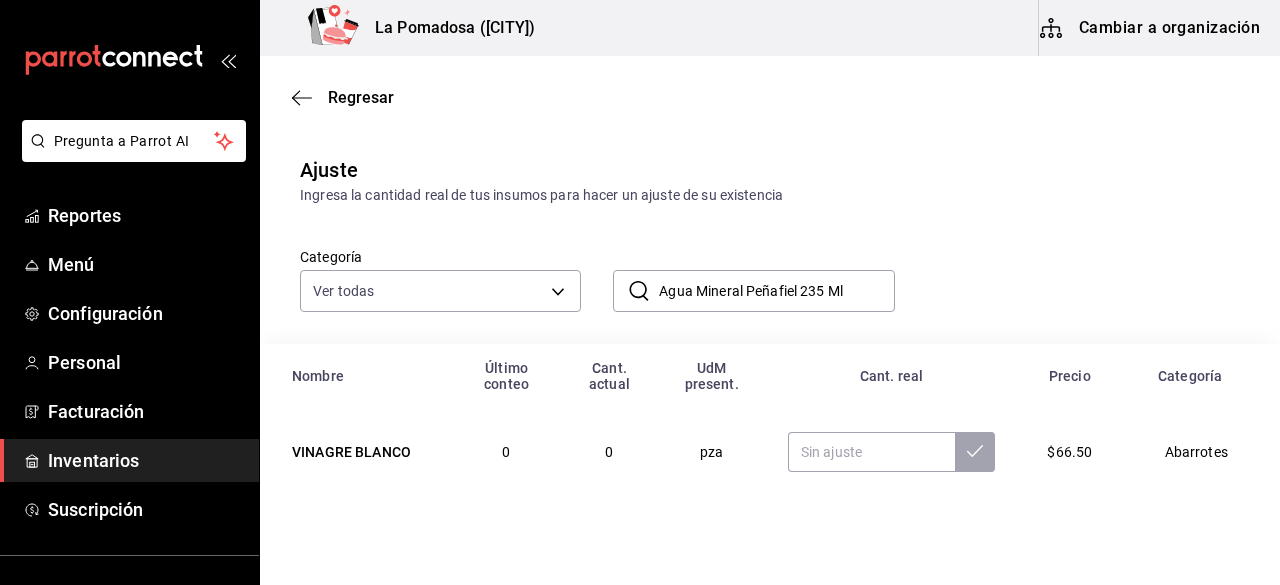 click on "Agua Mineral Peñafiel 235 Ml" at bounding box center (776, 291) 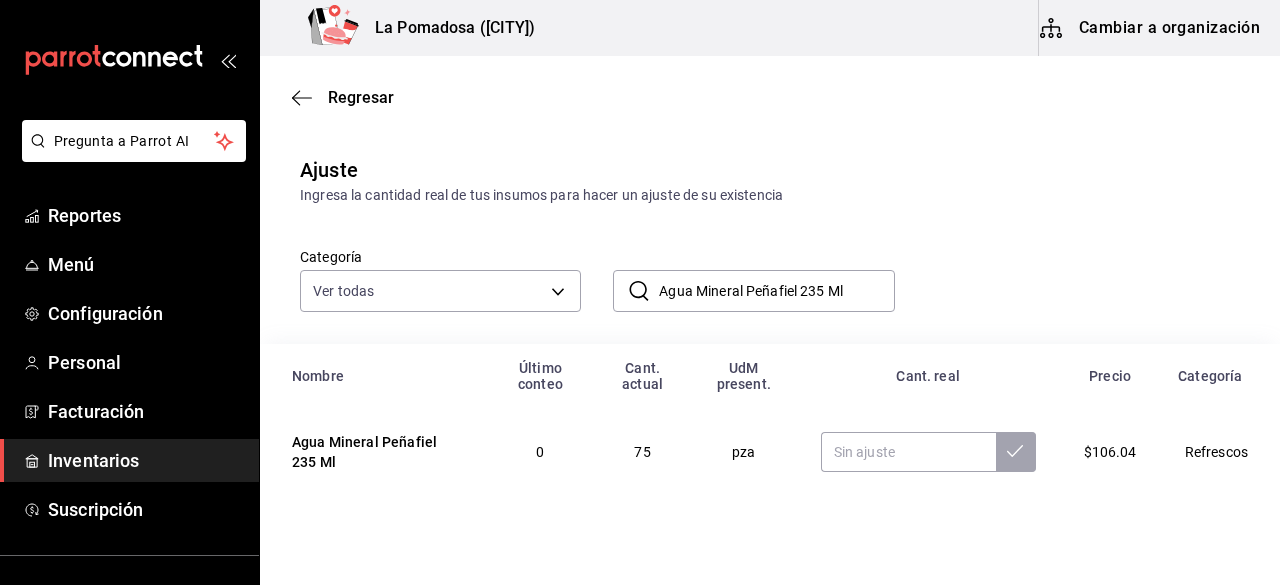 scroll, scrollTop: 33, scrollLeft: 0, axis: vertical 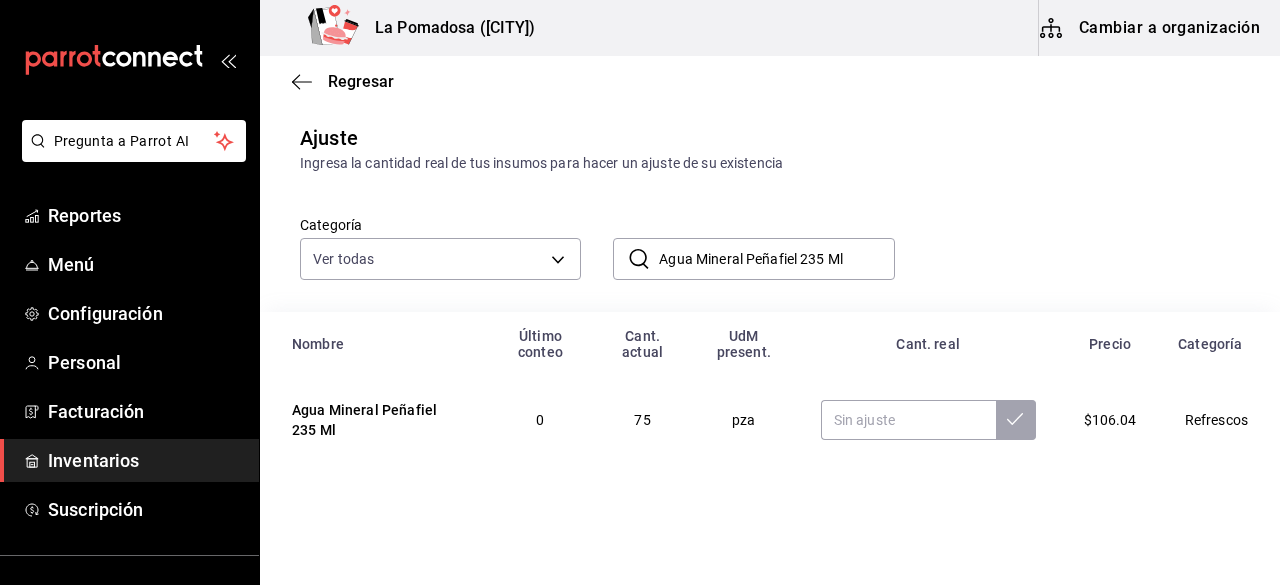 type on "Agua Mineral Peñafiel 235 Ml" 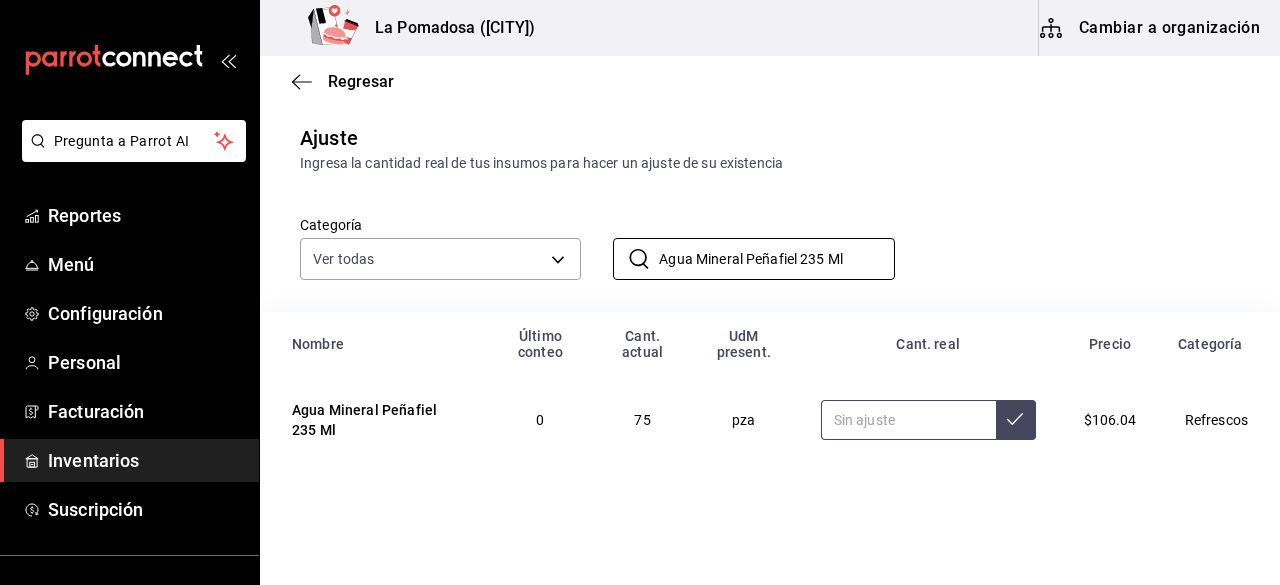 click at bounding box center [908, 420] 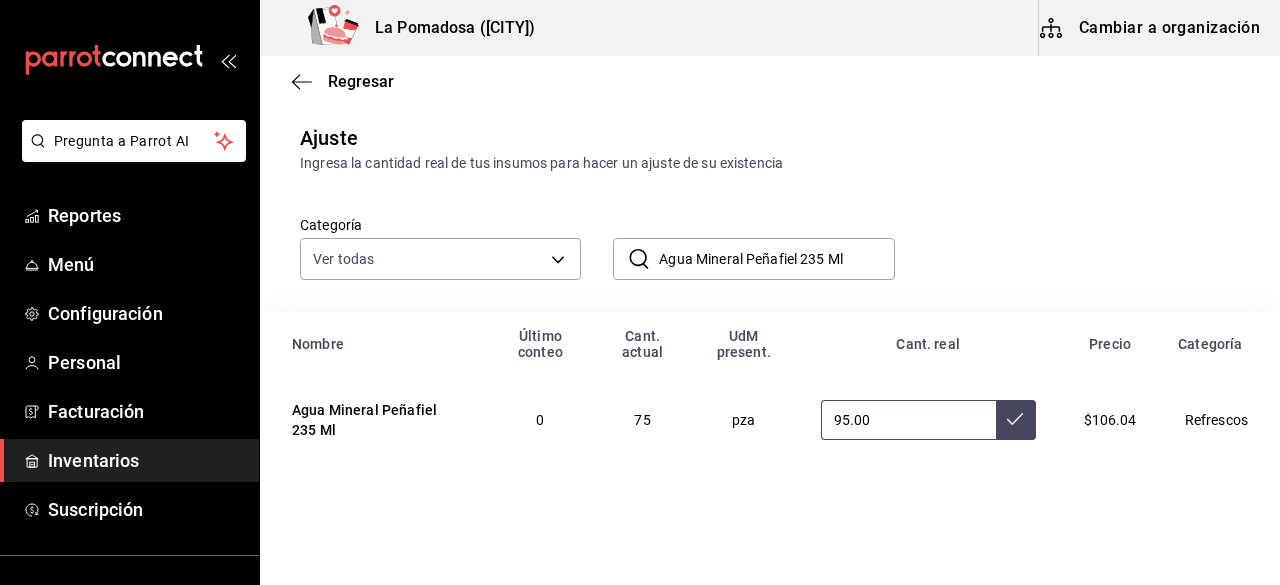 type on "95.00" 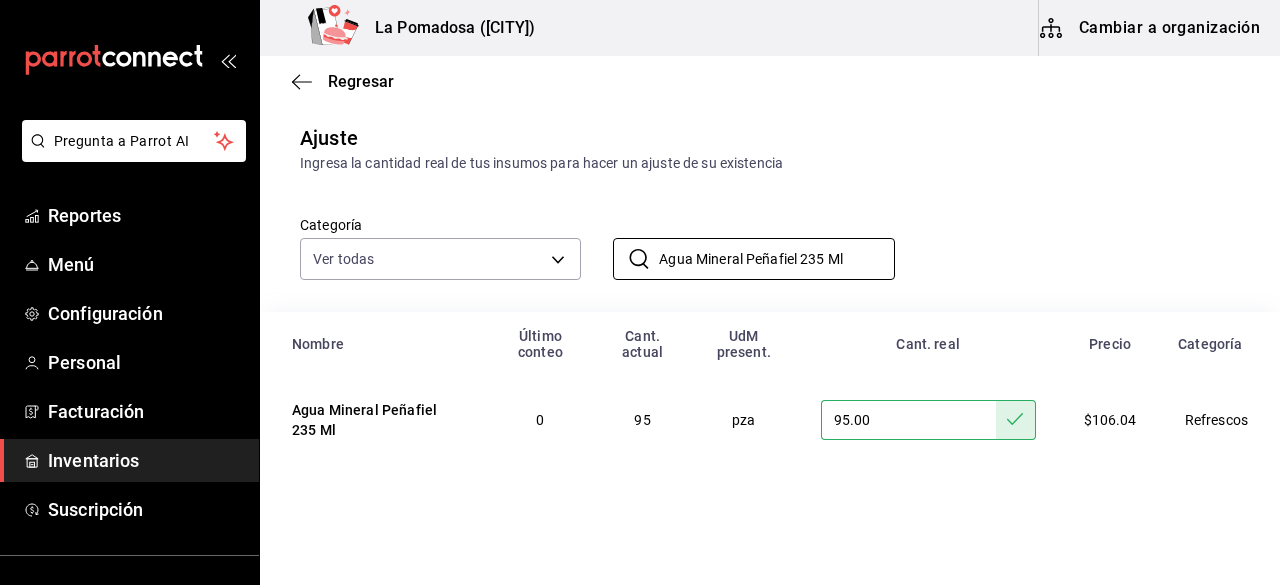 drag, startPoint x: 861, startPoint y: 262, endPoint x: 554, endPoint y: 312, distance: 311.045 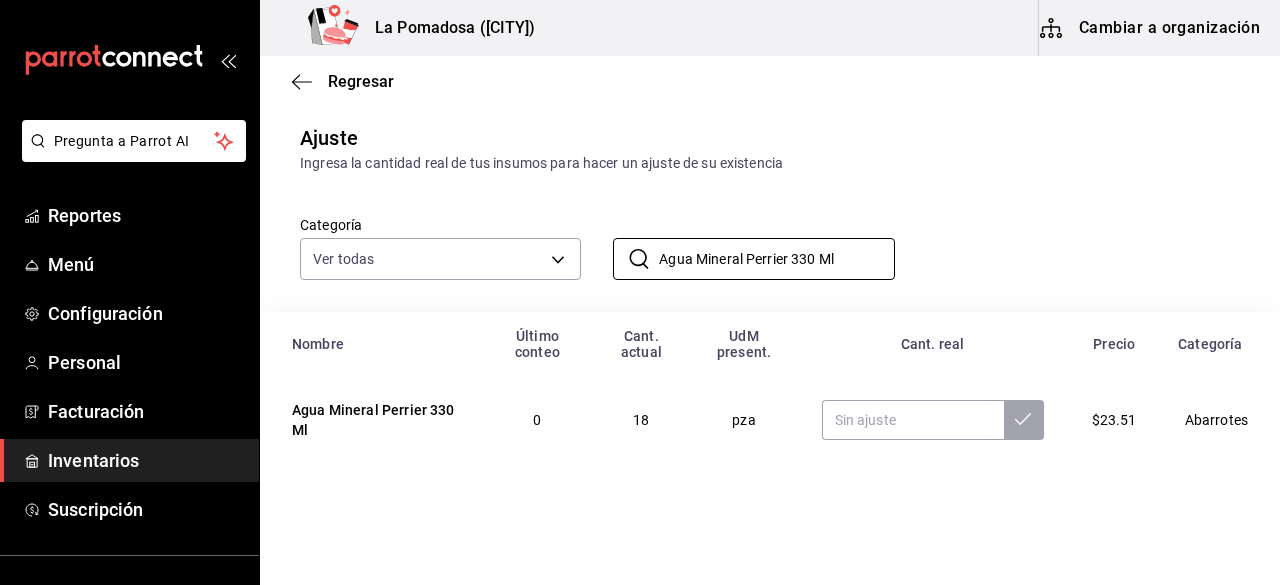drag, startPoint x: 864, startPoint y: 253, endPoint x: 577, endPoint y: 277, distance: 288.00174 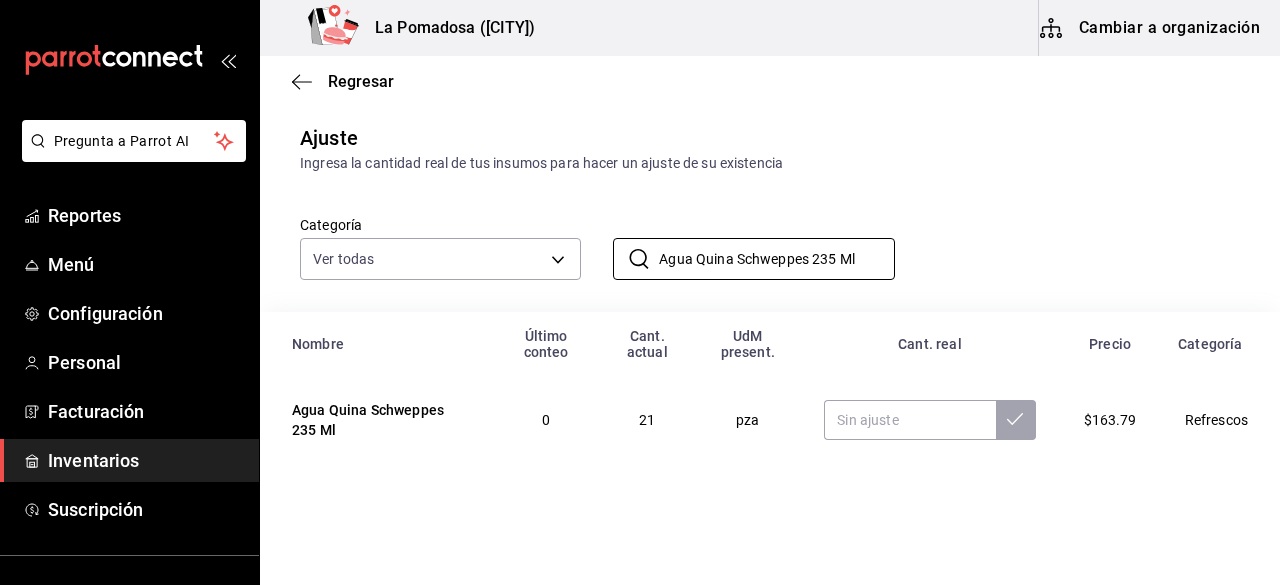 type on "Agua Quina Schweppes 235 Ml" 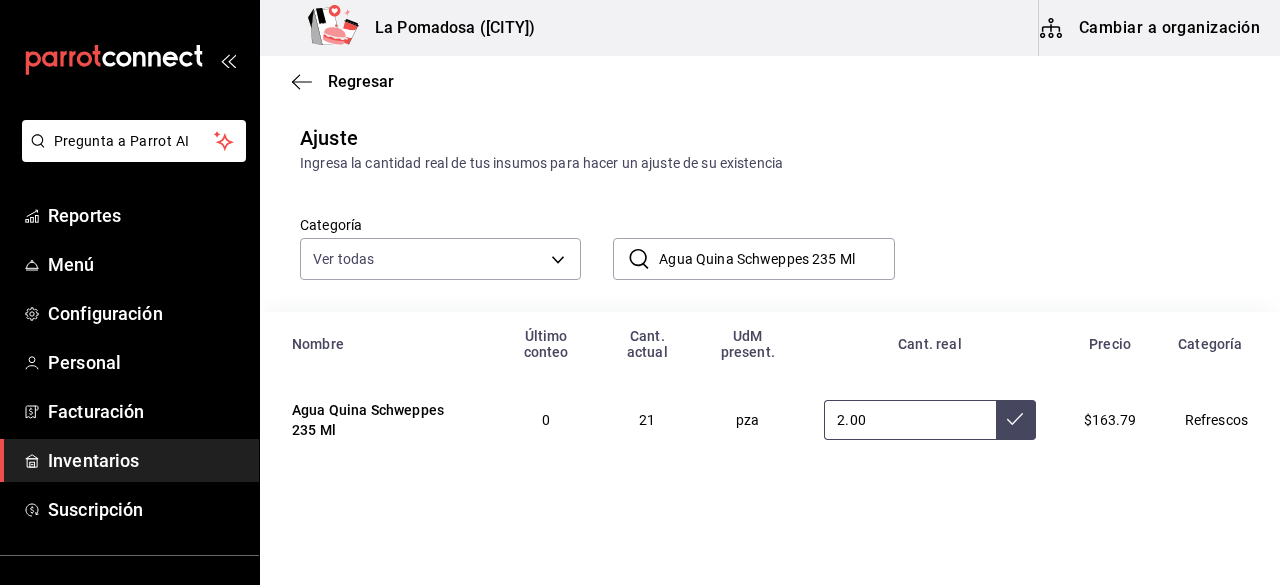 click on "2.00" at bounding box center (909, 420) 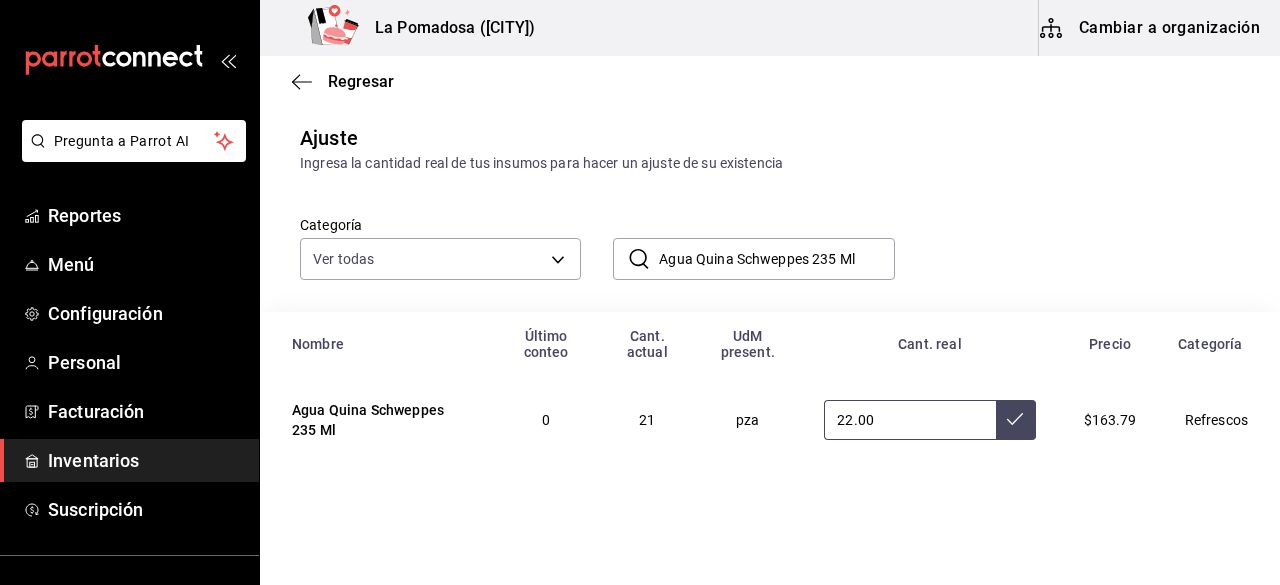 type on "22.00" 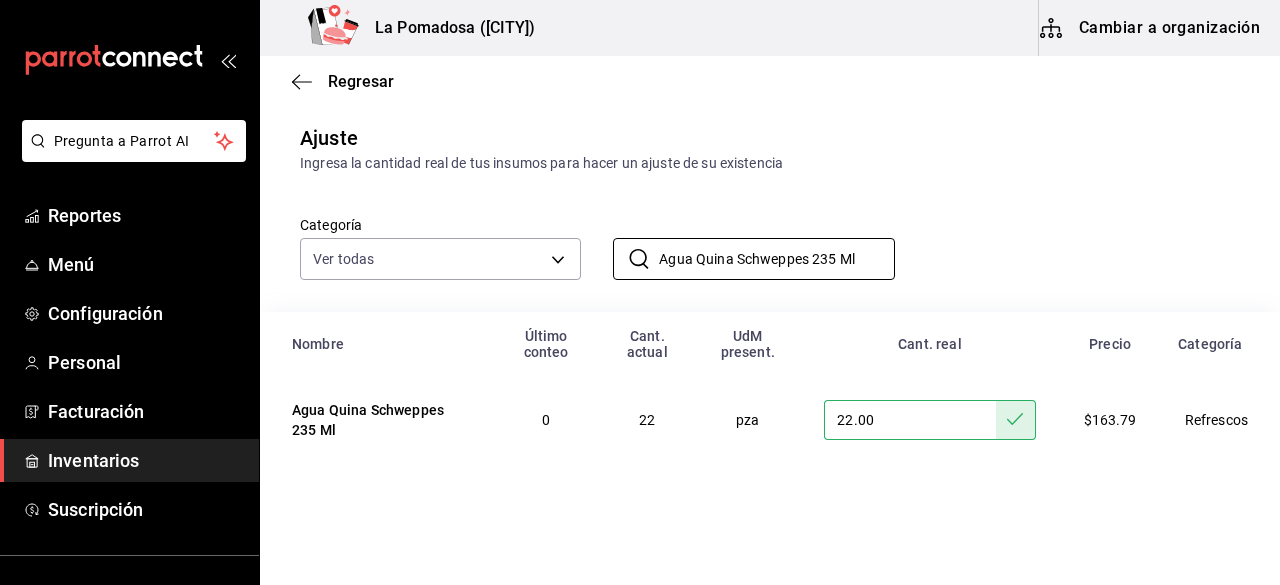 drag, startPoint x: 864, startPoint y: 254, endPoint x: 534, endPoint y: 315, distance: 335.5905 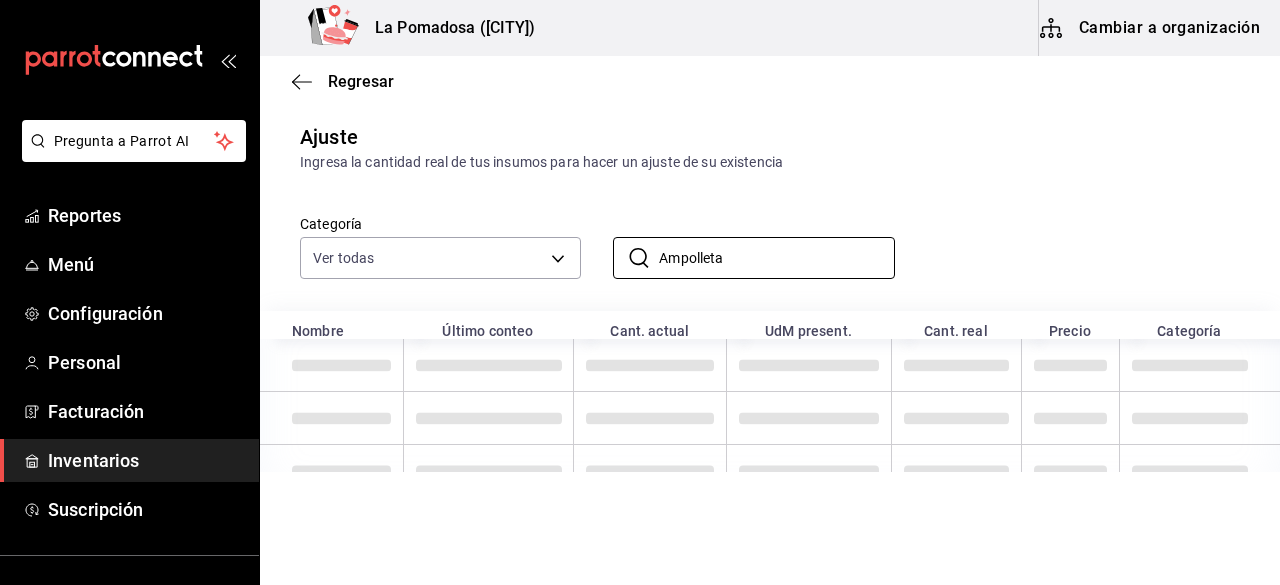scroll, scrollTop: 16, scrollLeft: 0, axis: vertical 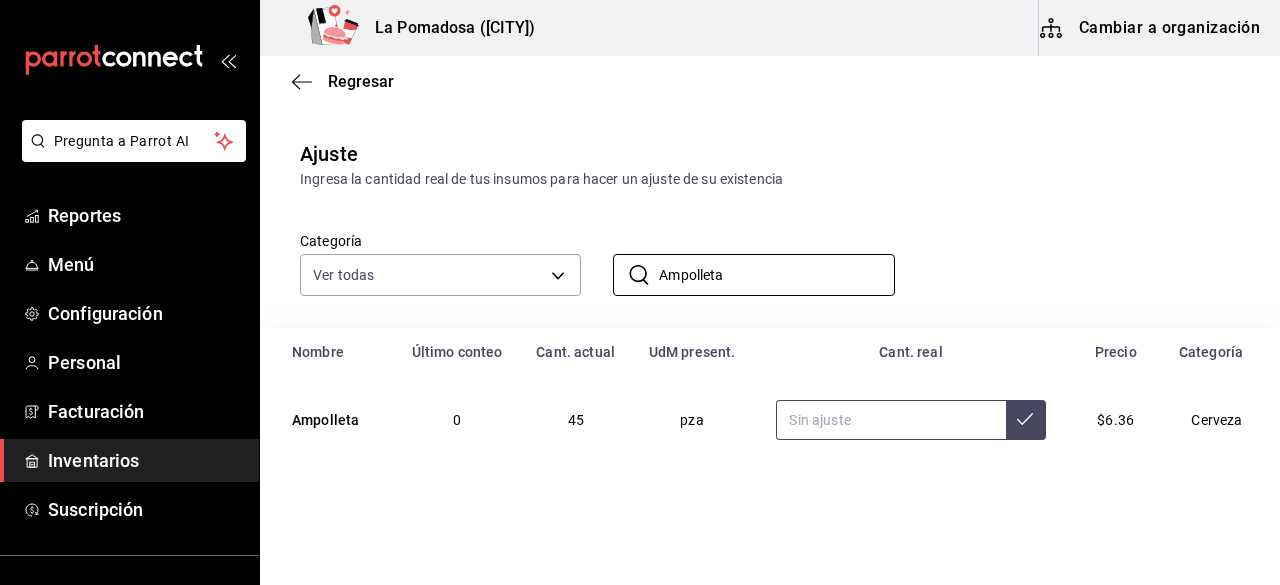type on "Ampolleta" 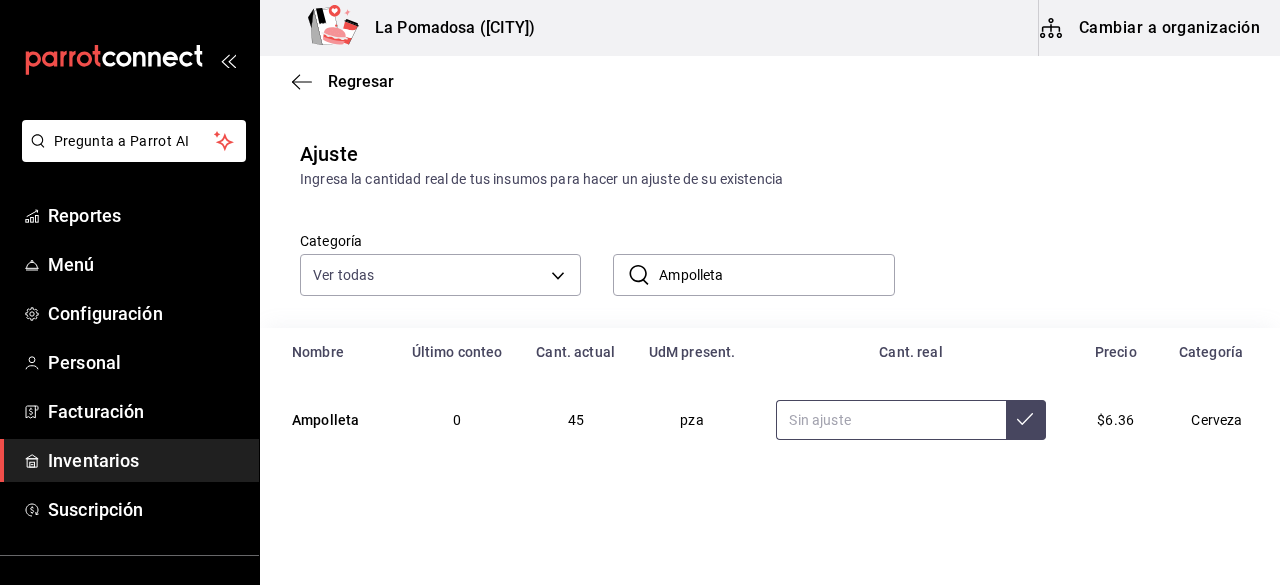 click at bounding box center [890, 420] 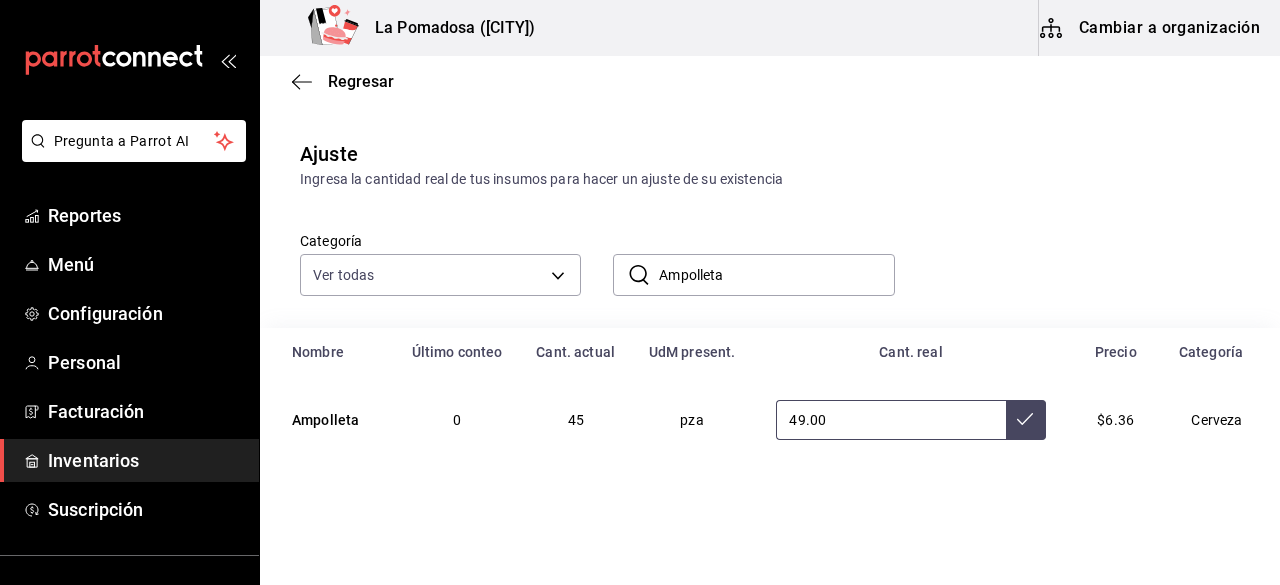type on "49.00" 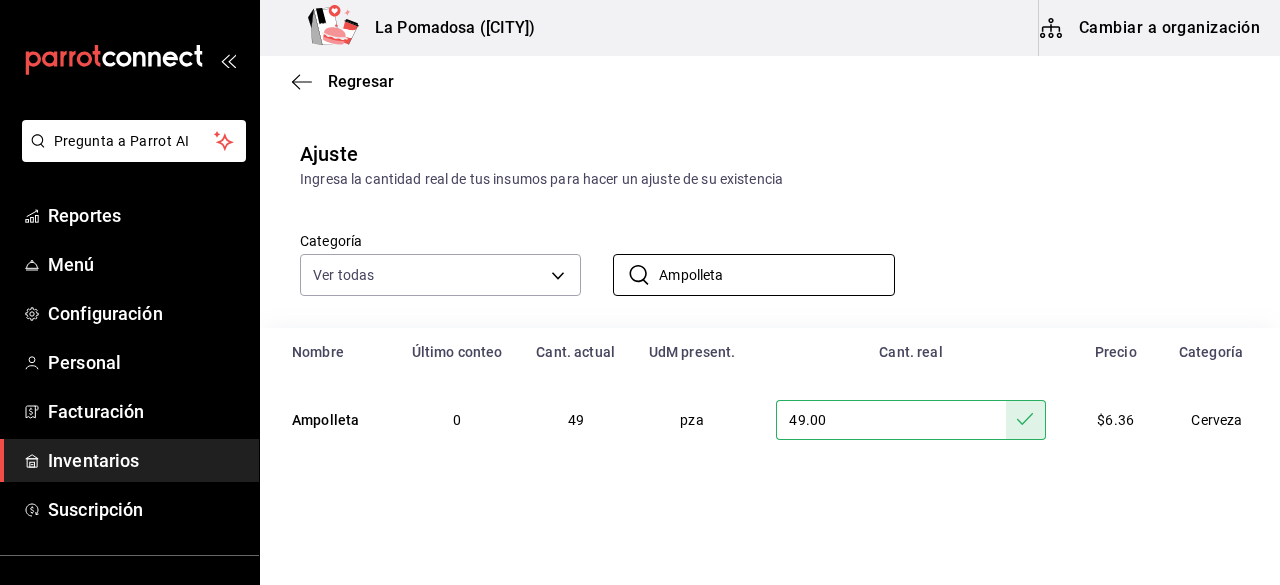 drag, startPoint x: 777, startPoint y: 271, endPoint x: 592, endPoint y: 295, distance: 186.55026 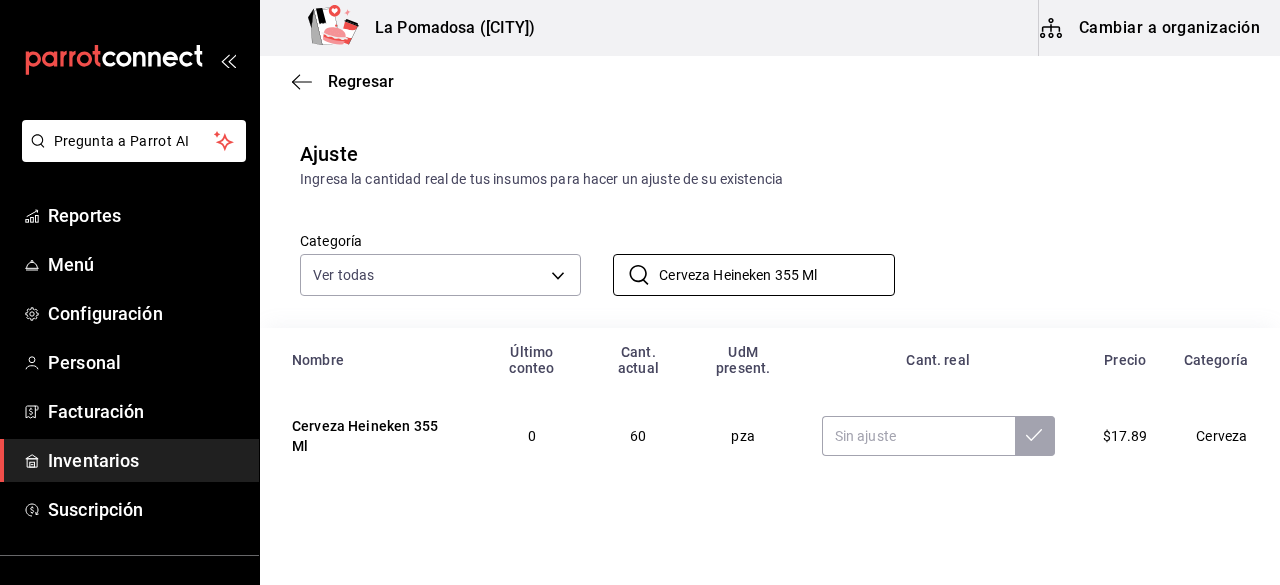 type on "Cerveza Heineken 355 Ml" 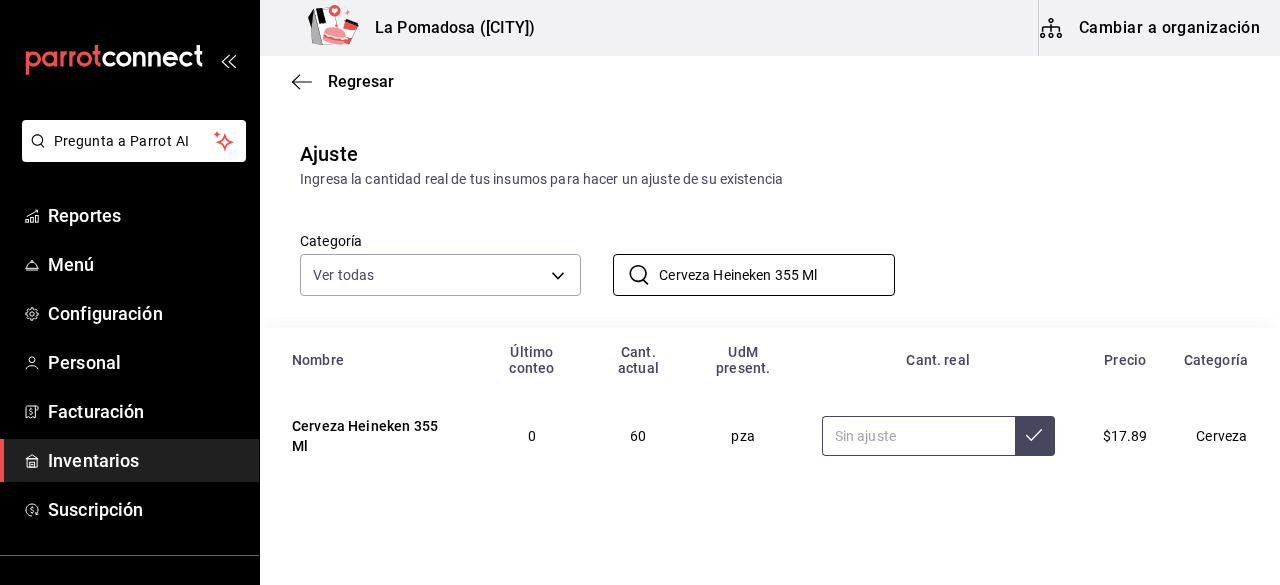 click at bounding box center [918, 436] 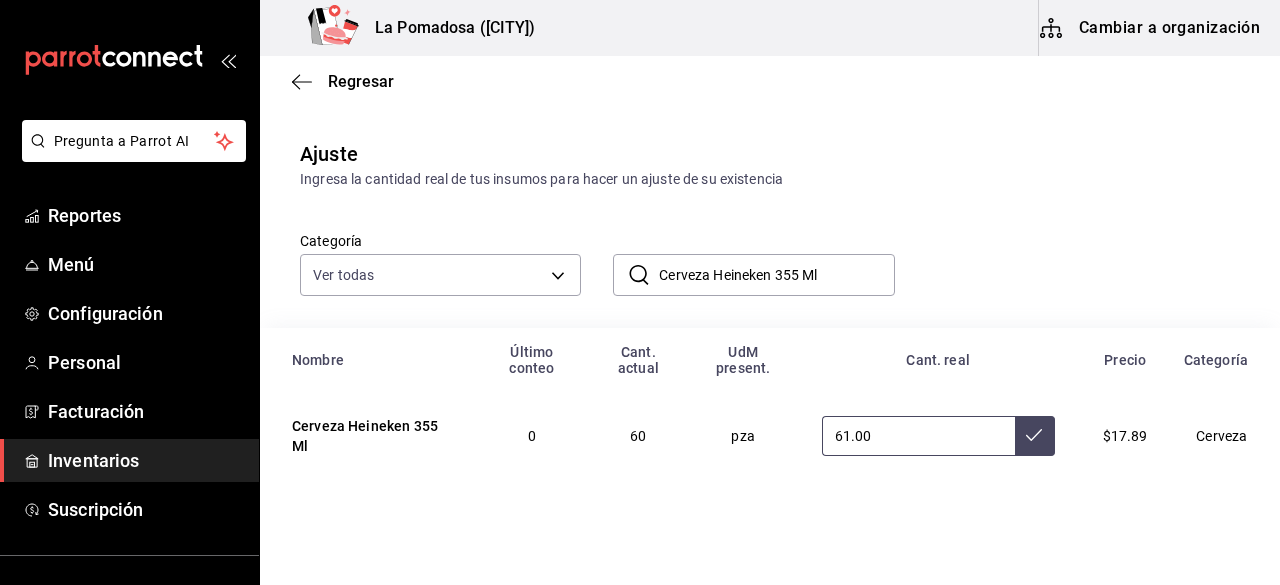 type on "61.00" 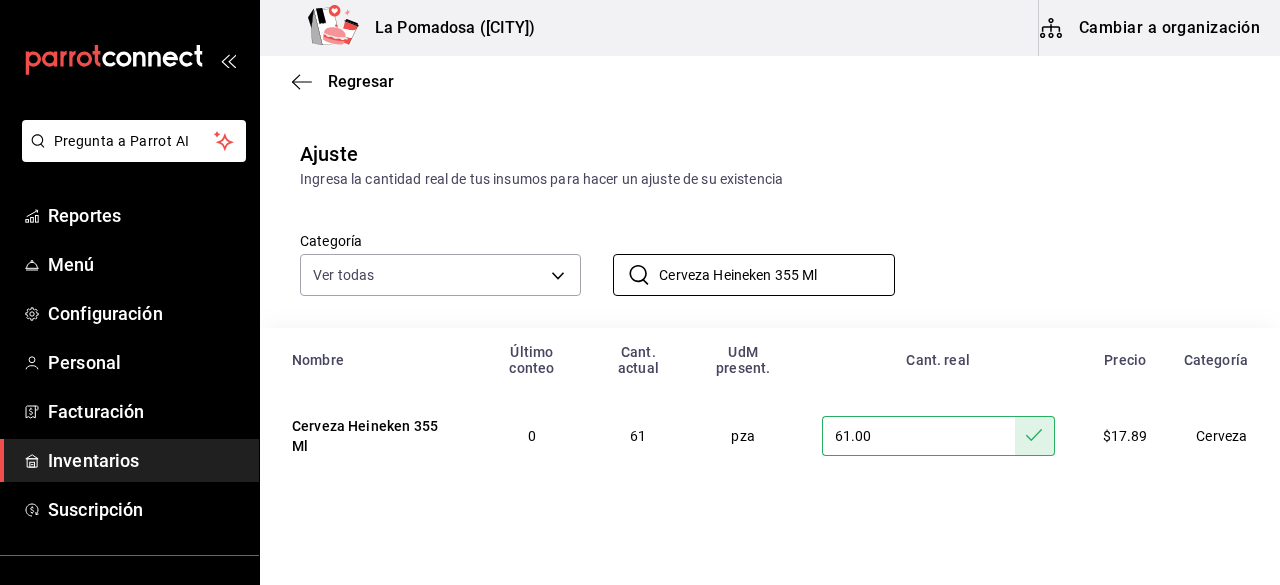 drag, startPoint x: 838, startPoint y: 265, endPoint x: 618, endPoint y: 297, distance: 222.3151 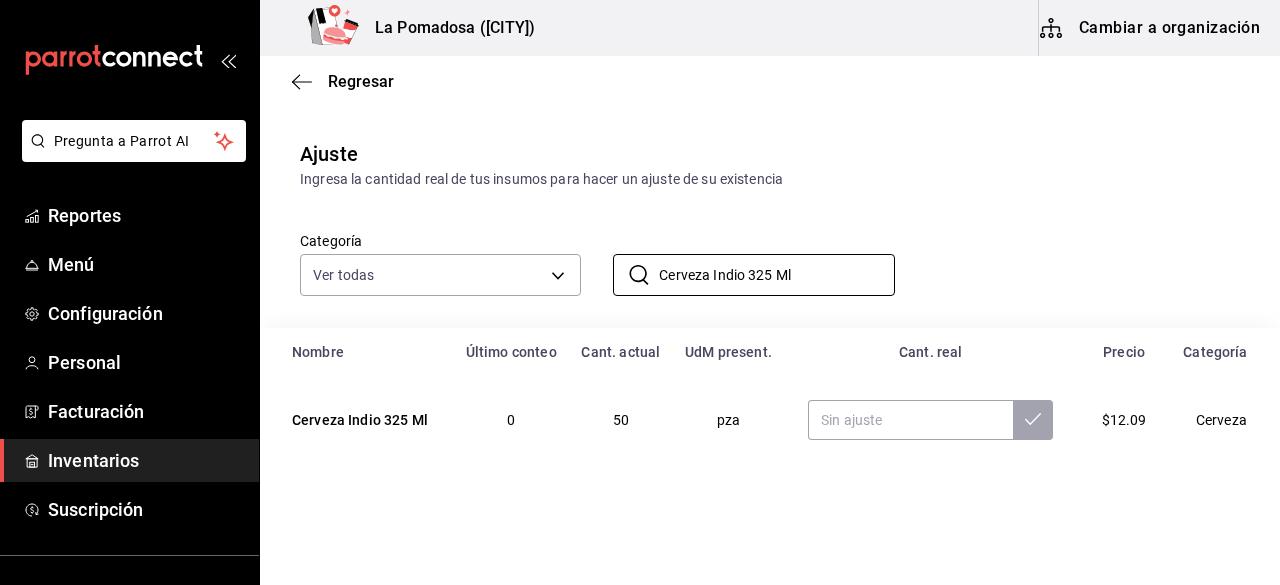 type on "Cerveza Indio 325 Ml" 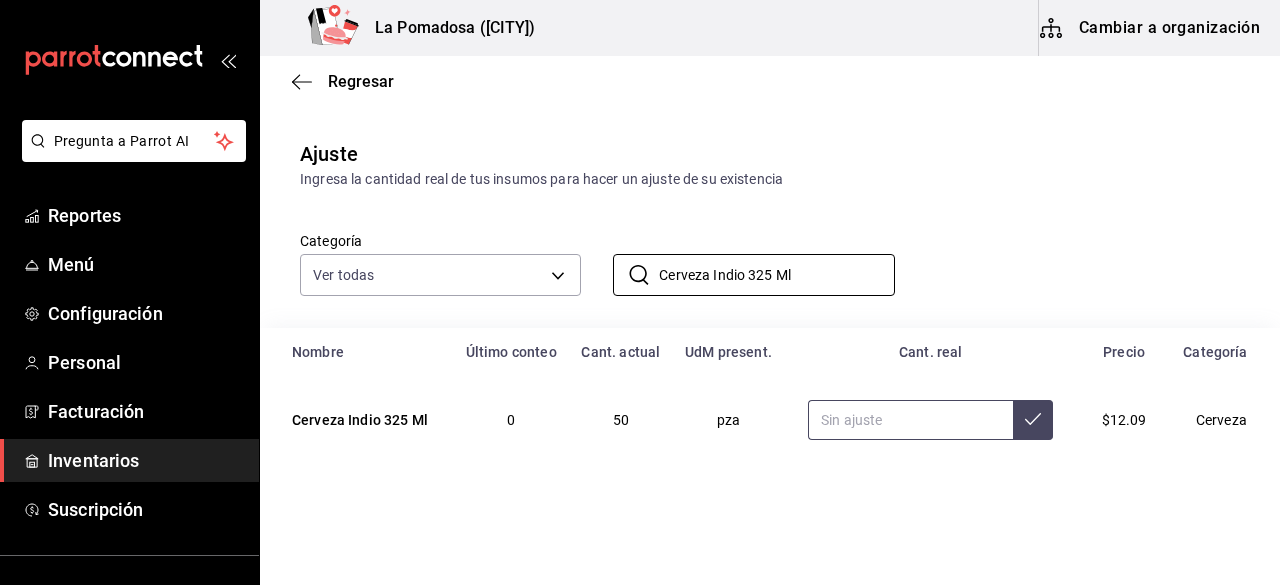 click at bounding box center [910, 420] 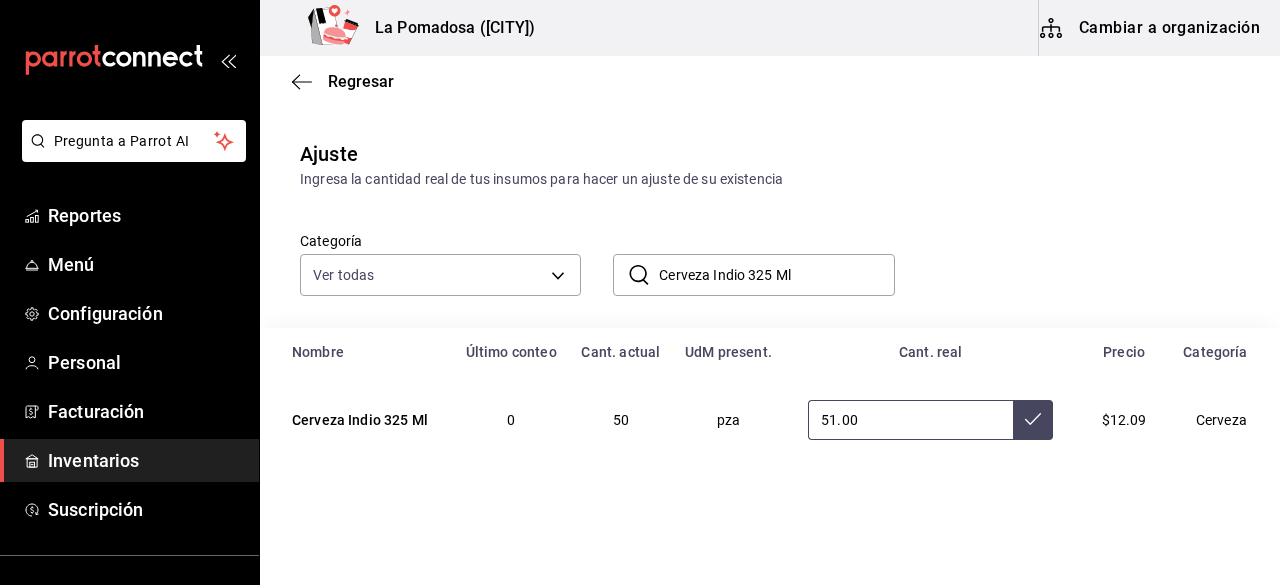 type on "51.00" 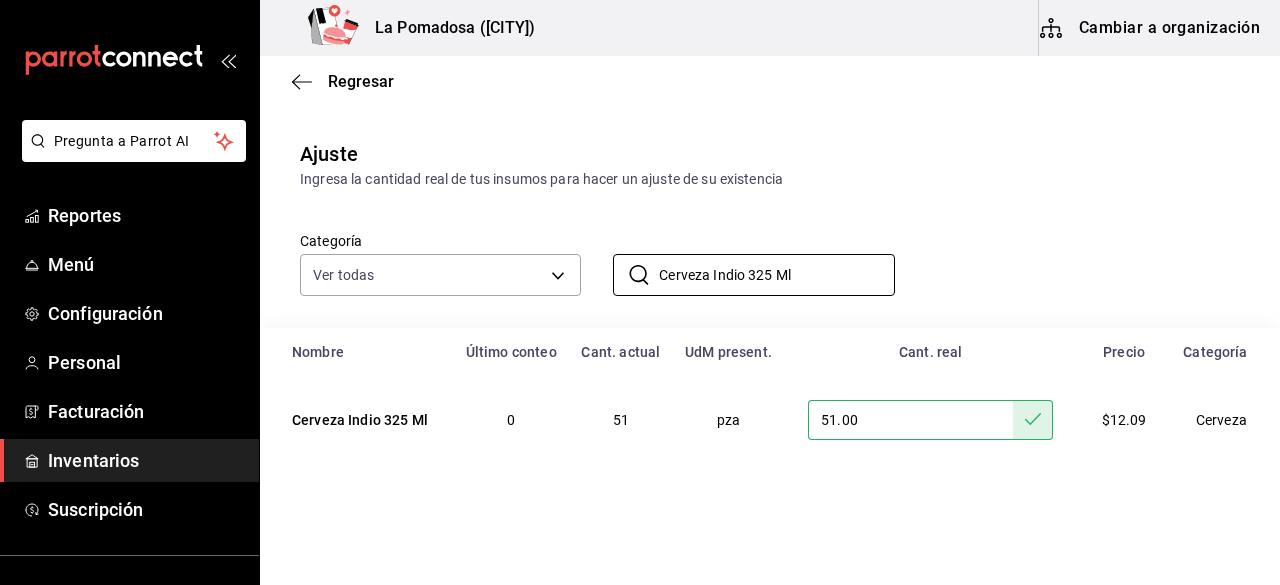 drag, startPoint x: 819, startPoint y: 261, endPoint x: 626, endPoint y: 297, distance: 196.32881 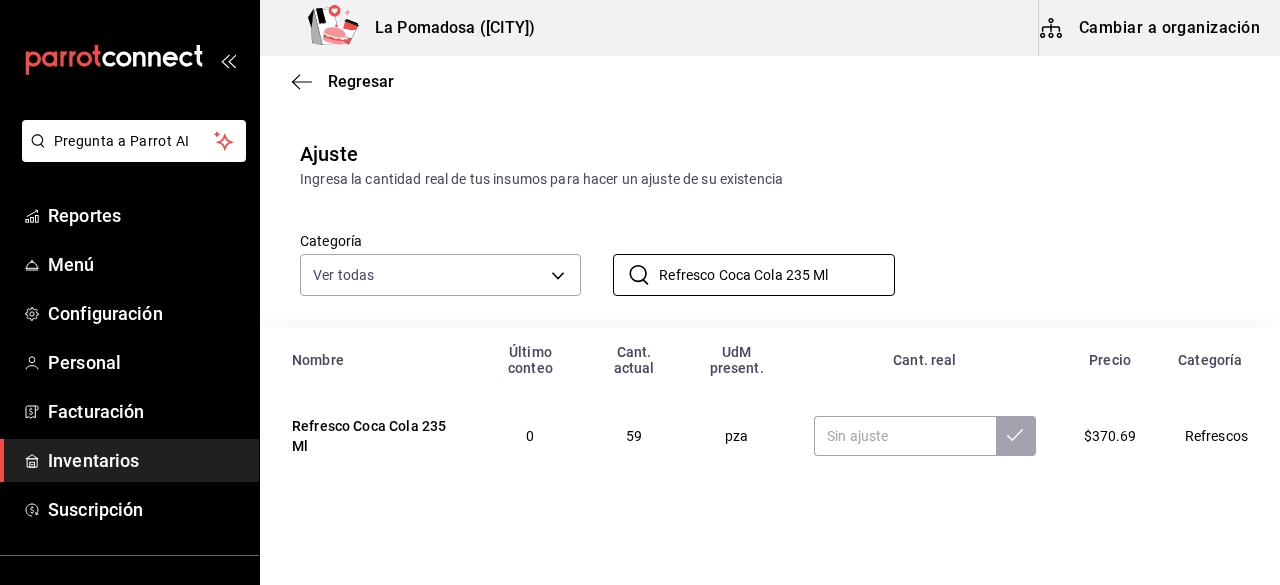 type on "Refresco Coca Cola 235 Ml" 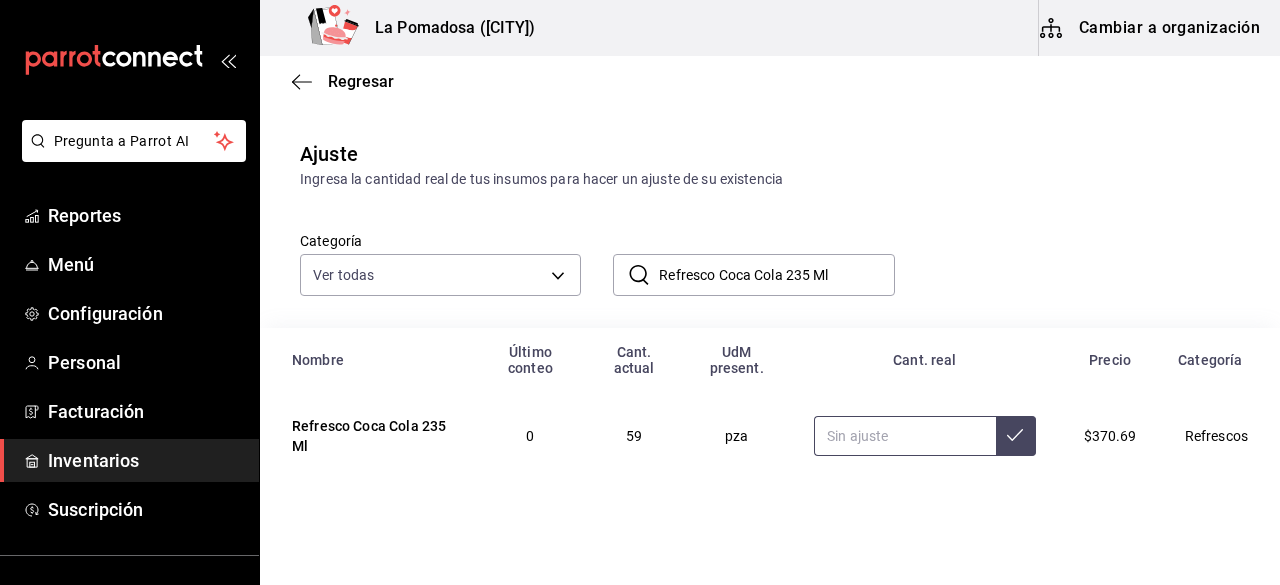 click at bounding box center (904, 436) 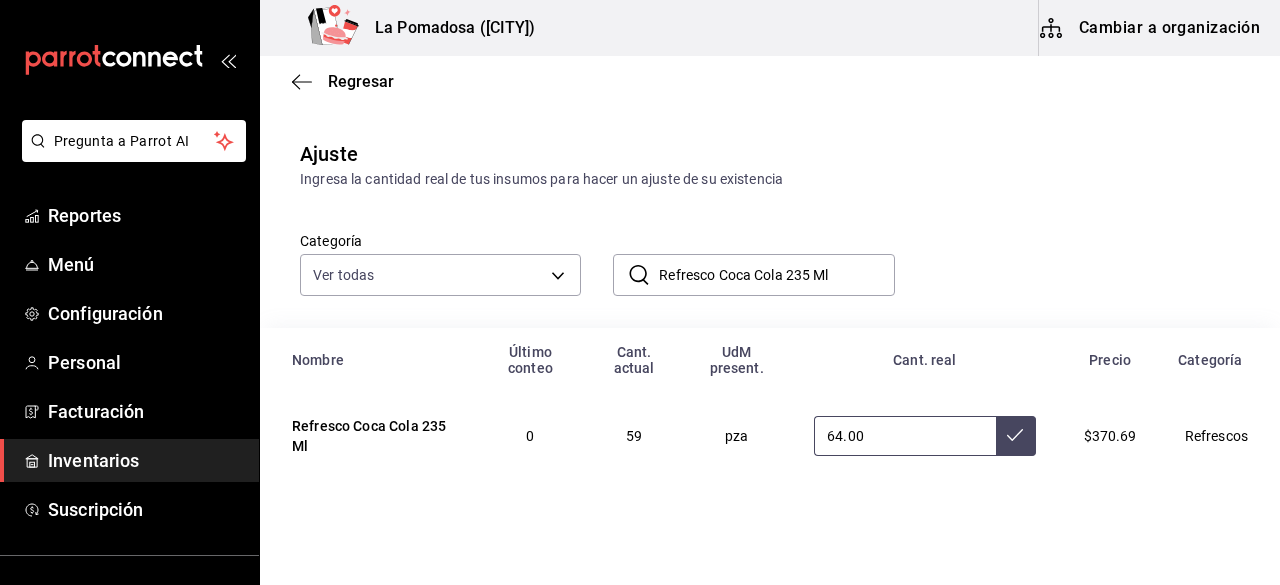 type on "64.00" 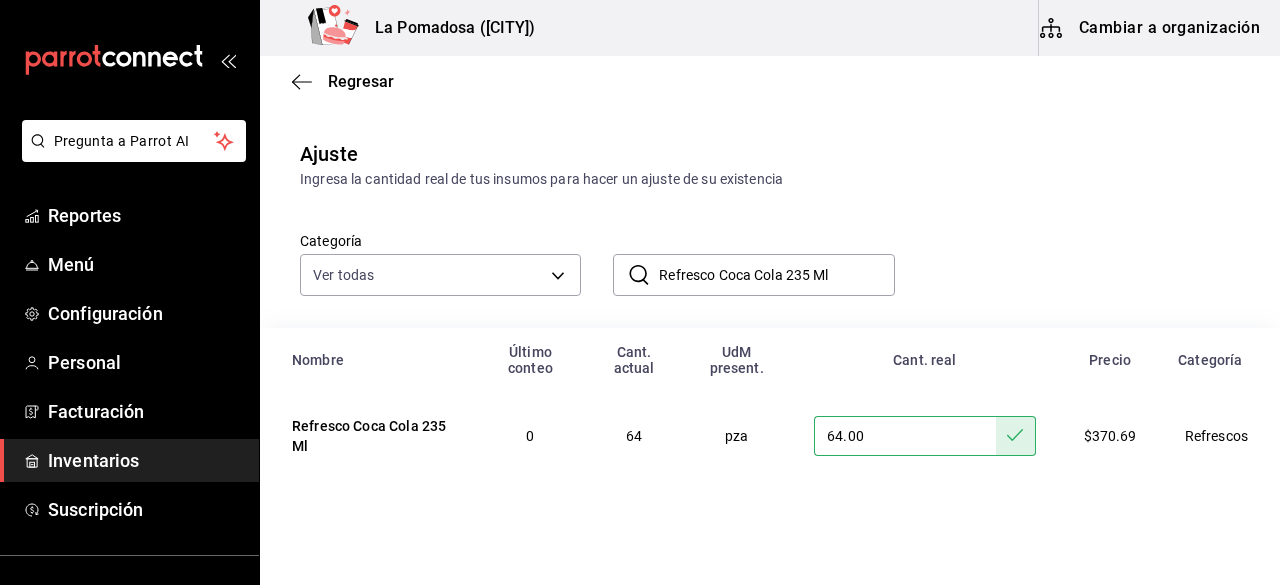 drag, startPoint x: 869, startPoint y: 277, endPoint x: 624, endPoint y: 291, distance: 245.39967 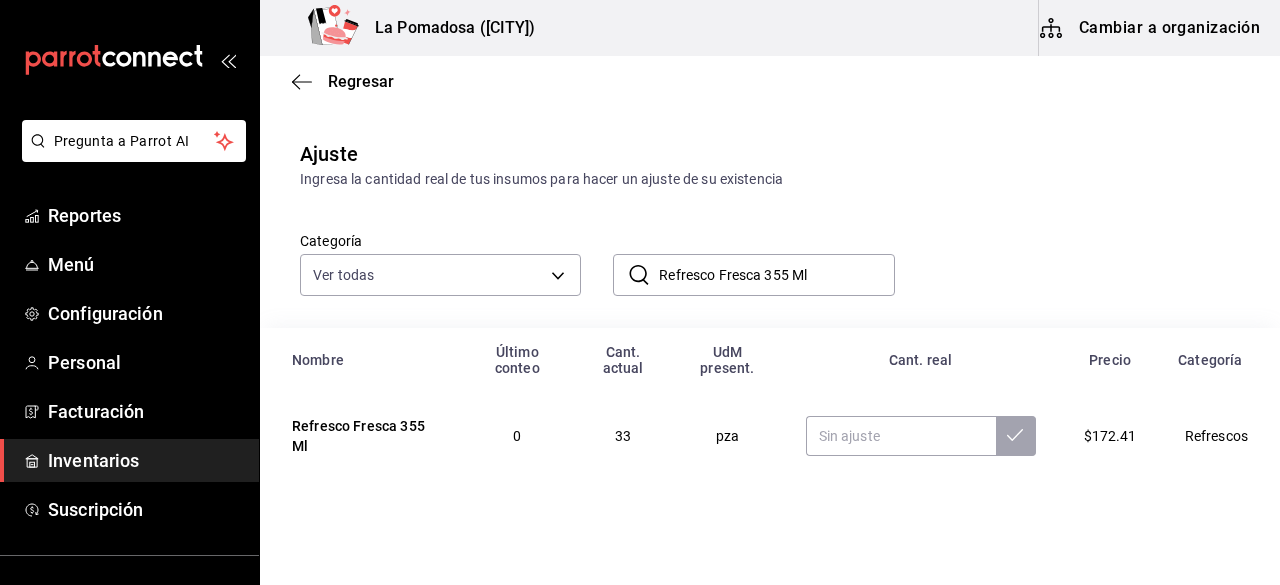 type on "Refresco Fresca 355 Ml" 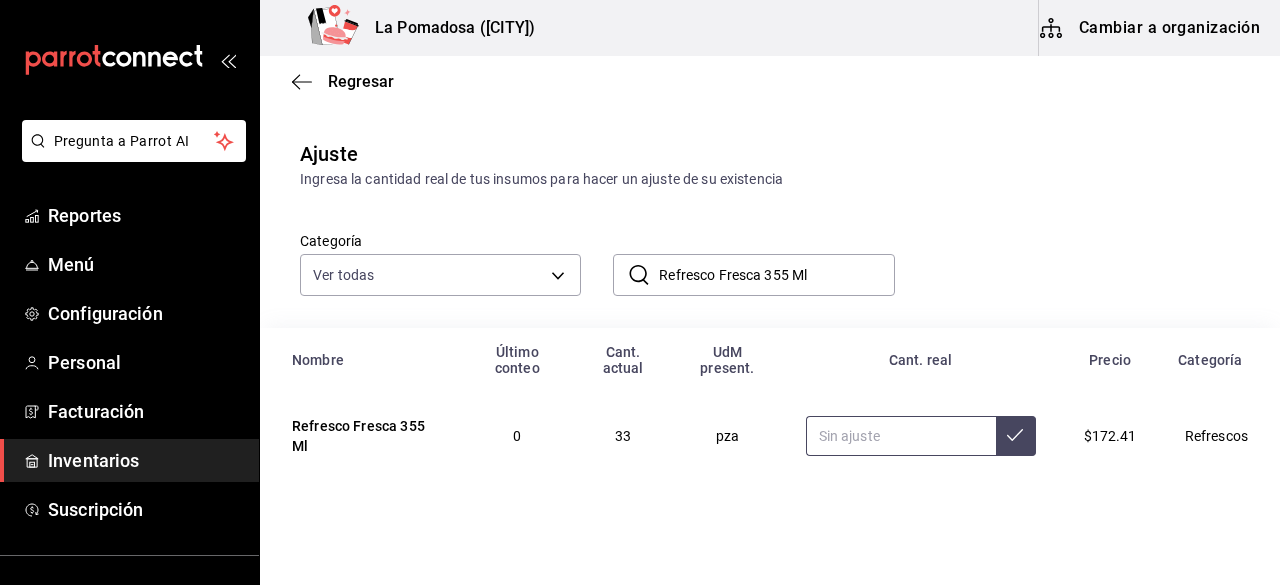 click at bounding box center [901, 436] 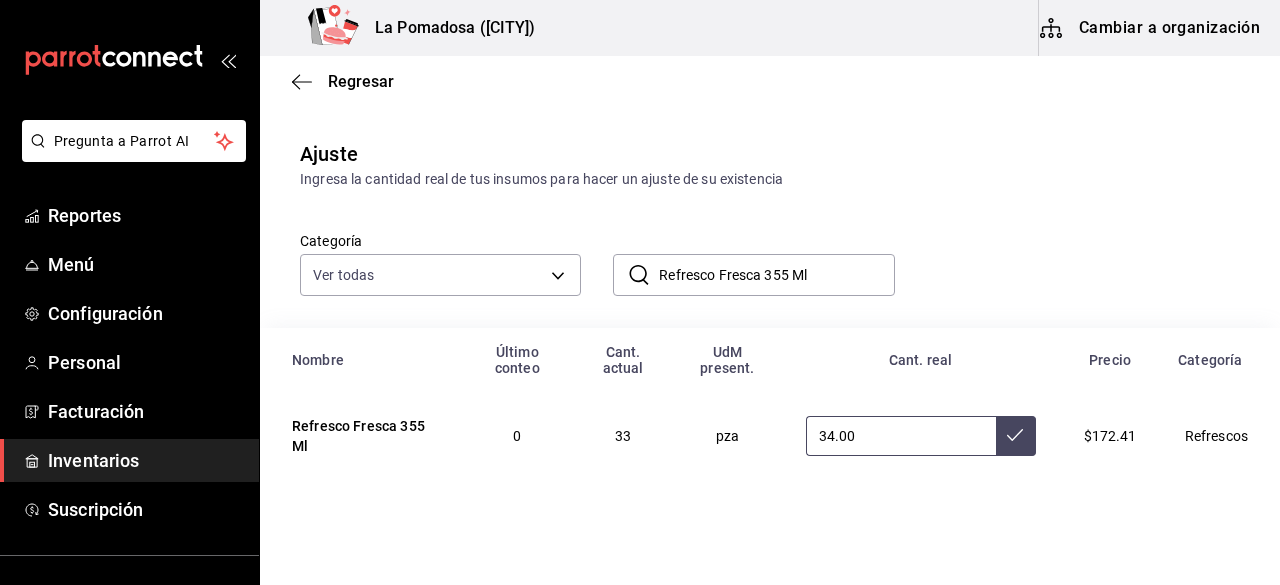 type on "34.00" 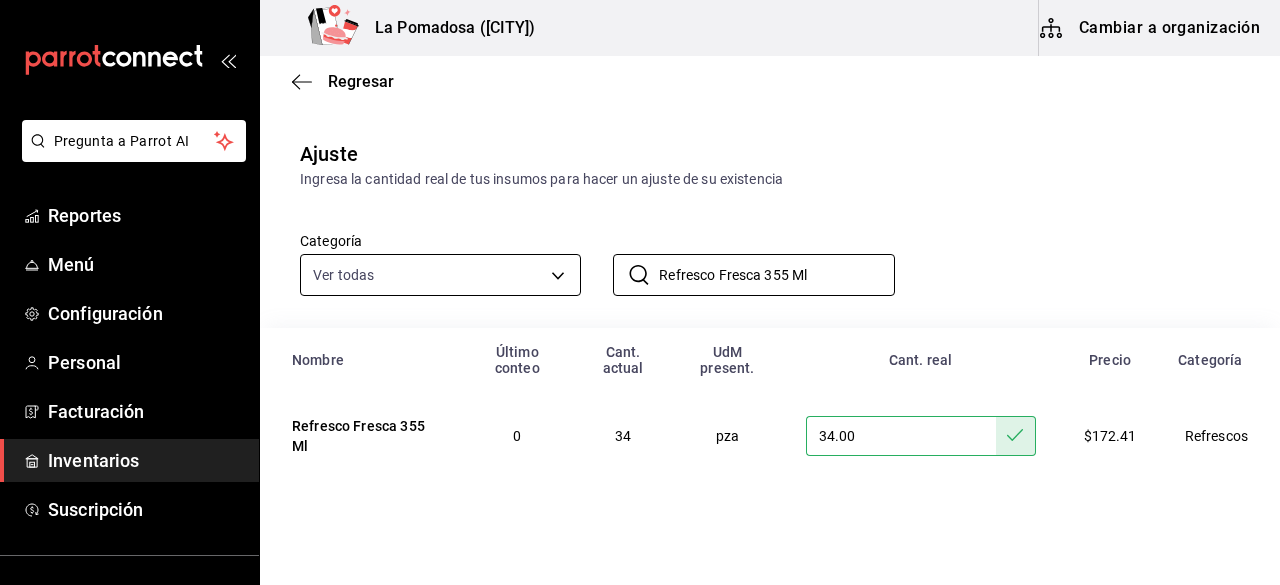 drag, startPoint x: 852, startPoint y: 277, endPoint x: 538, endPoint y: 288, distance: 314.19263 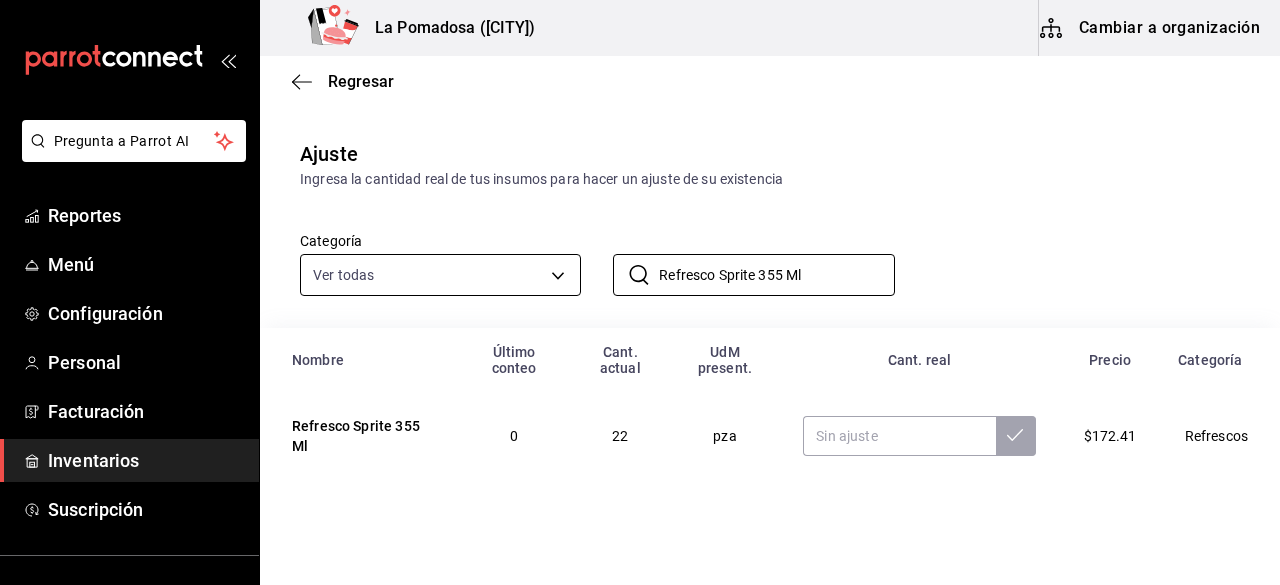 type on "Refresco Sprite 355 Ml" 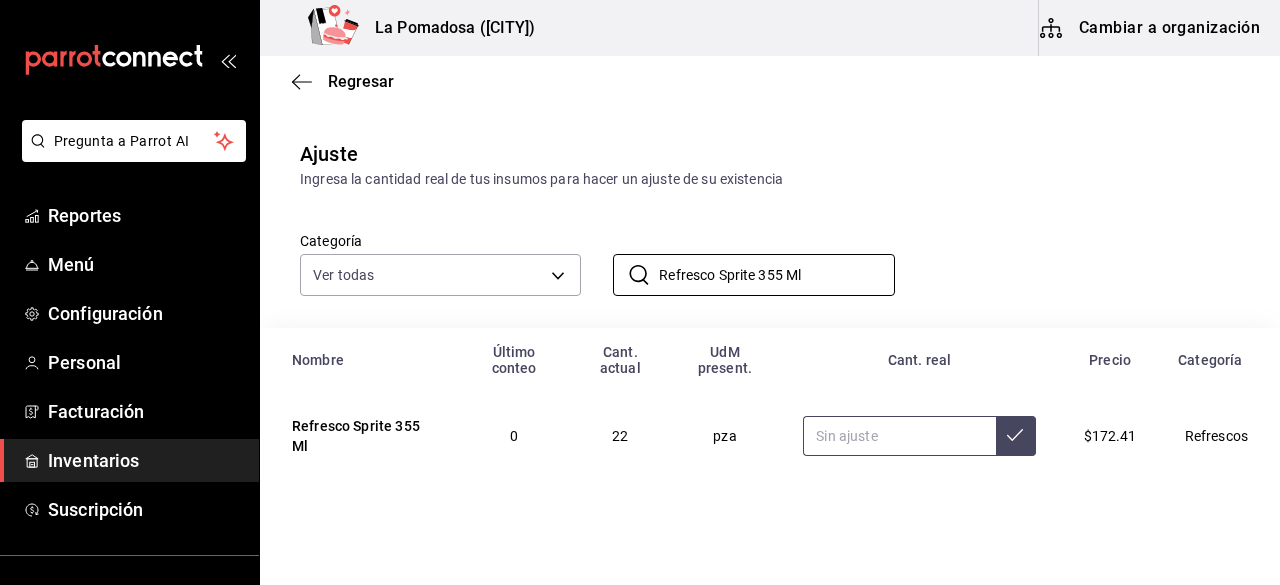 click at bounding box center [899, 436] 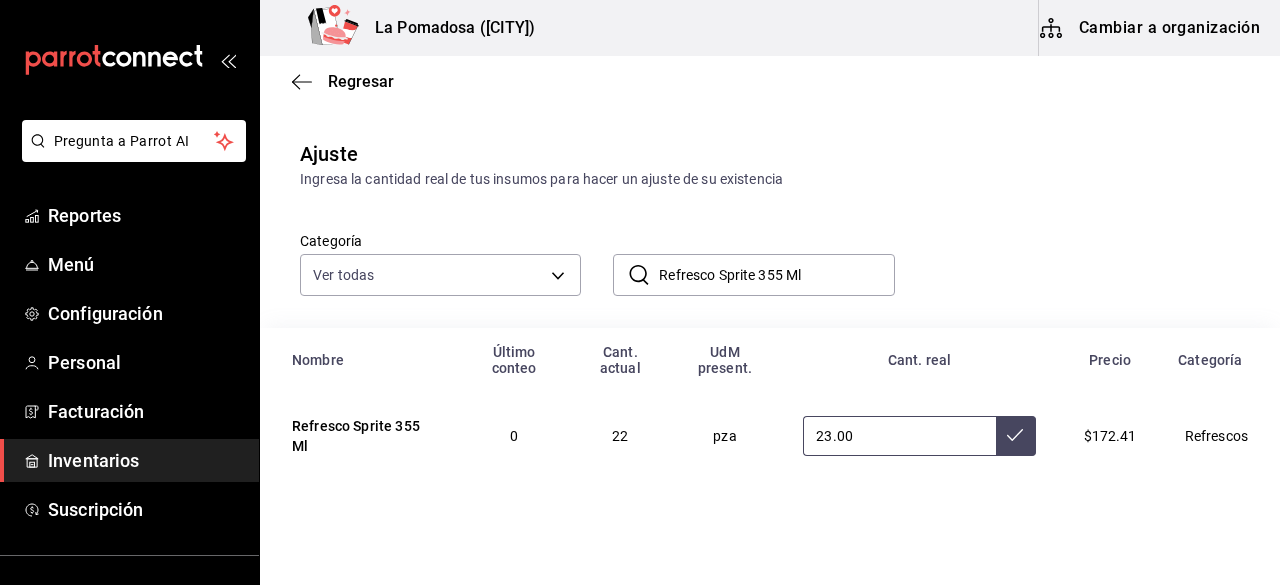 type on "23.00" 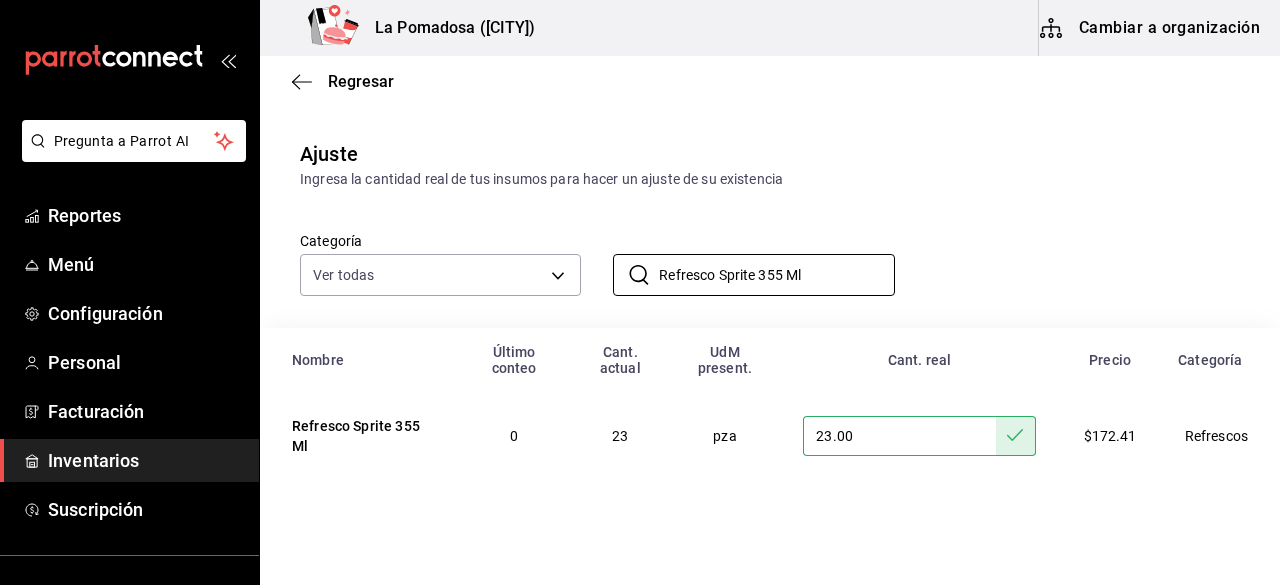 drag, startPoint x: 825, startPoint y: 277, endPoint x: 593, endPoint y: 306, distance: 233.80548 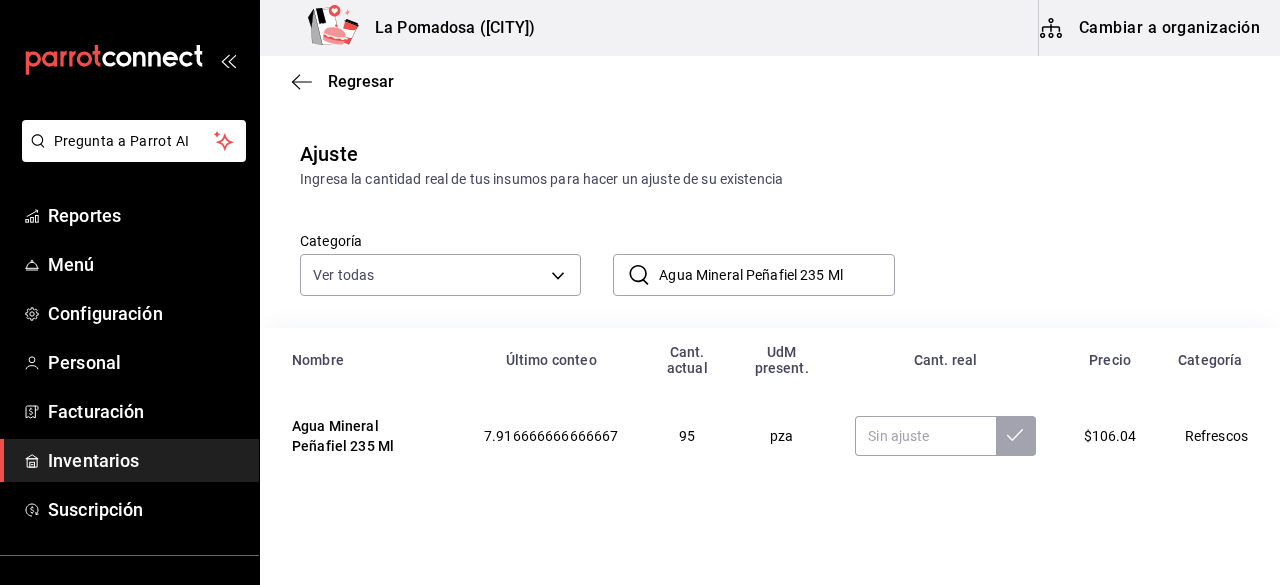 drag, startPoint x: 868, startPoint y: 279, endPoint x: 620, endPoint y: 283, distance: 248.03226 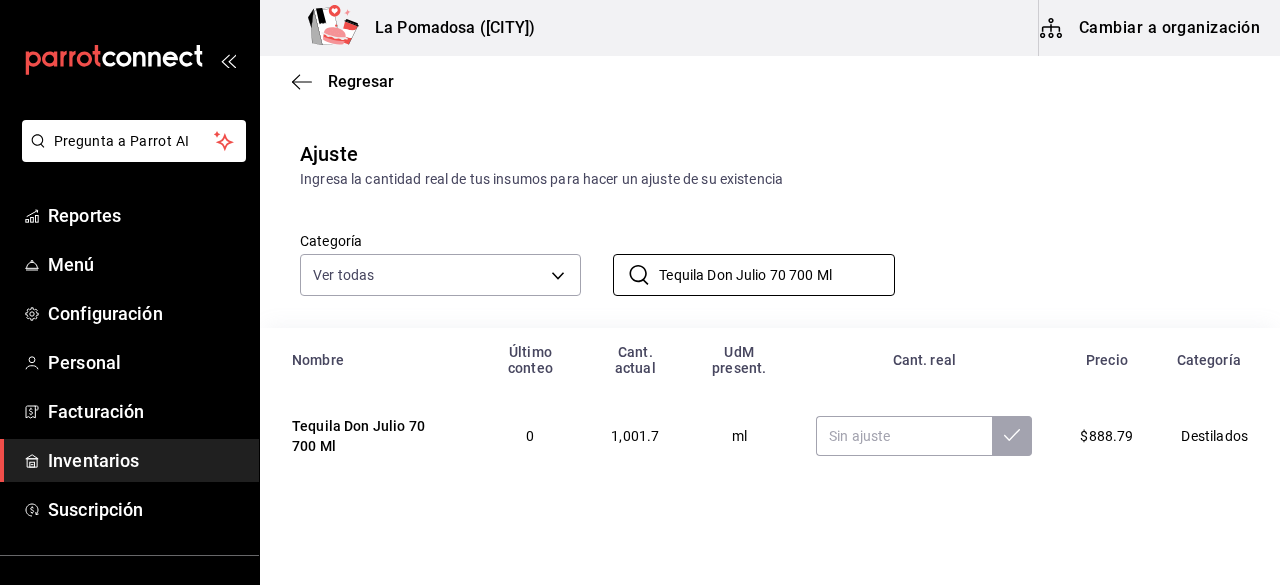 type on "Tequila Don Julio 70 700 Ml" 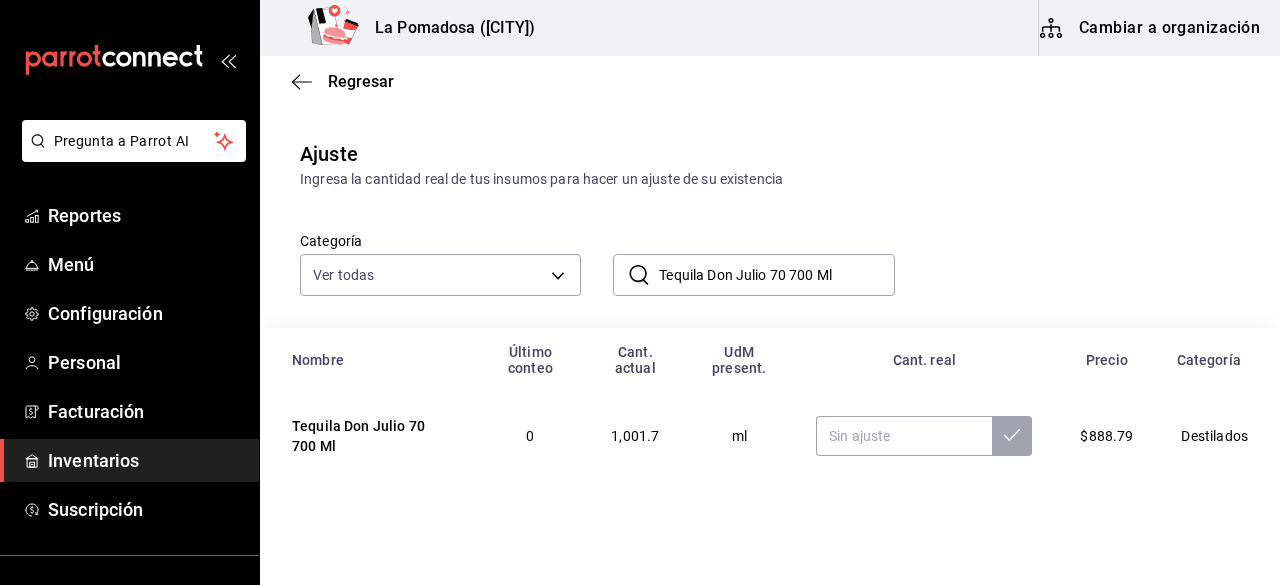 click at bounding box center [924, 436] 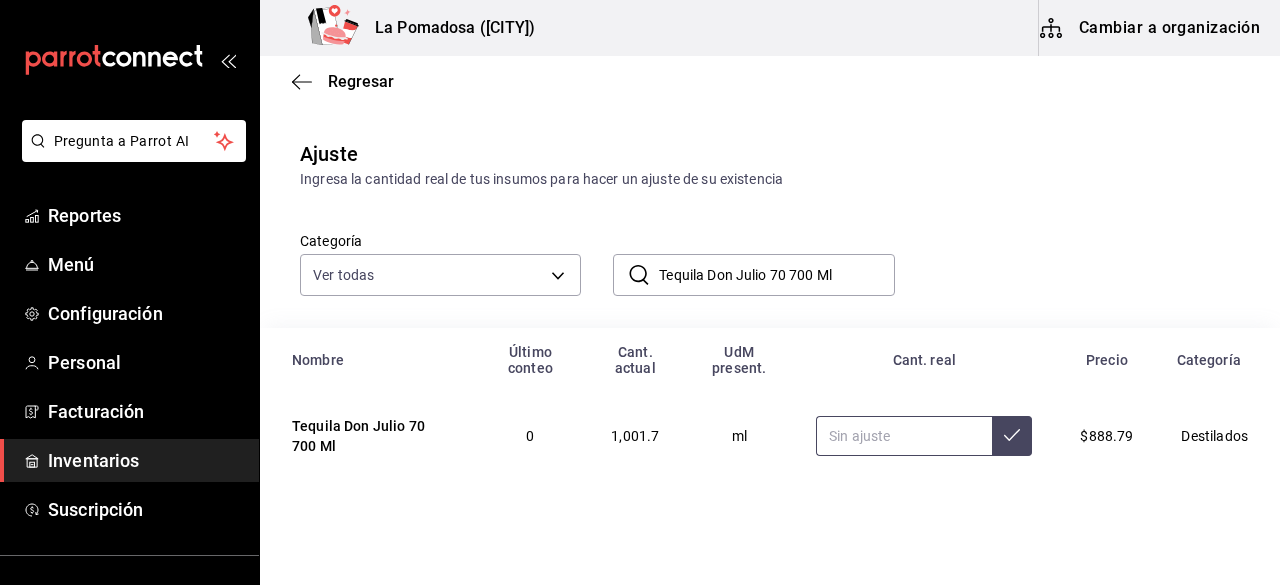 paste on "1050.00" 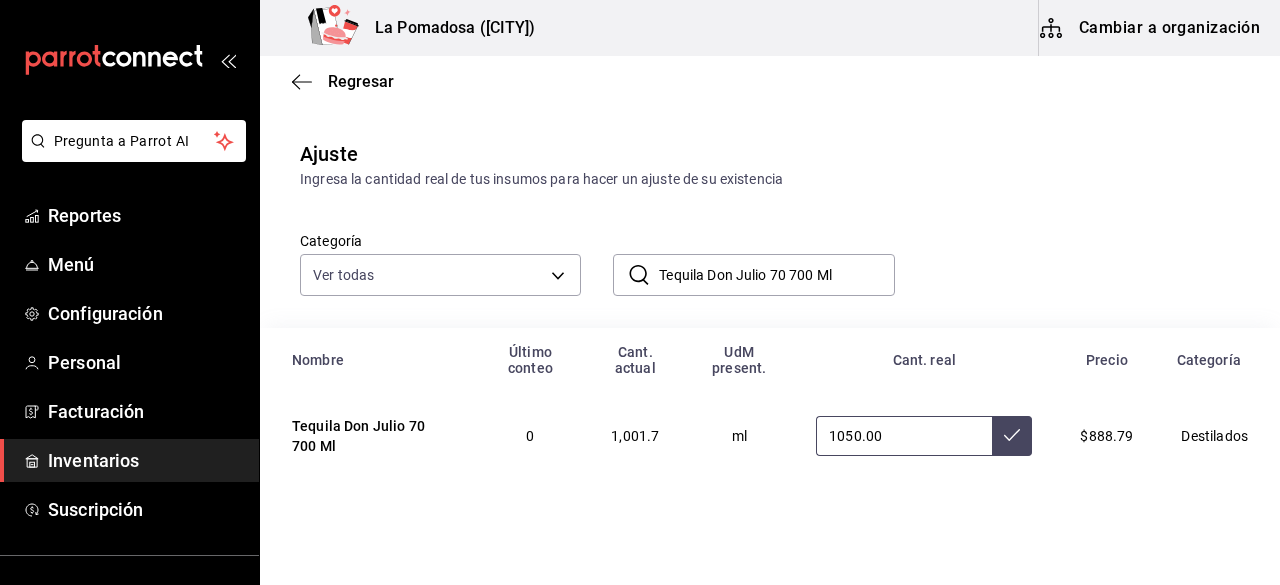 click on "1050.00" at bounding box center [904, 436] 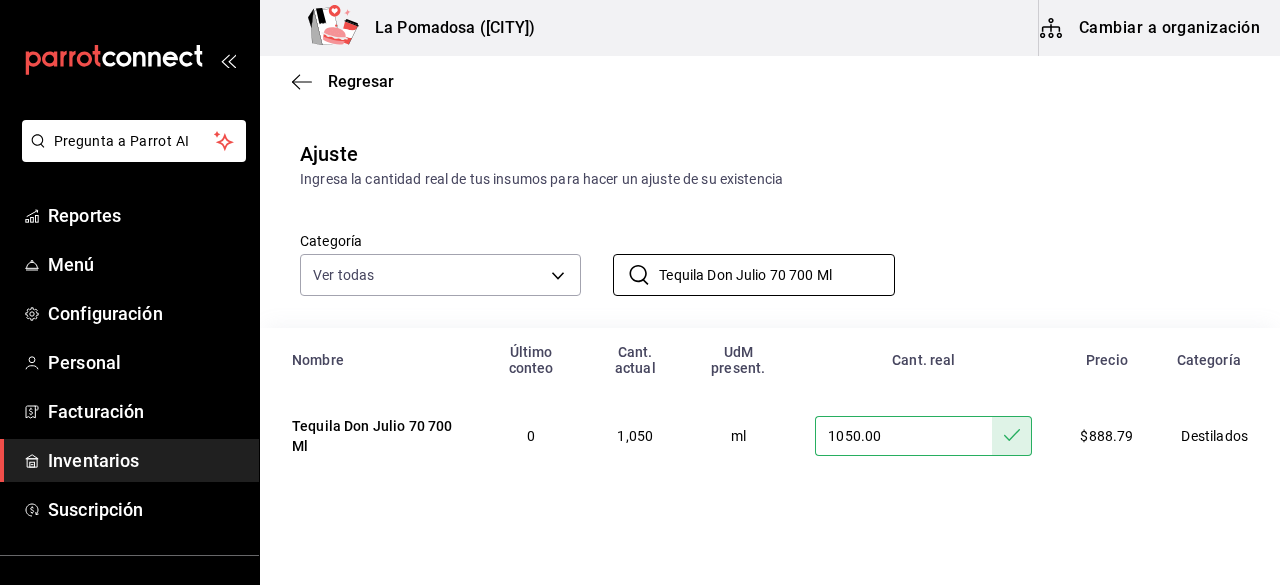 drag, startPoint x: 850, startPoint y: 278, endPoint x: 547, endPoint y: 309, distance: 304.5817 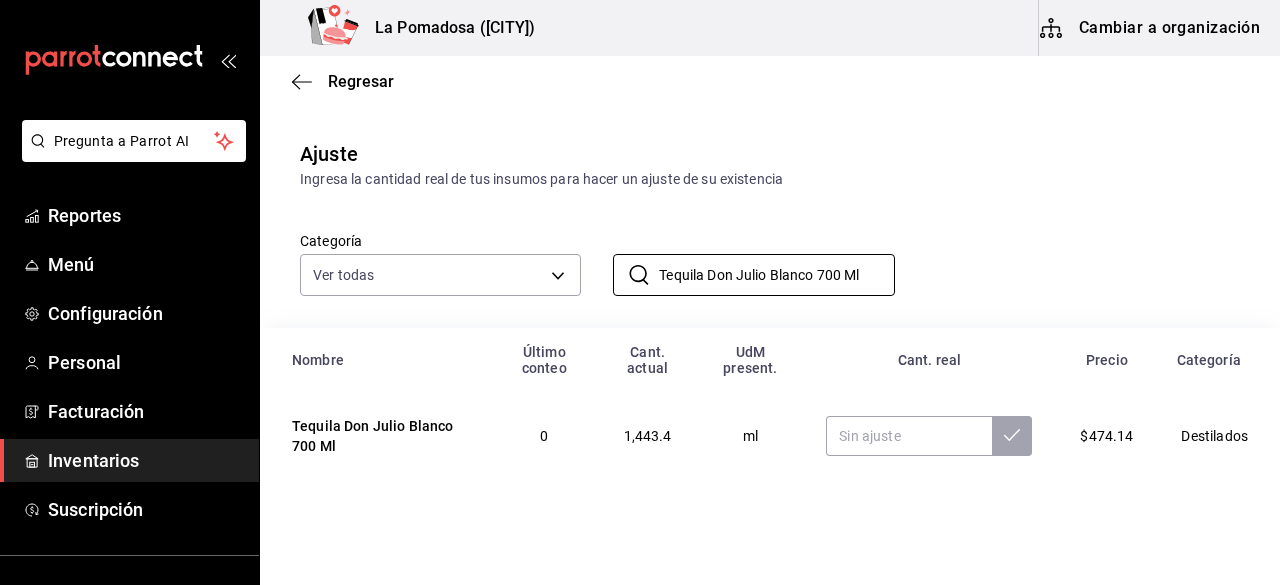 type on "Tequila Don Julio Blanco 700 Ml" 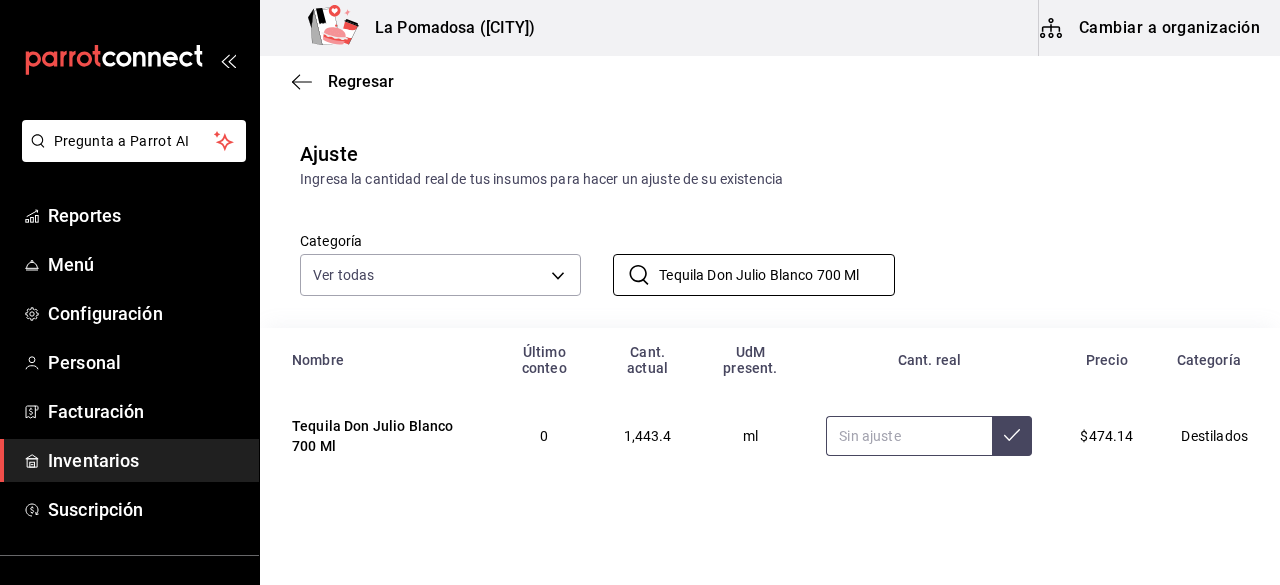 paste on "1540.00" 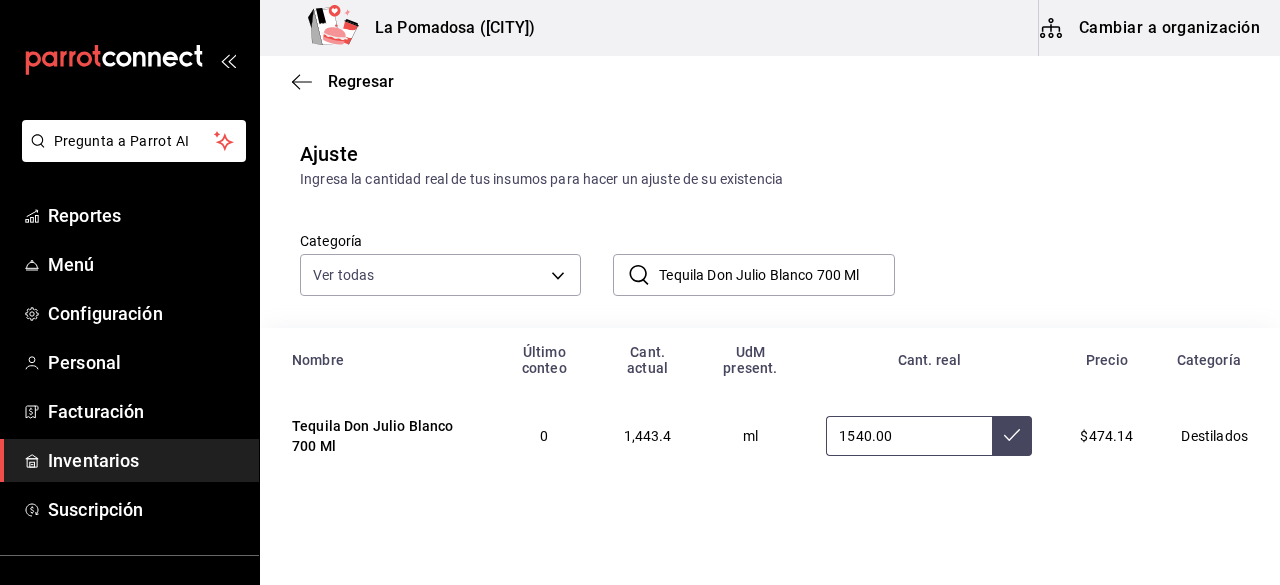 click on "1540.00" at bounding box center [909, 436] 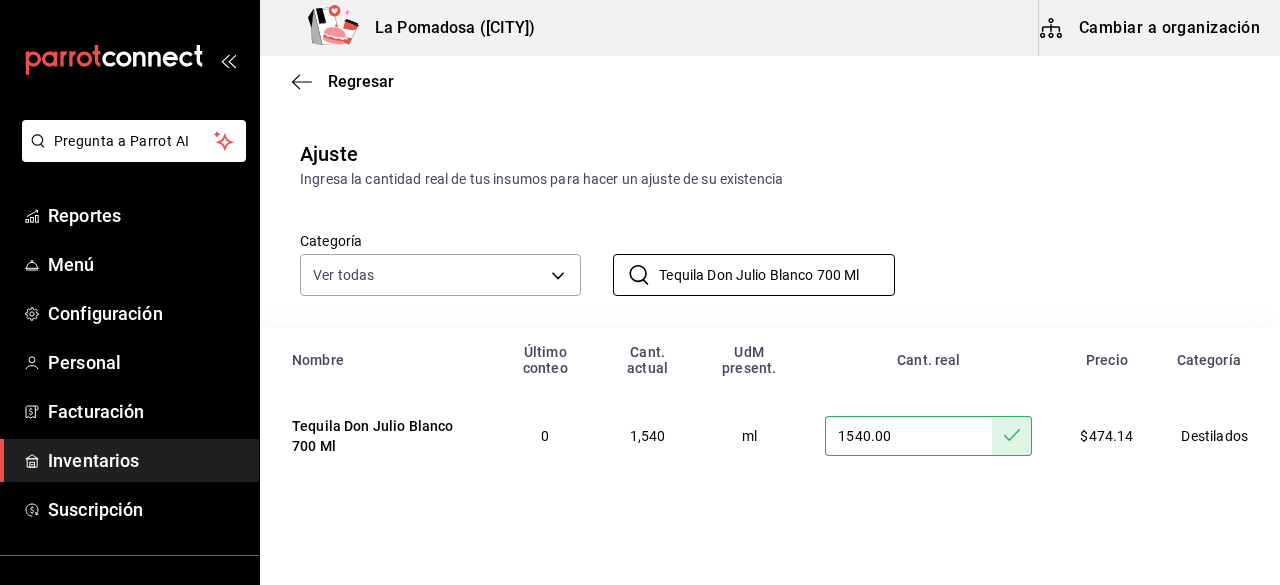 drag, startPoint x: 868, startPoint y: 277, endPoint x: 612, endPoint y: 315, distance: 258.80493 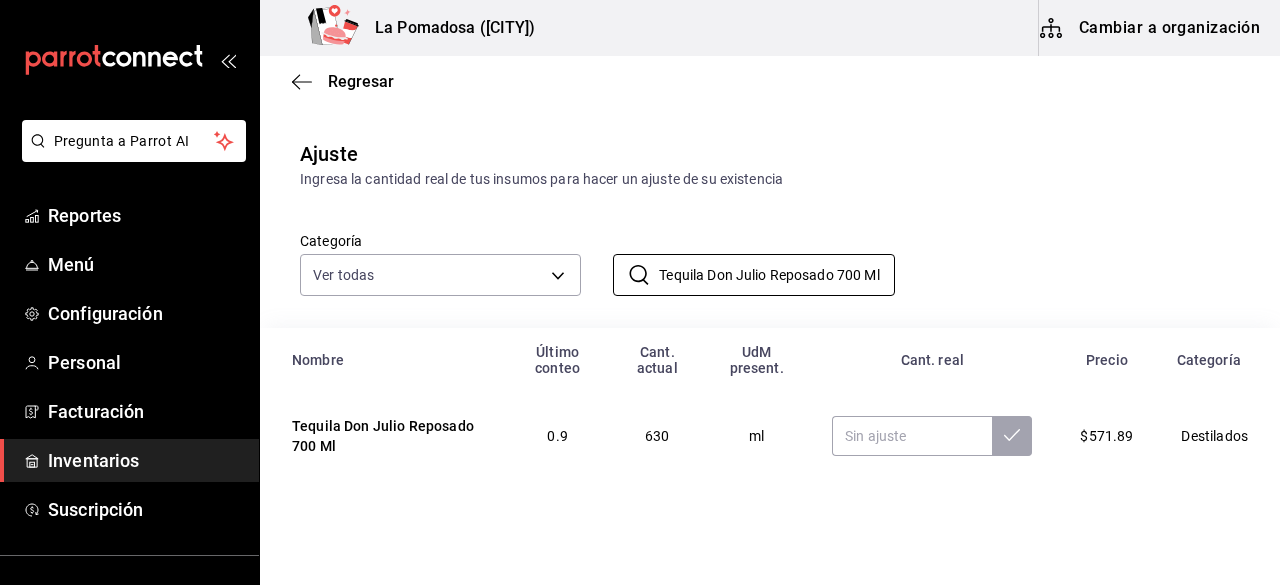 scroll, scrollTop: 0, scrollLeft: 0, axis: both 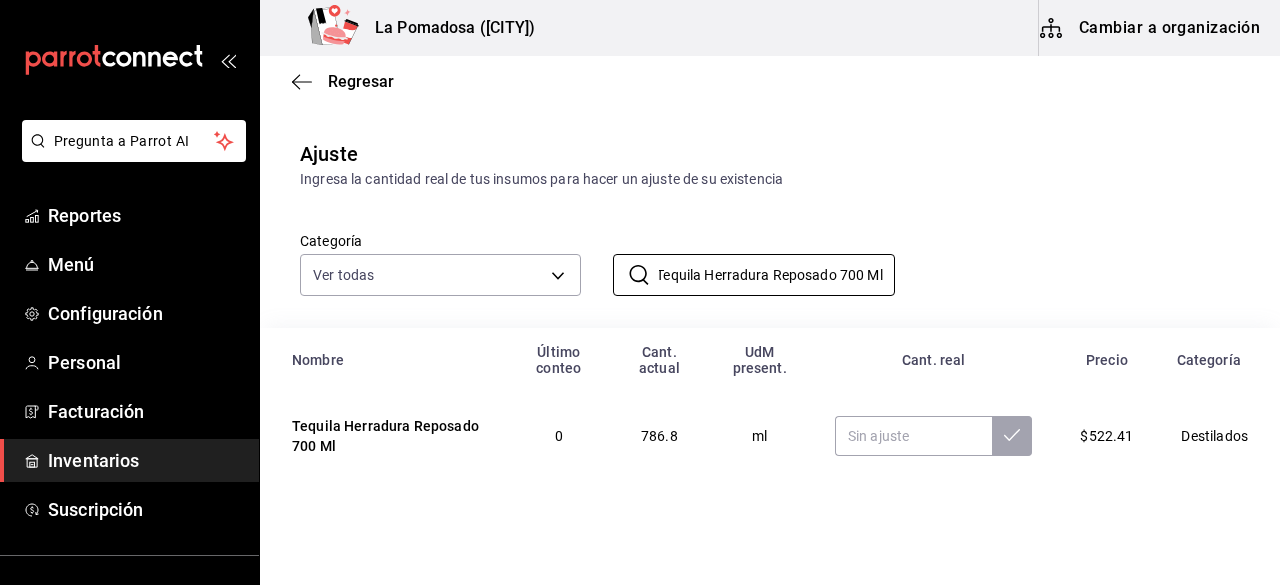 type on "Tequila Herradura Reposado 700 Ml" 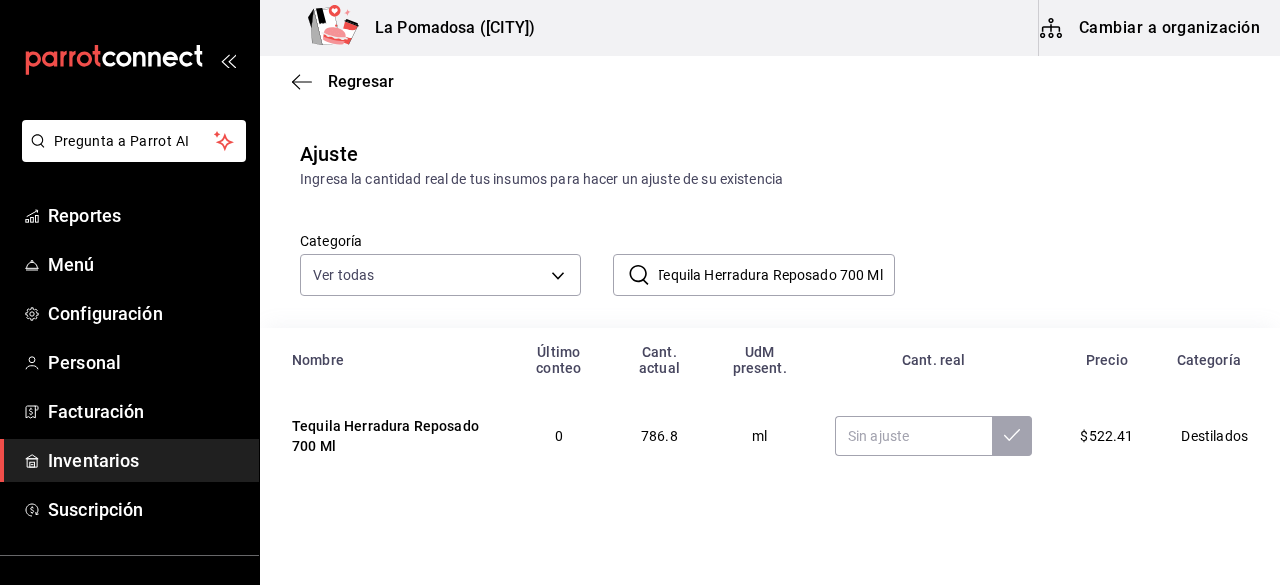 scroll, scrollTop: 0, scrollLeft: 0, axis: both 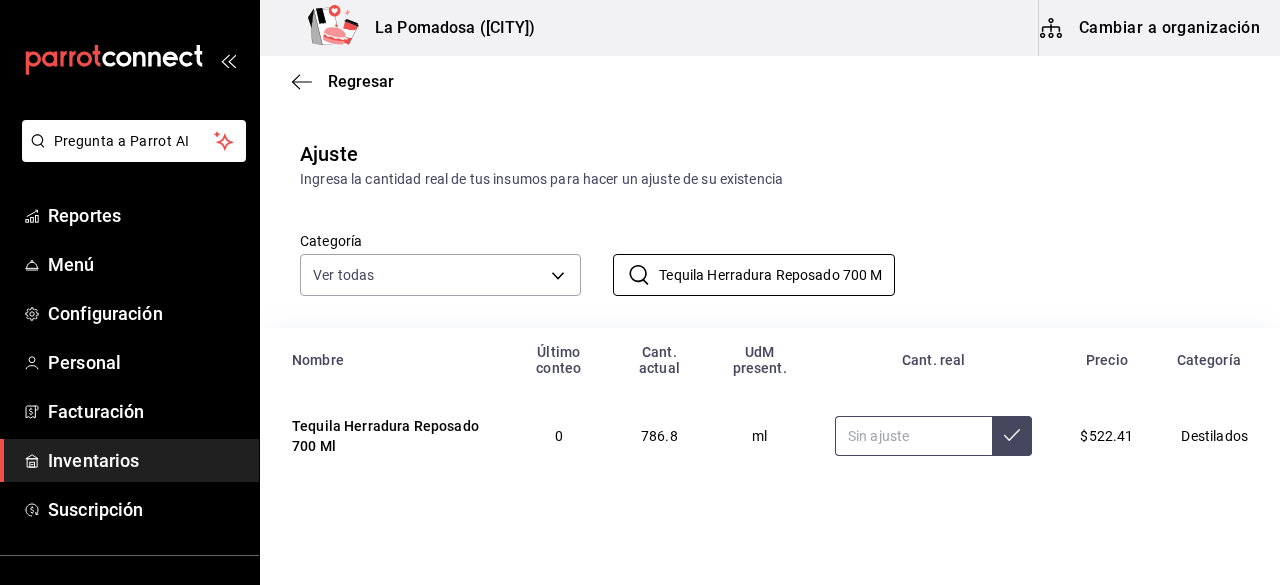 paste on "1085.00" 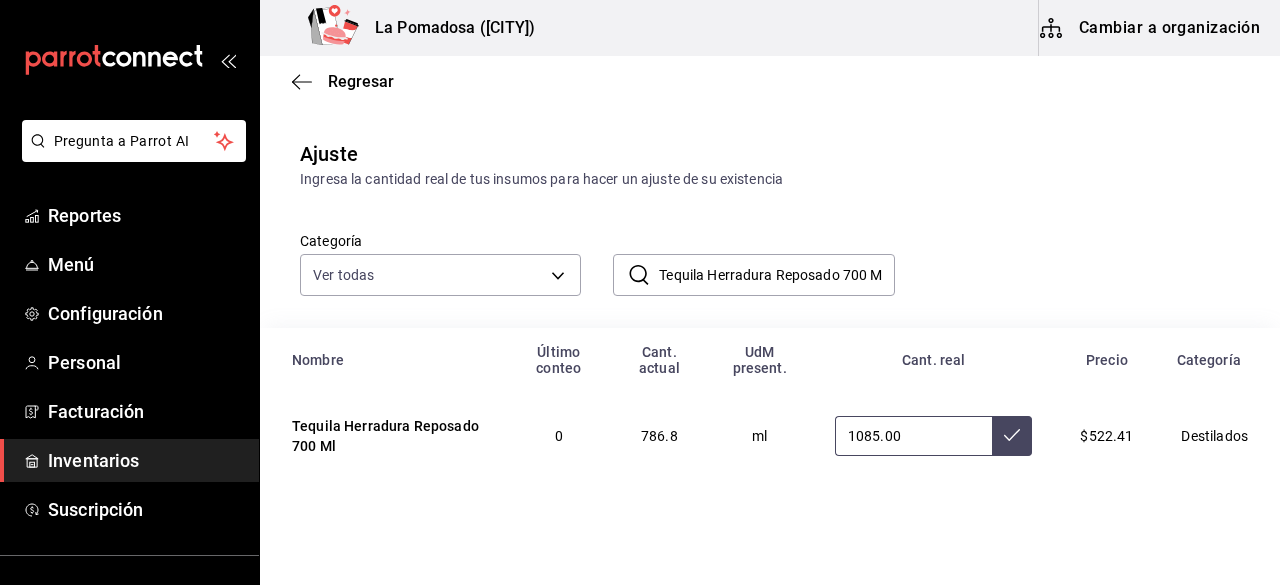 click on "1085.00" at bounding box center (913, 436) 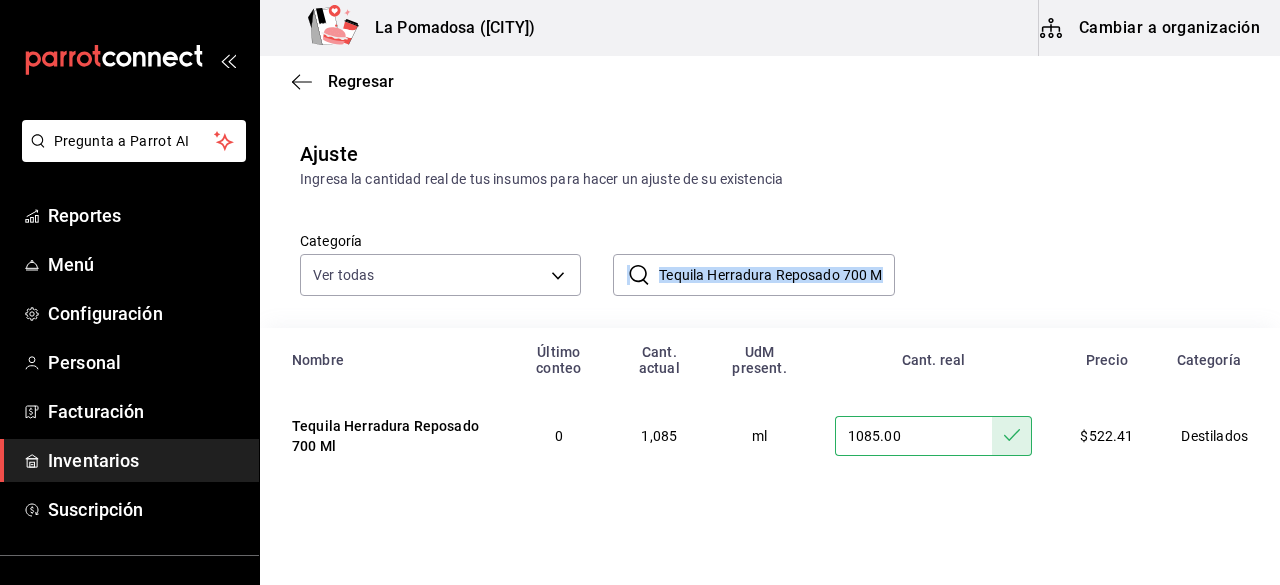 drag, startPoint x: 653, startPoint y: 273, endPoint x: 1048, endPoint y: 275, distance: 395.00507 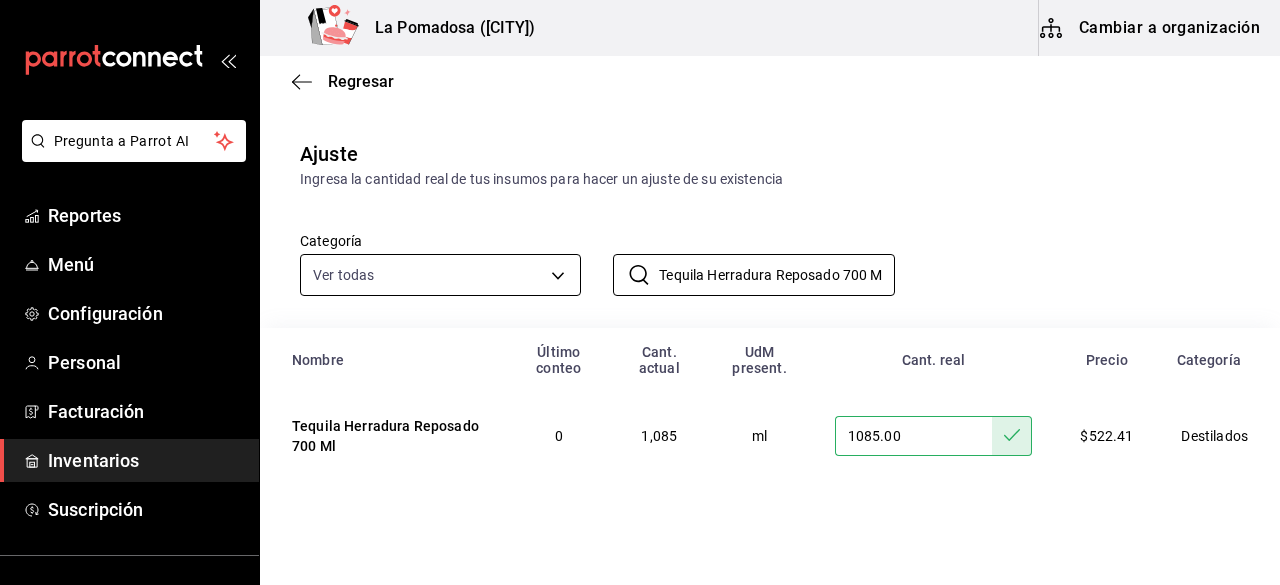 drag, startPoint x: 869, startPoint y: 279, endPoint x: 569, endPoint y: 287, distance: 300.10666 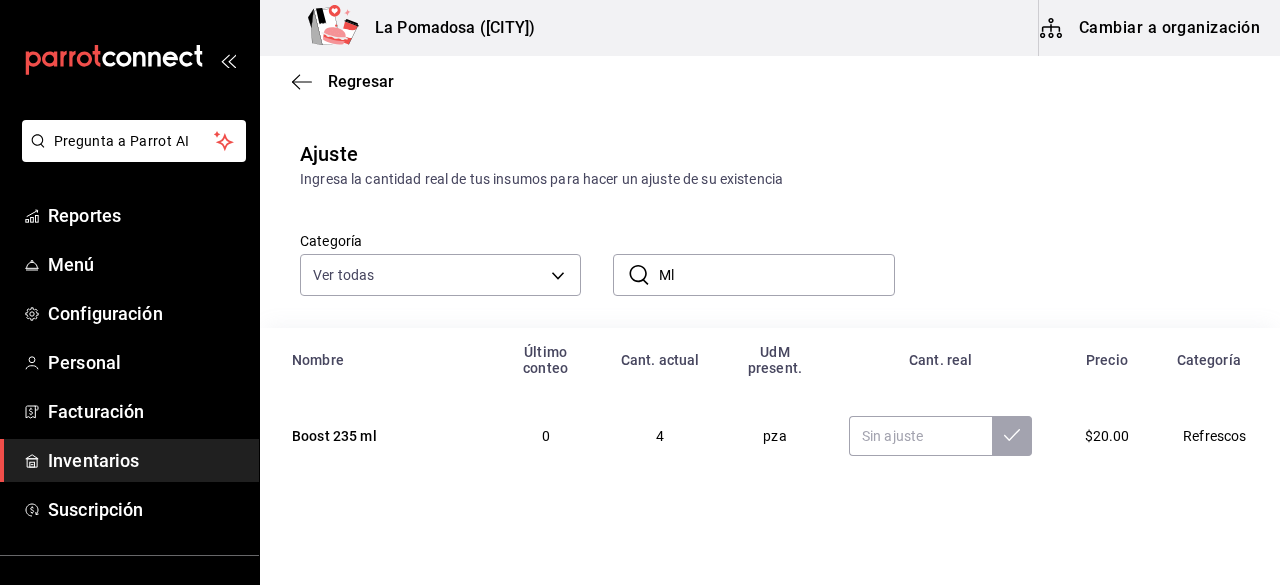 drag, startPoint x: 708, startPoint y: 275, endPoint x: 620, endPoint y: 292, distance: 89.62701 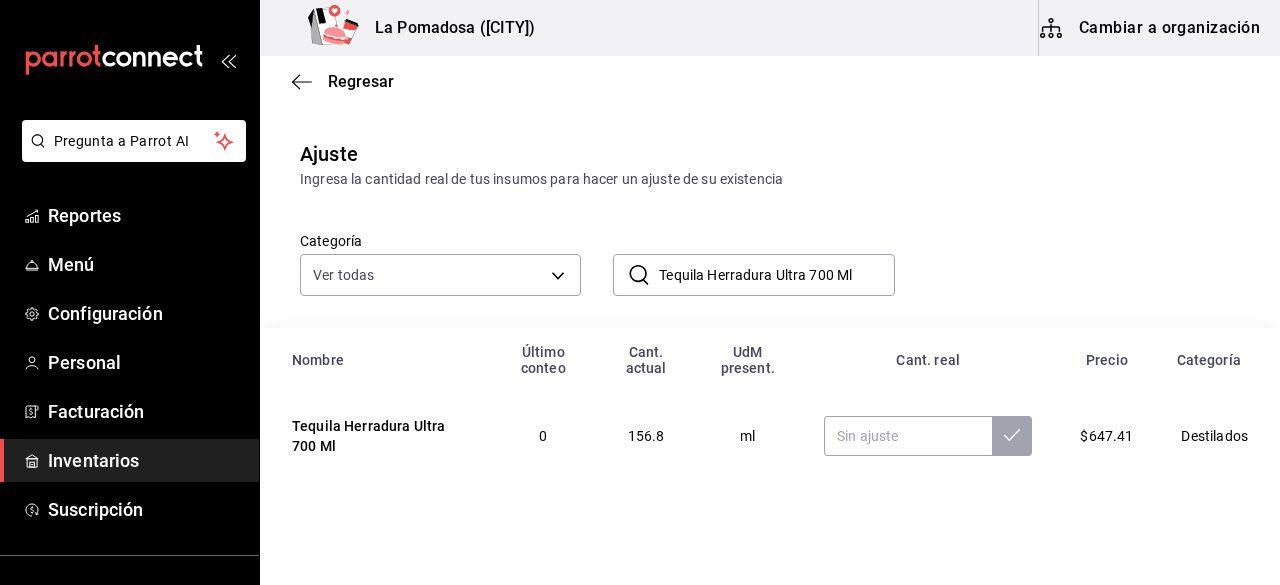 type on "Tequila Herradura Ultra 700 Ml" 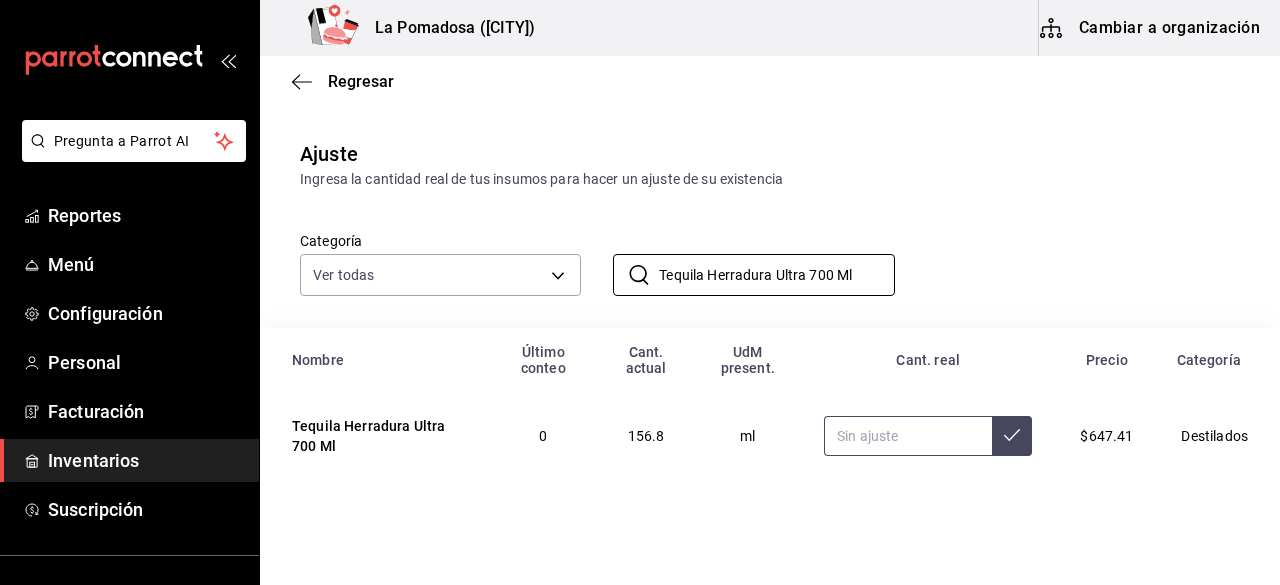 paste on "490.00" 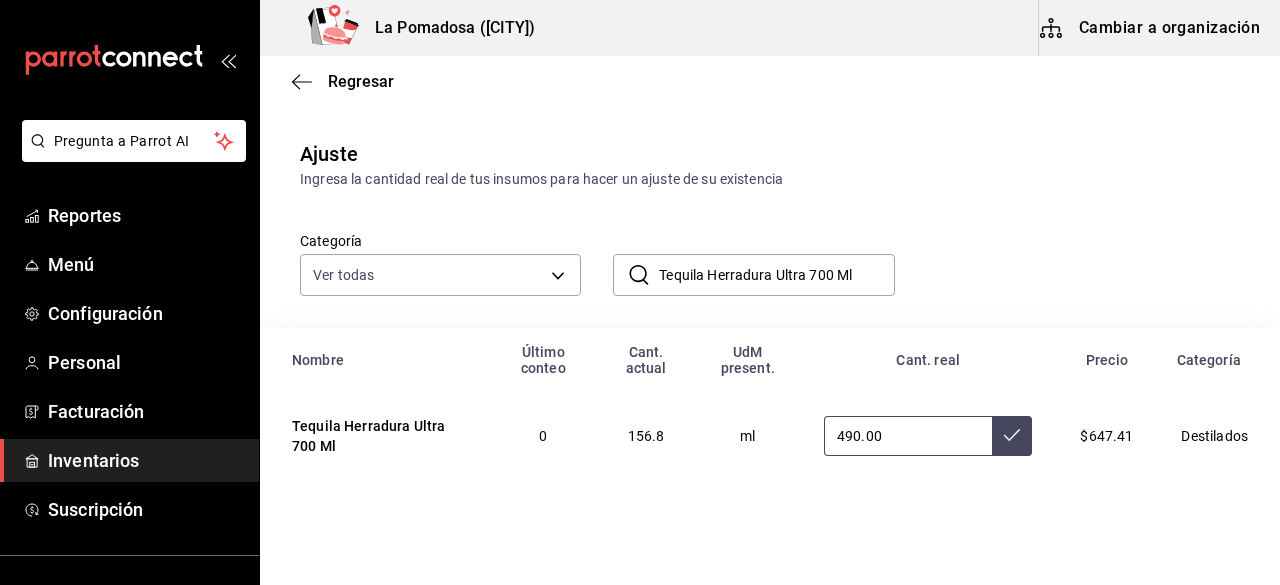click on "490.00" at bounding box center (908, 436) 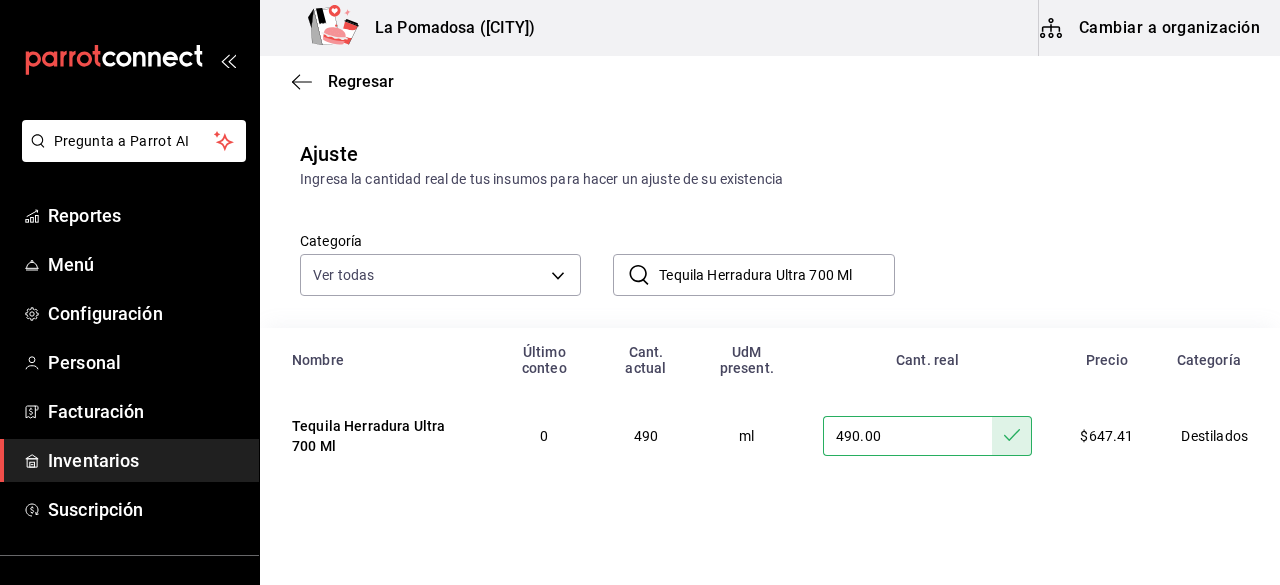 drag, startPoint x: 863, startPoint y: 285, endPoint x: 622, endPoint y: 279, distance: 241.07468 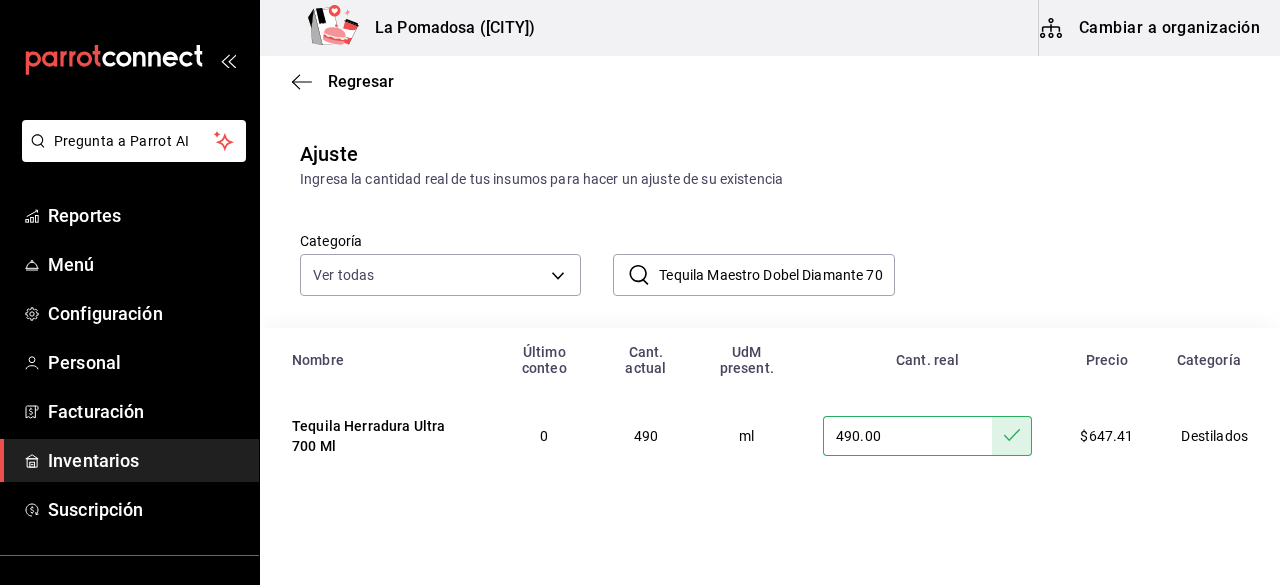 scroll, scrollTop: 0, scrollLeft: 35, axis: horizontal 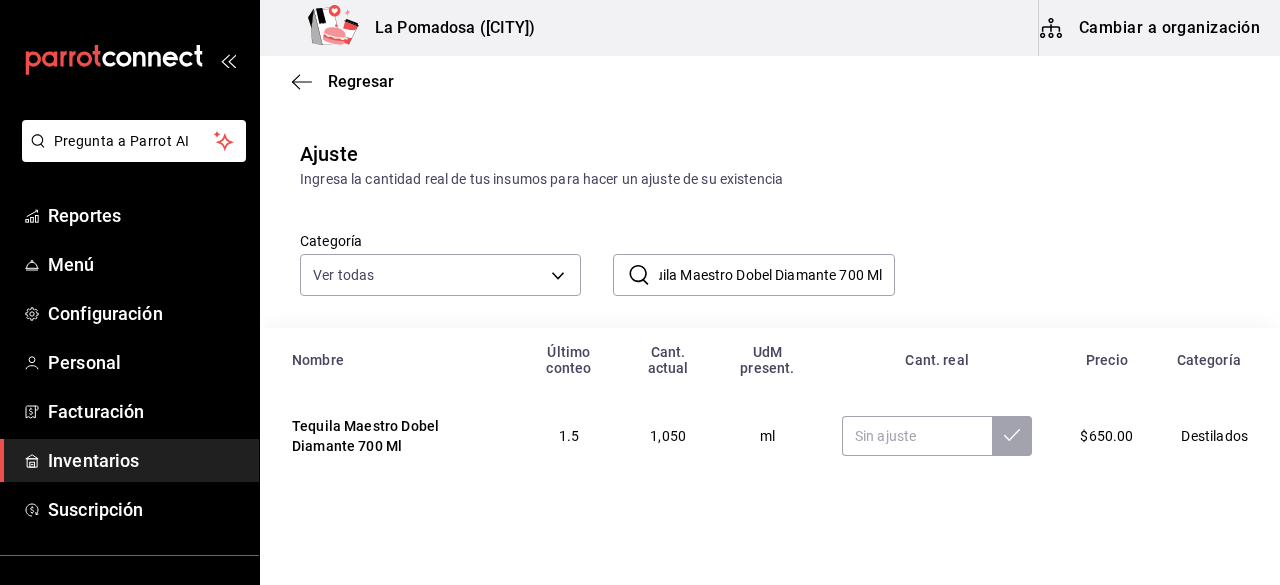 type on "Tequila Maestro Dobel Diamante 700 Ml" 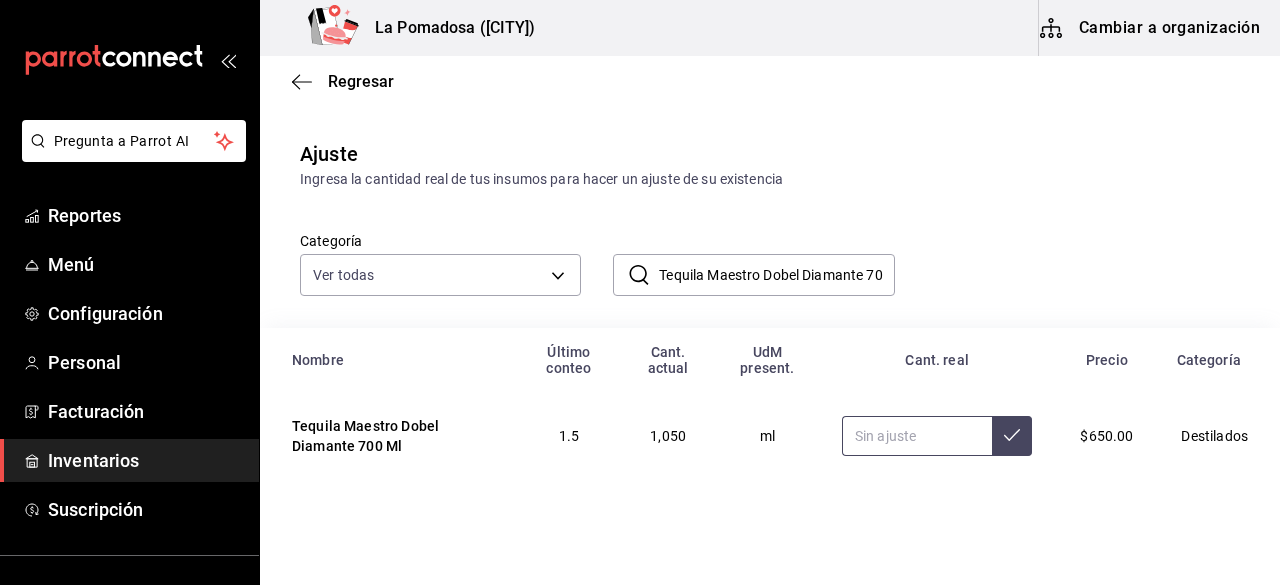 paste on "1120.00" 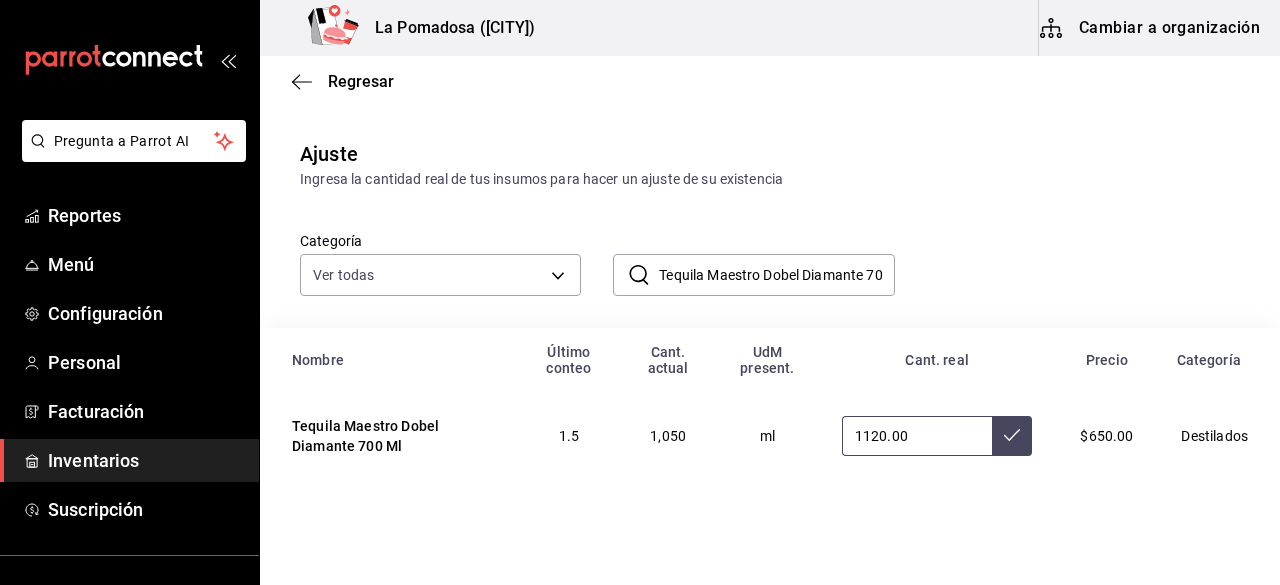 click on "1120.00" at bounding box center (917, 436) 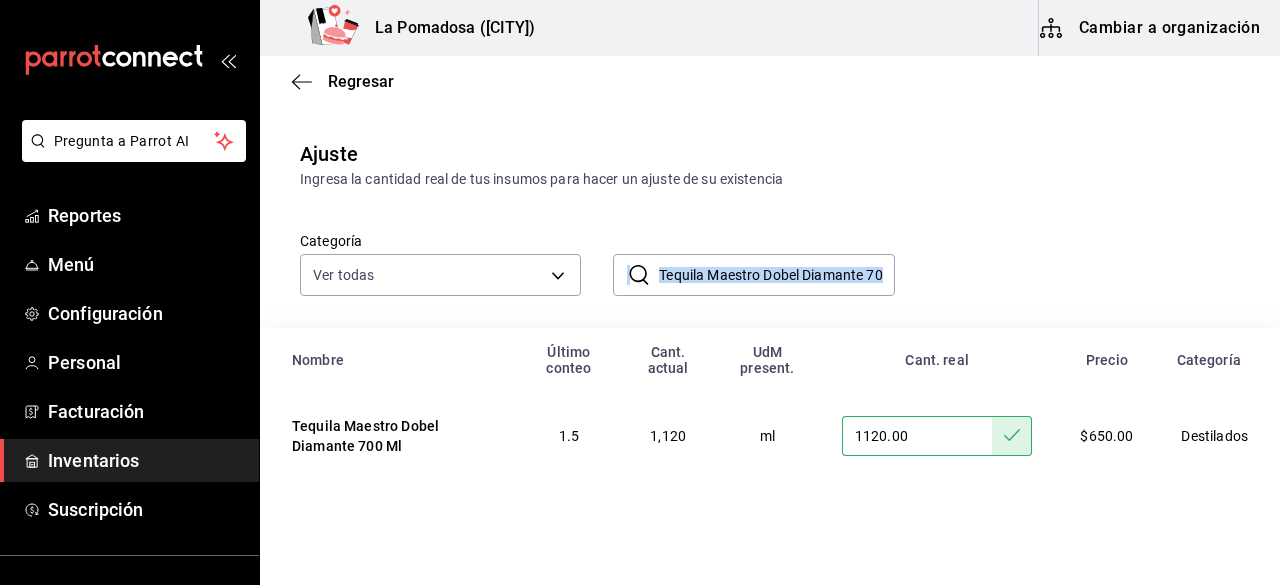 drag, startPoint x: 652, startPoint y: 275, endPoint x: 964, endPoint y: 307, distance: 313.63672 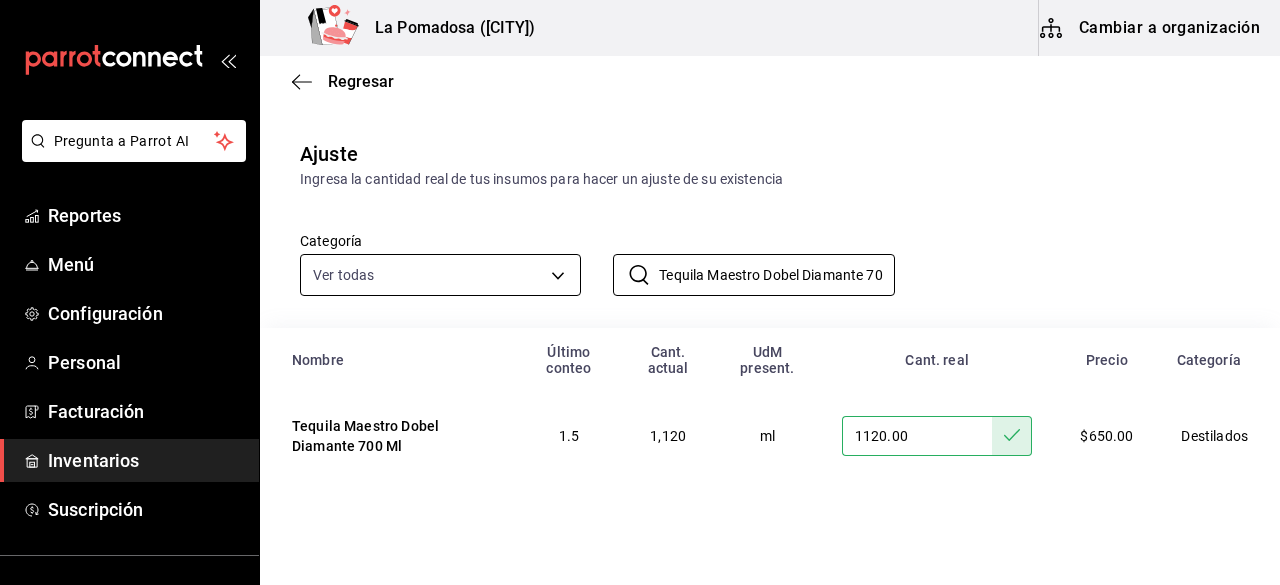 drag, startPoint x: 852, startPoint y: 274, endPoint x: 546, endPoint y: 290, distance: 306.41803 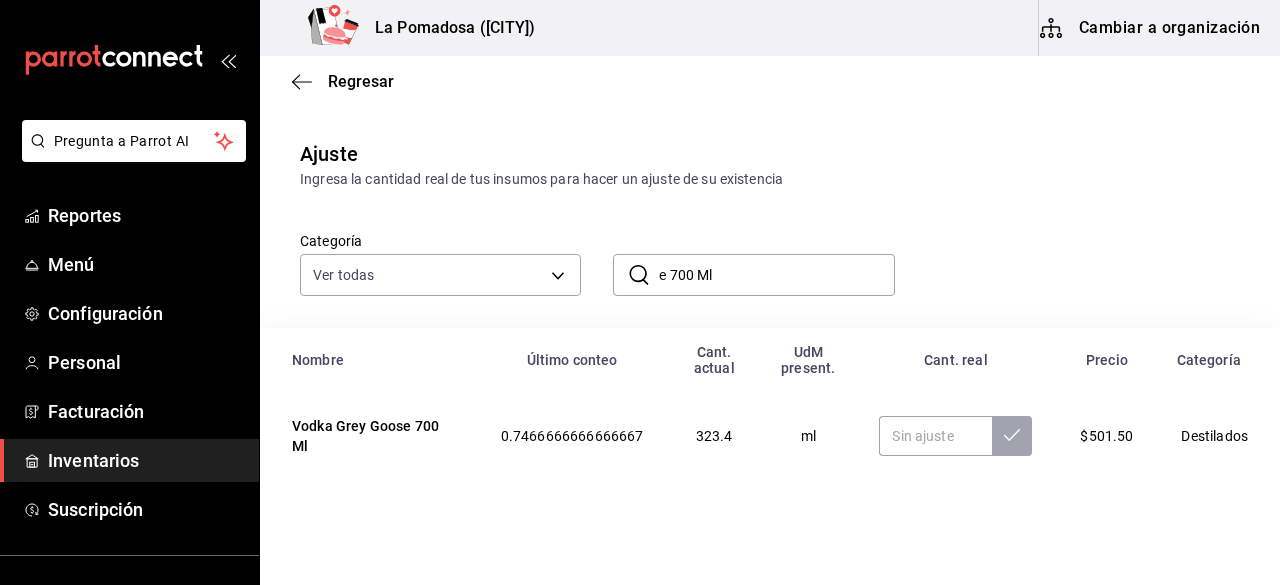 drag, startPoint x: 739, startPoint y: 280, endPoint x: 610, endPoint y: 286, distance: 129.13947 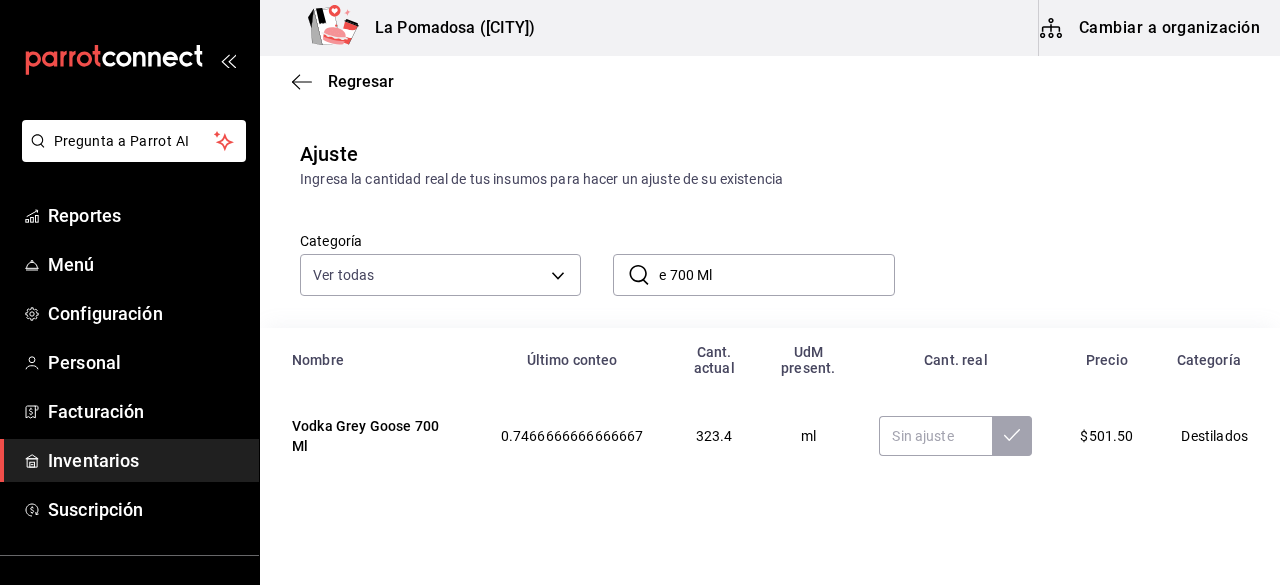 click on "​ e 700 Ml ​" at bounding box center (753, 275) 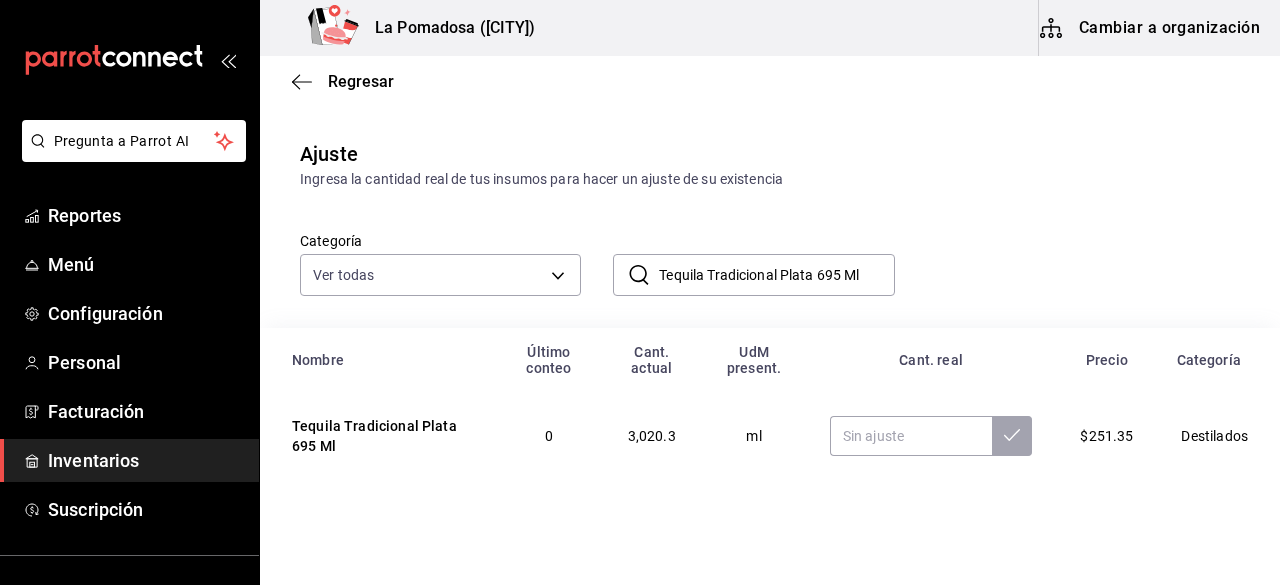 type on "Tequila Tradicional Plata 695 Ml" 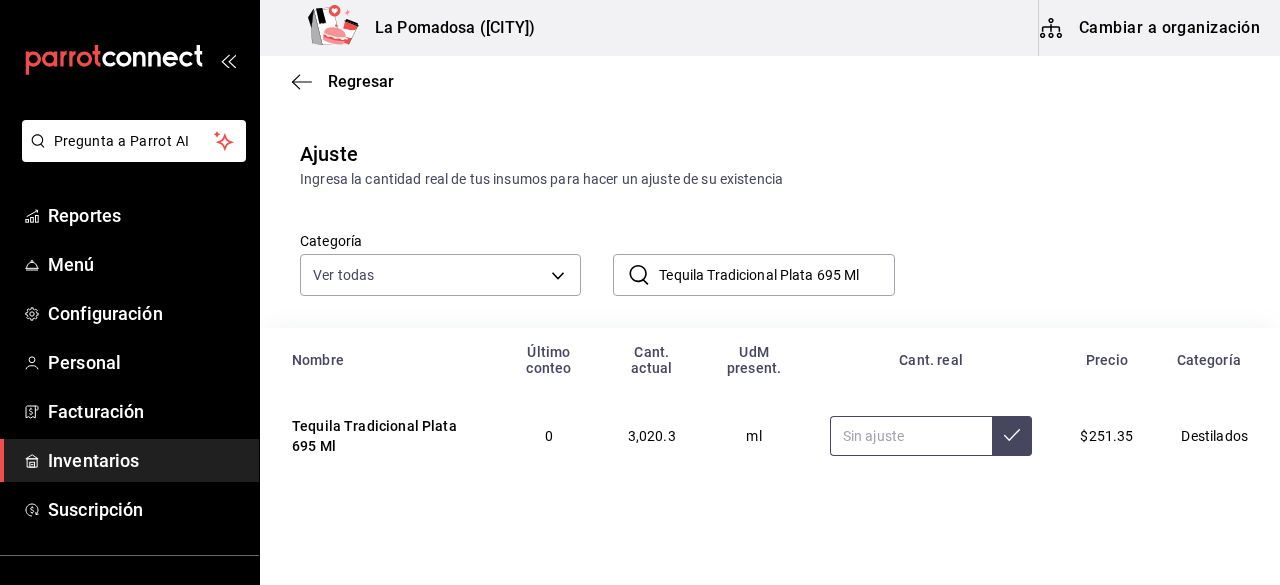 paste on "3420.00" 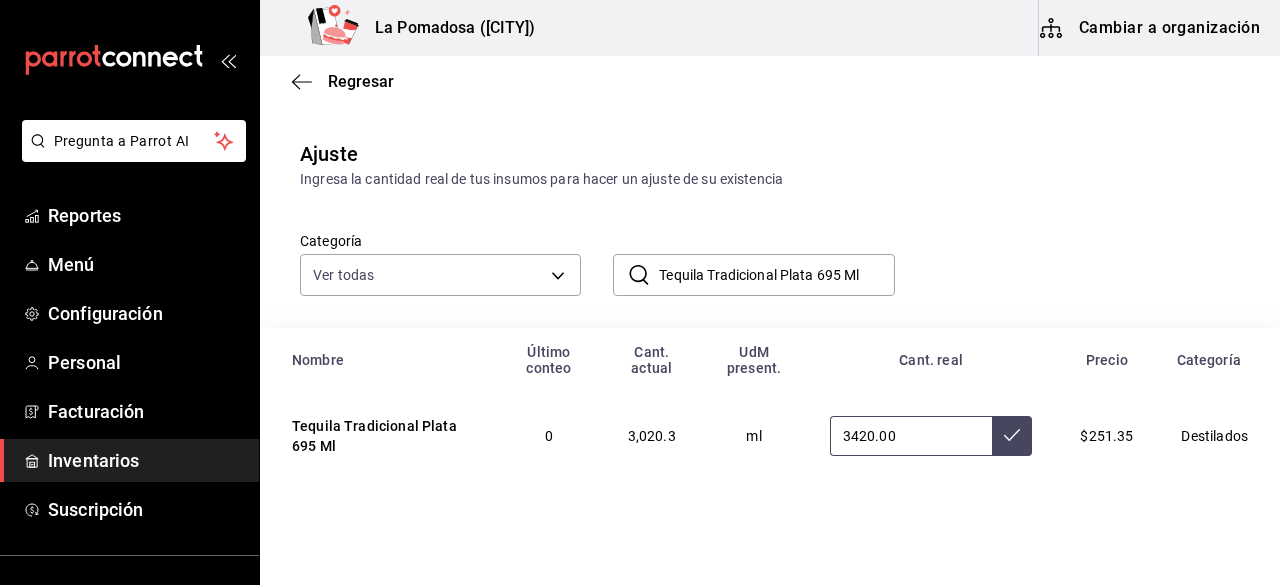click on "3420.00" at bounding box center [911, 436] 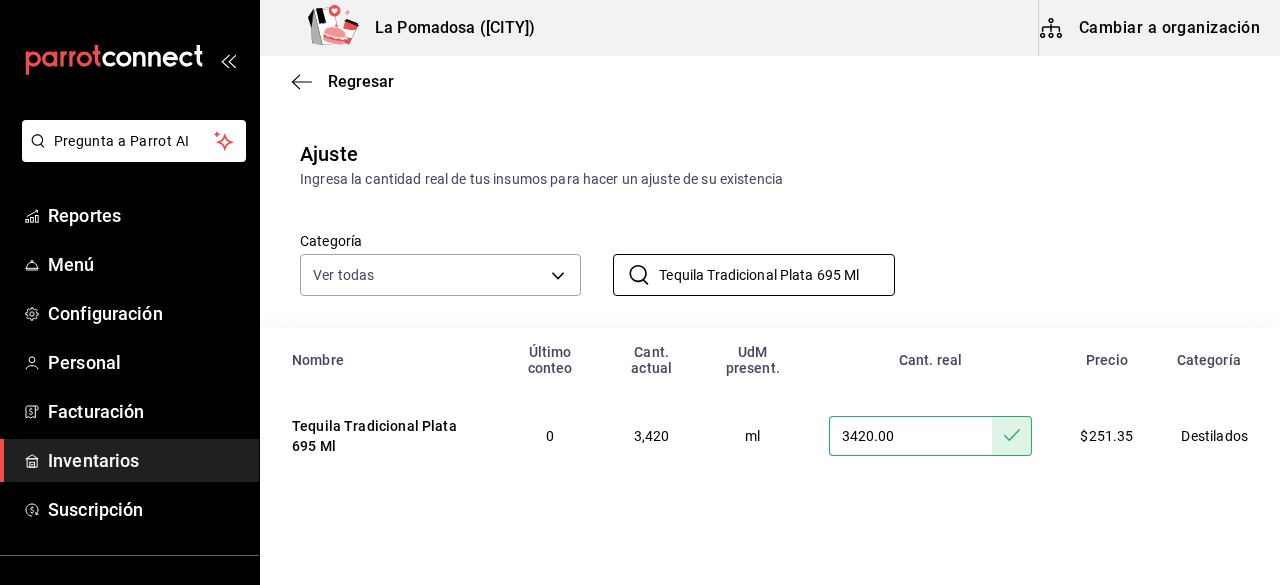 drag, startPoint x: 870, startPoint y: 271, endPoint x: 572, endPoint y: 302, distance: 299.60806 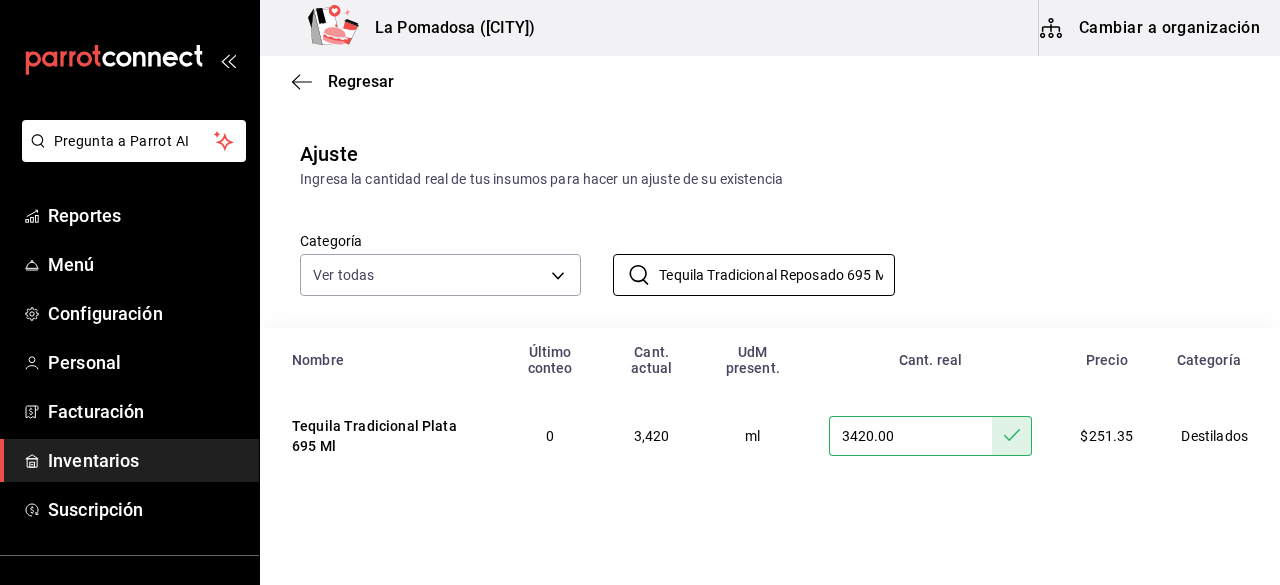scroll, scrollTop: 0, scrollLeft: 15, axis: horizontal 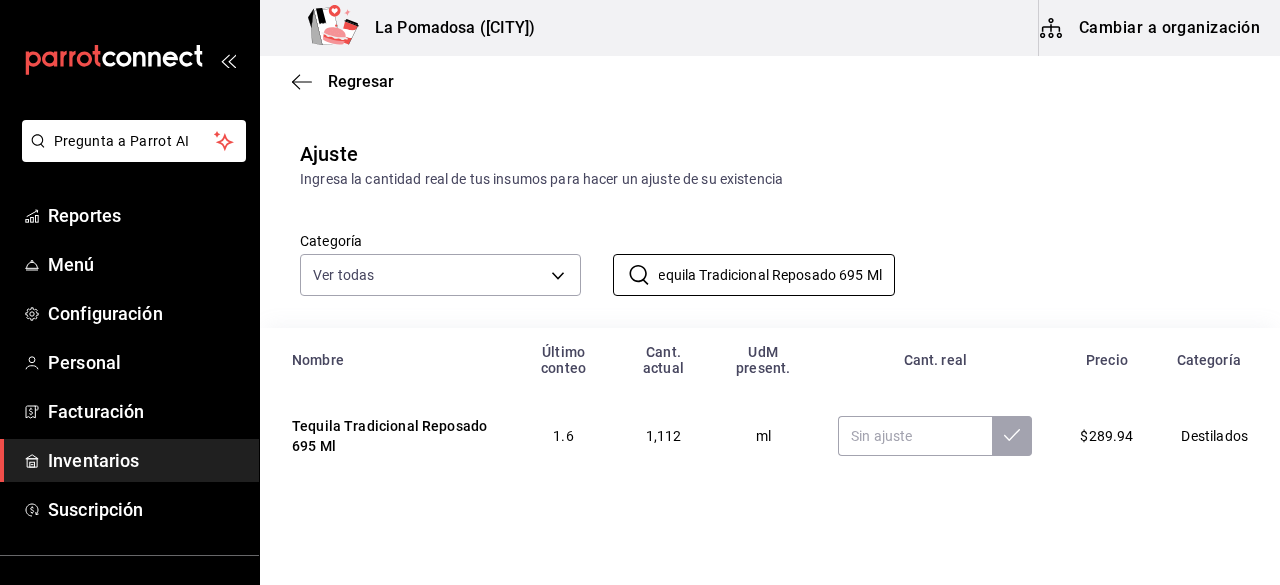 type on "Tequila Tradicional Reposado 695 Ml" 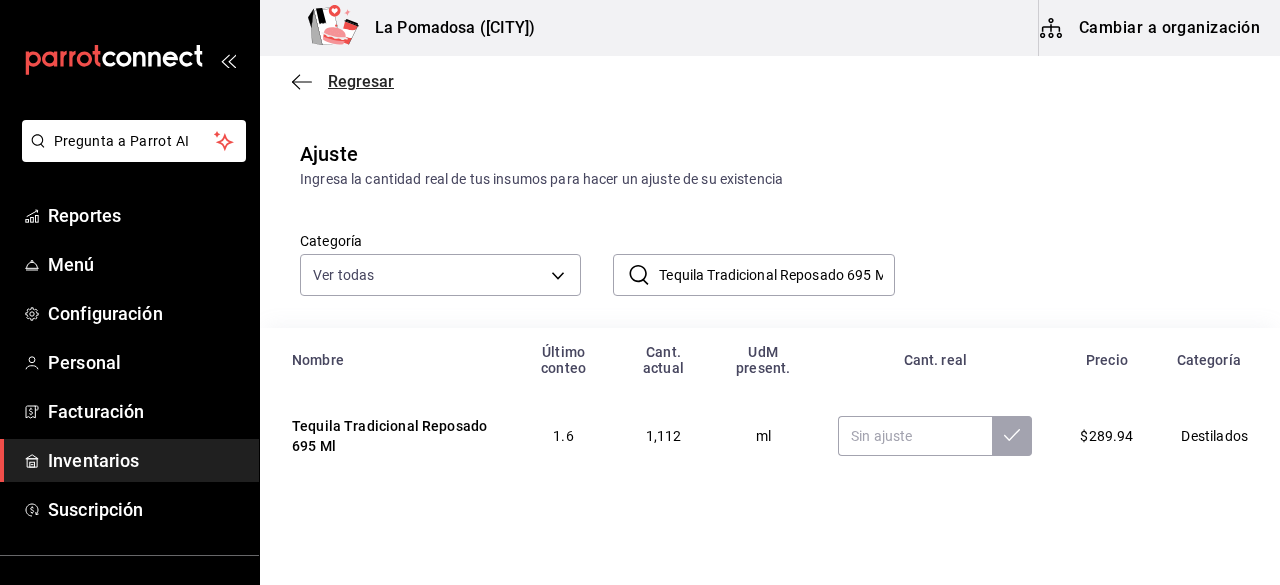 click on "Regresar" at bounding box center (361, 81) 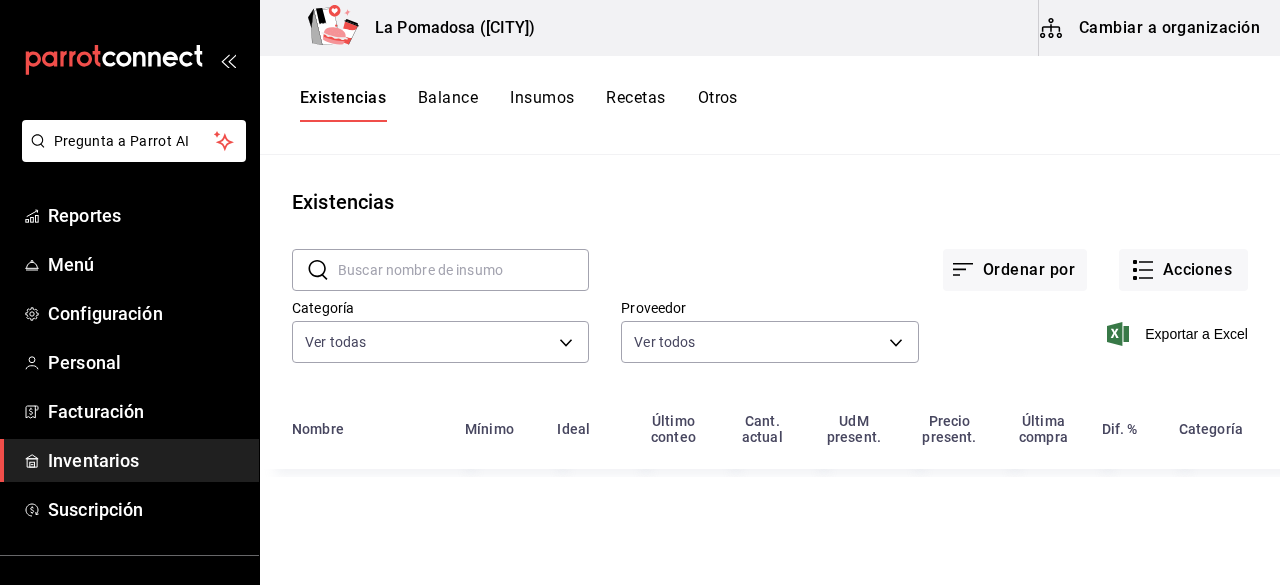 click on "Inventarios" at bounding box center [145, 460] 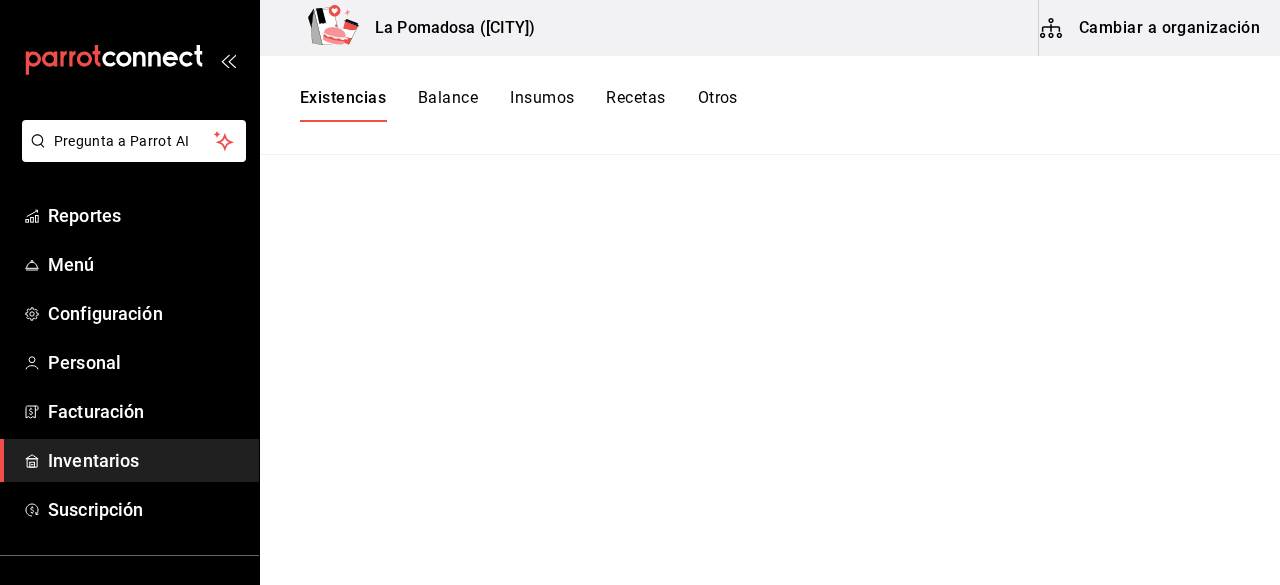 click on "Inventarios" at bounding box center (145, 460) 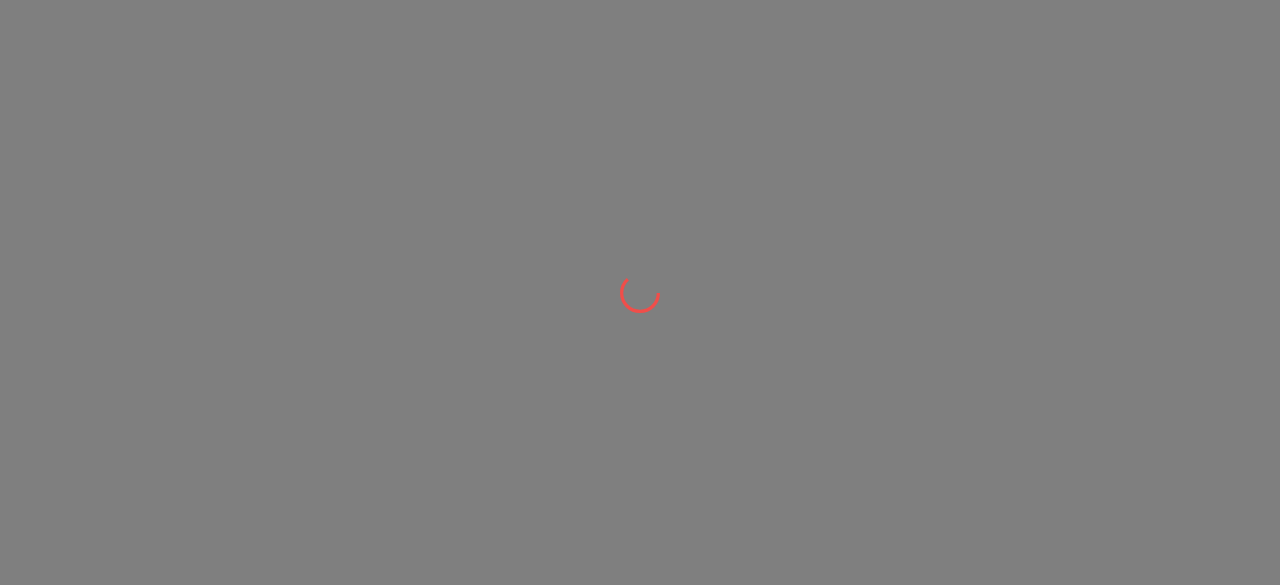 scroll, scrollTop: 0, scrollLeft: 0, axis: both 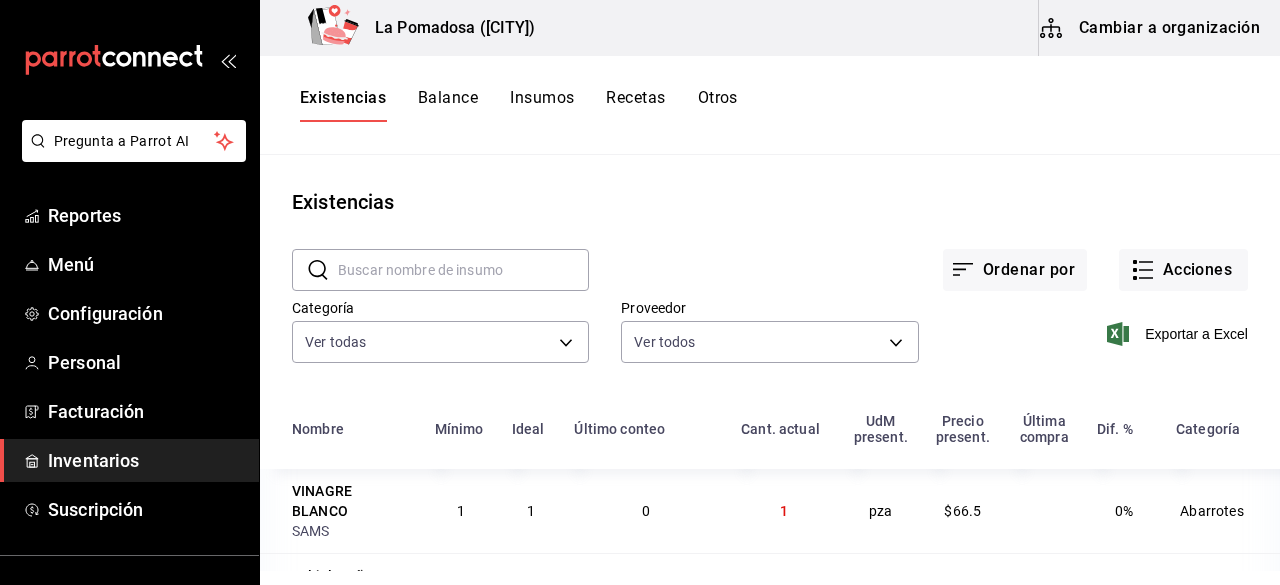 click on "Otros" at bounding box center [718, 105] 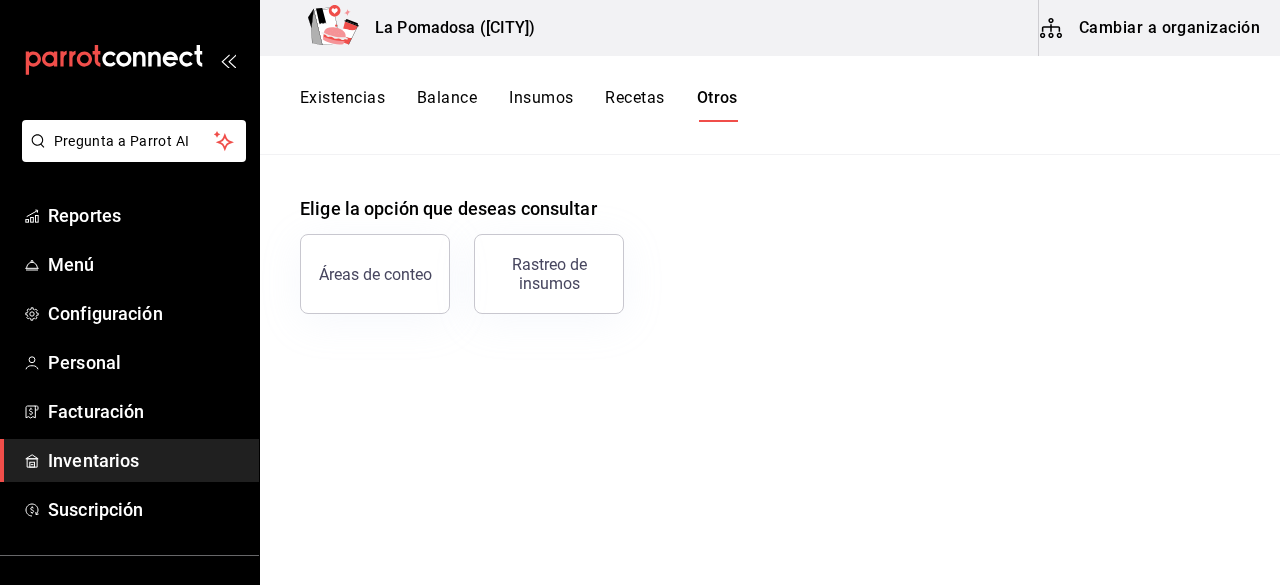click on "Existencias" at bounding box center [342, 105] 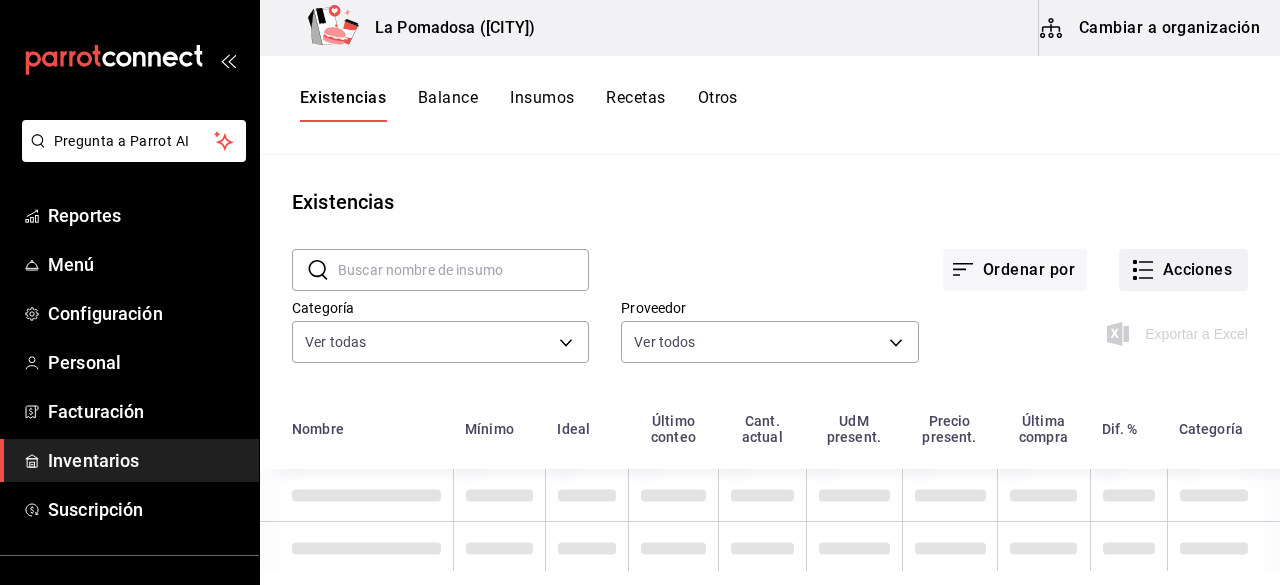 click on "Acciones" at bounding box center [1183, 270] 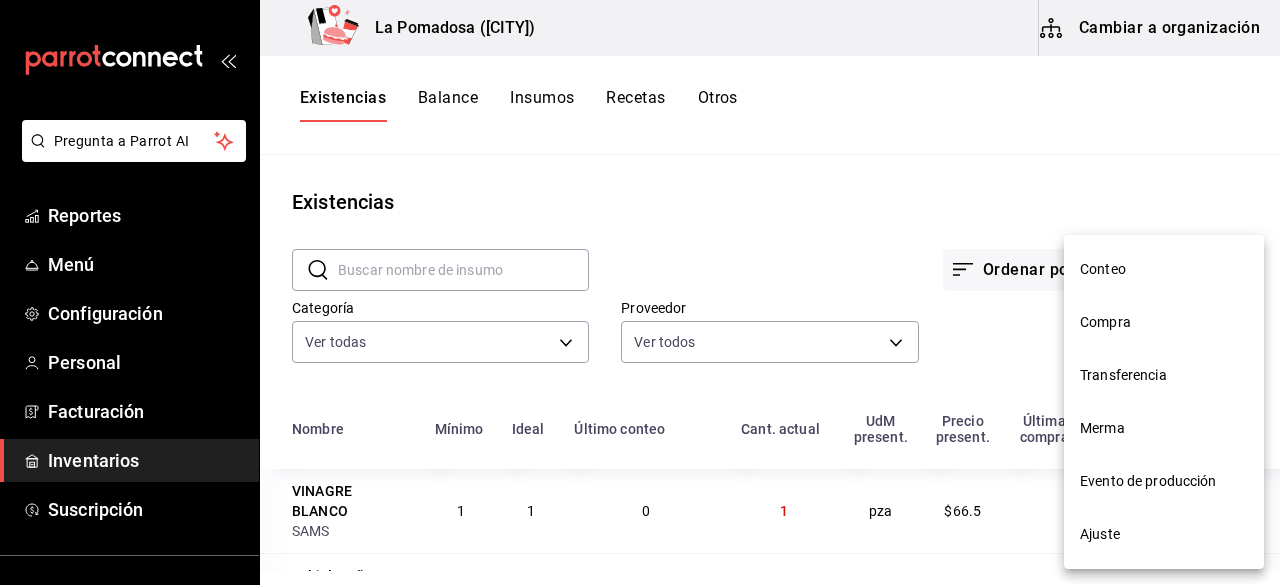 click on "Evento de producción" at bounding box center (1164, 481) 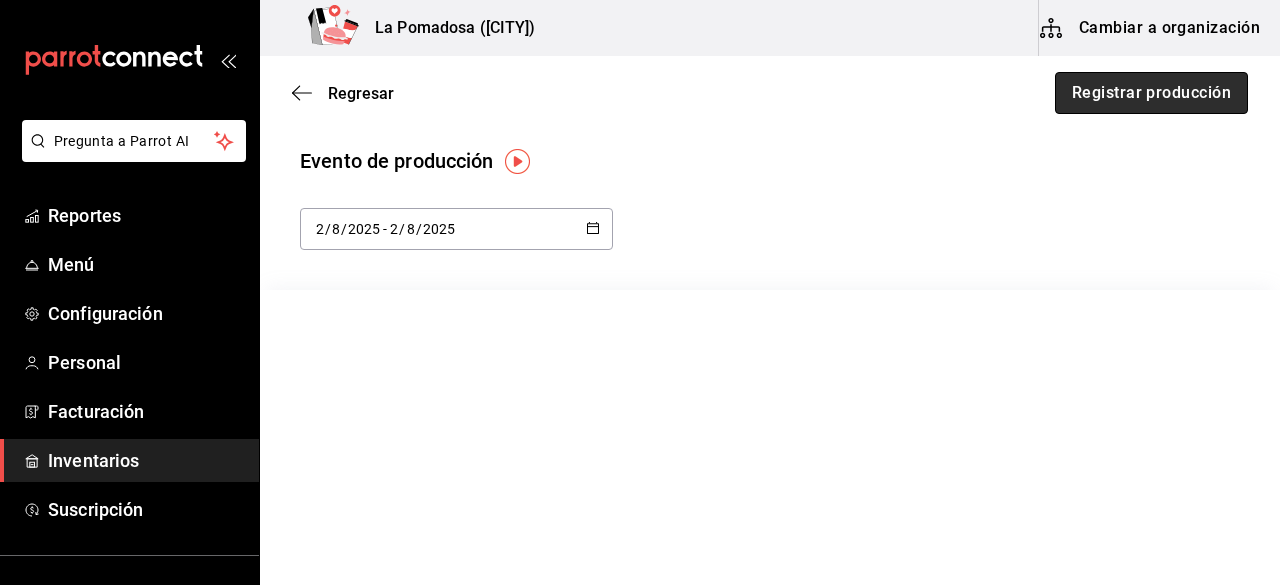 click on "Registrar producción" at bounding box center [1151, 93] 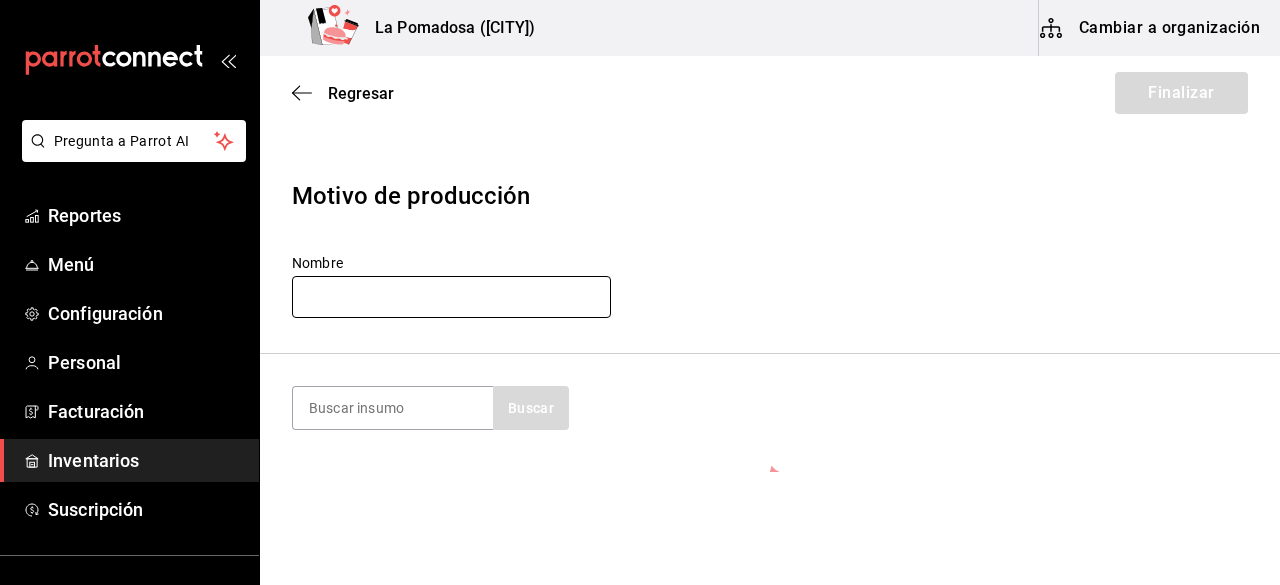click at bounding box center [451, 297] 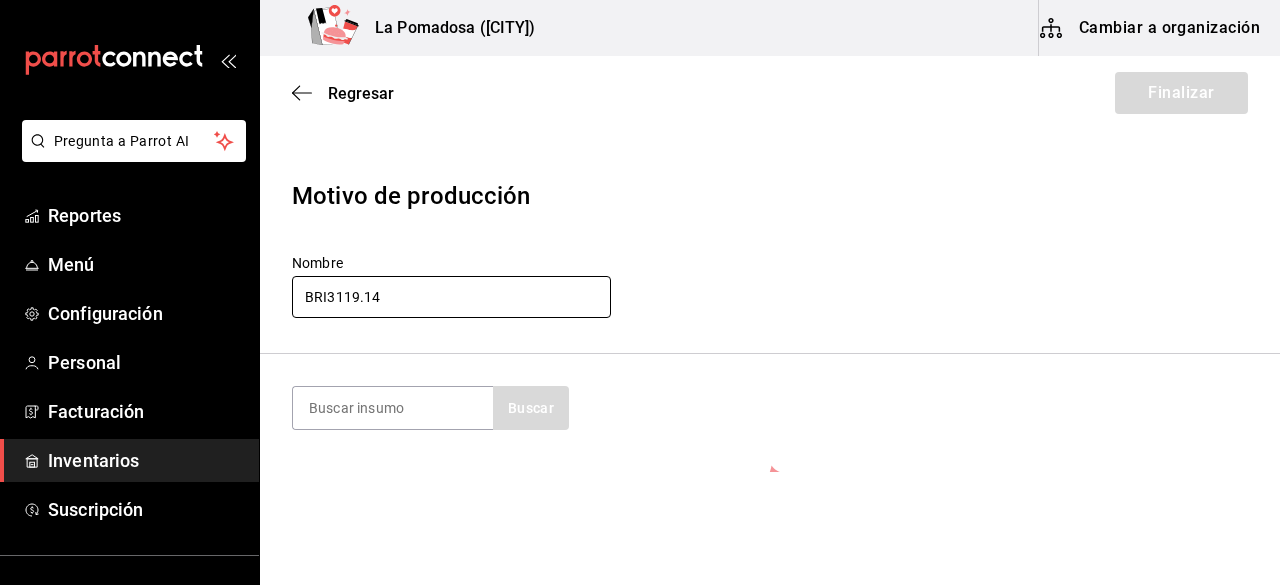 drag, startPoint x: 400, startPoint y: 299, endPoint x: 244, endPoint y: 288, distance: 156.38734 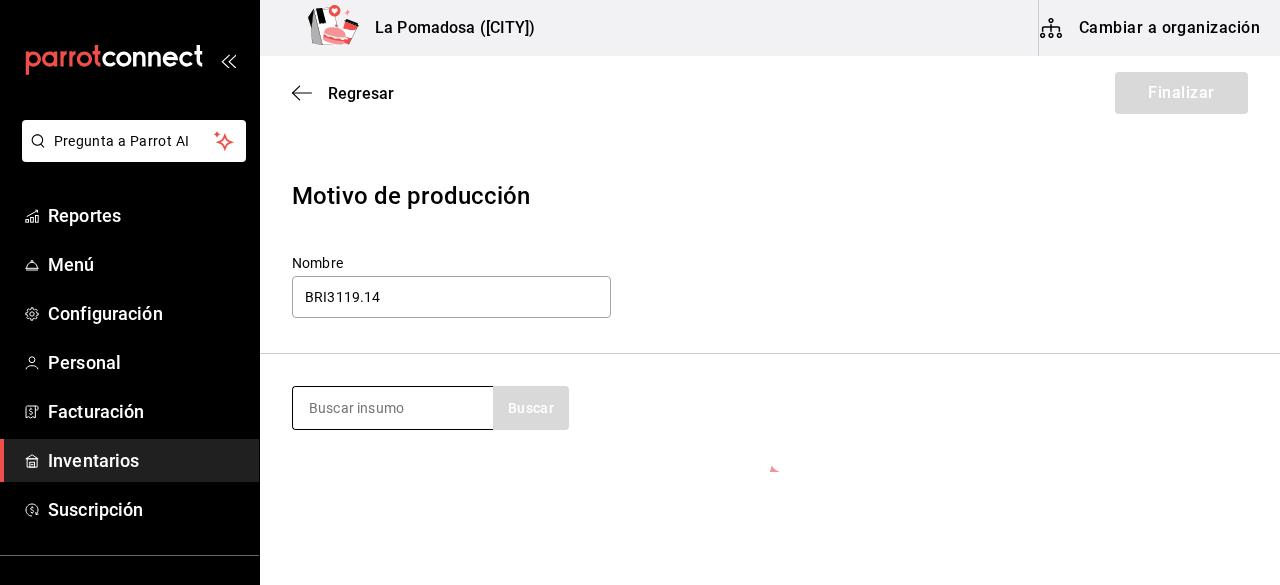 click at bounding box center (393, 408) 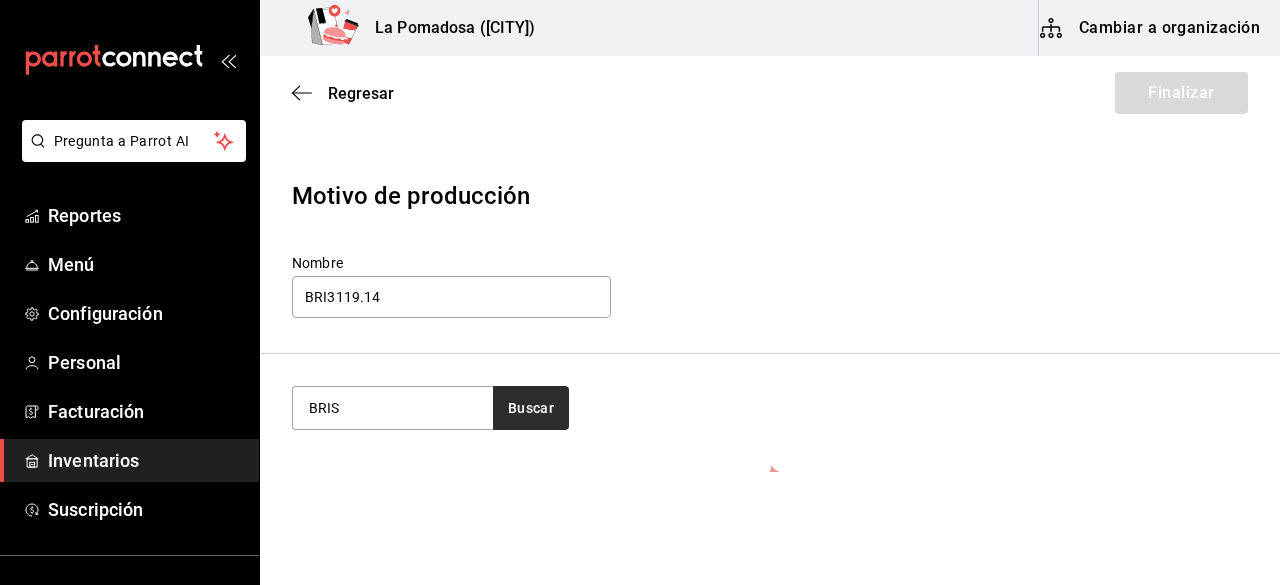 type on "BRIS" 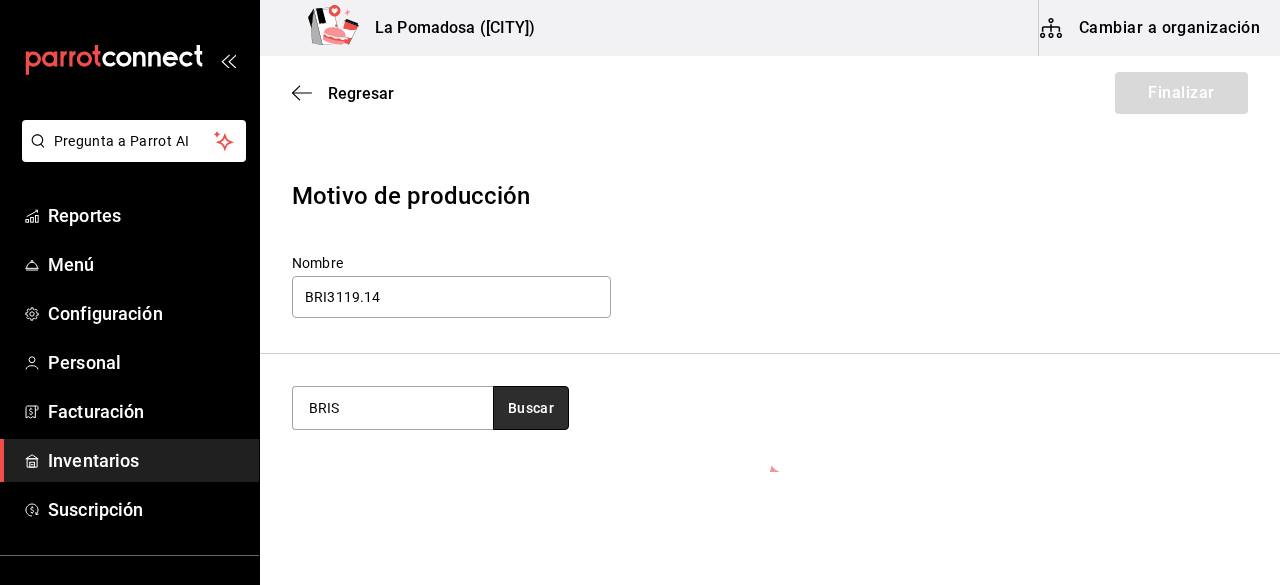 click on "Buscar" at bounding box center [531, 408] 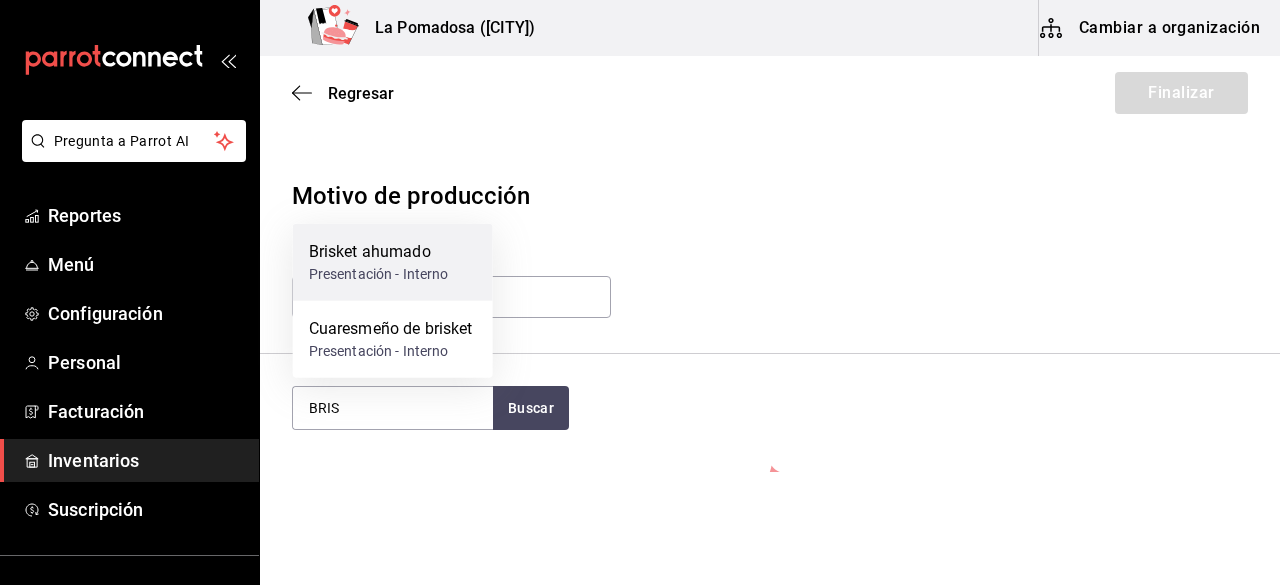 click on "Presentación - Interno" at bounding box center (379, 274) 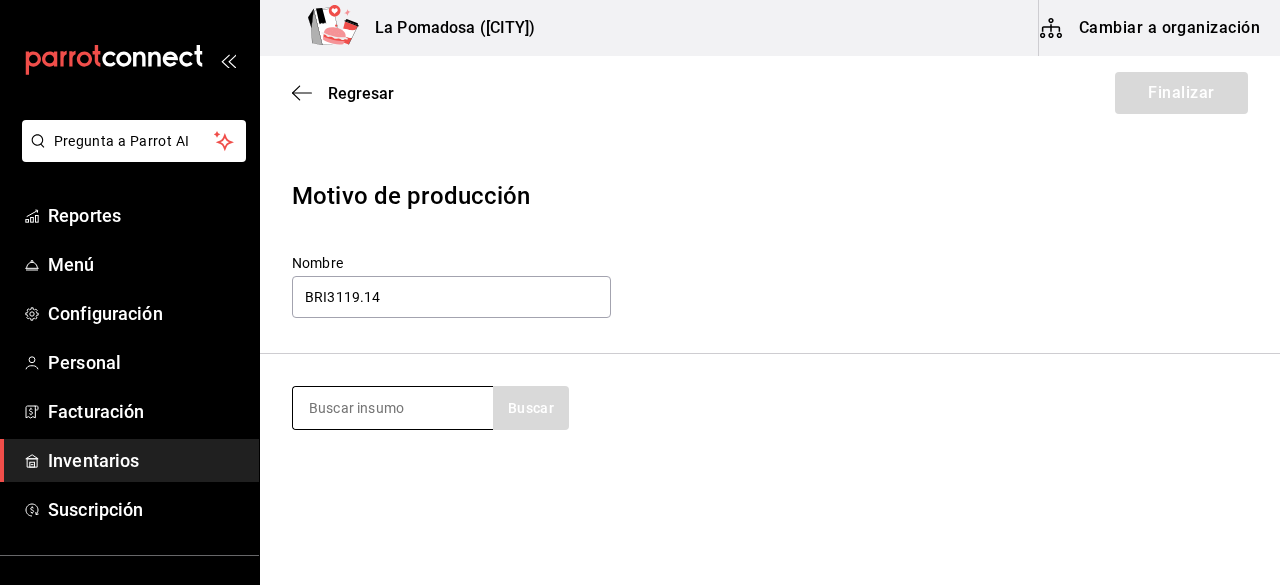 paste on "19.14" 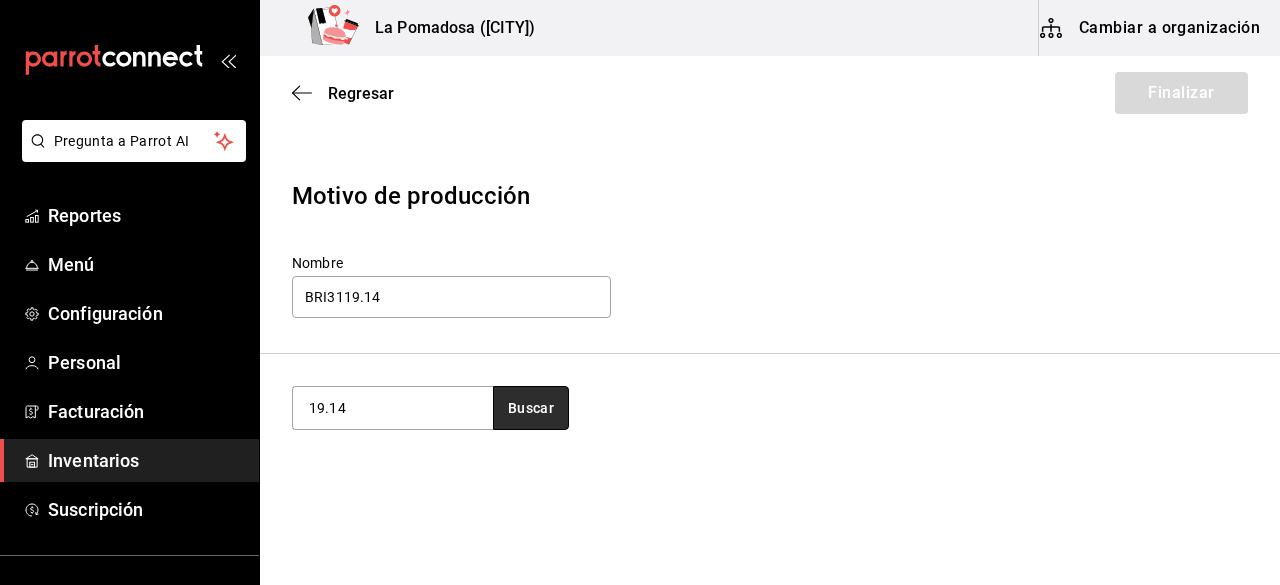 click on "Buscar" at bounding box center [531, 408] 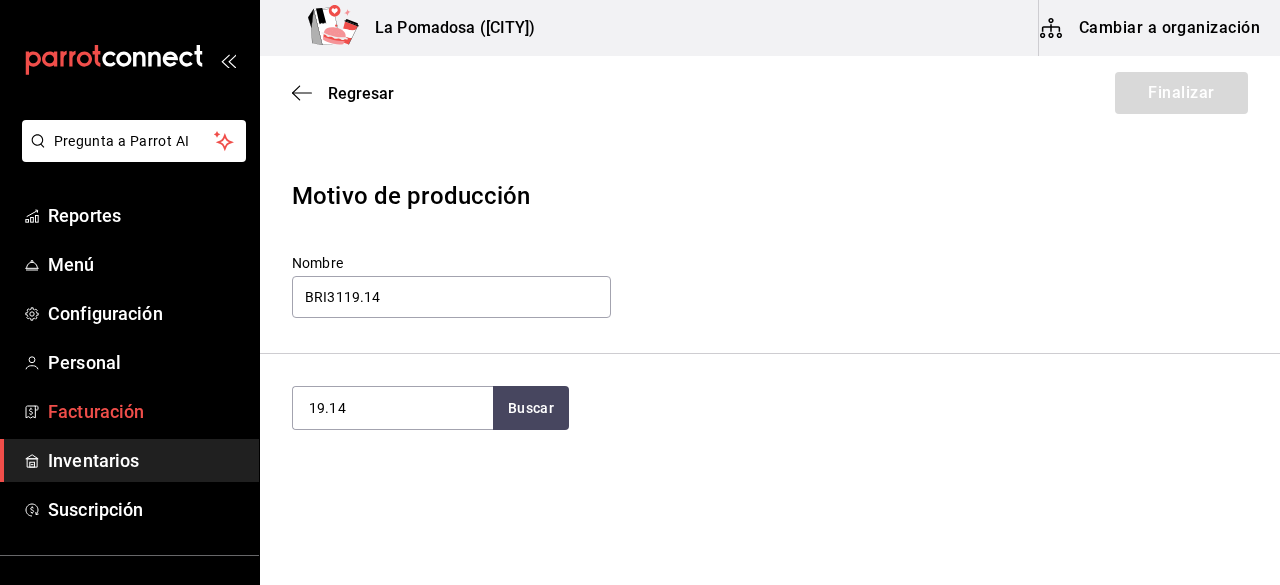 drag, startPoint x: 349, startPoint y: 417, endPoint x: 242, endPoint y: 426, distance: 107.37784 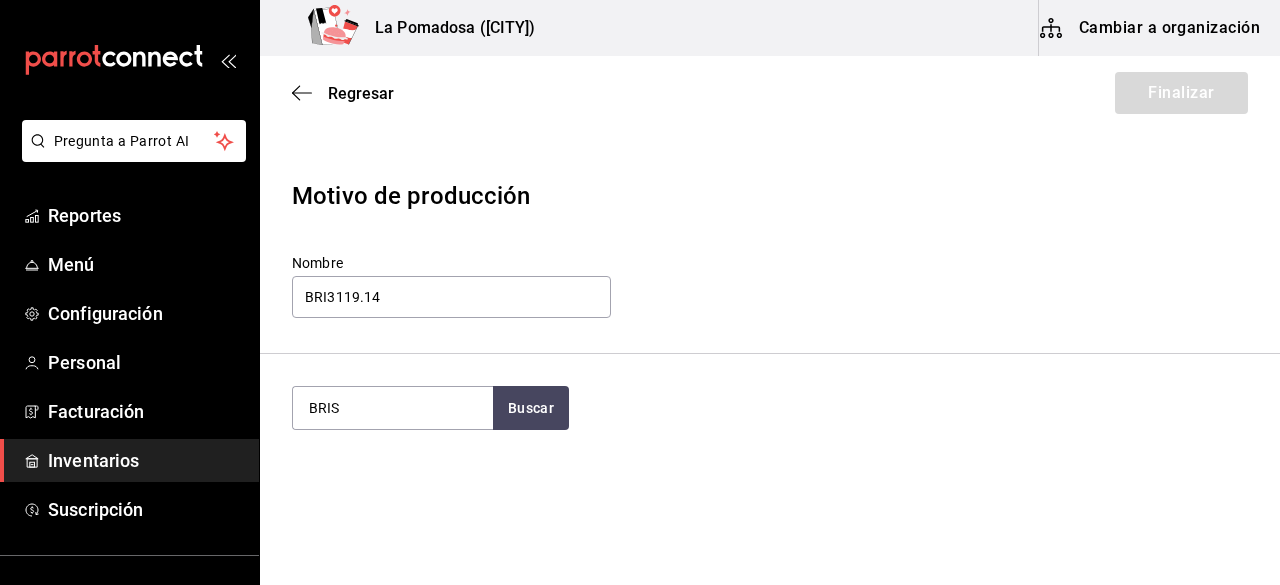 scroll, scrollTop: 166, scrollLeft: 0, axis: vertical 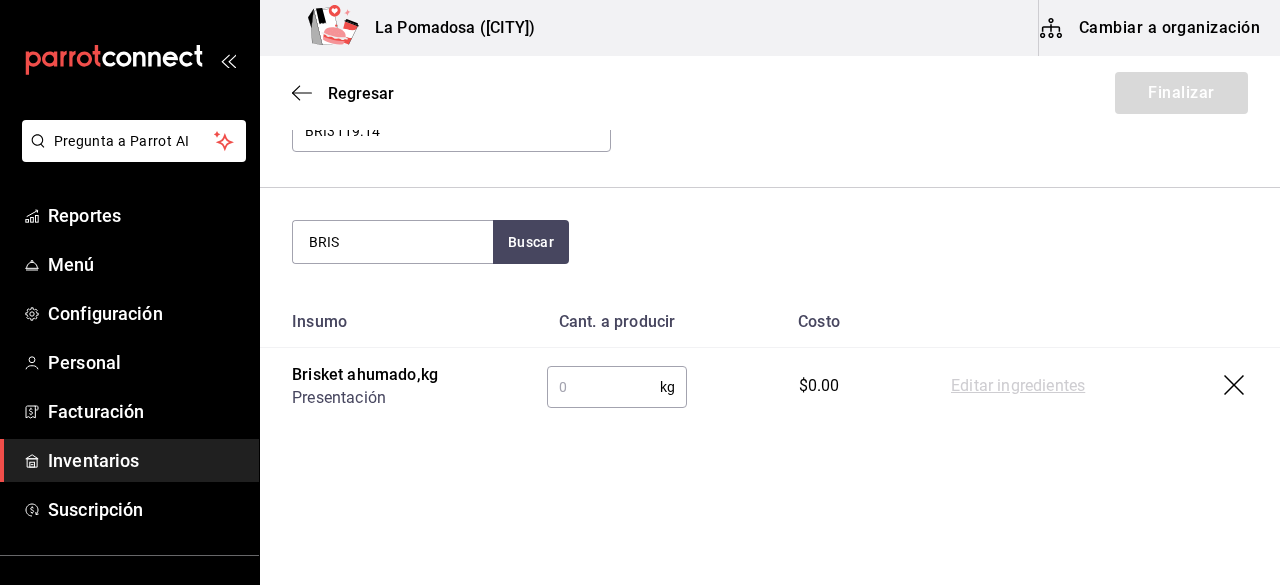 type on "BRIS" 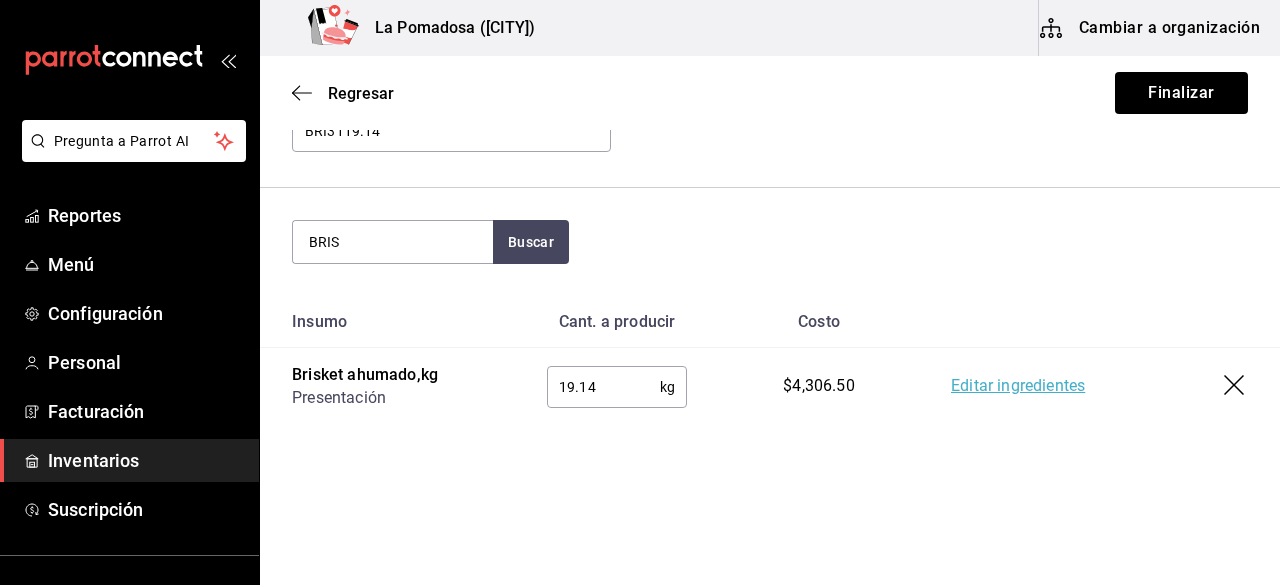 type on "19.14" 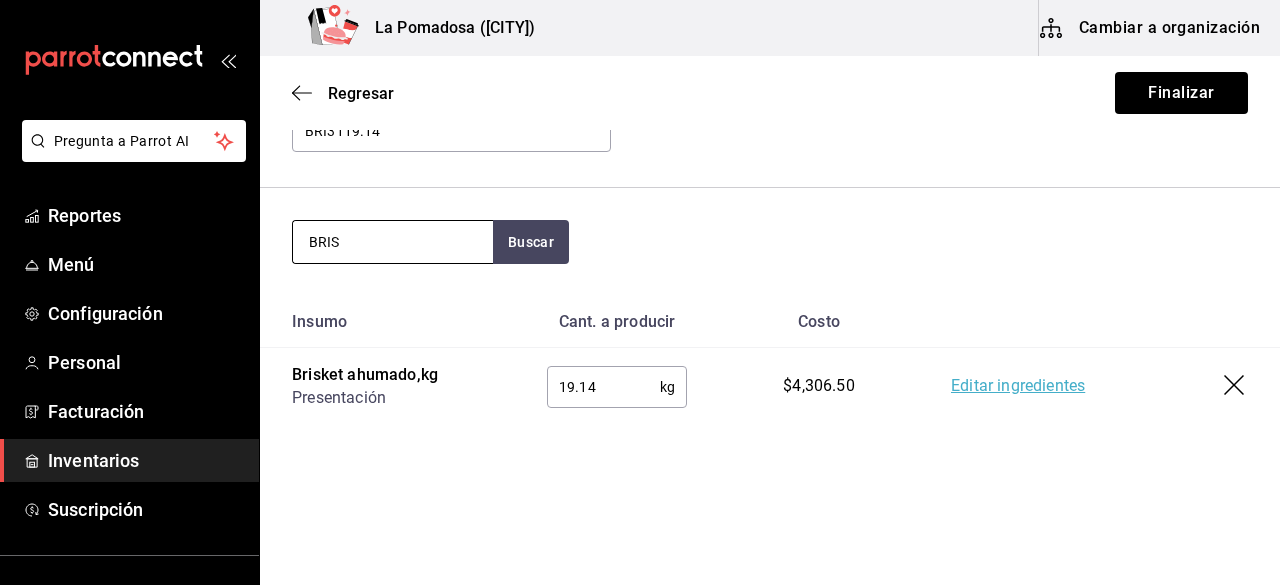 click on "BRIS" at bounding box center [393, 242] 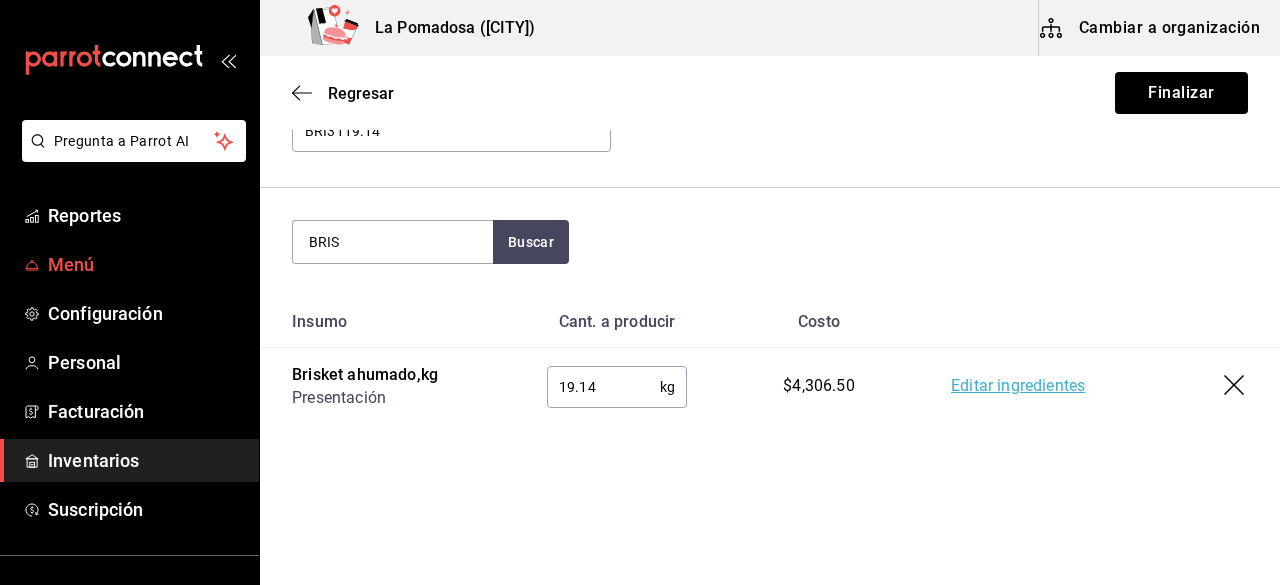drag, startPoint x: 386, startPoint y: 245, endPoint x: 220, endPoint y: 266, distance: 167.32304 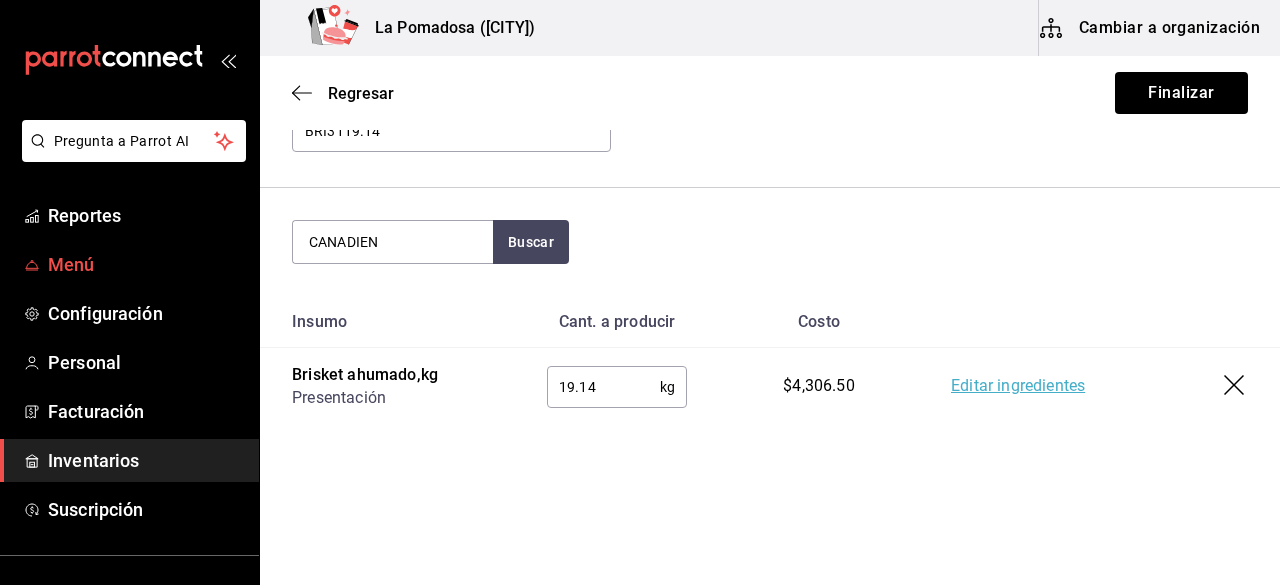type on "CANADIEN" 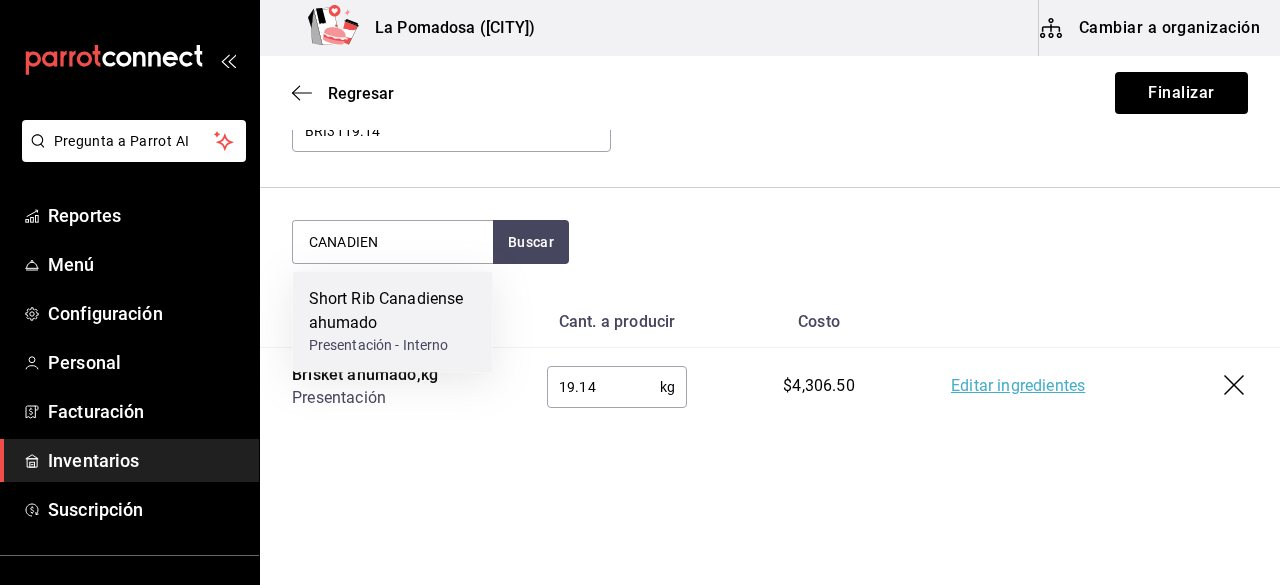 click on "Short Rib Canadiense ahumado" at bounding box center (393, 311) 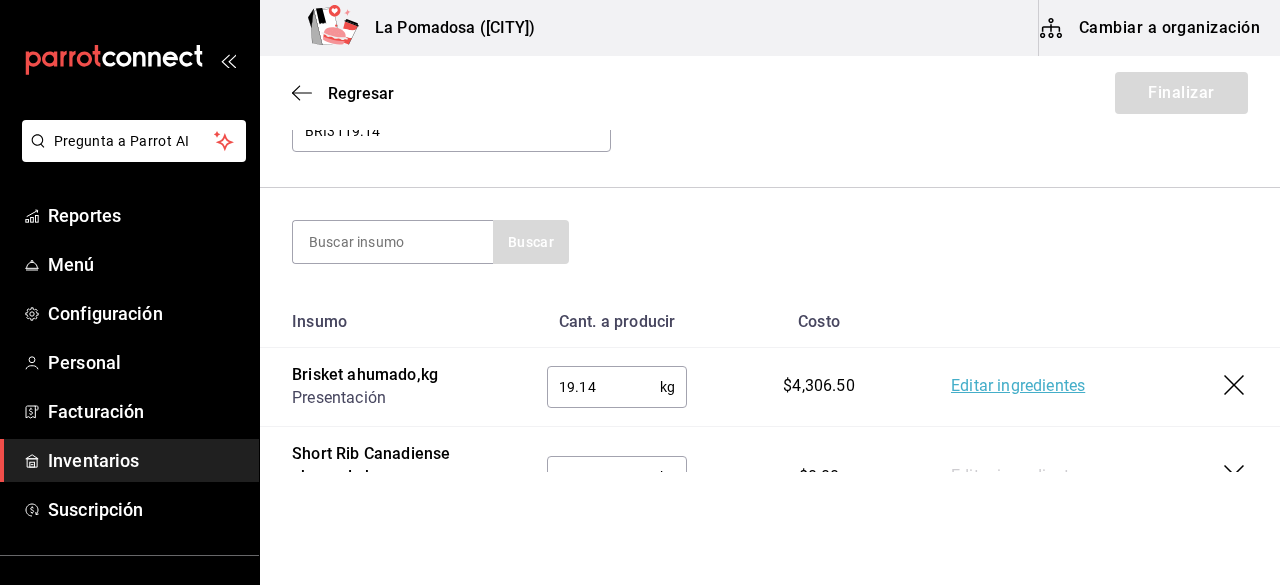 scroll, scrollTop: 268, scrollLeft: 0, axis: vertical 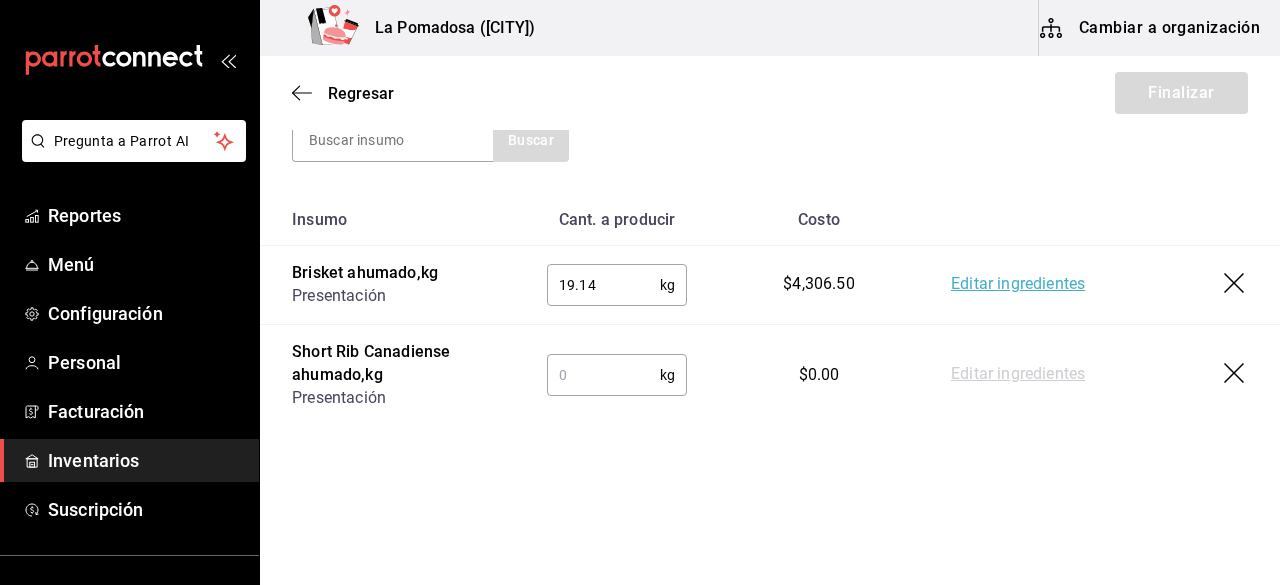 paste on "11.29" 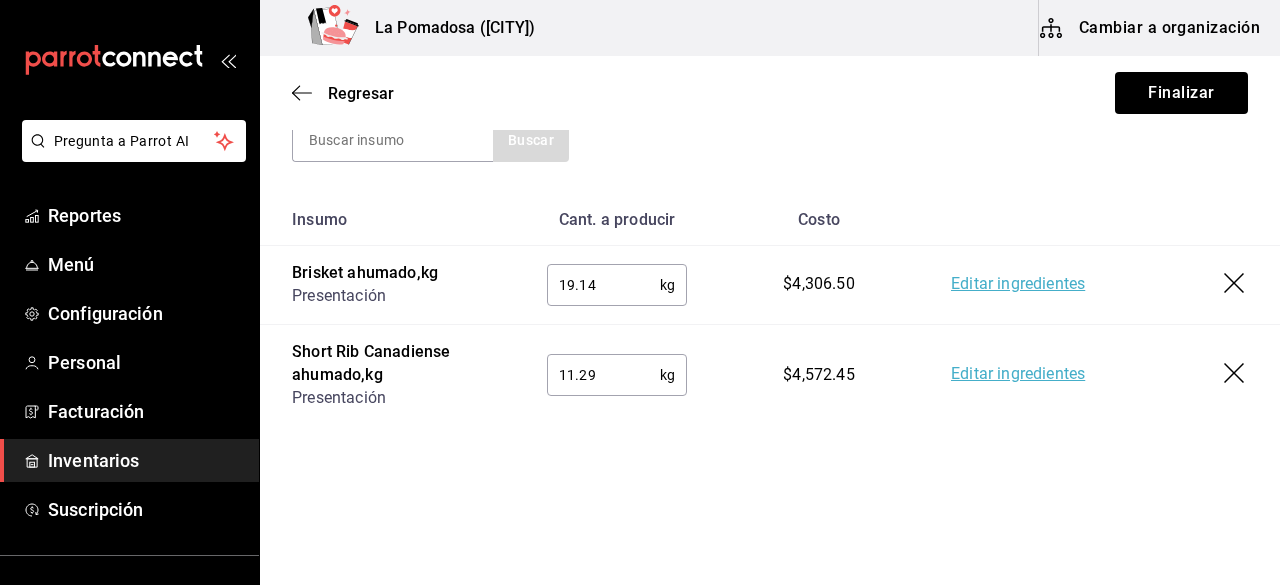 type on "11.29" 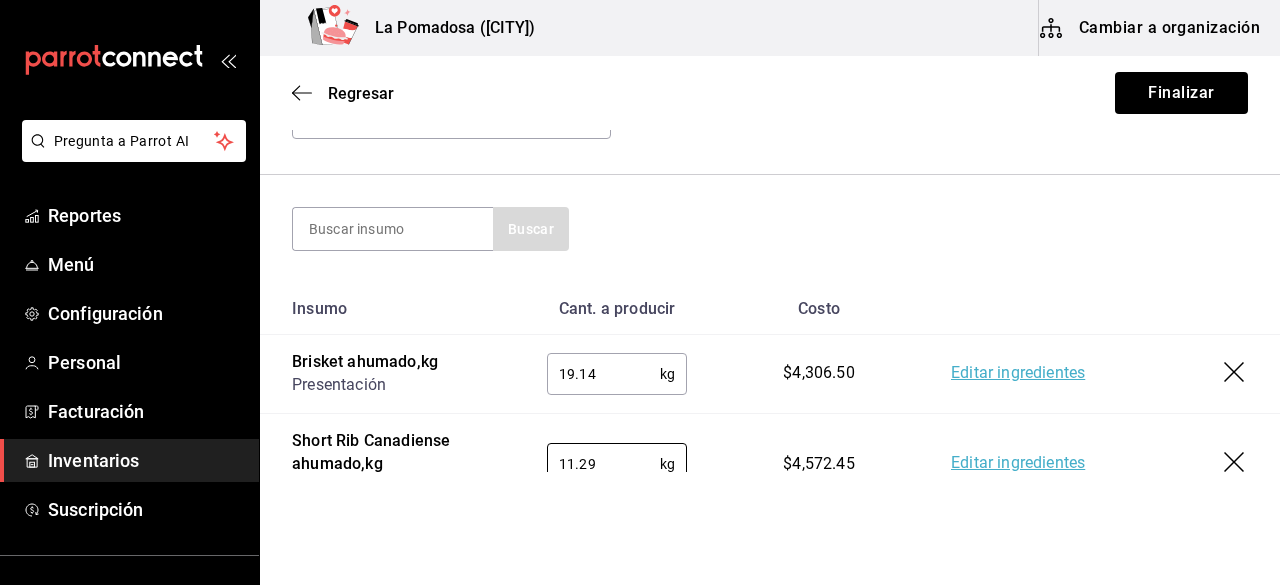 scroll, scrollTop: 174, scrollLeft: 0, axis: vertical 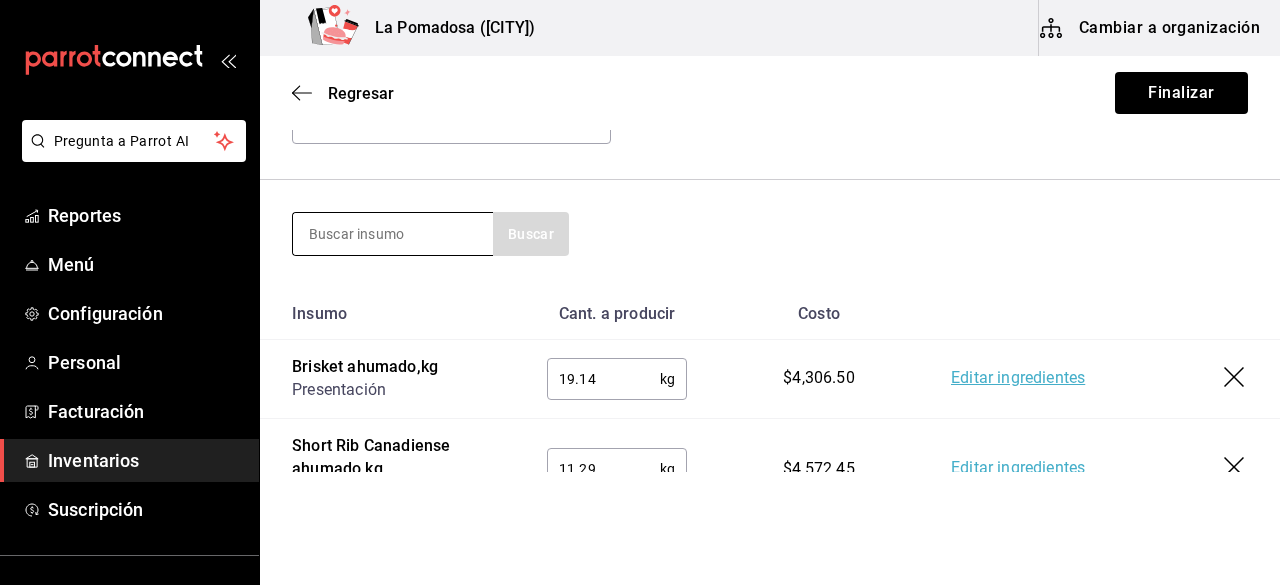 click at bounding box center (393, 234) 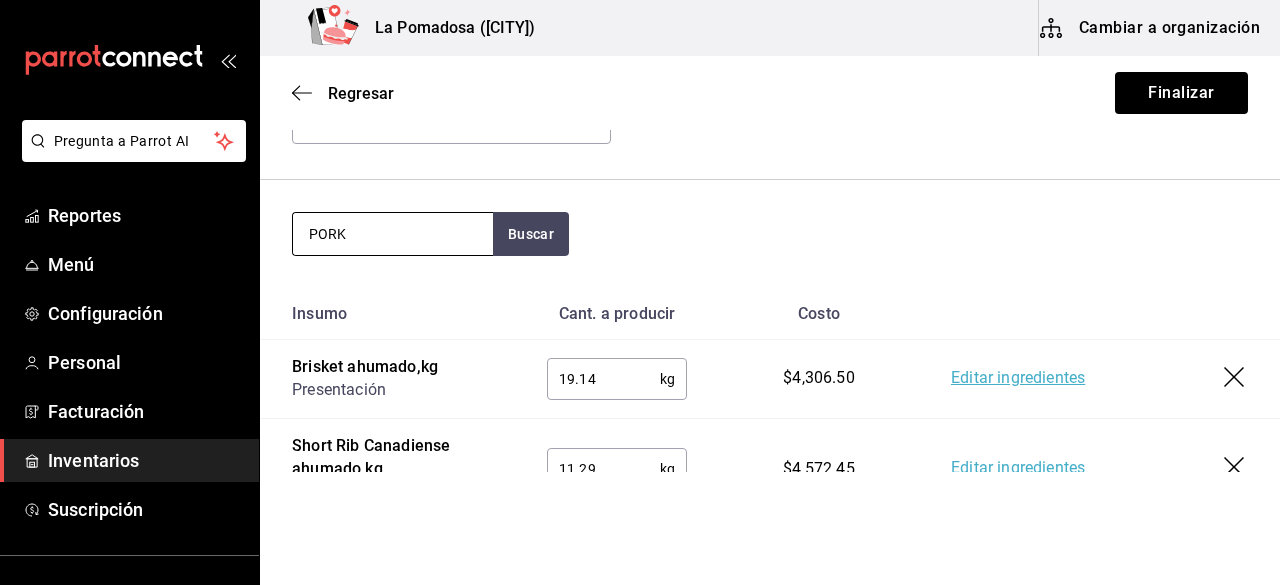 type on "PORK" 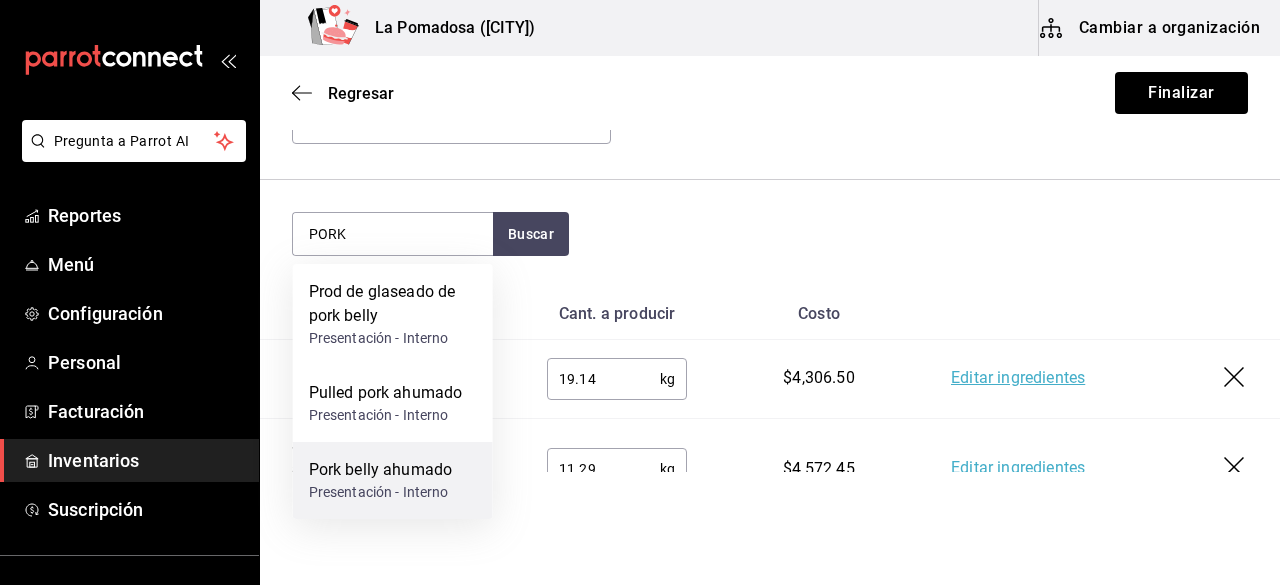 click on "Pork belly ahumado" at bounding box center [380, 470] 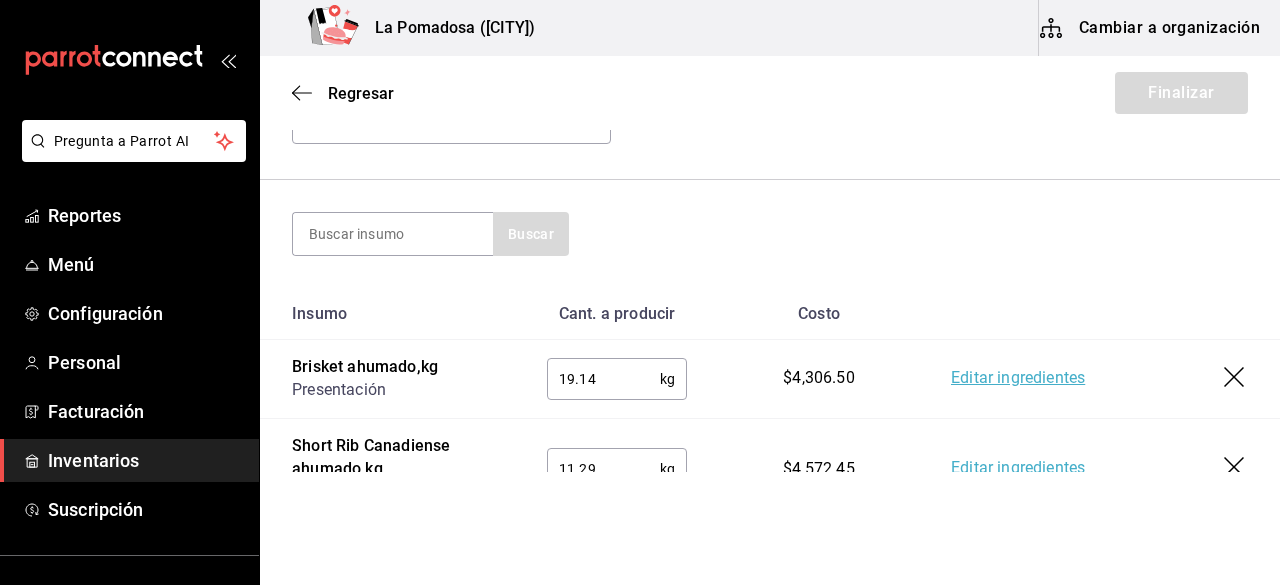 scroll, scrollTop: 346, scrollLeft: 0, axis: vertical 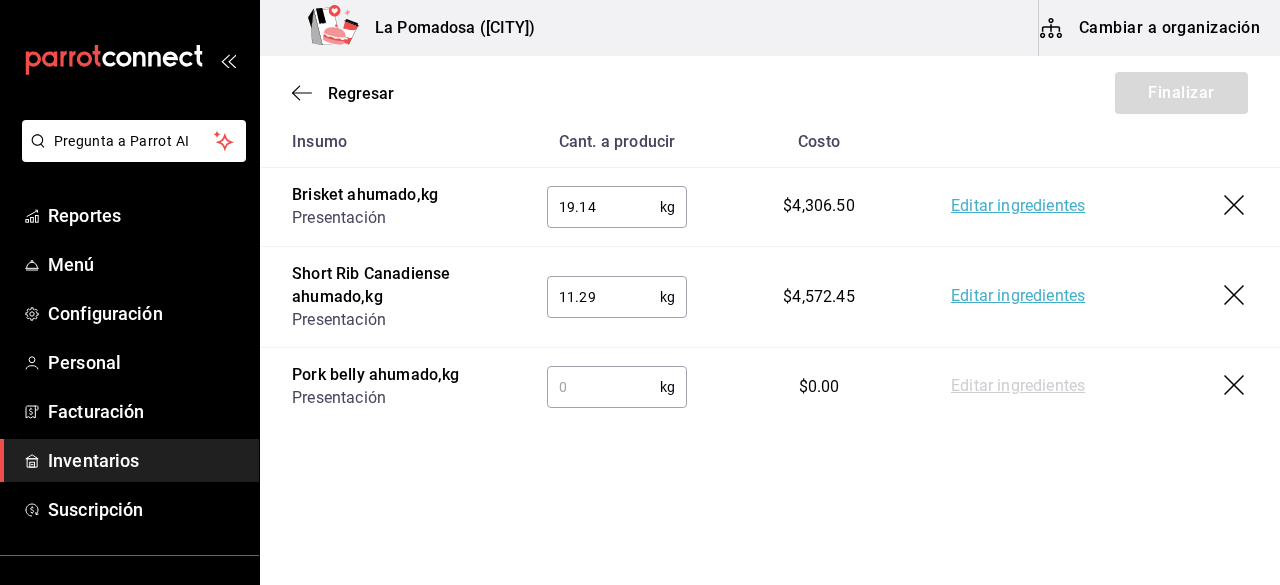 paste on "4.35" 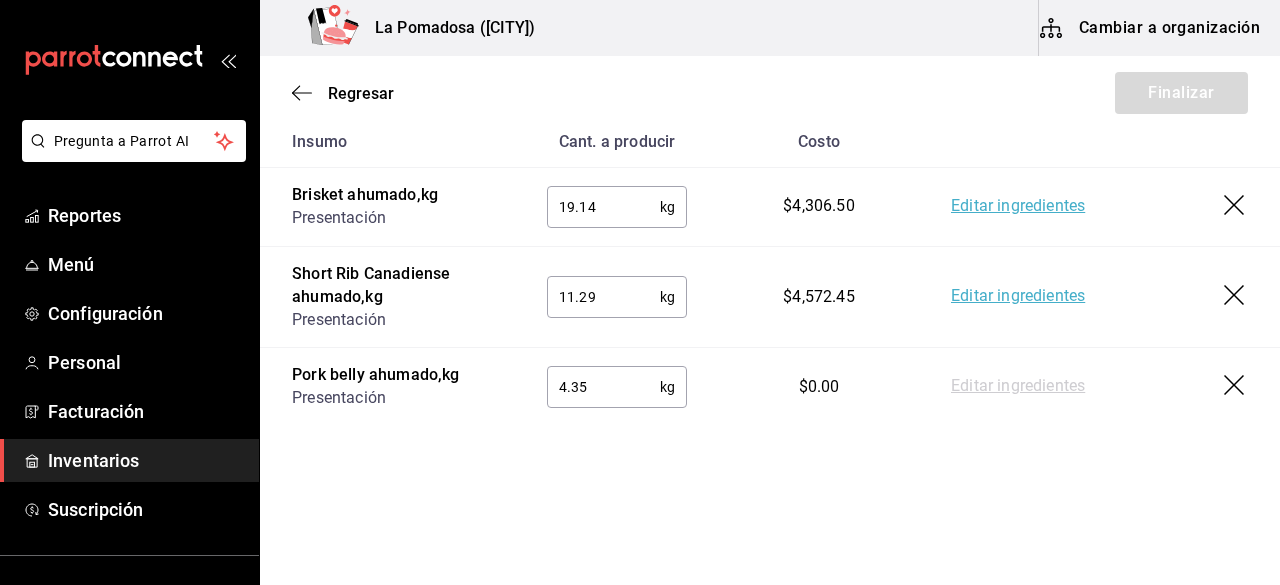 click on "4.35" at bounding box center (603, 387) 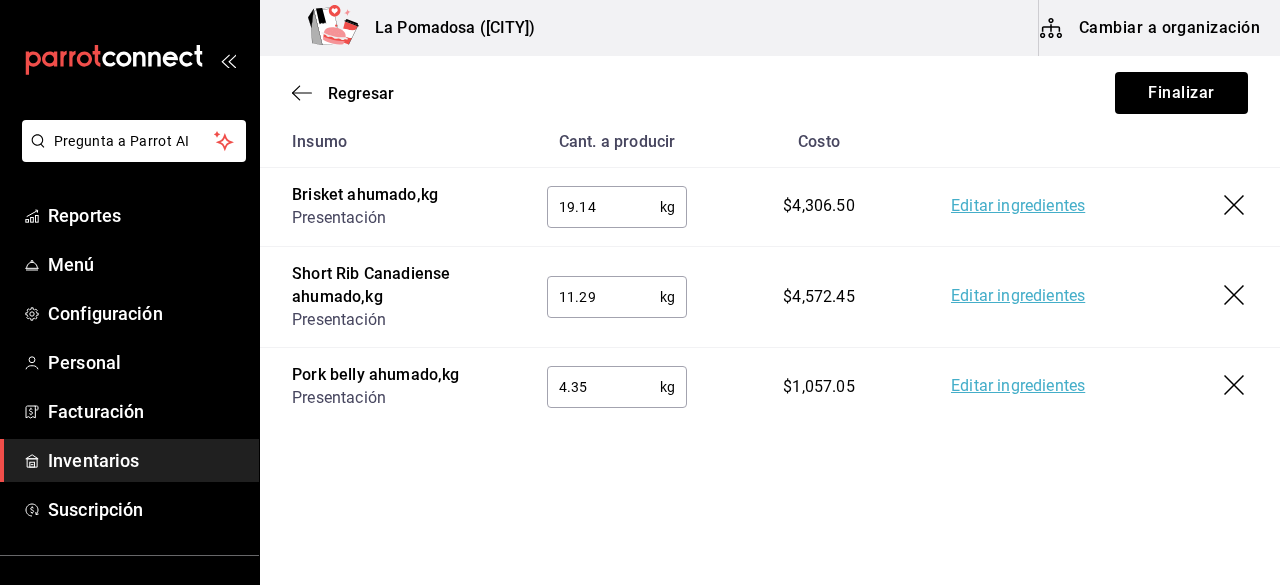 type on "4.35" 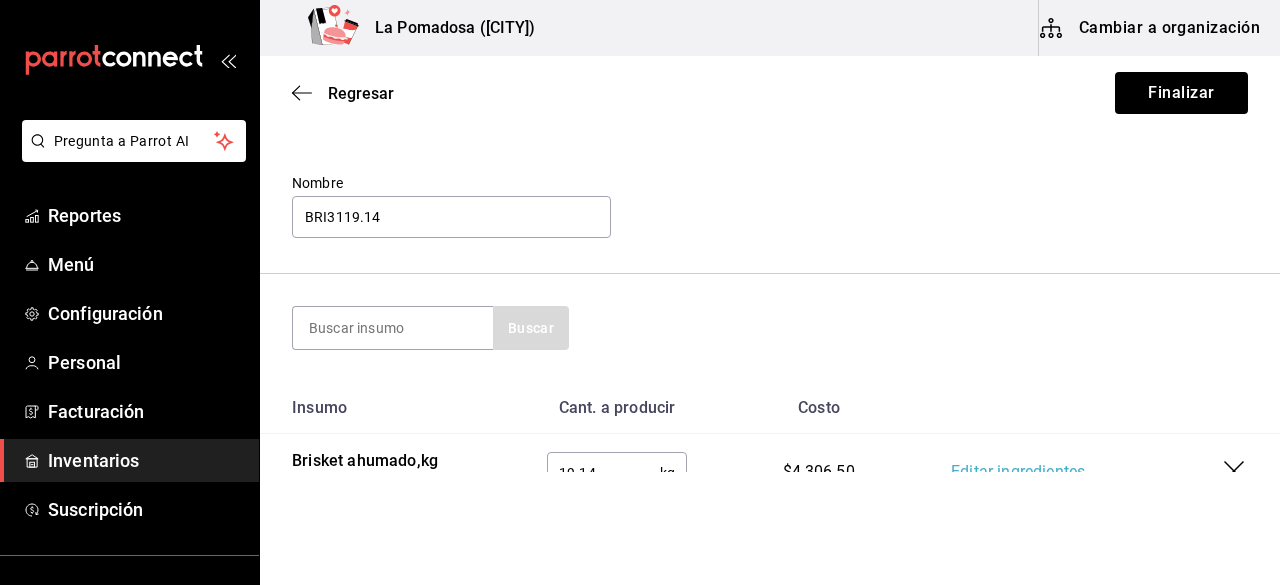 scroll, scrollTop: 80, scrollLeft: 0, axis: vertical 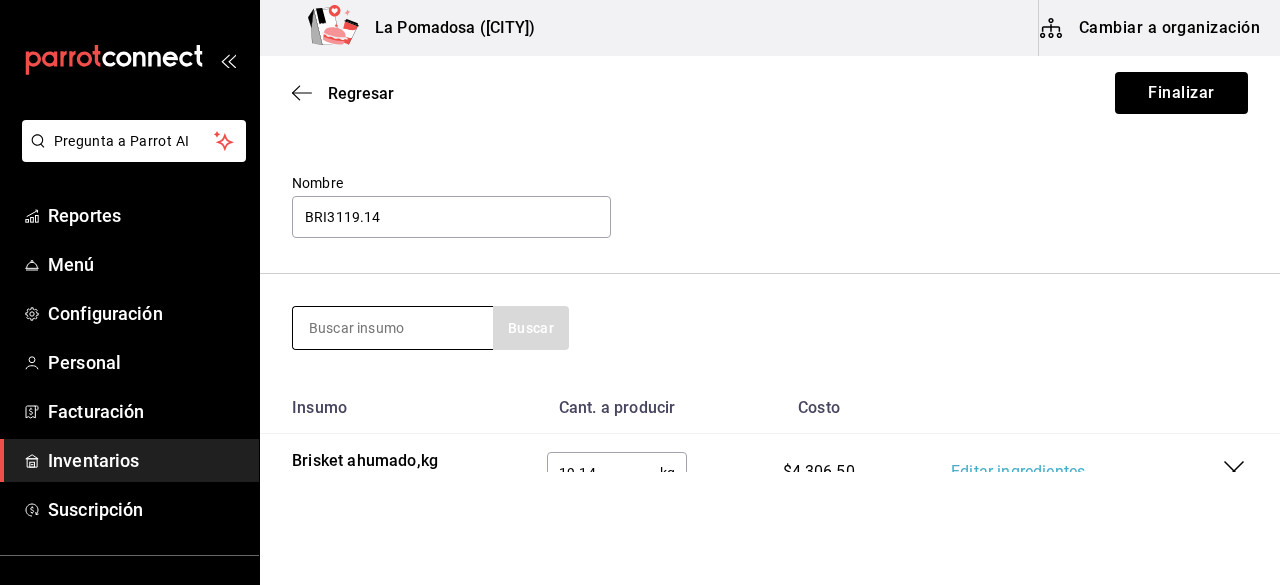 click at bounding box center [393, 328] 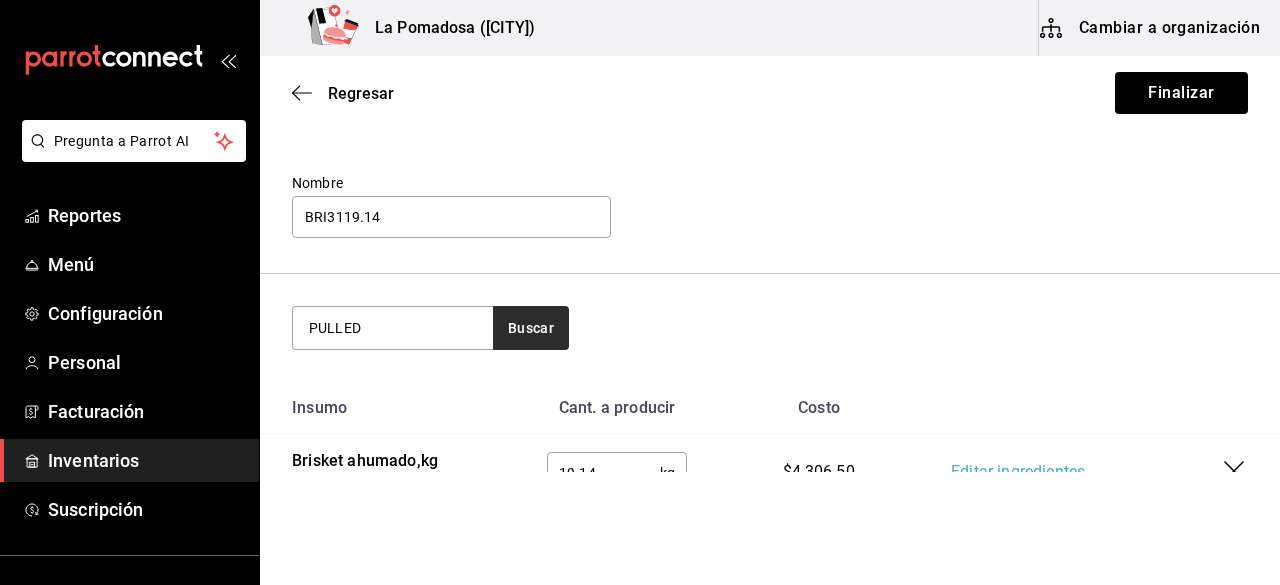 type on "PULLED" 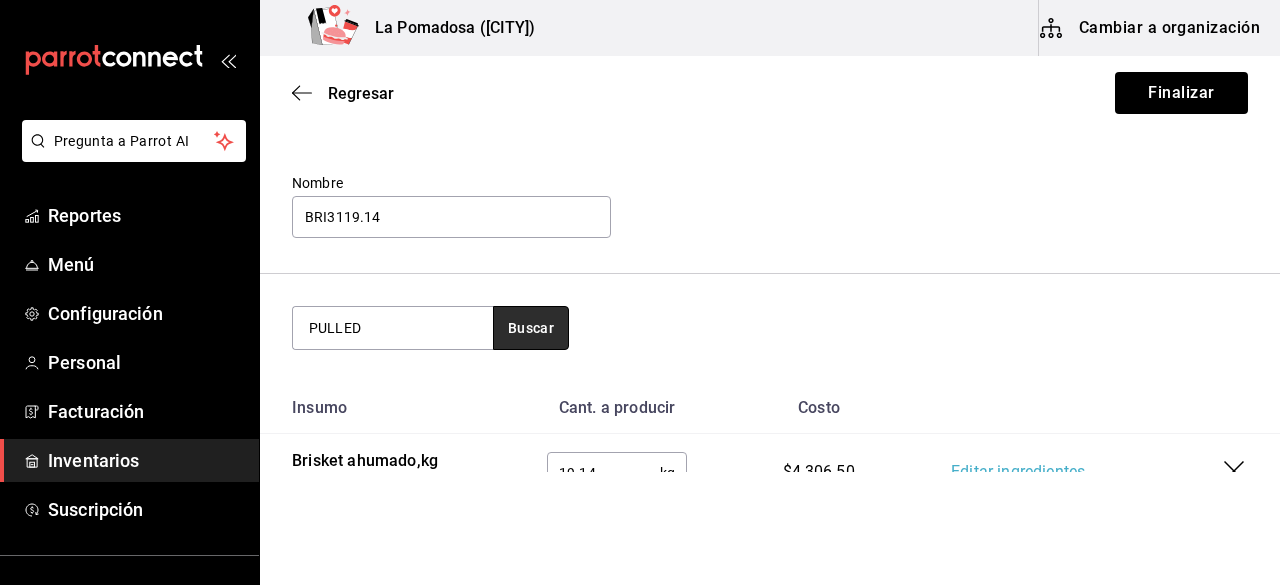 click on "Buscar" at bounding box center (531, 328) 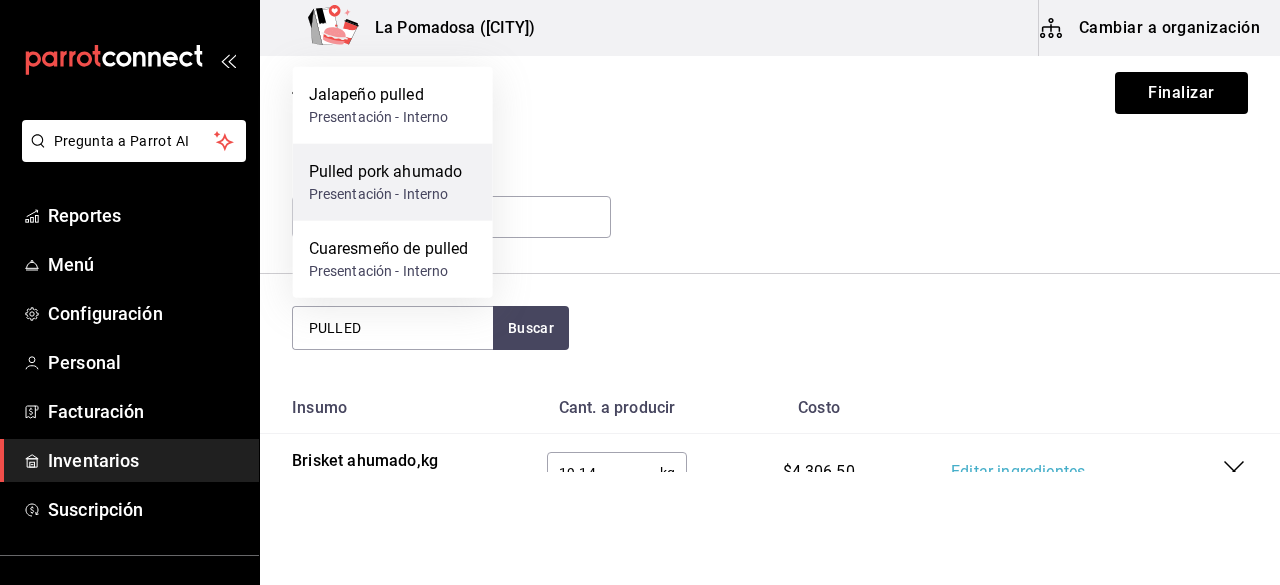 click on "Pulled pork ahumado" at bounding box center (386, 172) 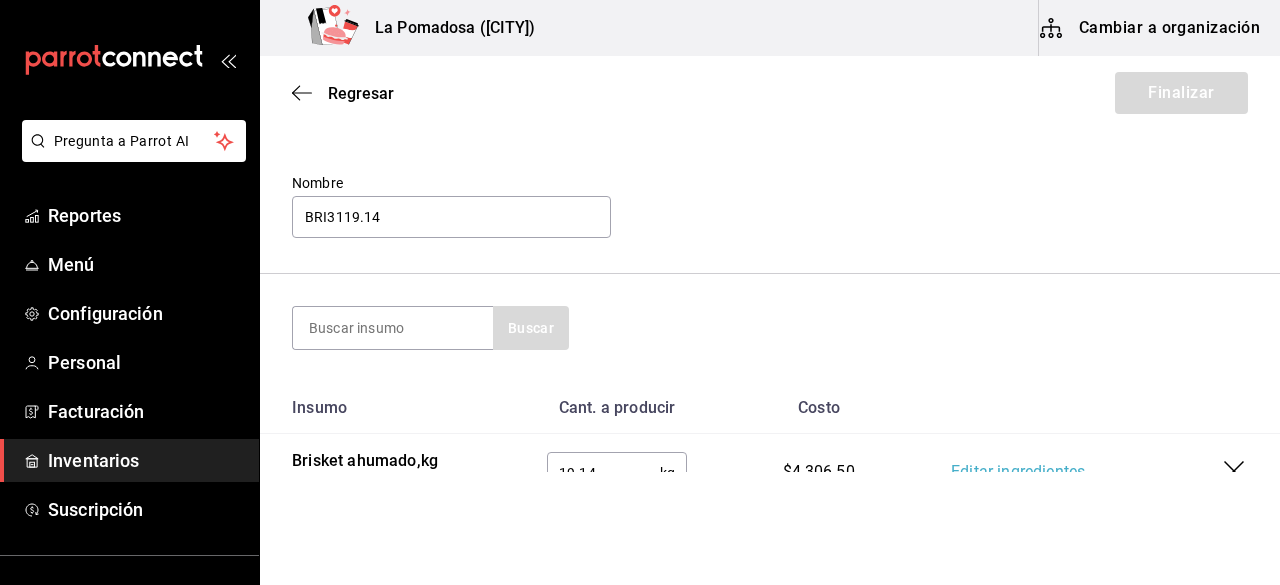 scroll, scrollTop: 424, scrollLeft: 0, axis: vertical 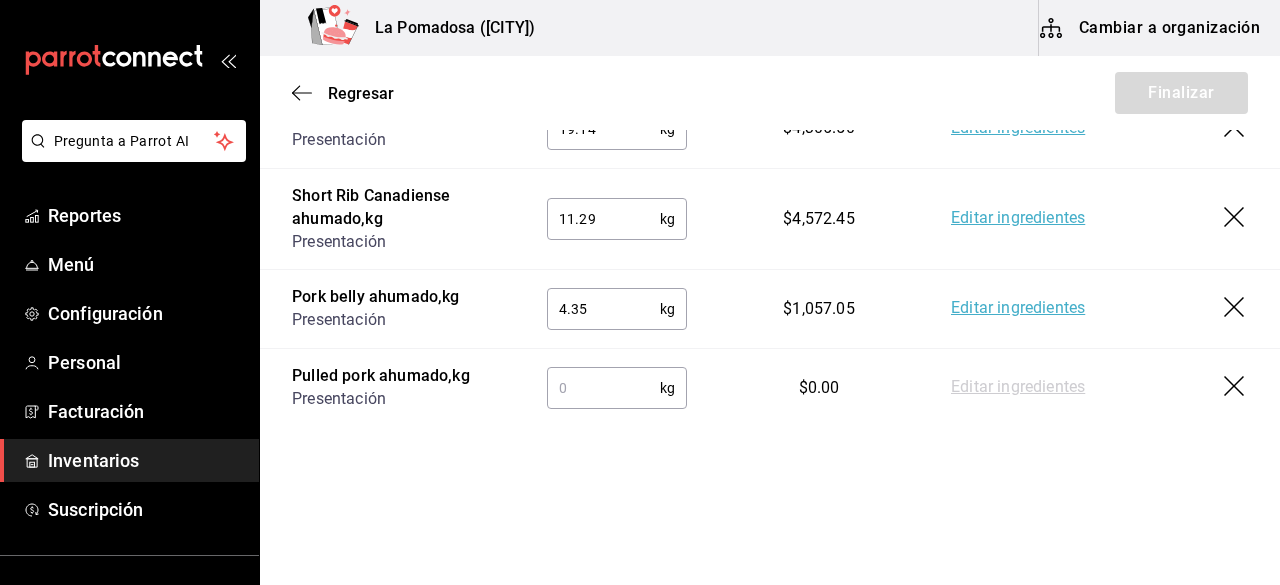 paste on "9.54" 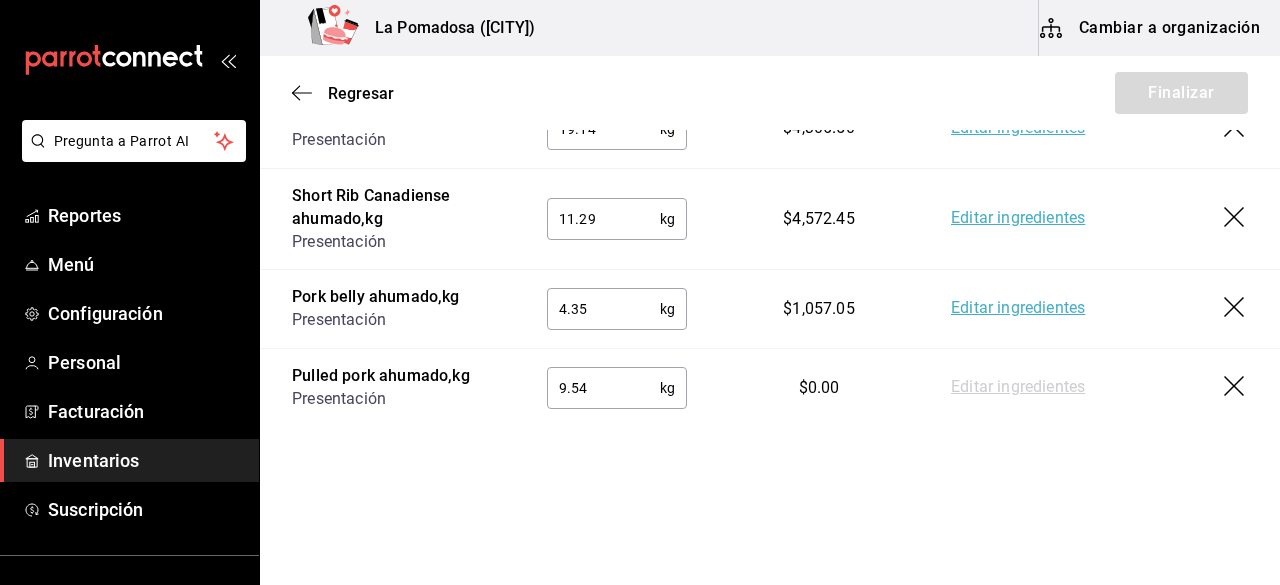 click on "9.54" at bounding box center (603, 388) 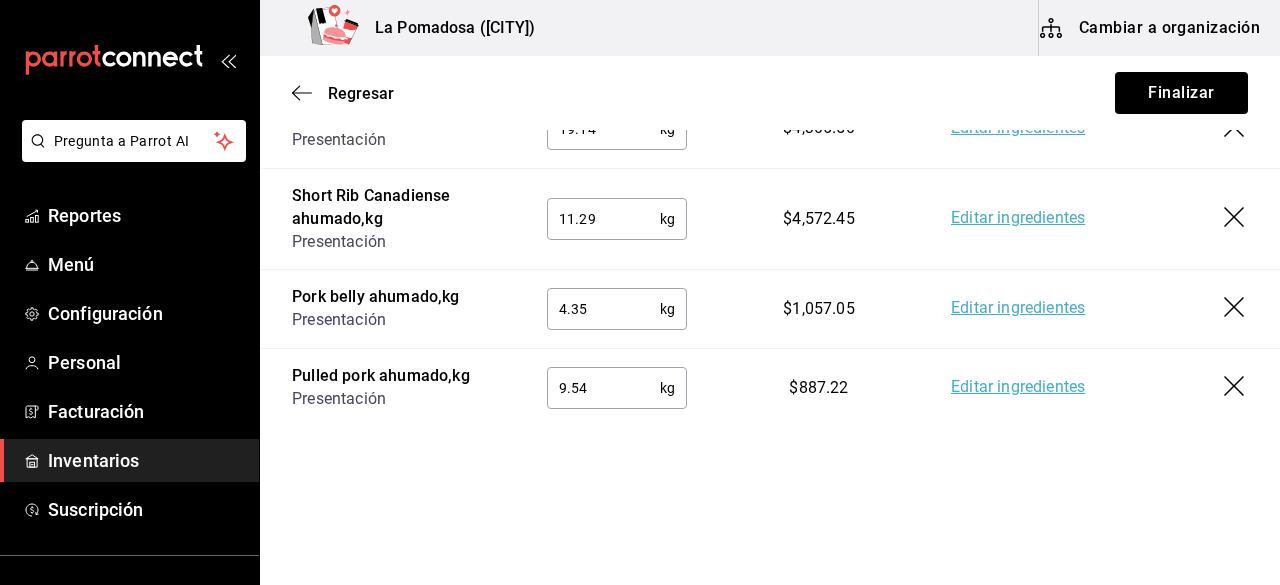 type on "9.54" 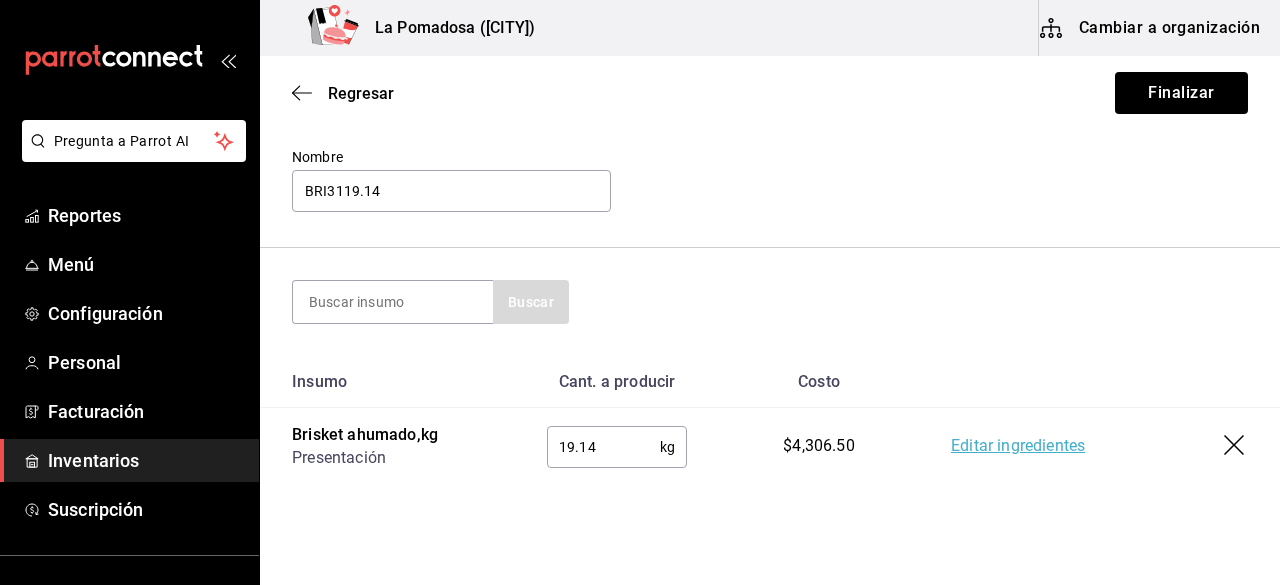scroll, scrollTop: 98, scrollLeft: 0, axis: vertical 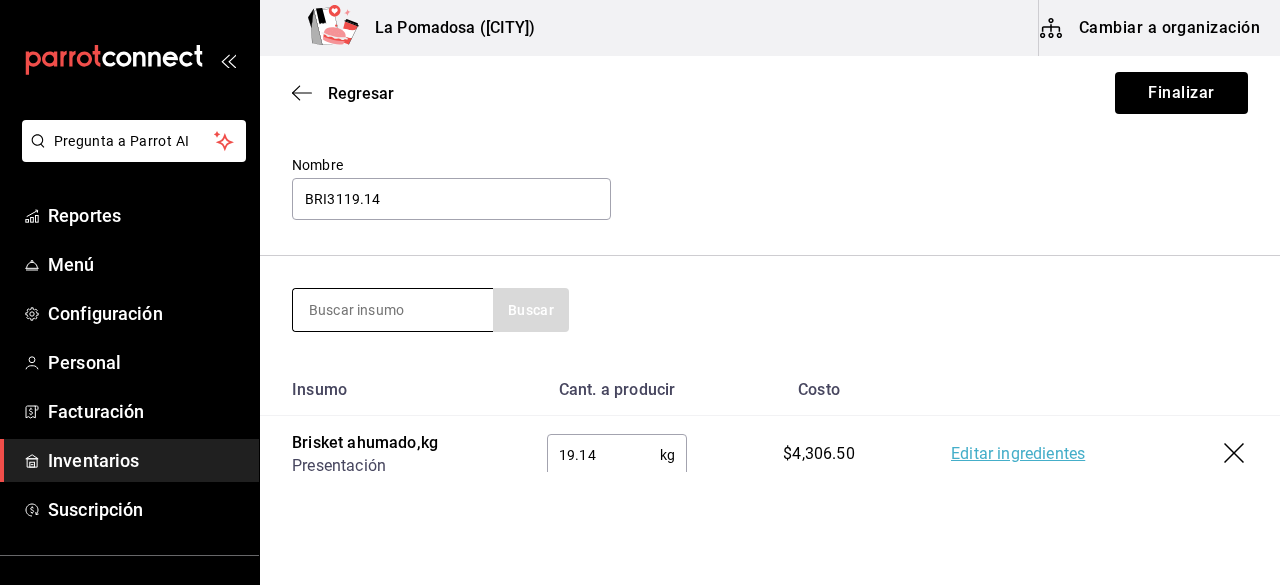 click at bounding box center [393, 310] 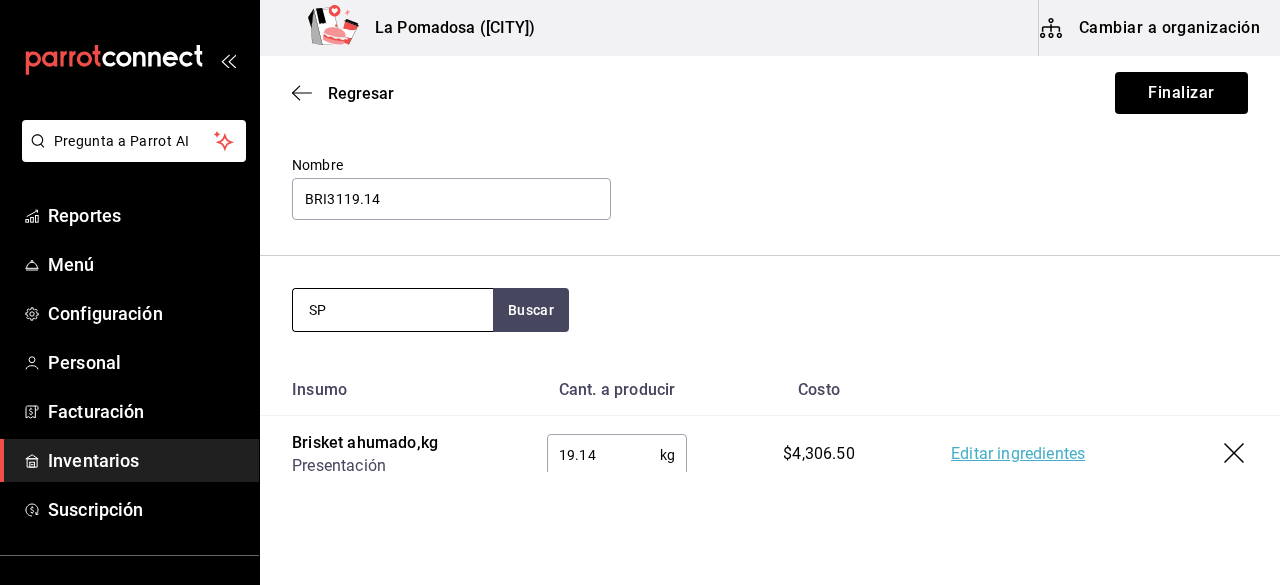 type on "S" 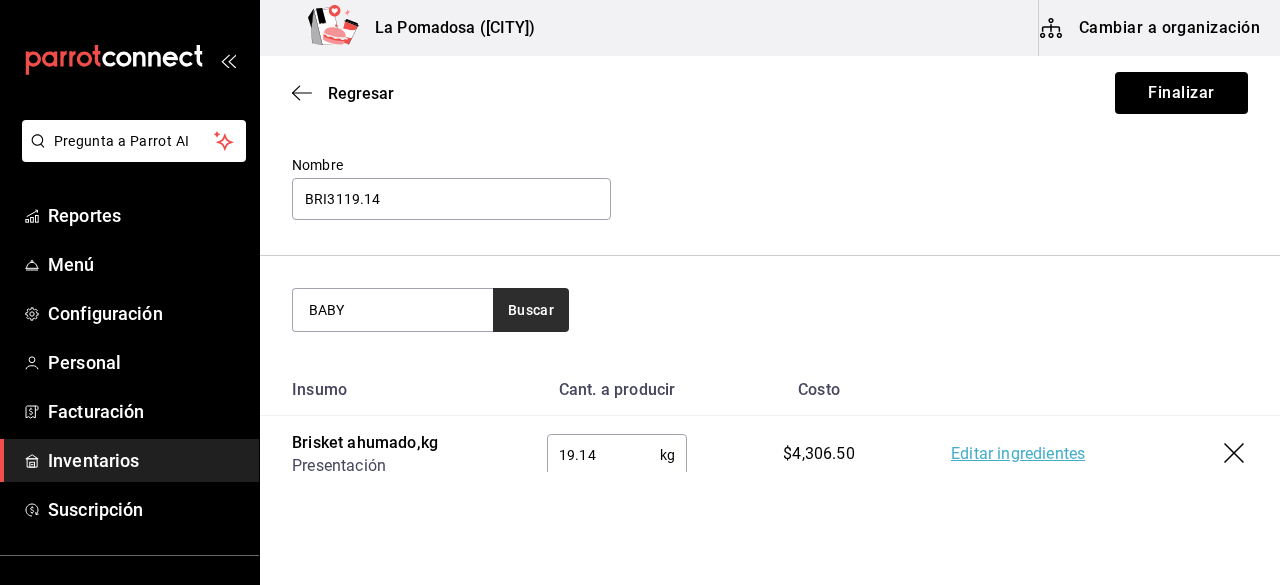 type on "BABY" 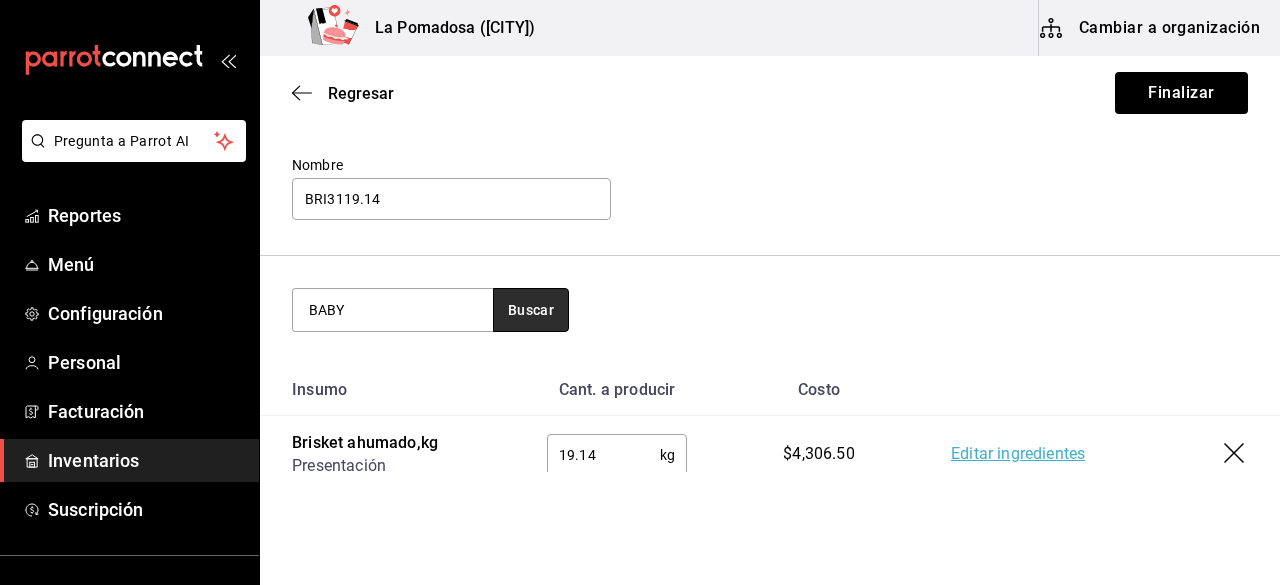 click on "Buscar" at bounding box center (531, 310) 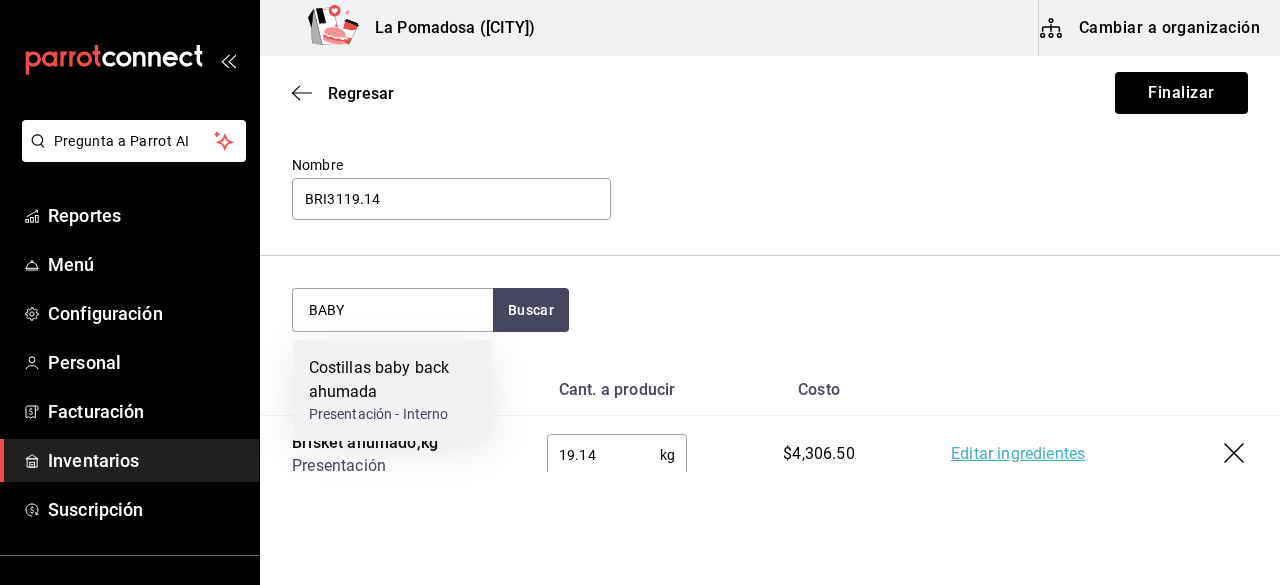 click on "Costillas baby back  ahumada" at bounding box center (393, 380) 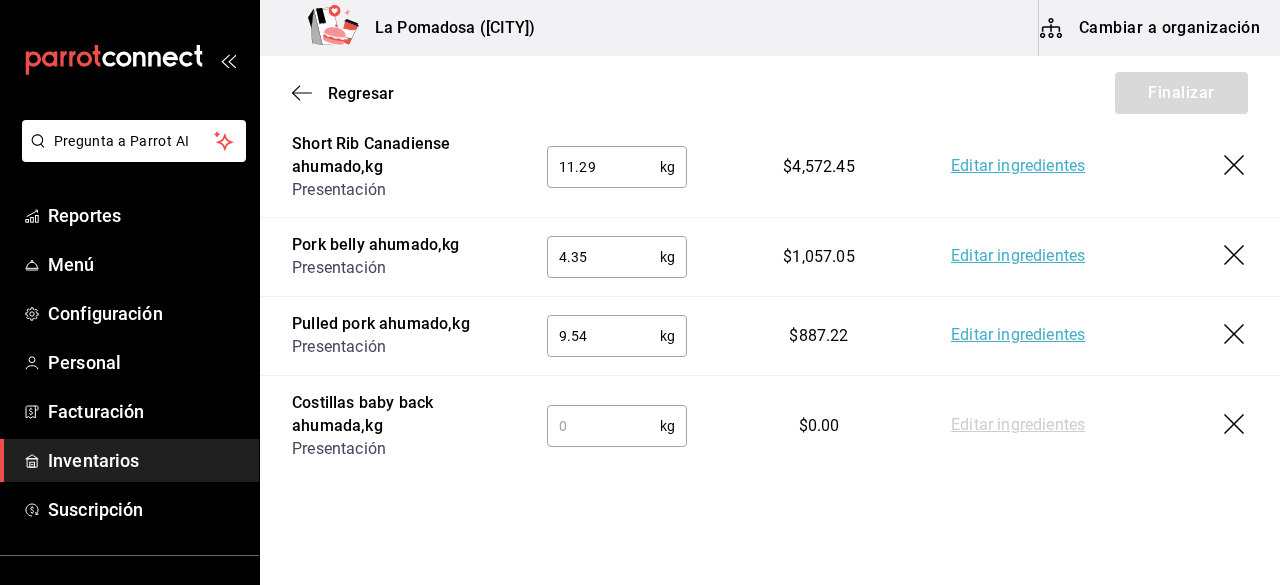 scroll, scrollTop: 526, scrollLeft: 0, axis: vertical 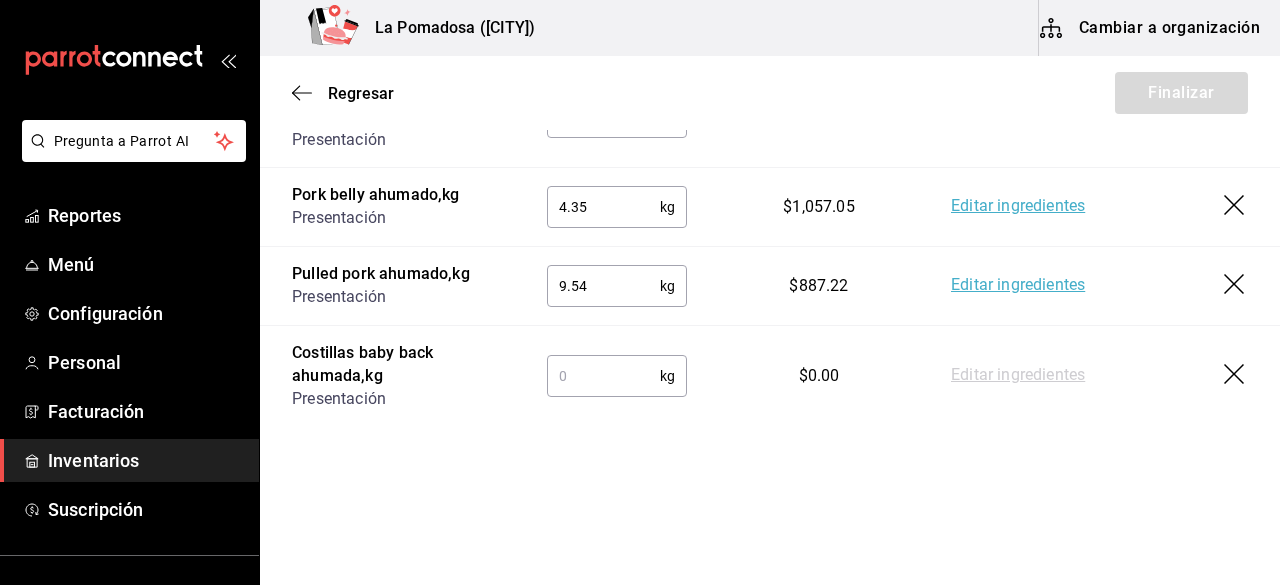 click at bounding box center [603, 376] 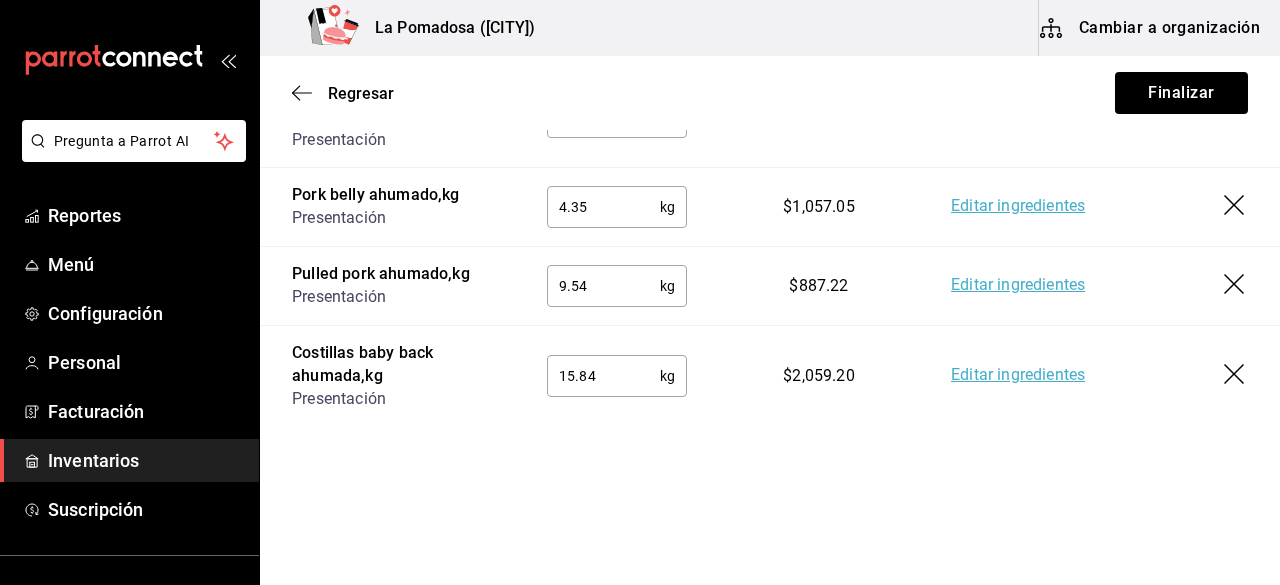 type on "15.84" 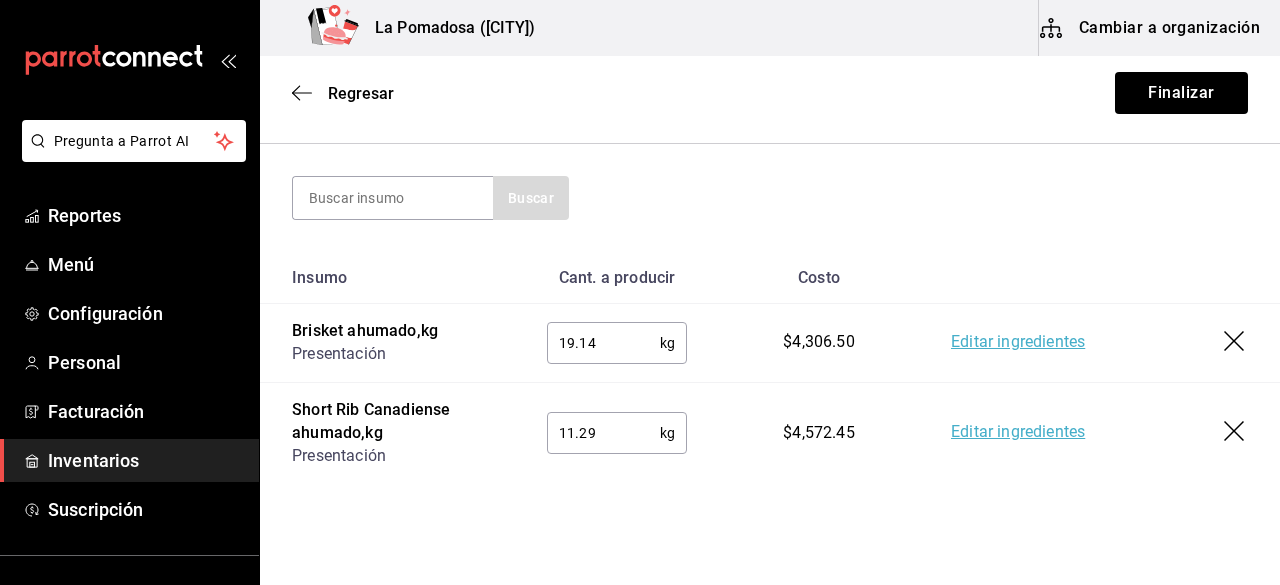scroll, scrollTop: 208, scrollLeft: 0, axis: vertical 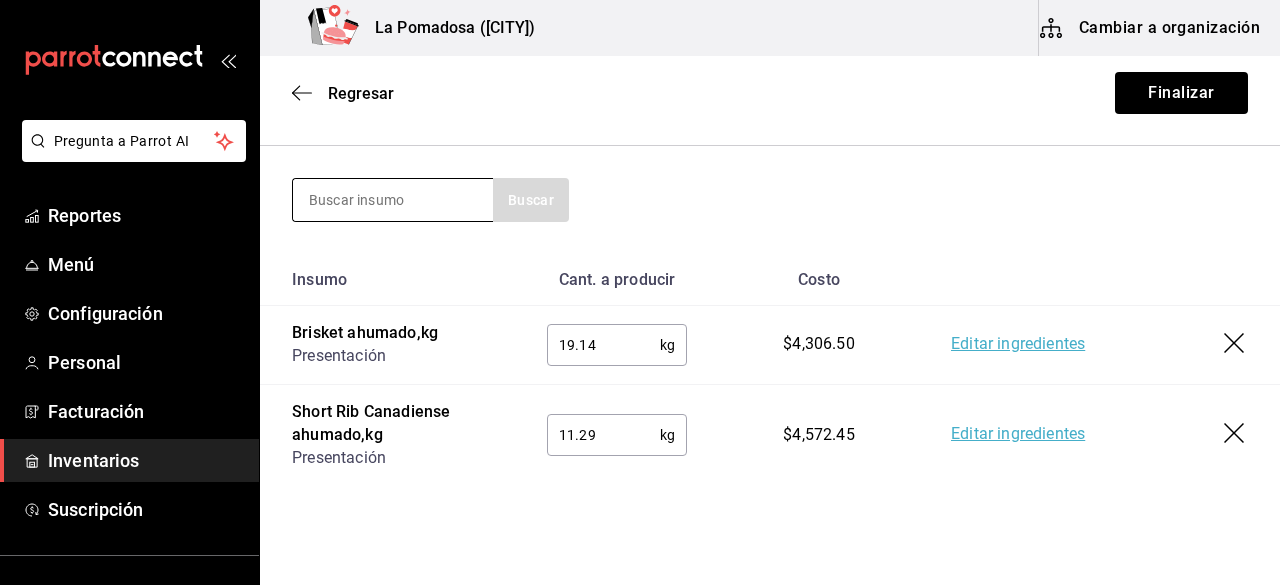 click at bounding box center [393, 200] 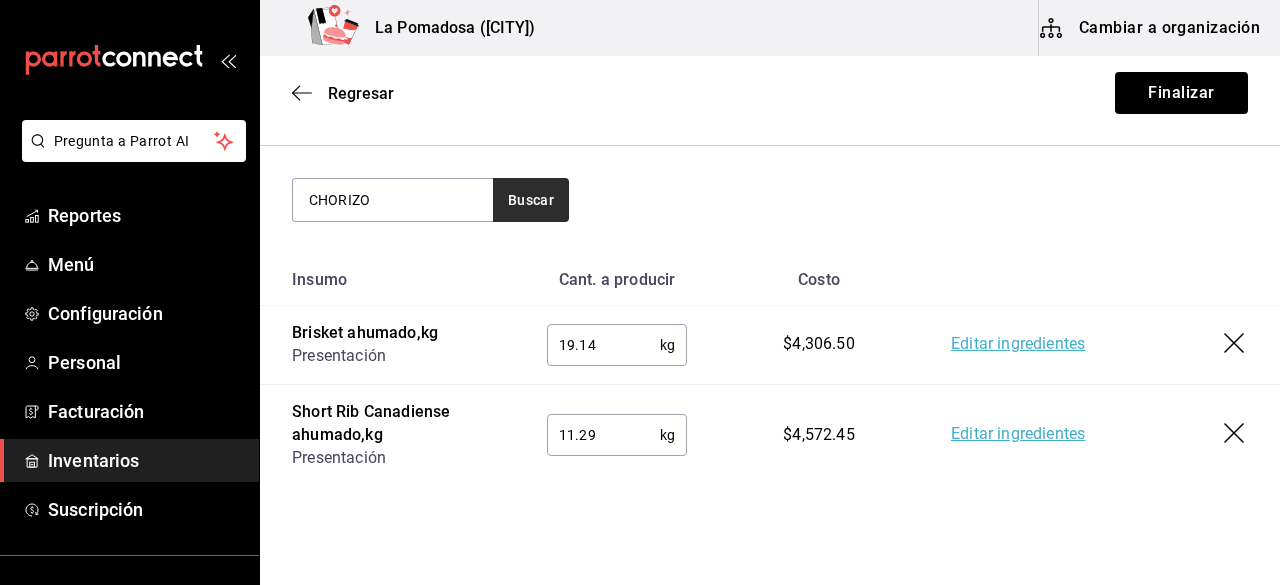 type on "CHORIZO" 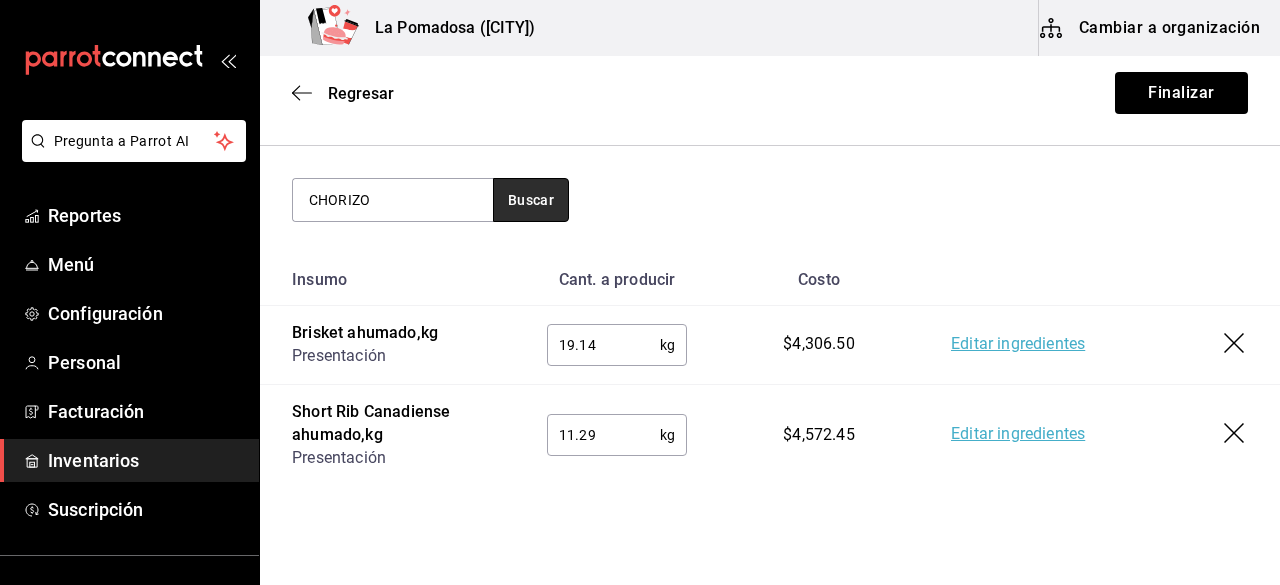 click on "Buscar" at bounding box center (531, 200) 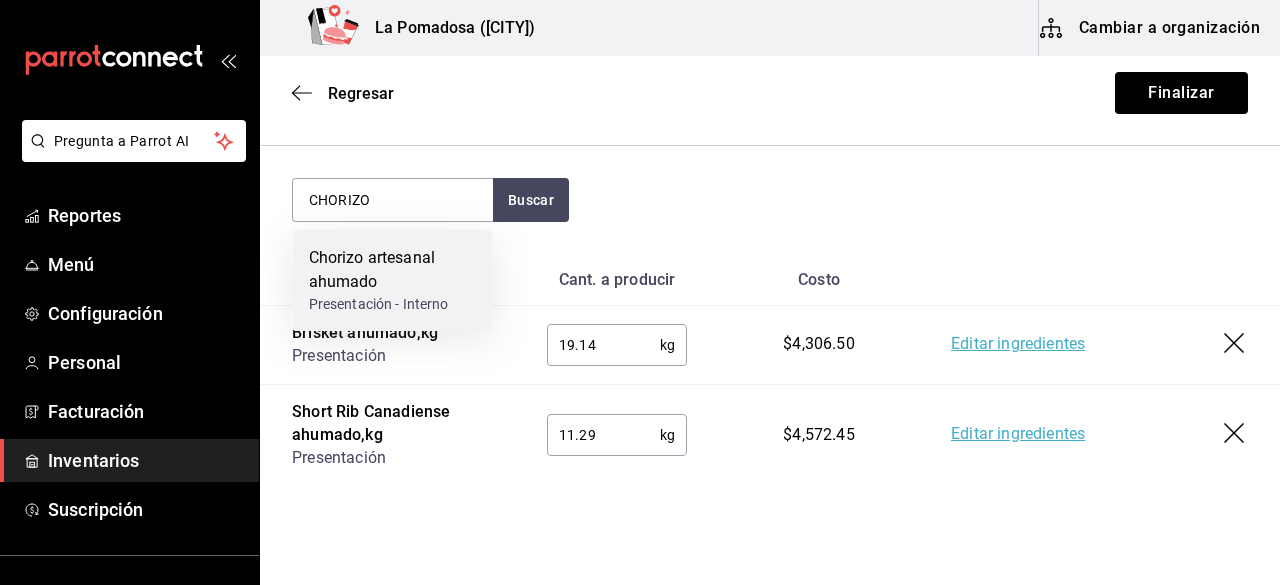 click on "Chorizo artesanal ahumado" at bounding box center (393, 270) 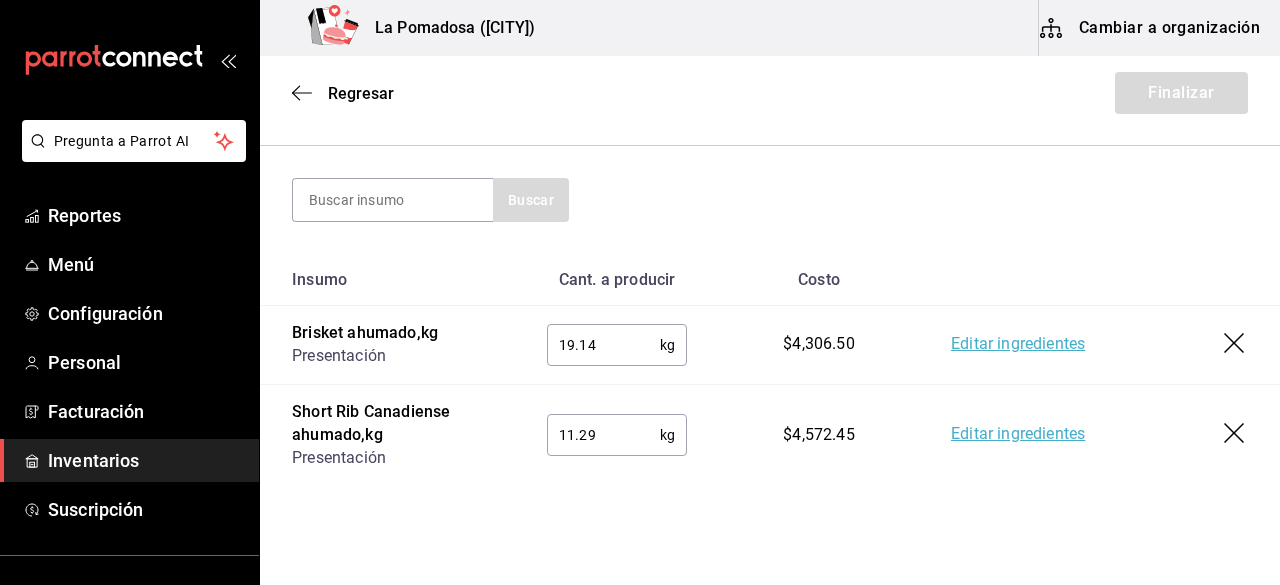 scroll, scrollTop: 627, scrollLeft: 0, axis: vertical 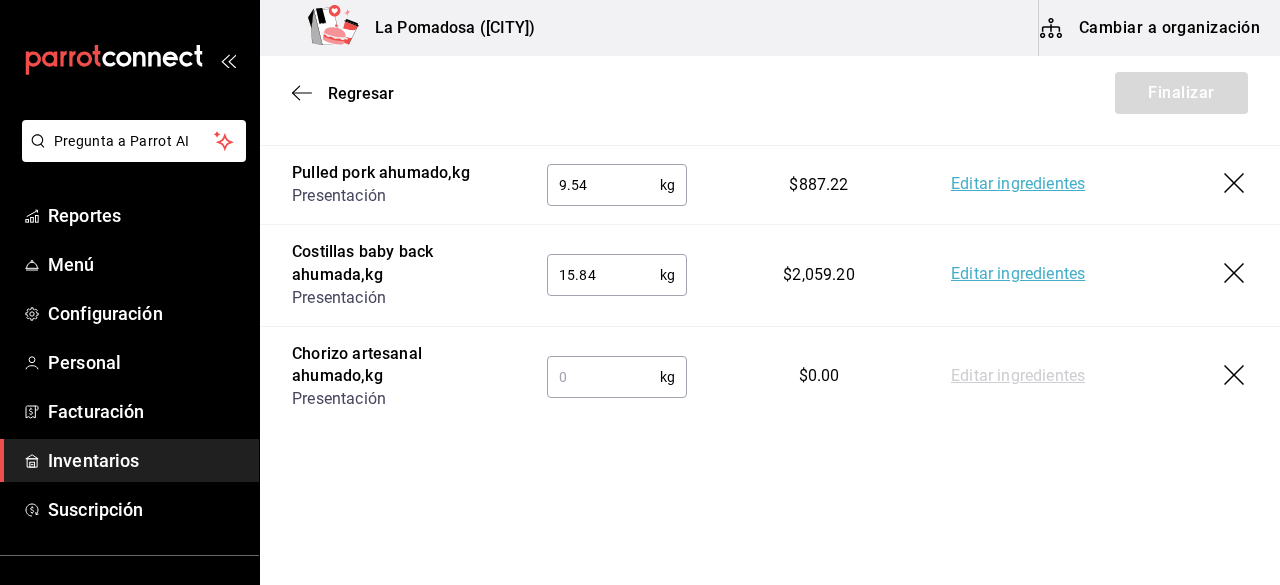 paste on "1.5" 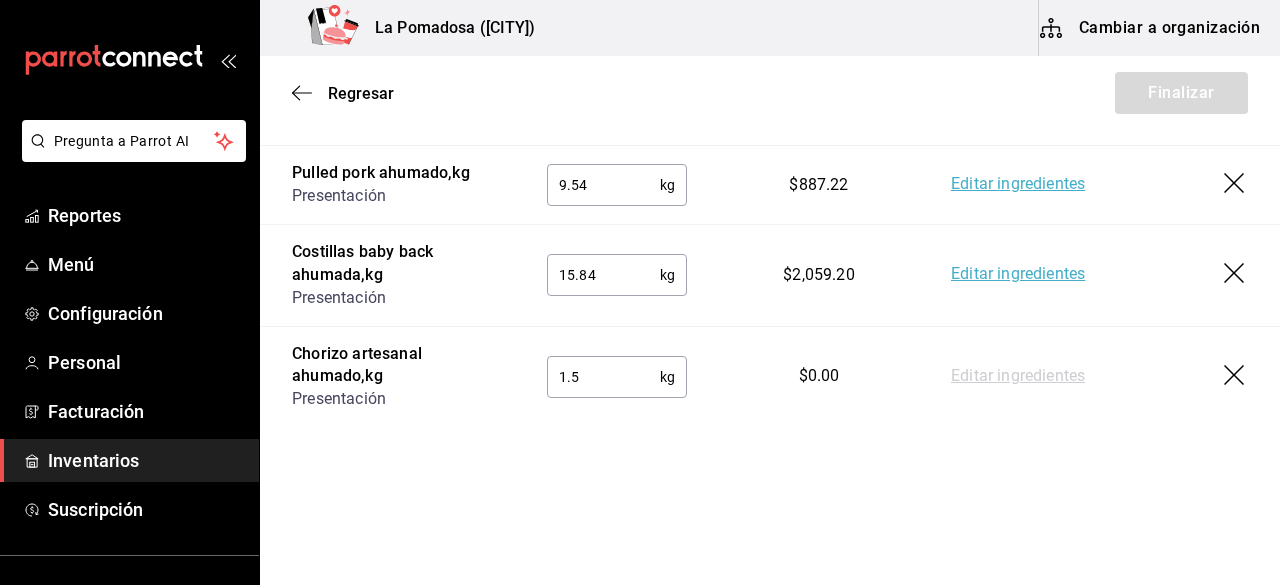 click on "1.5" at bounding box center [603, 377] 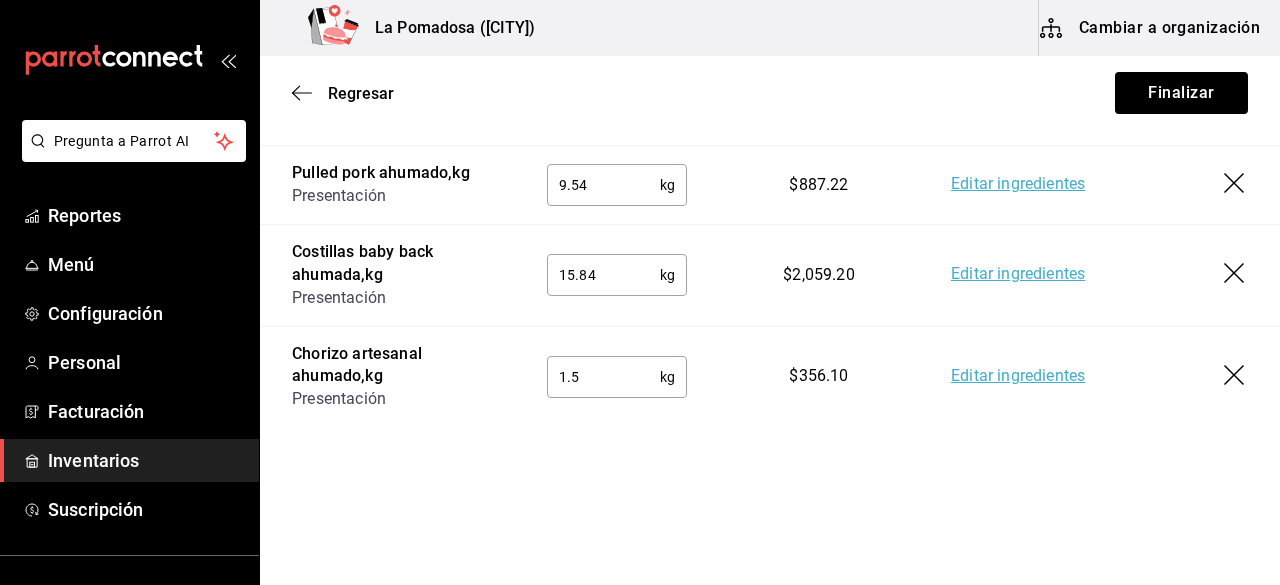 type on "1.5" 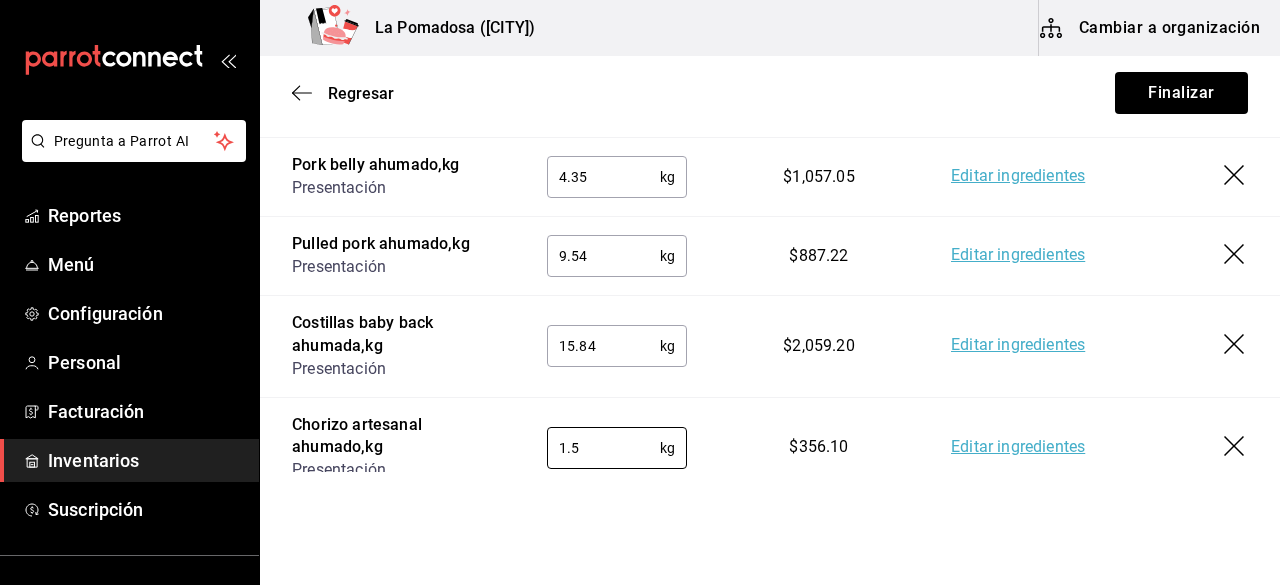 scroll, scrollTop: 555, scrollLeft: 0, axis: vertical 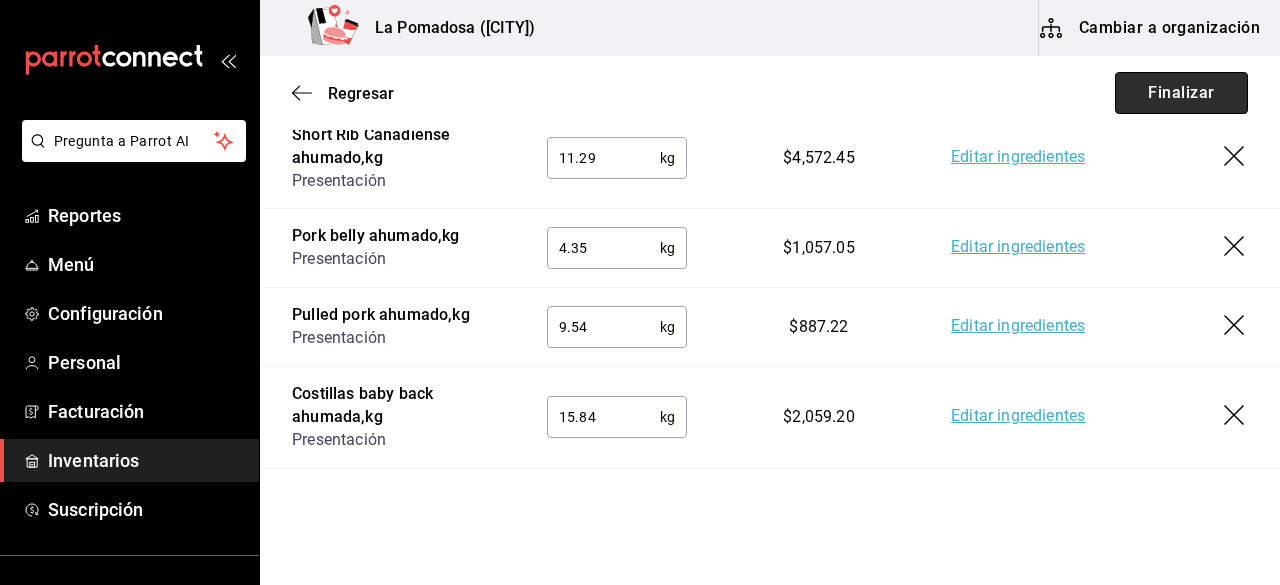 click on "Finalizar" at bounding box center (1181, 93) 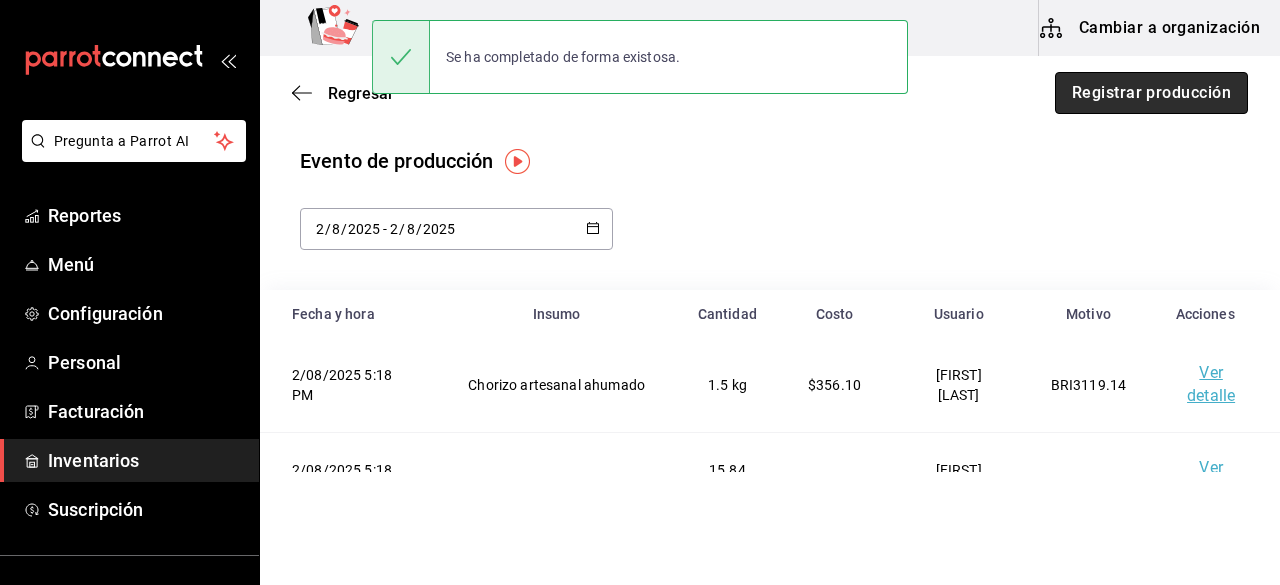 click on "Registrar producción" at bounding box center (1151, 93) 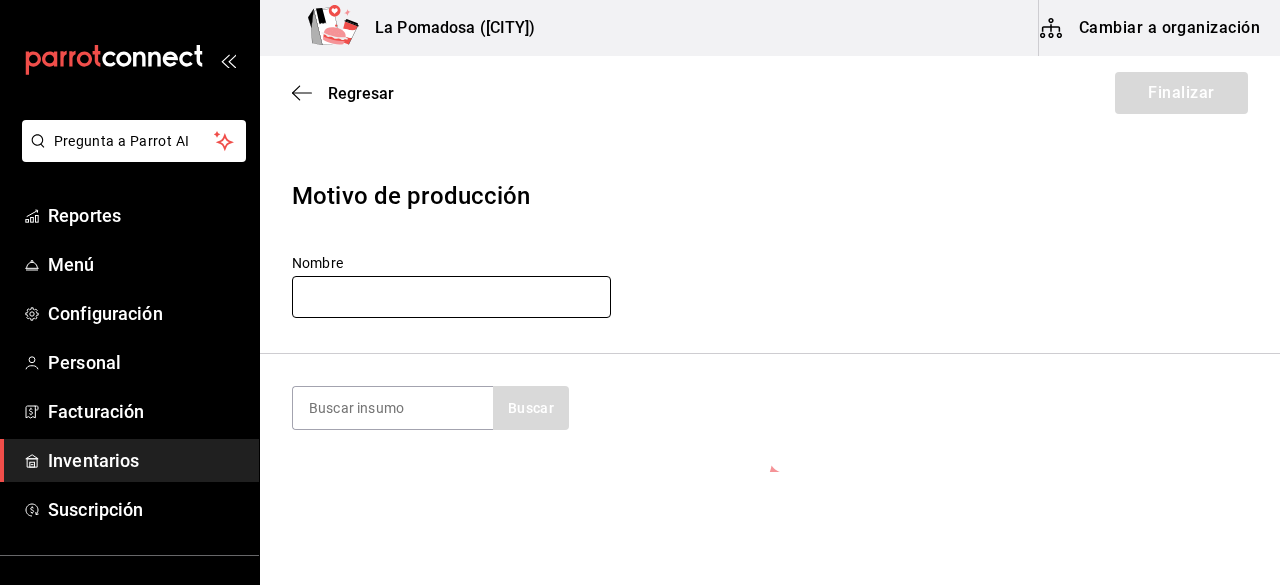 paste on "SPA915.61" 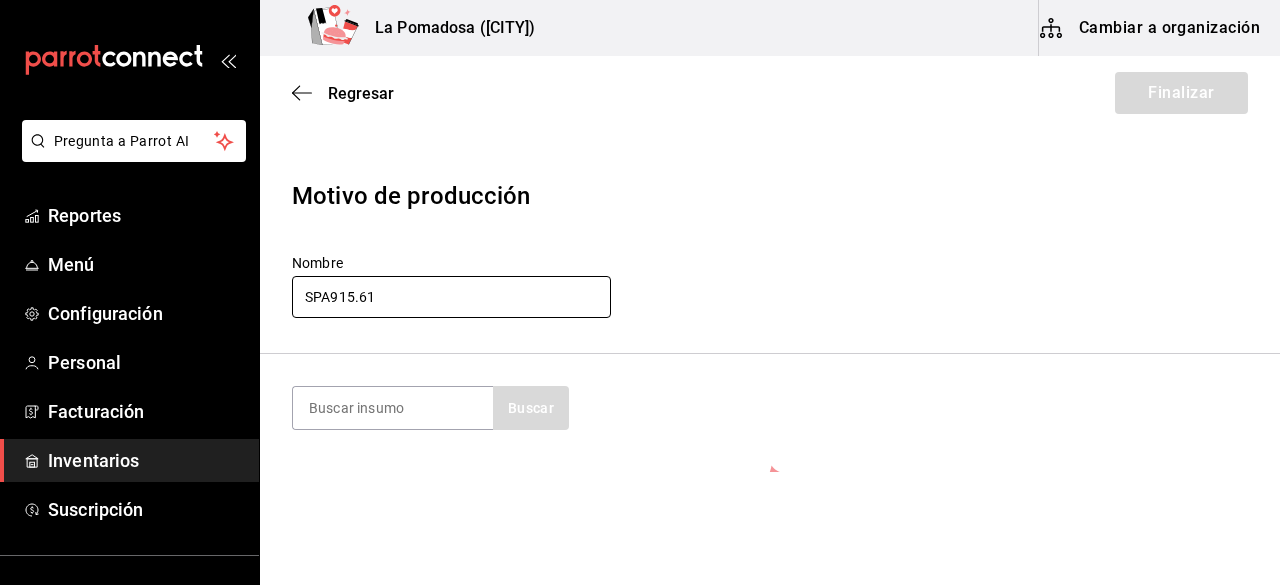 click on "SPA915.61" at bounding box center [451, 297] 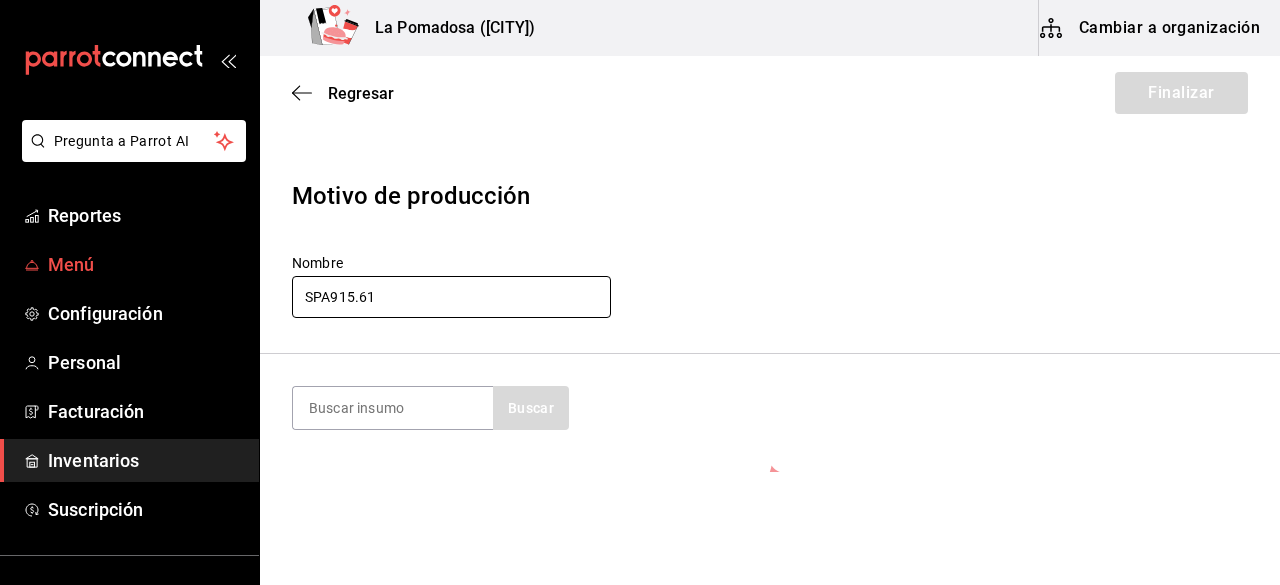 drag, startPoint x: 410, startPoint y: 297, endPoint x: 245, endPoint y: 267, distance: 167.7051 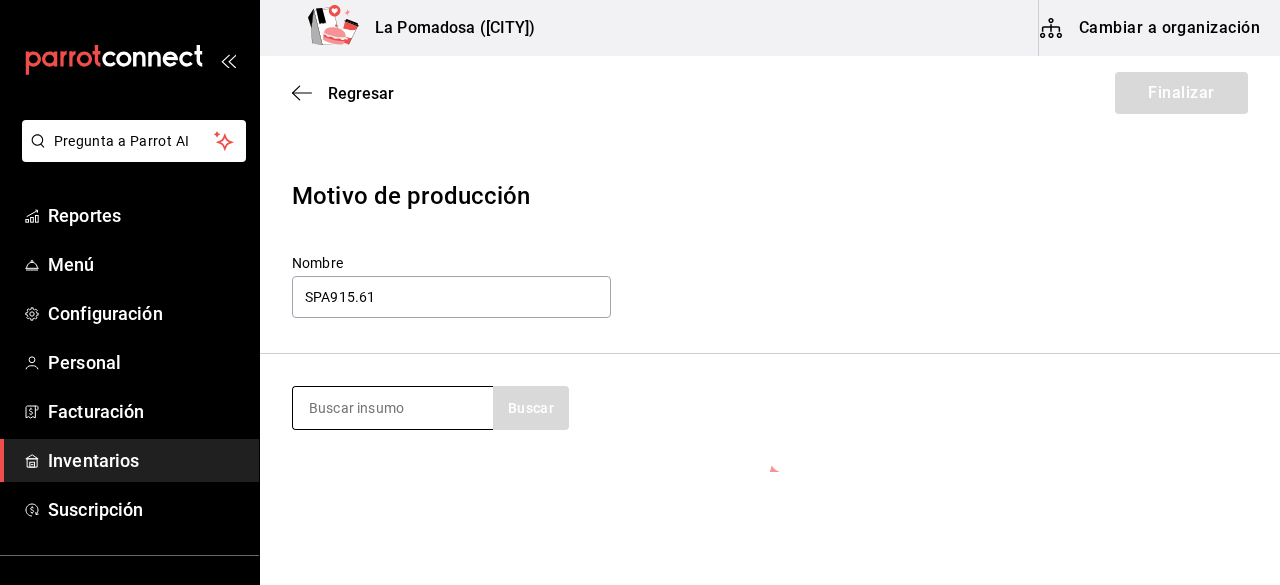 click at bounding box center [393, 408] 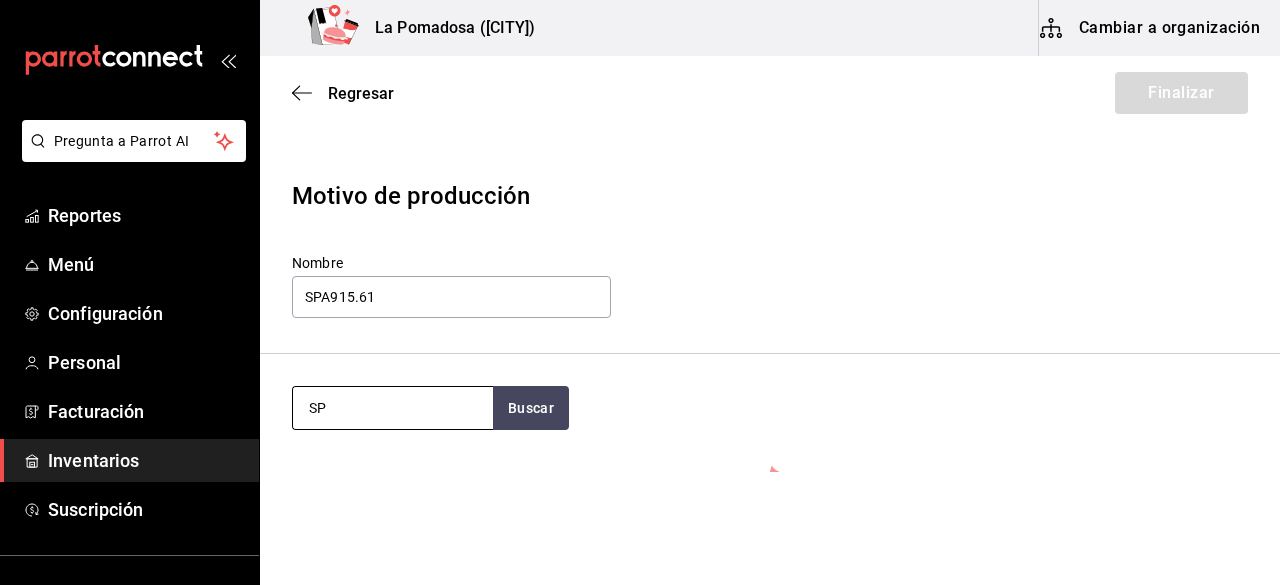 type on "S" 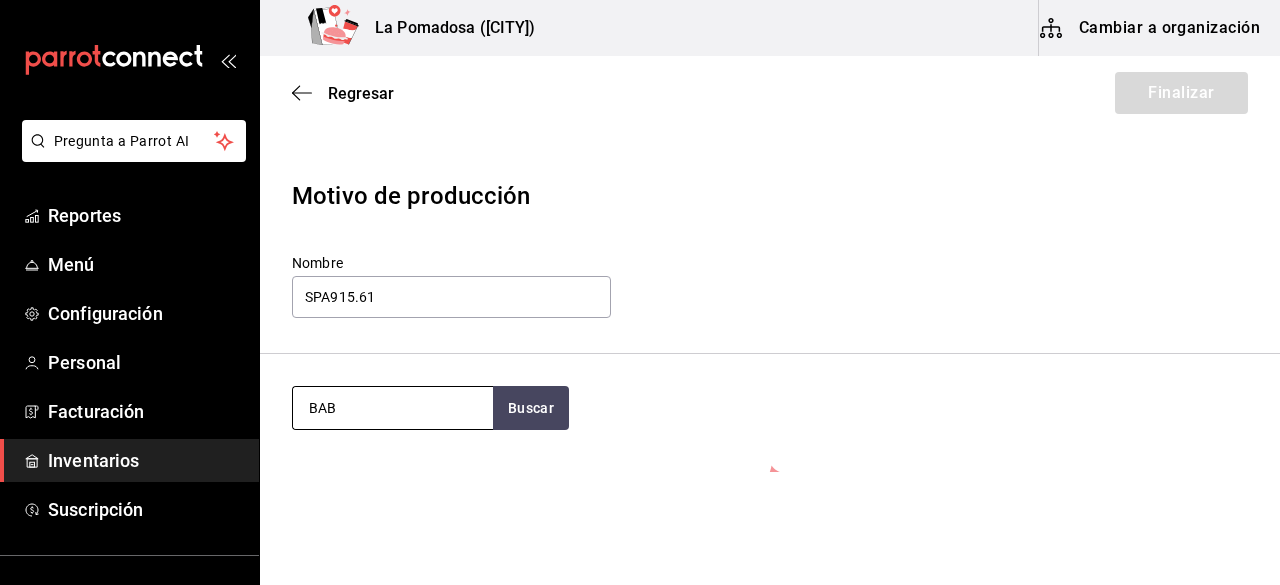 type on "BABY" 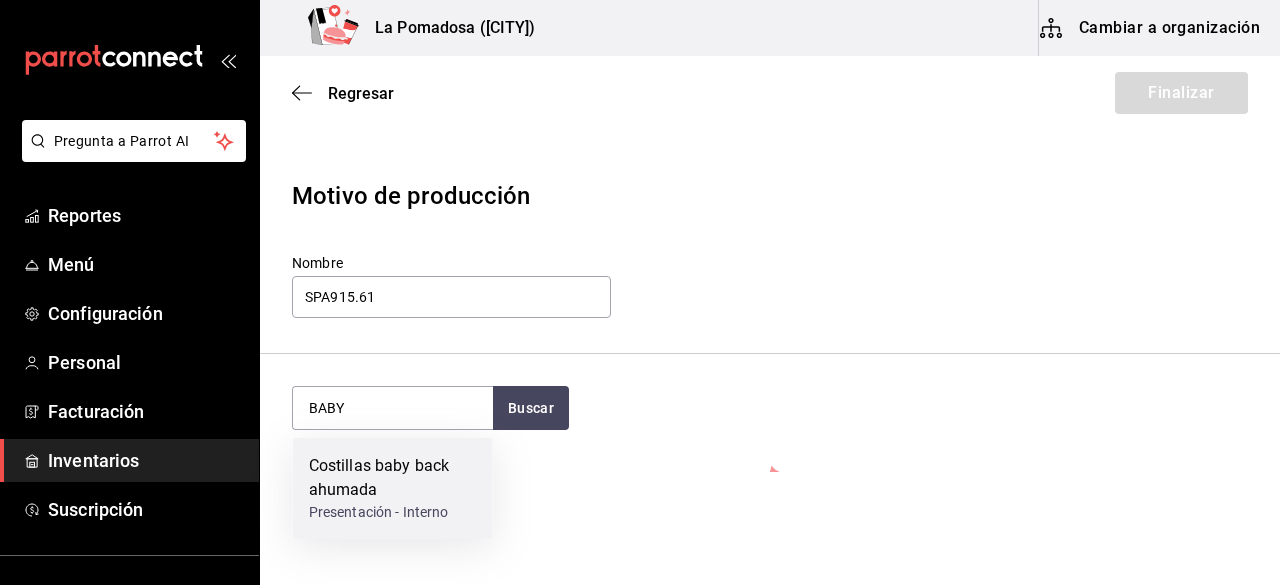 click on "Costillas baby back  ahumada" at bounding box center (393, 478) 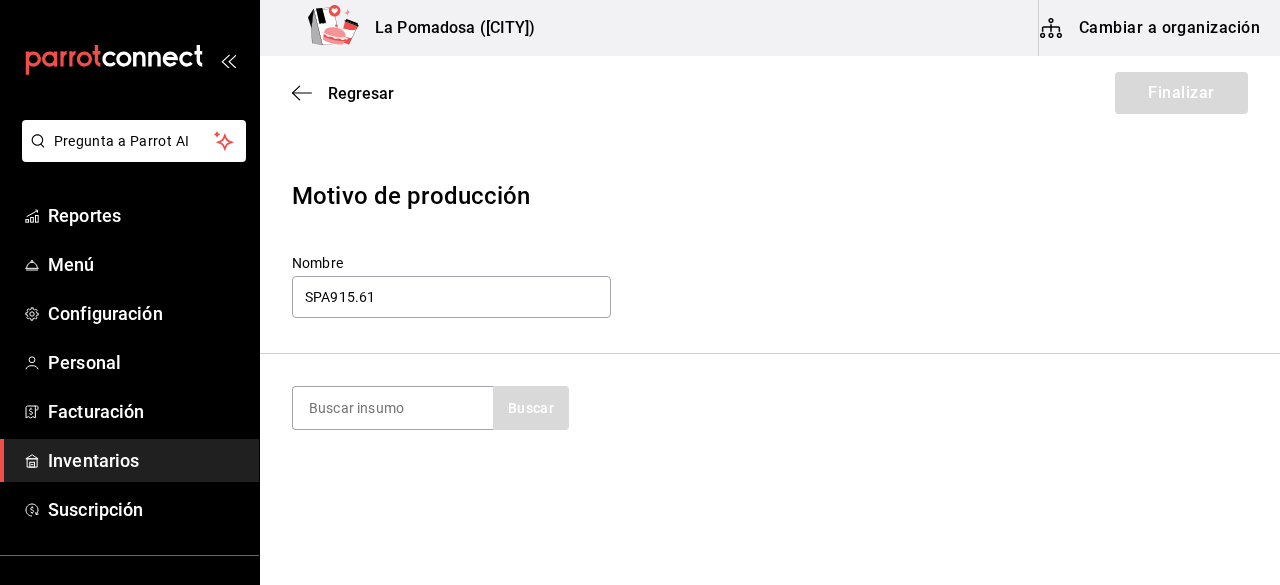 scroll, scrollTop: 189, scrollLeft: 0, axis: vertical 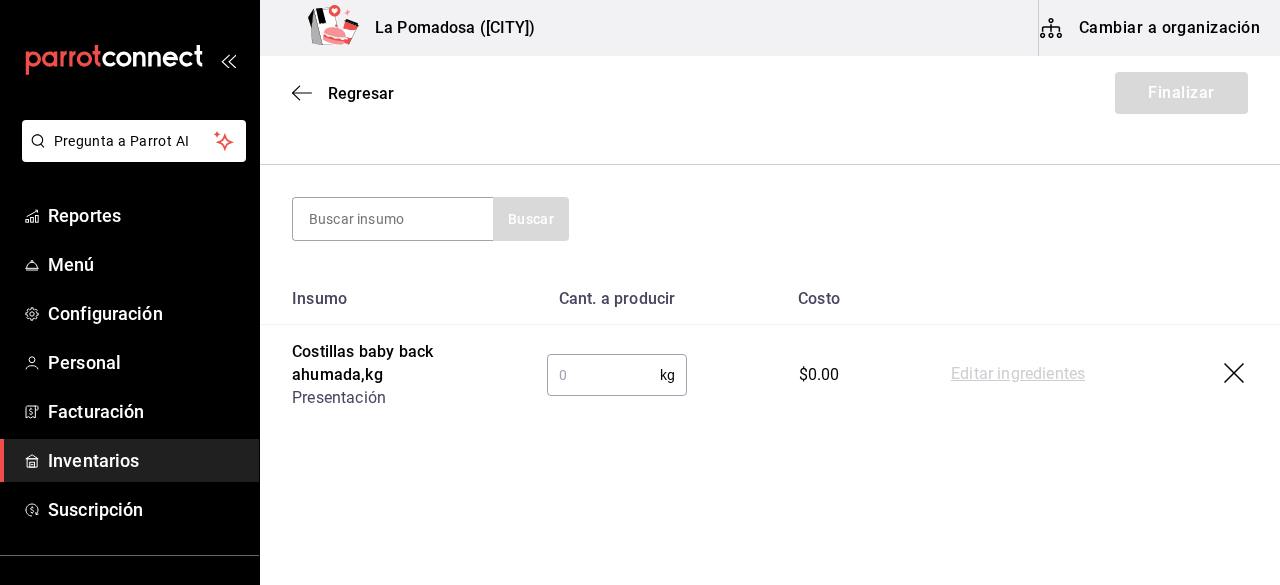 paste on "15.61" 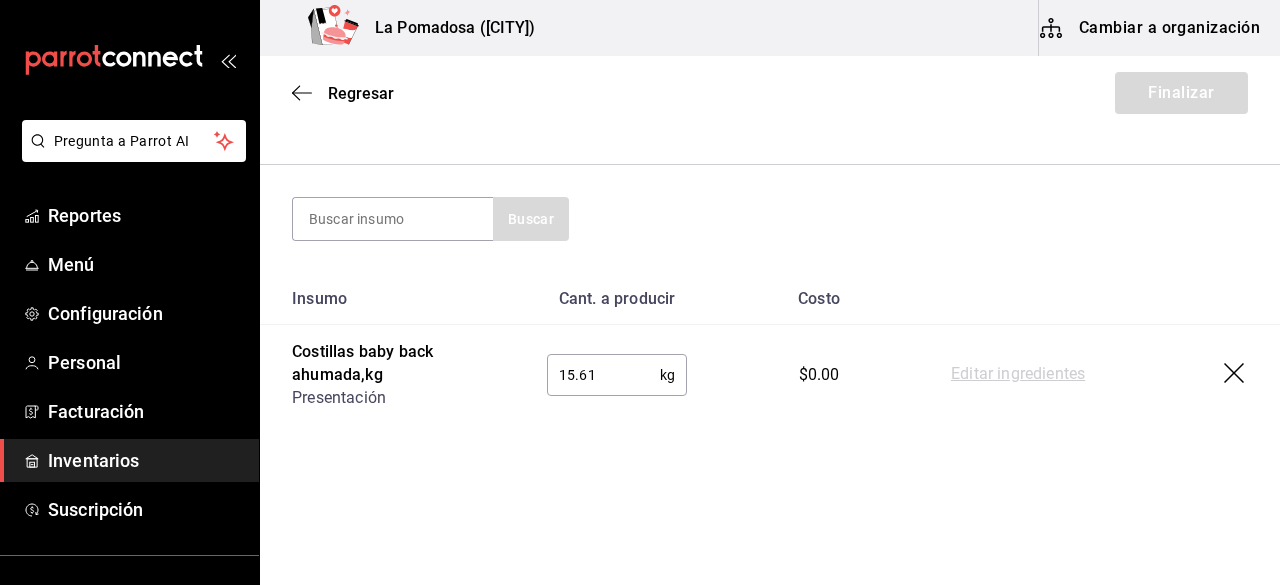 click on "15.61" at bounding box center [603, 375] 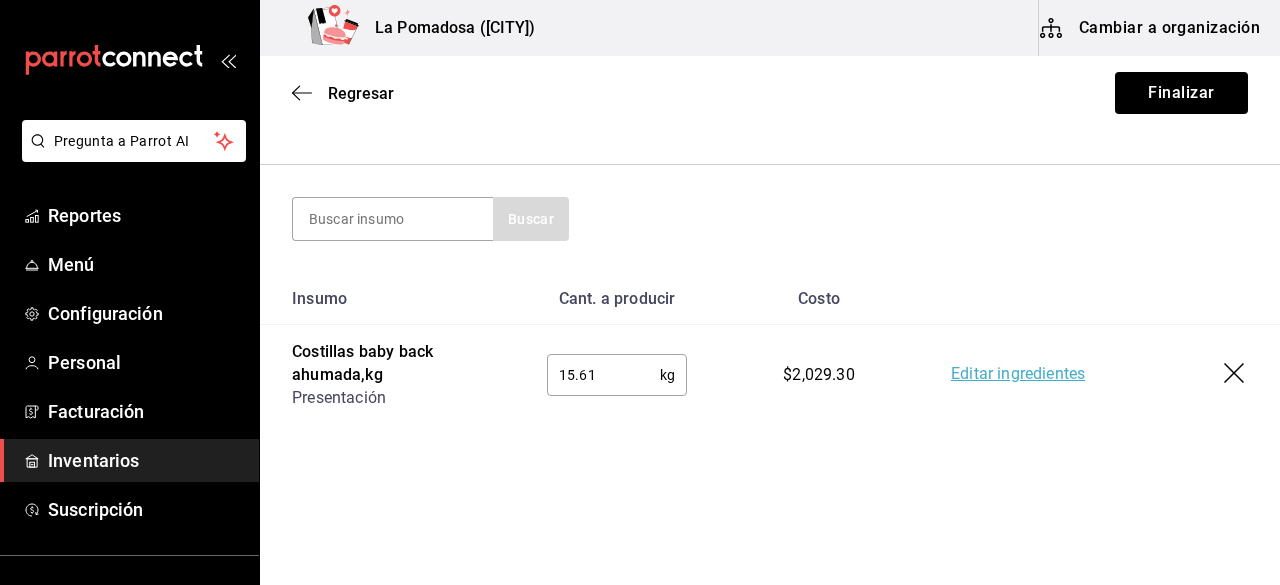 type on "15.61" 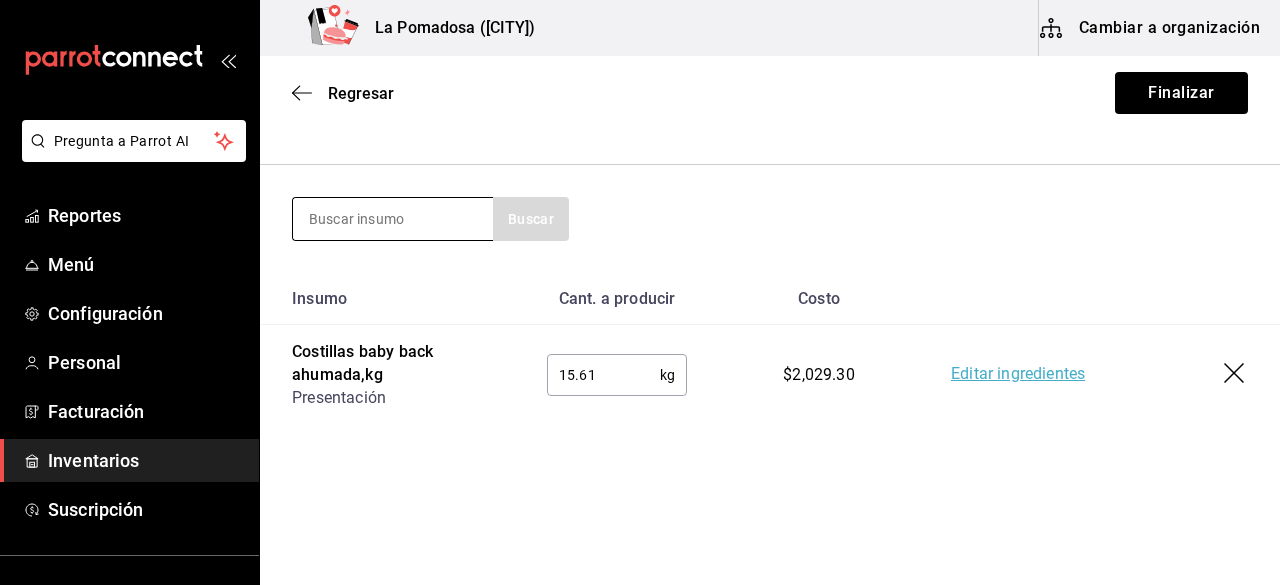 click at bounding box center [393, 219] 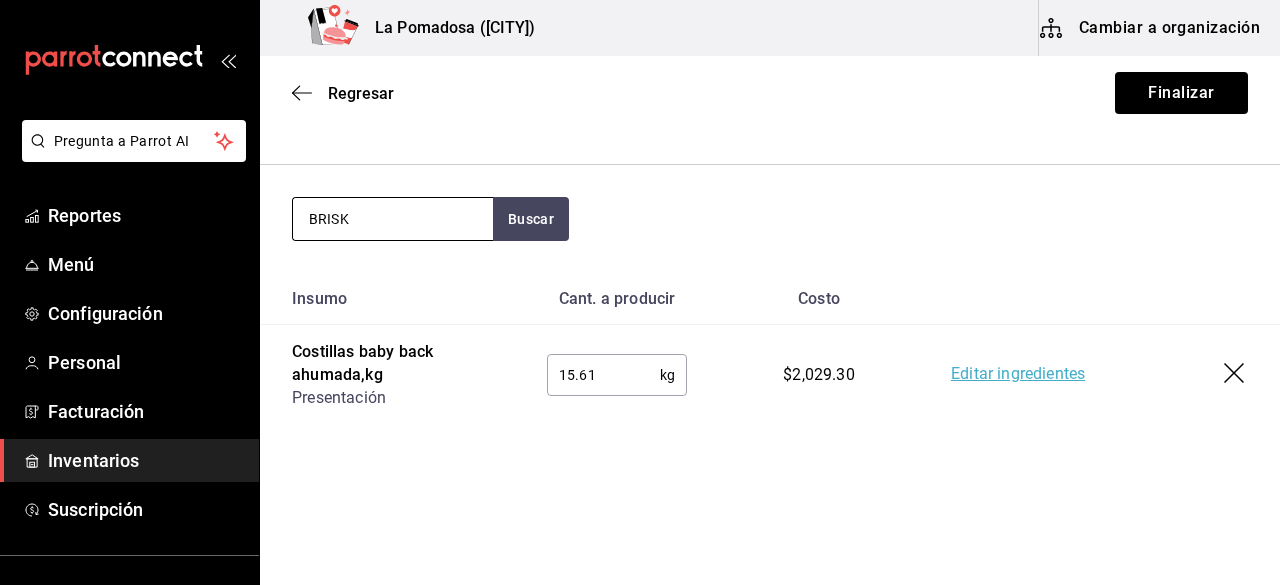 type on "BRIS" 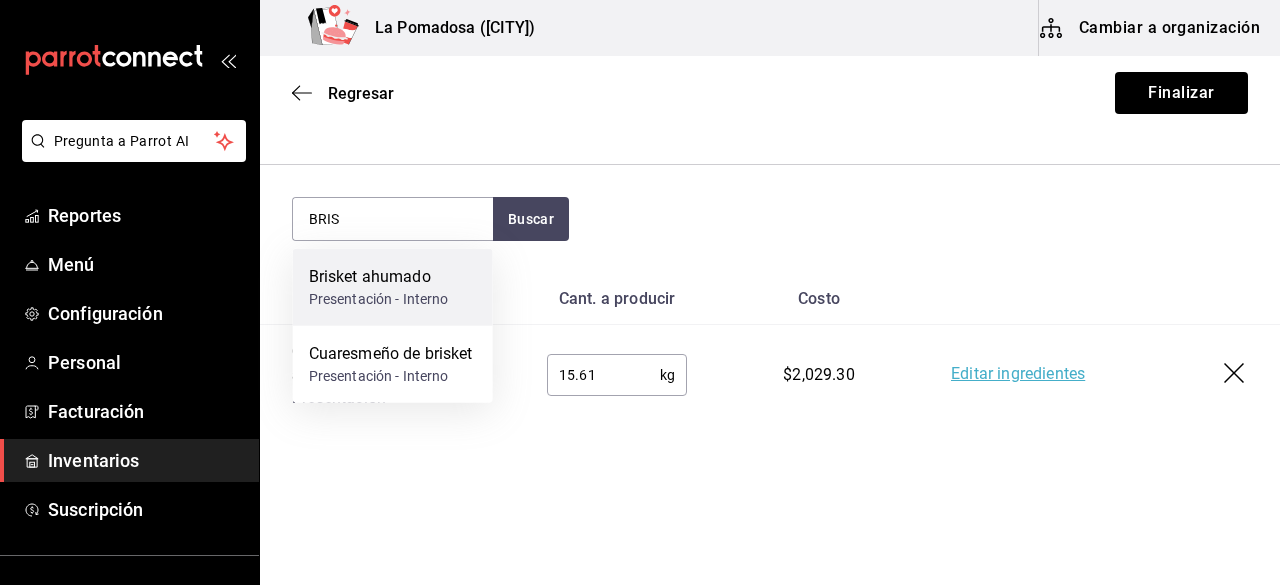click on "Brisket ahumado" at bounding box center (379, 277) 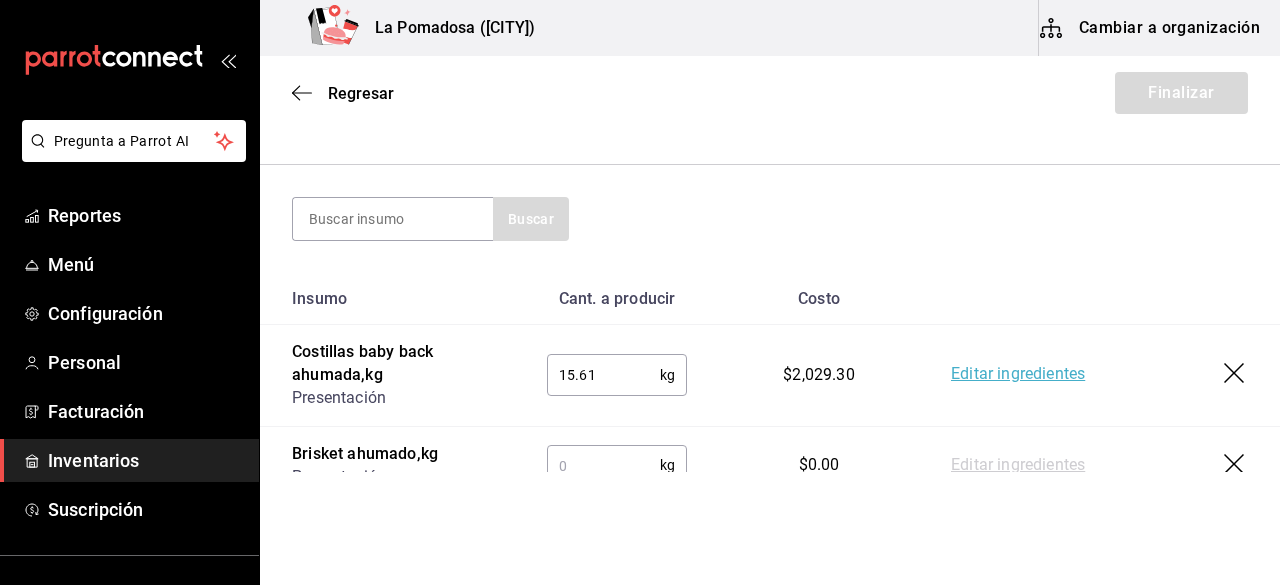click at bounding box center [603, 465] 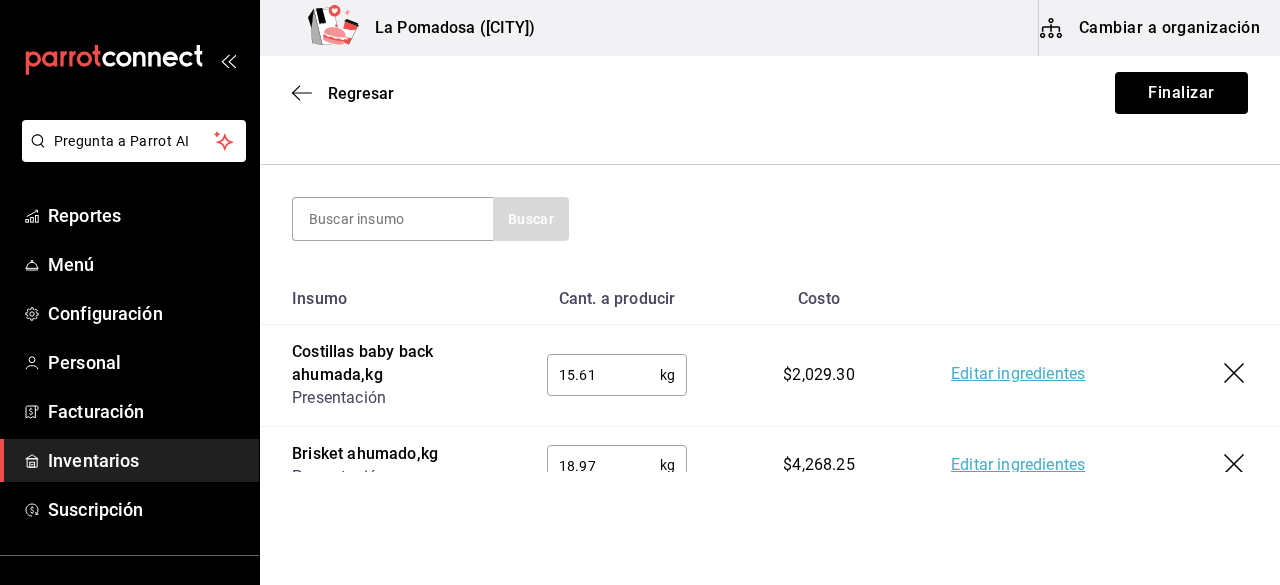 scroll, scrollTop: 190, scrollLeft: 0, axis: vertical 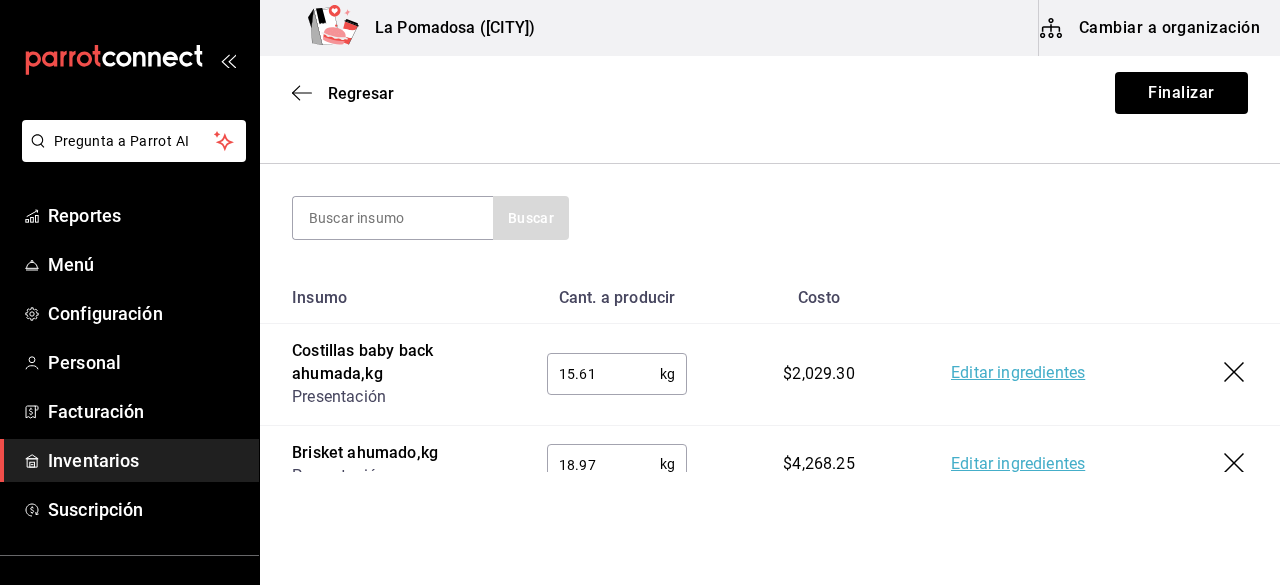 type on "18.97" 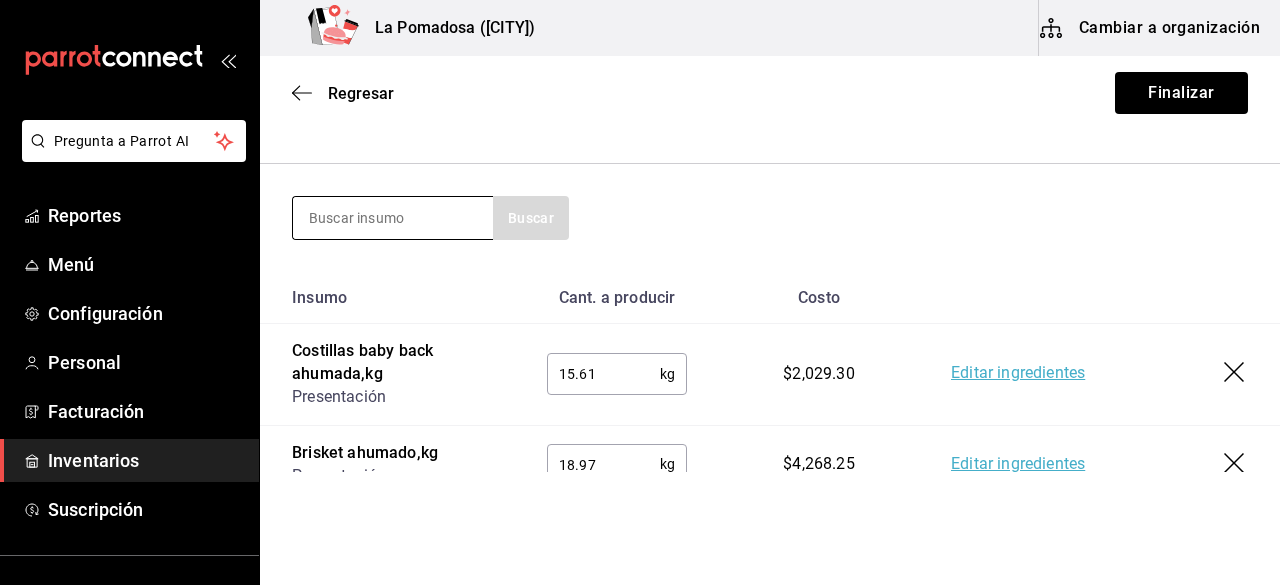 click at bounding box center [393, 218] 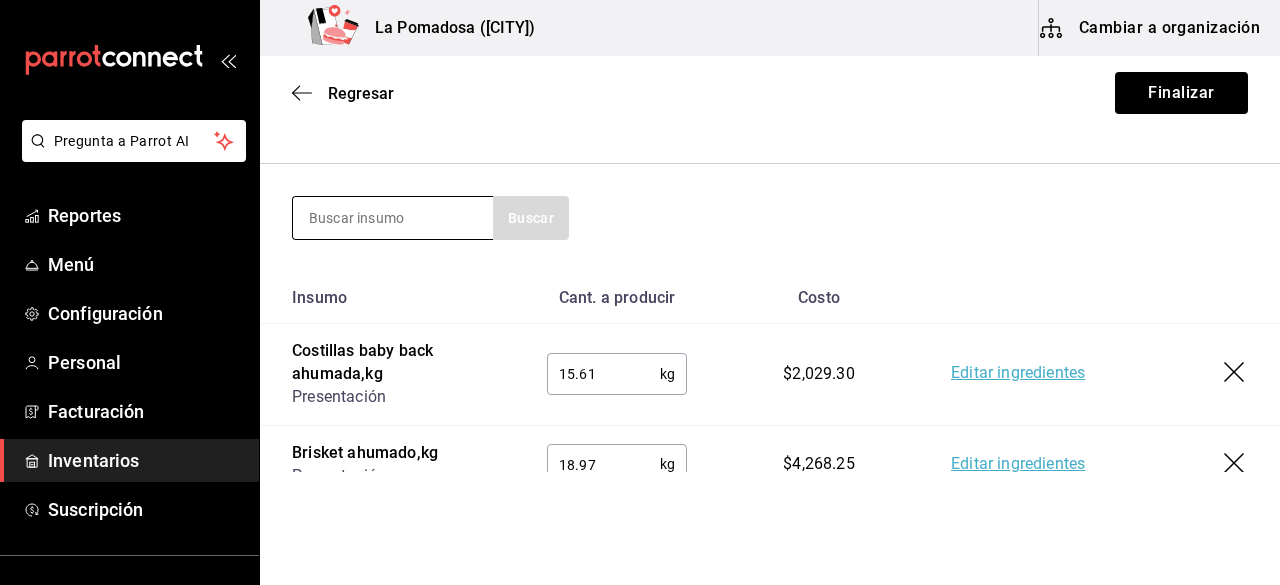 click at bounding box center [393, 218] 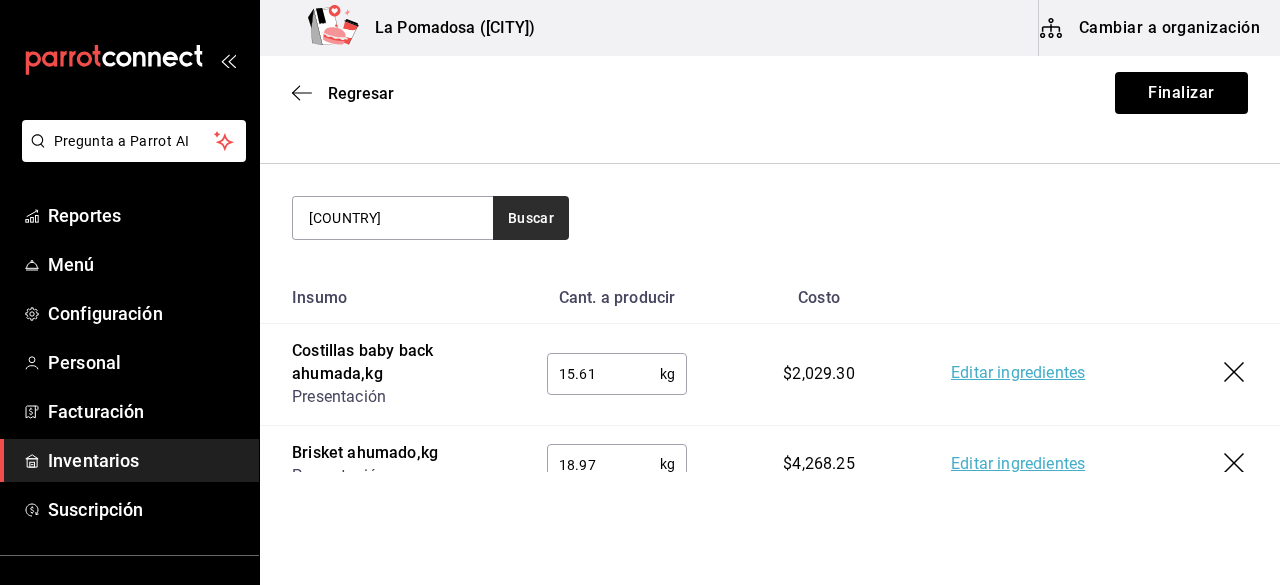 type on "CANAD" 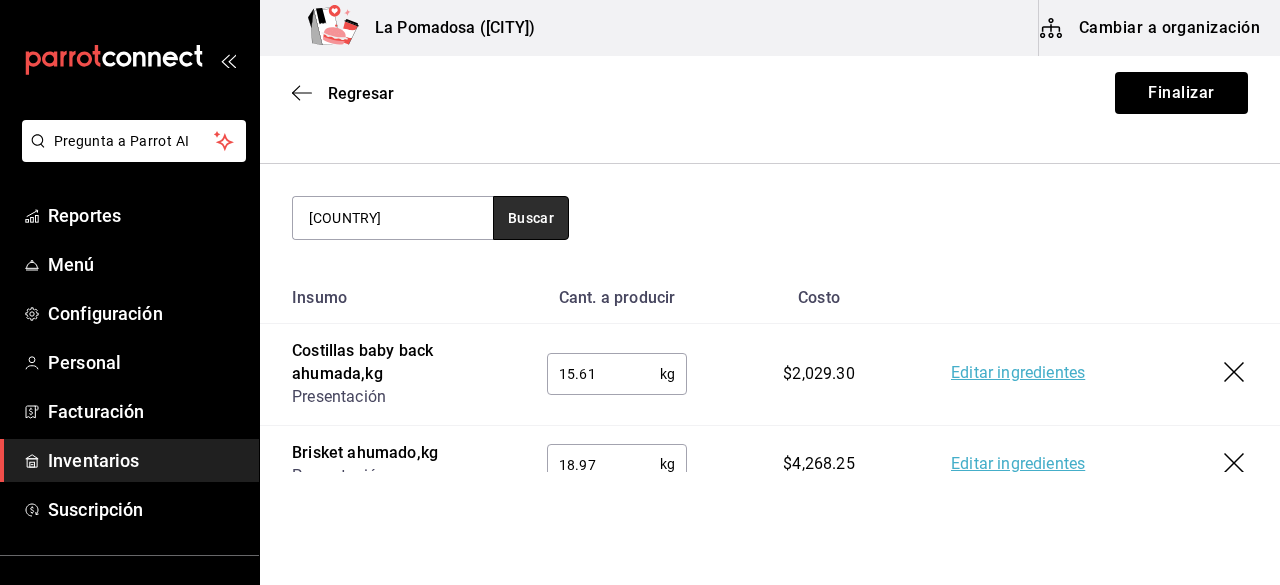 click on "Buscar" at bounding box center [531, 218] 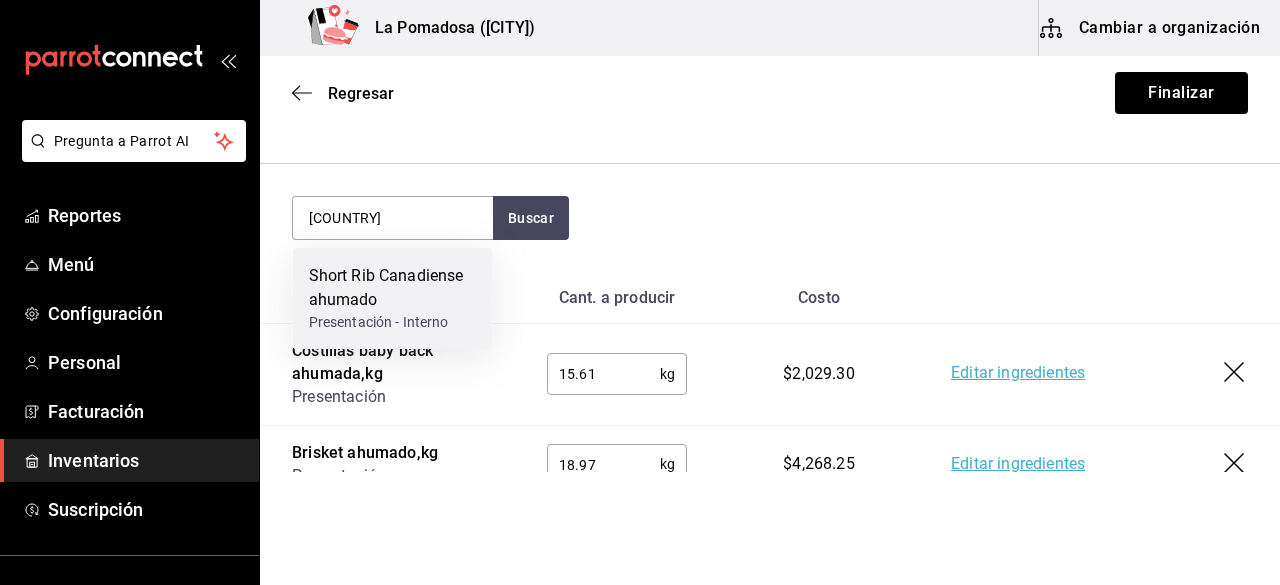 click on "Short Rib Canadiense ahumado" at bounding box center [393, 288] 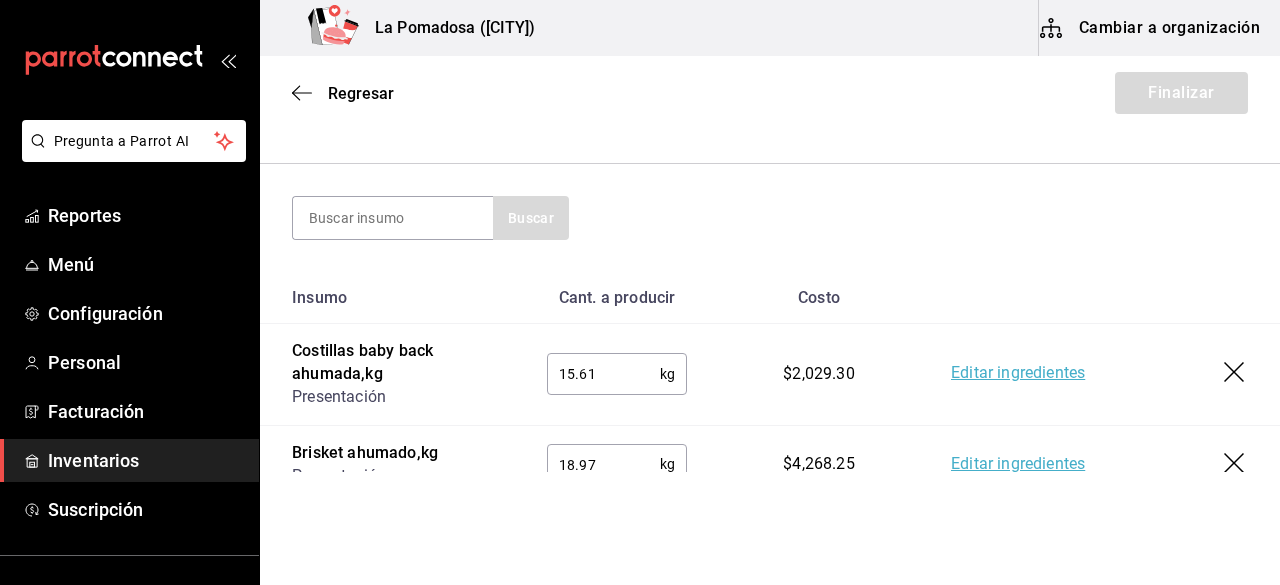 scroll, scrollTop: 369, scrollLeft: 0, axis: vertical 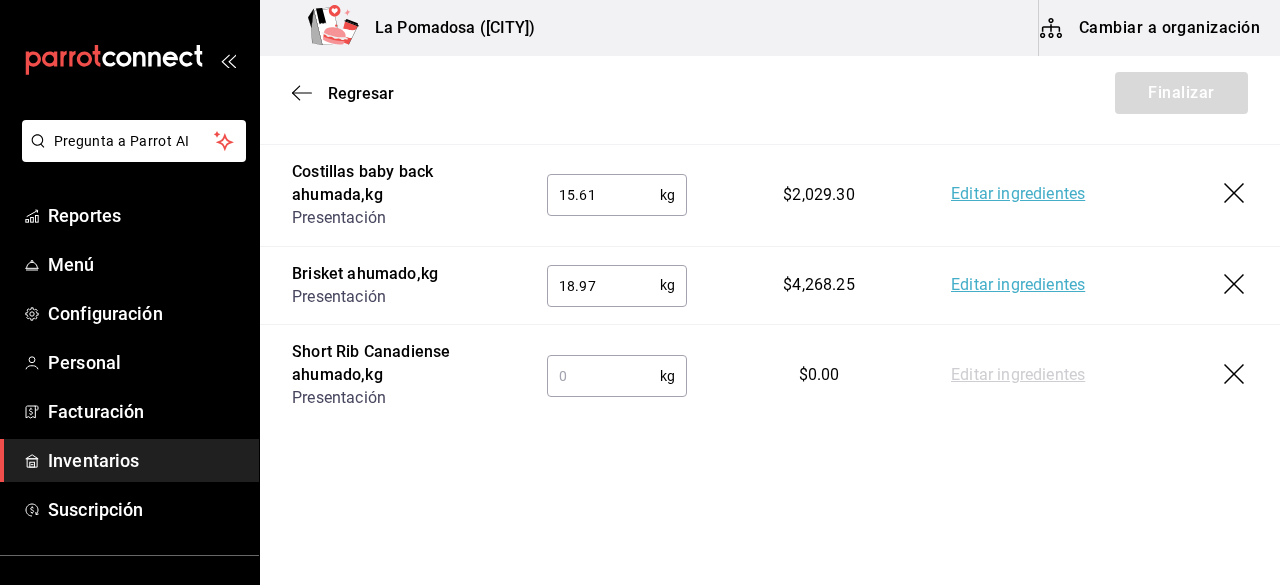 click at bounding box center (603, 376) 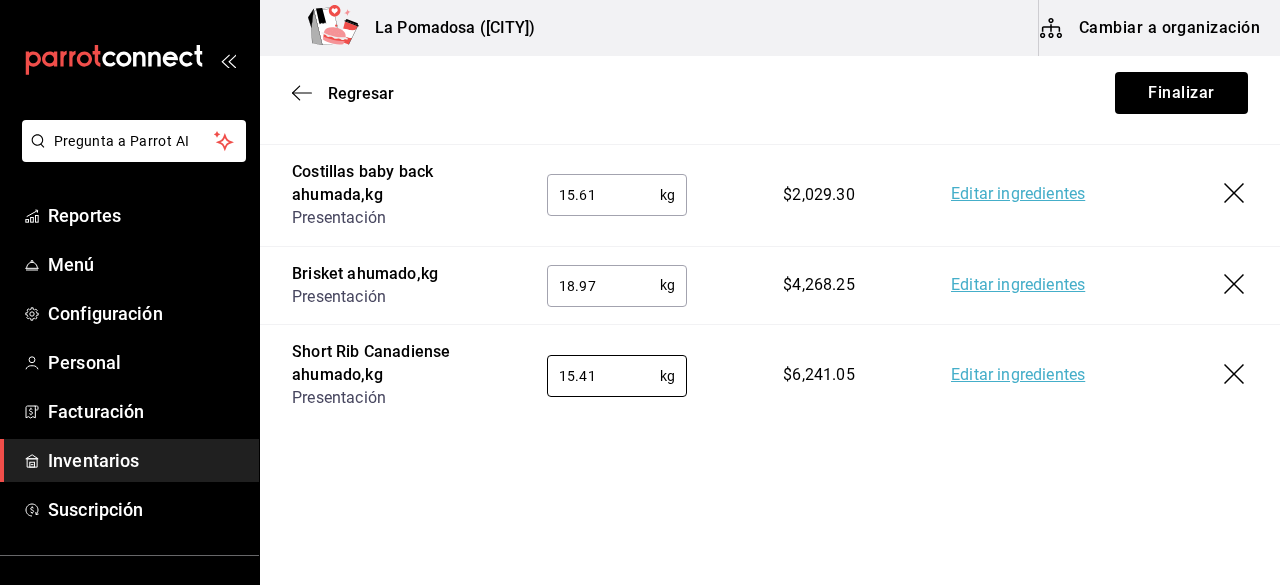 type on "15.41" 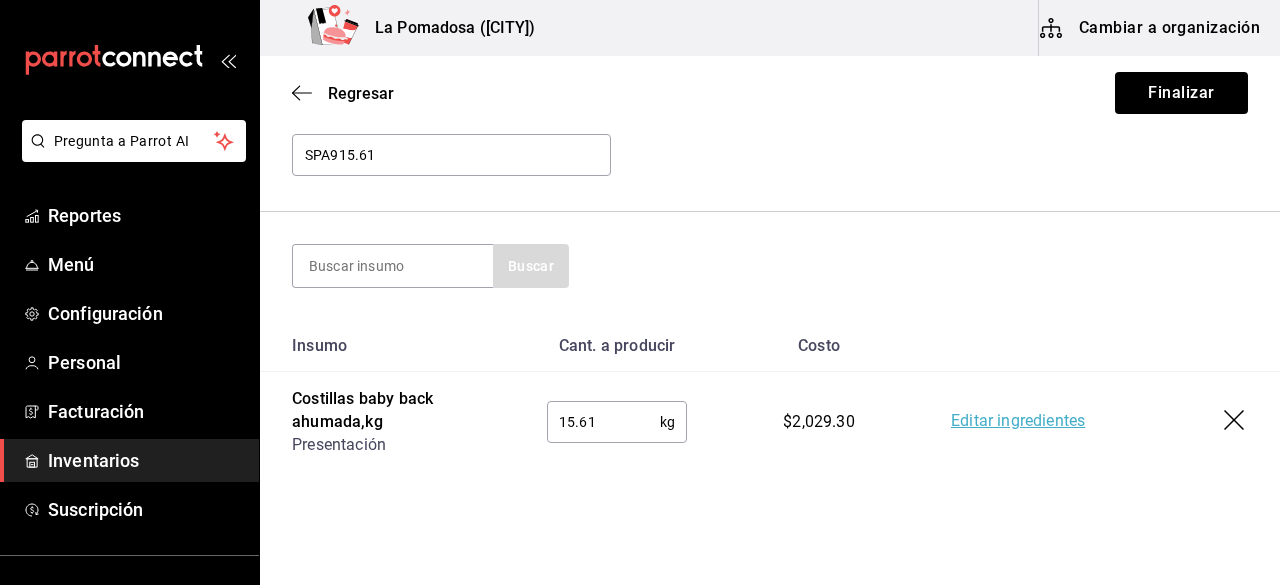 scroll, scrollTop: 144, scrollLeft: 0, axis: vertical 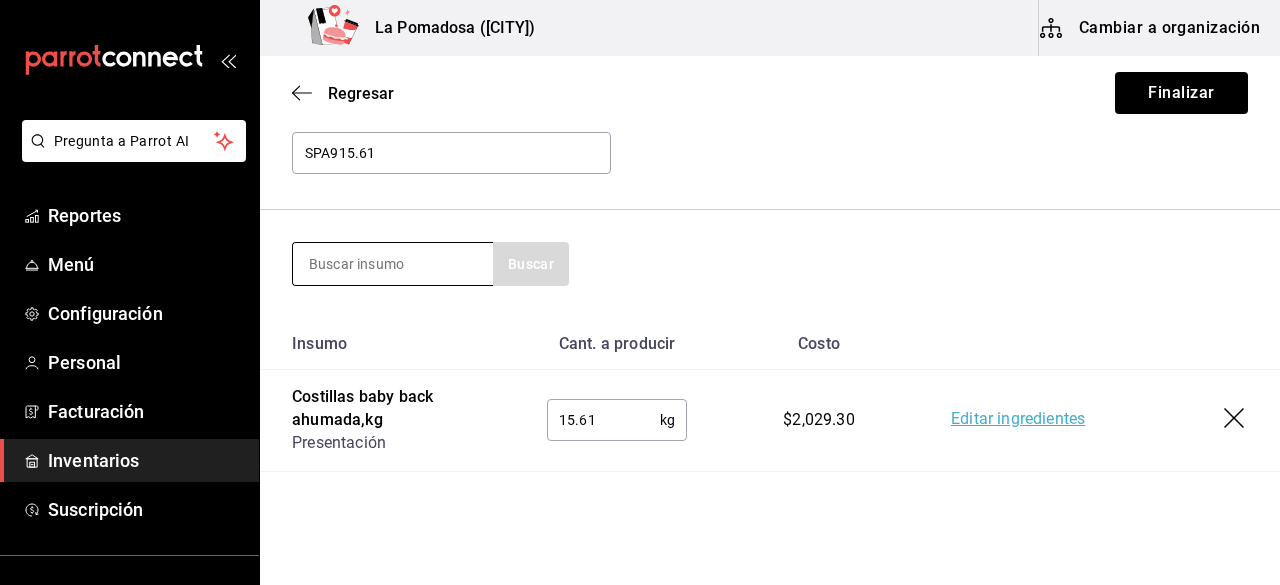 click at bounding box center [393, 264] 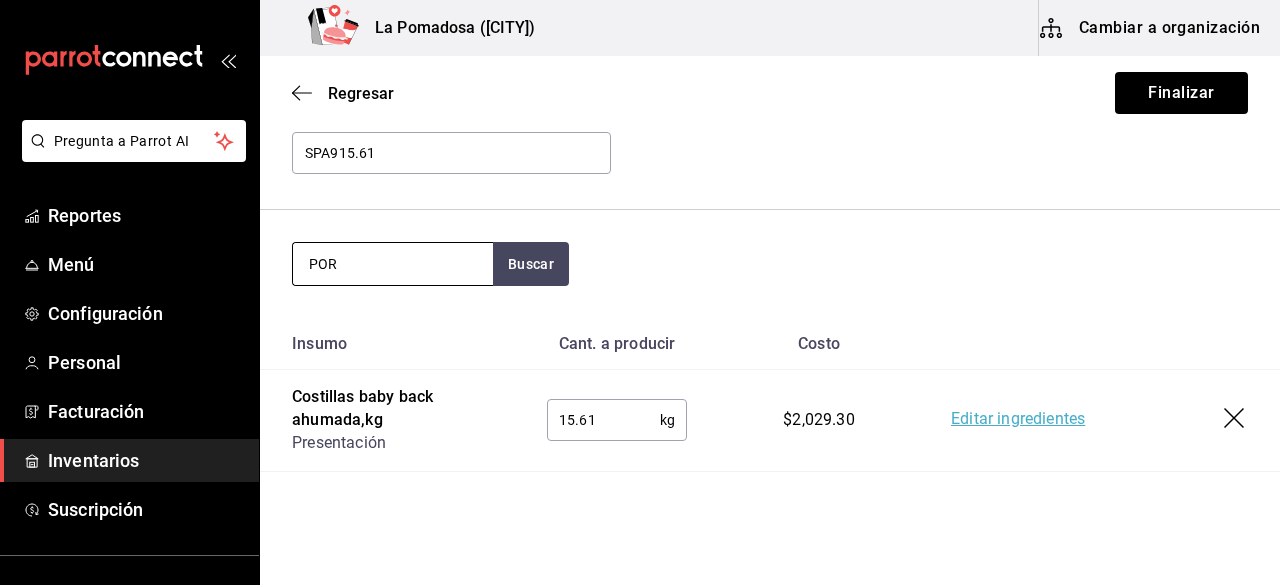 type on "PORK" 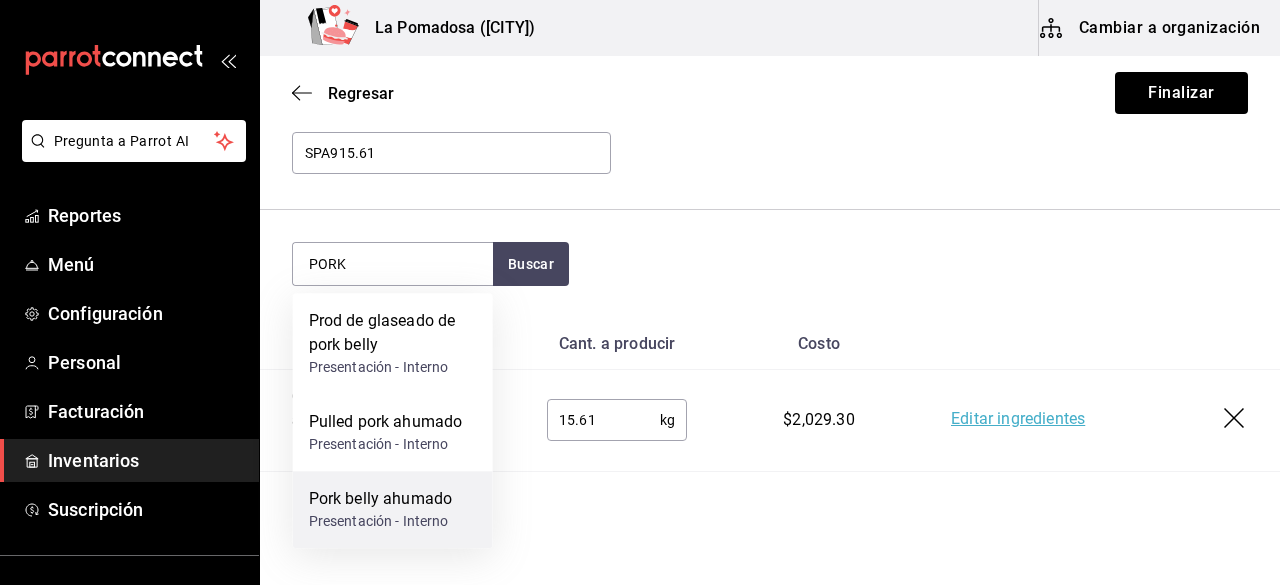 click on "Presentación - Interno" at bounding box center [380, 521] 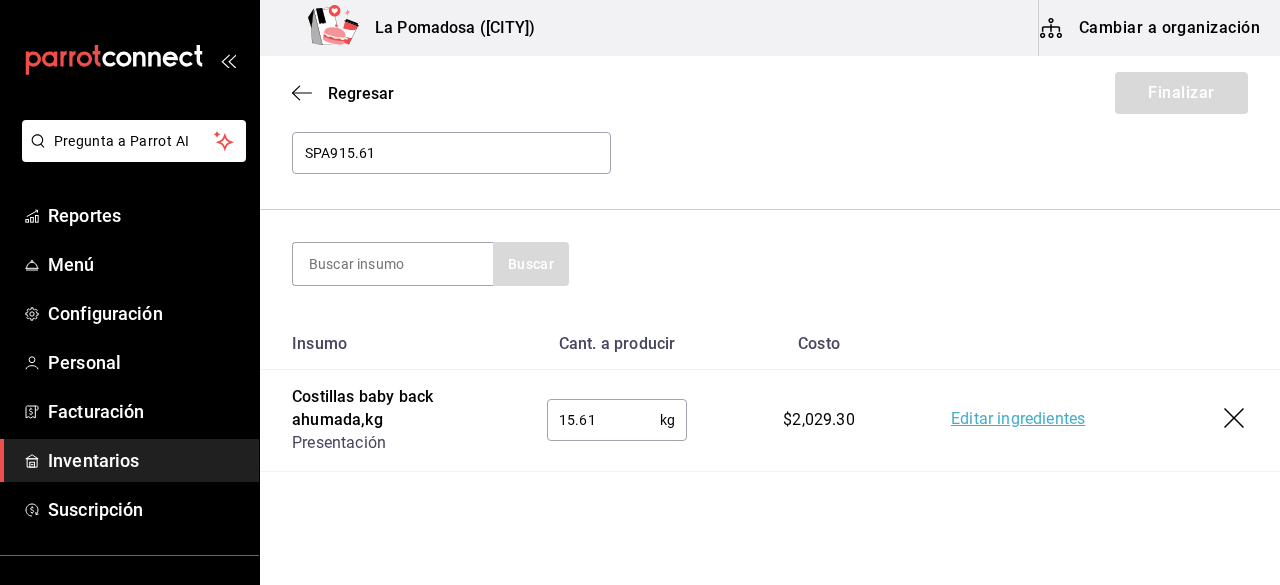scroll, scrollTop: 448, scrollLeft: 0, axis: vertical 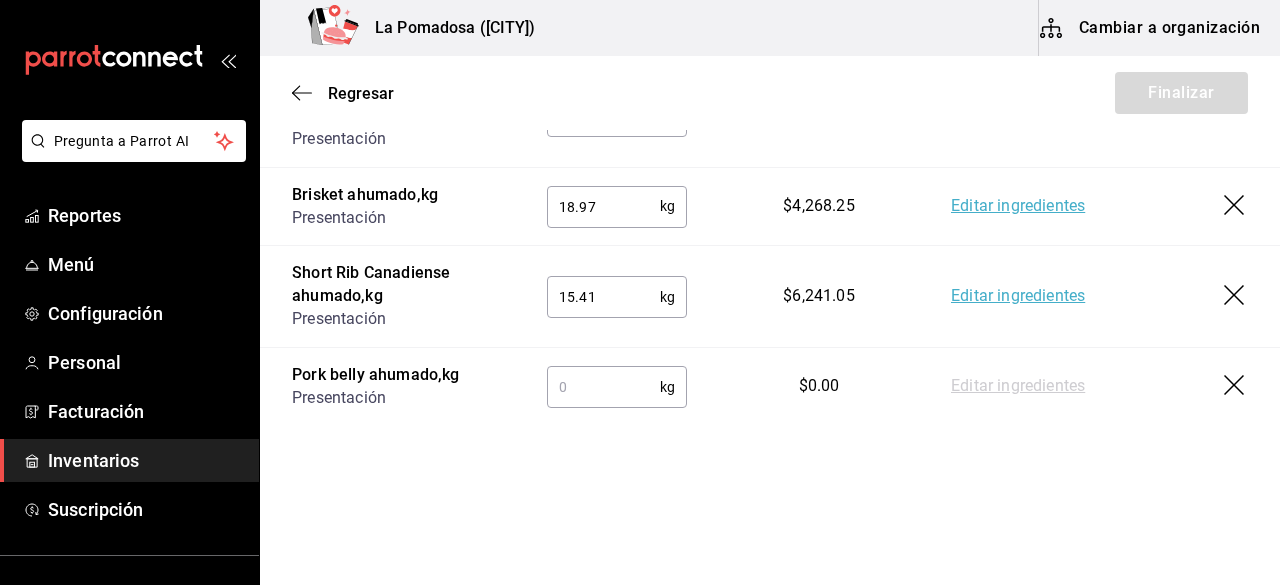 click at bounding box center [603, 387] 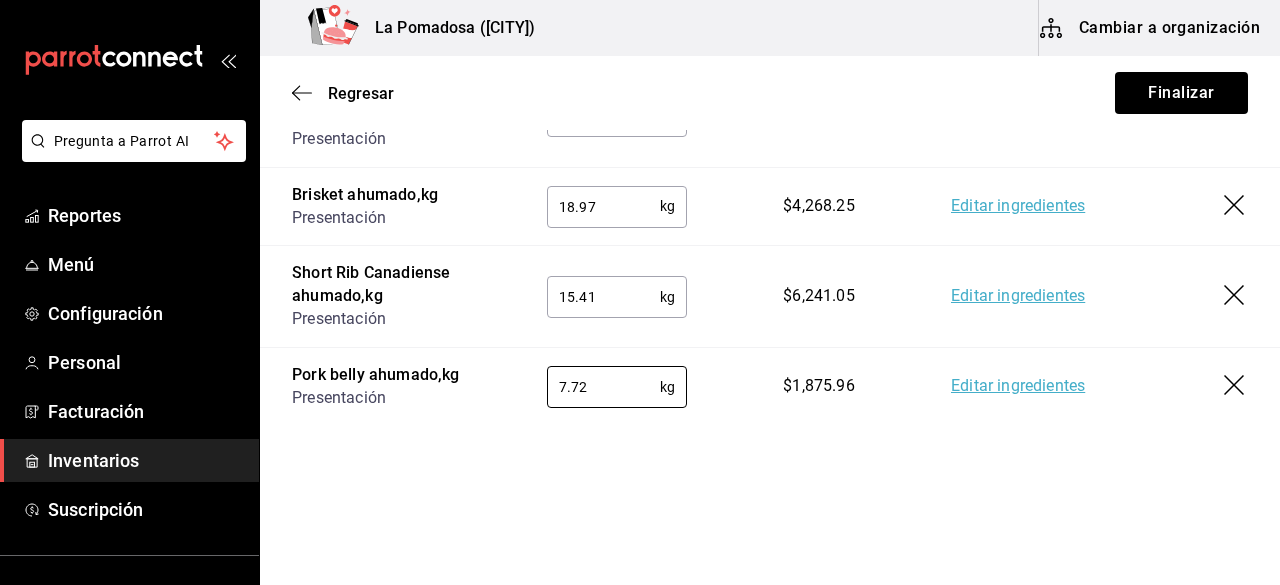 type on "7.72" 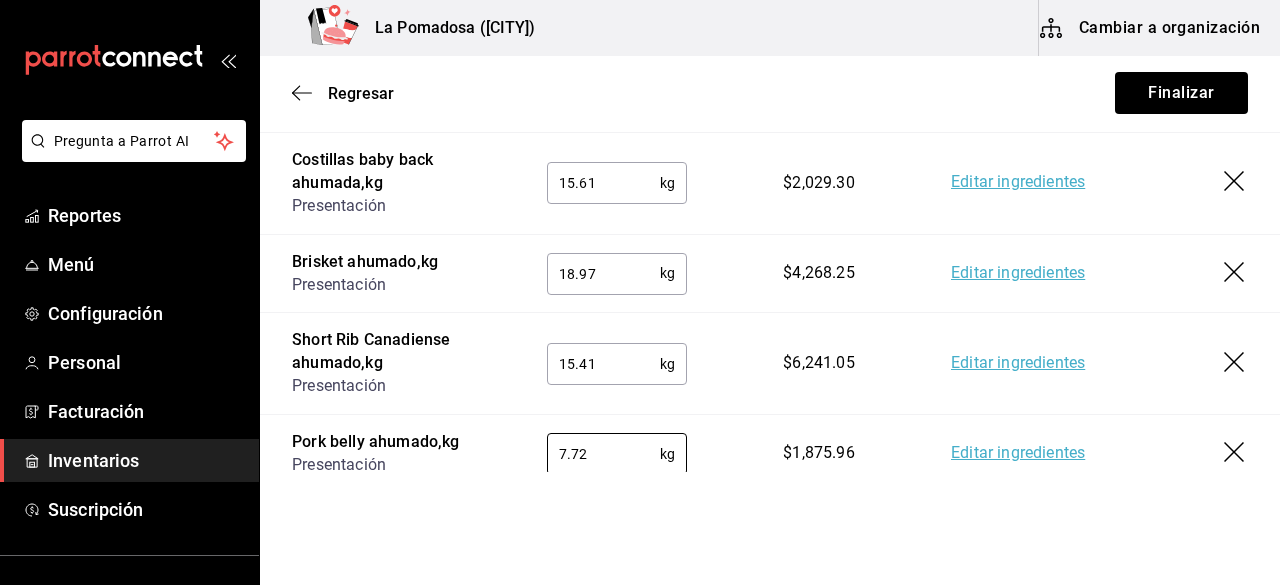 scroll, scrollTop: 380, scrollLeft: 0, axis: vertical 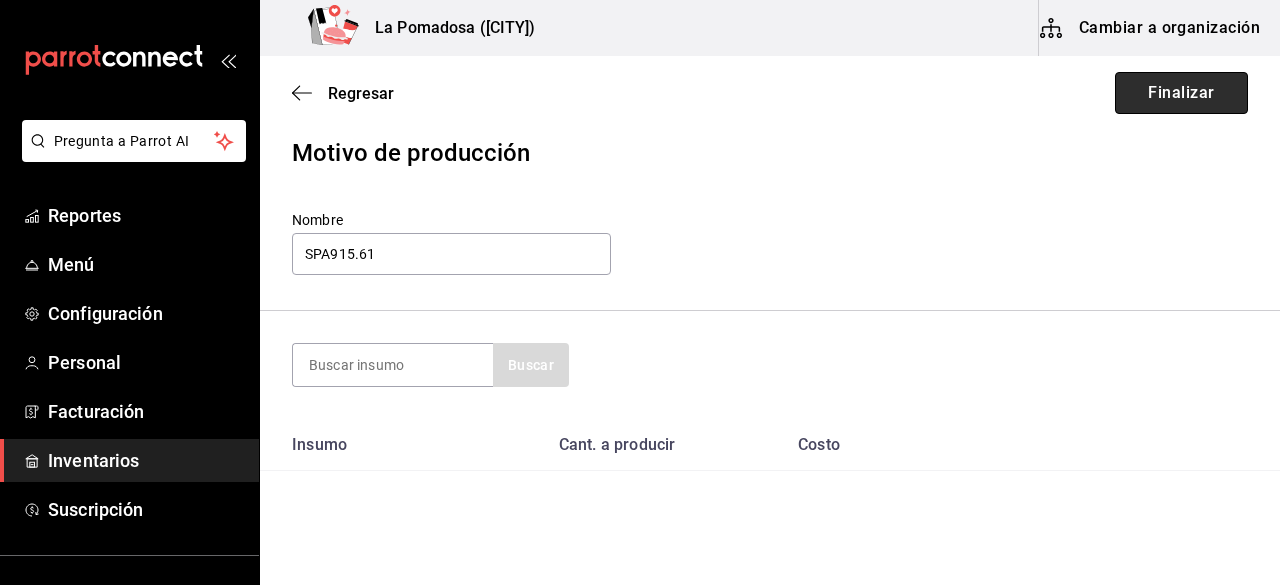 click on "Finalizar" at bounding box center [1181, 93] 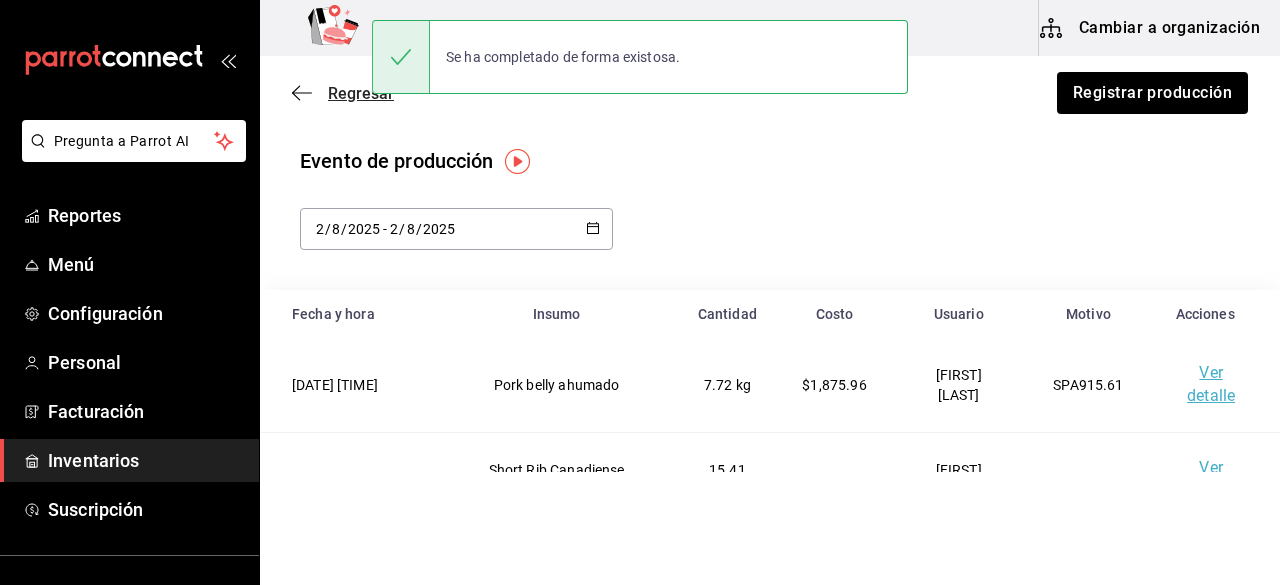 click on "Regresar" at bounding box center (361, 93) 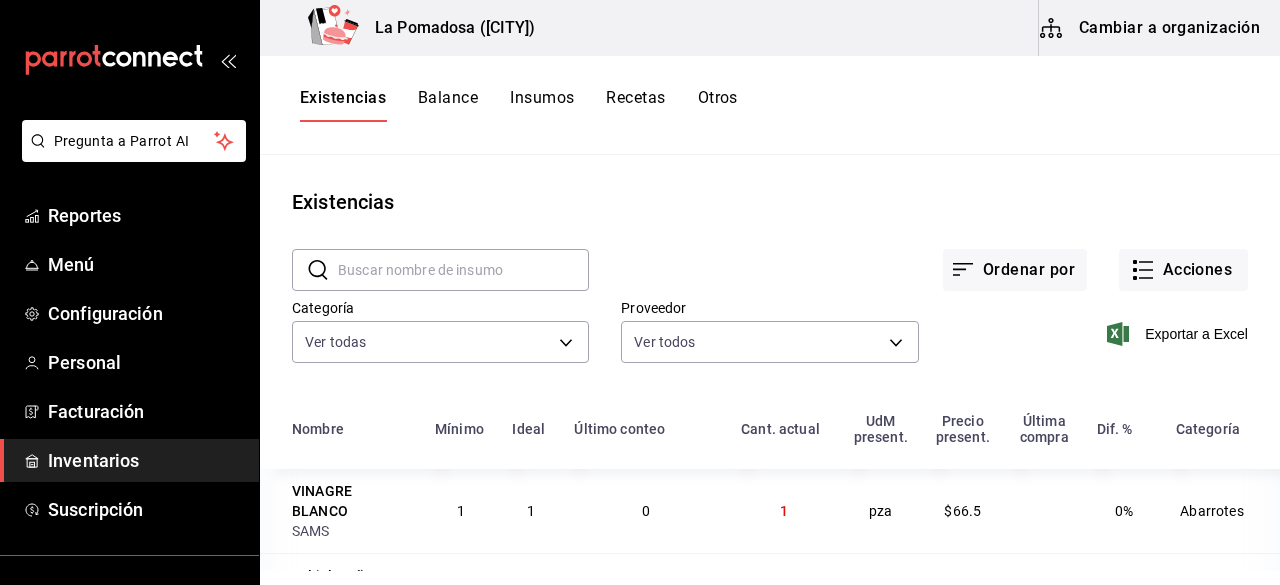 click at bounding box center [463, 270] 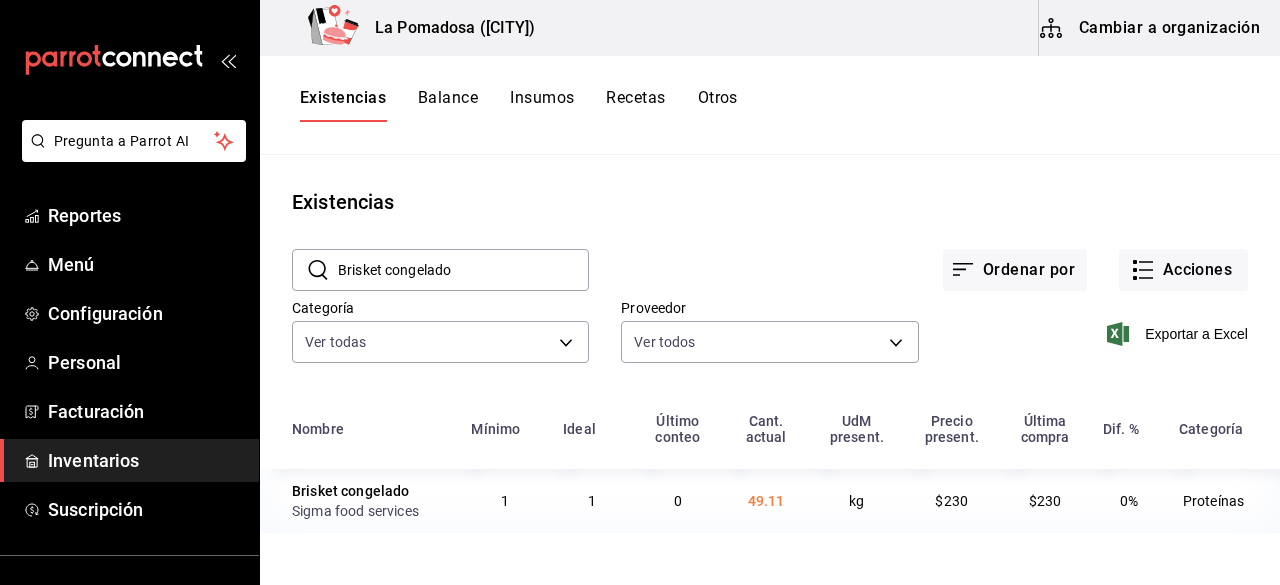 drag, startPoint x: 512, startPoint y: 257, endPoint x: 302, endPoint y: 272, distance: 210.53503 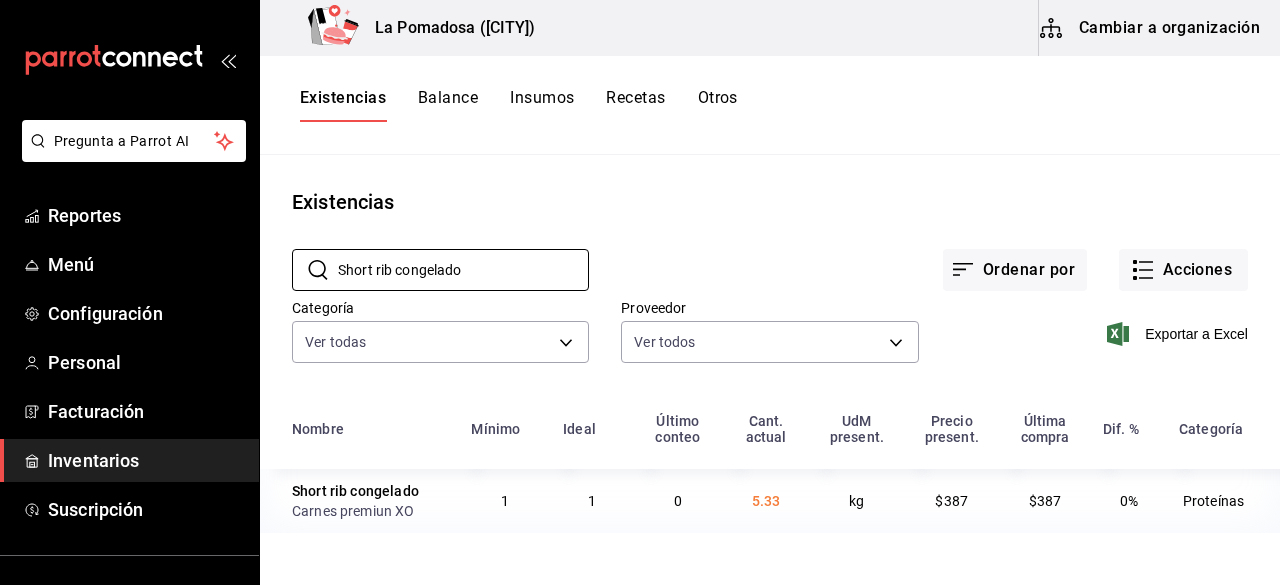 drag, startPoint x: 517, startPoint y: 265, endPoint x: 252, endPoint y: 287, distance: 265.91165 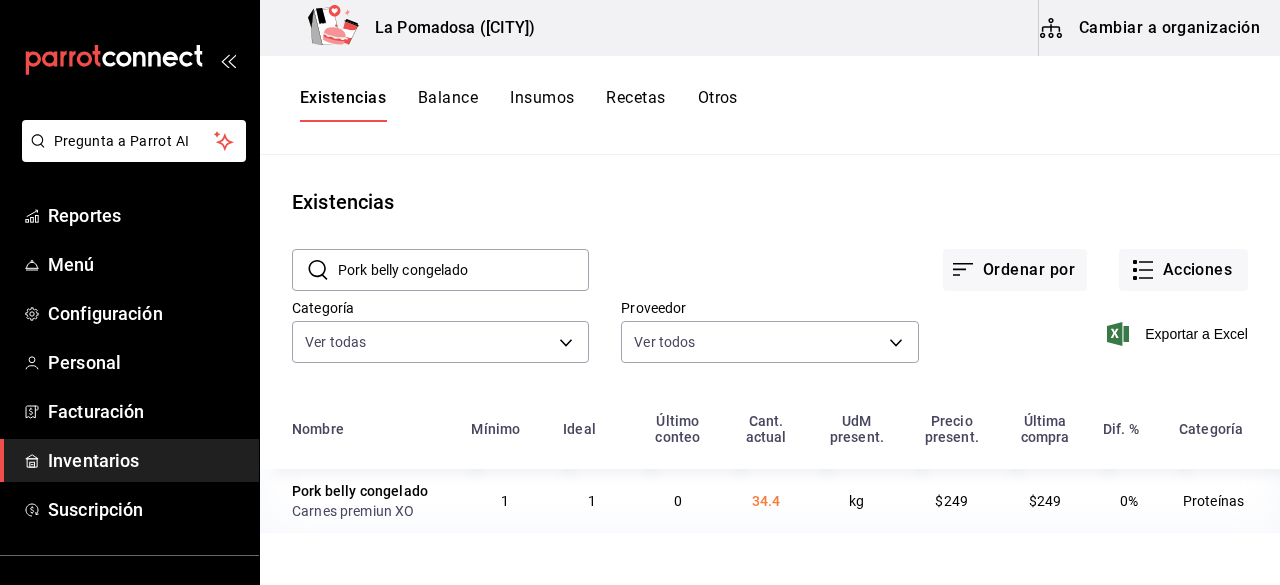 drag, startPoint x: 497, startPoint y: 266, endPoint x: 325, endPoint y: 255, distance: 172.35138 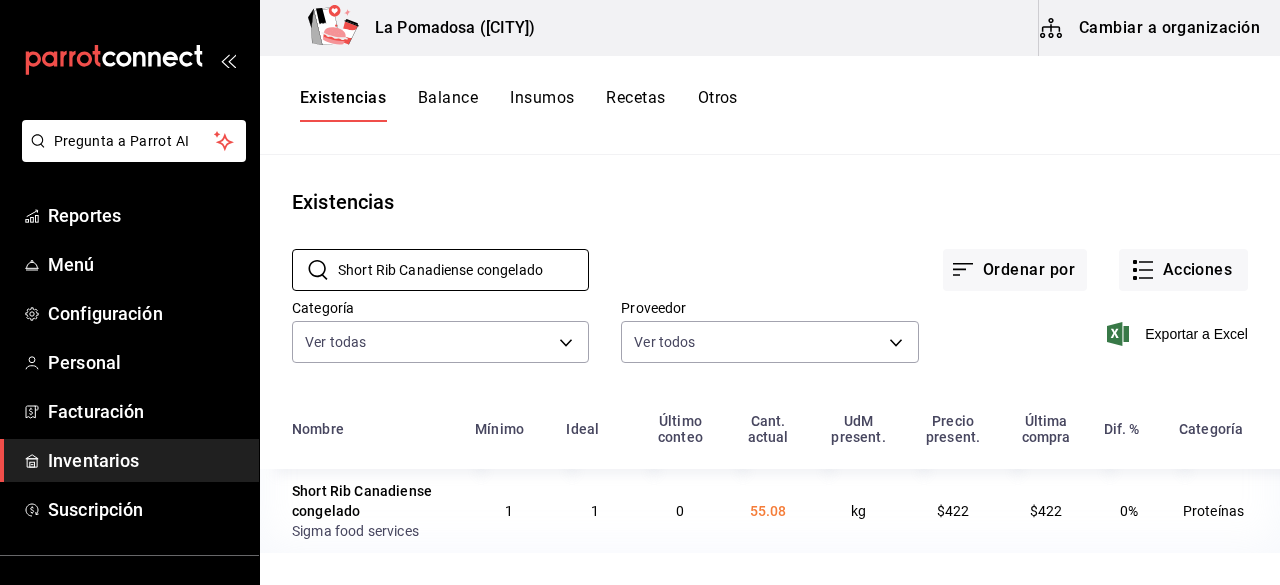 drag, startPoint x: 558, startPoint y: 266, endPoint x: 276, endPoint y: 268, distance: 282.00708 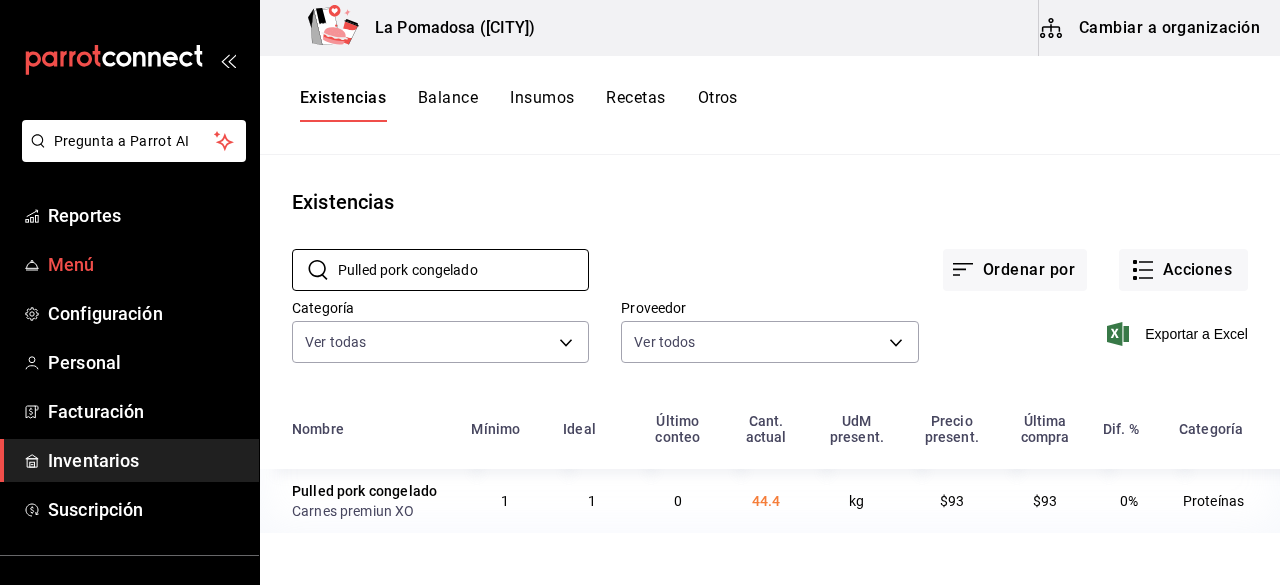 drag, startPoint x: 525, startPoint y: 261, endPoint x: 223, endPoint y: 282, distance: 302.72925 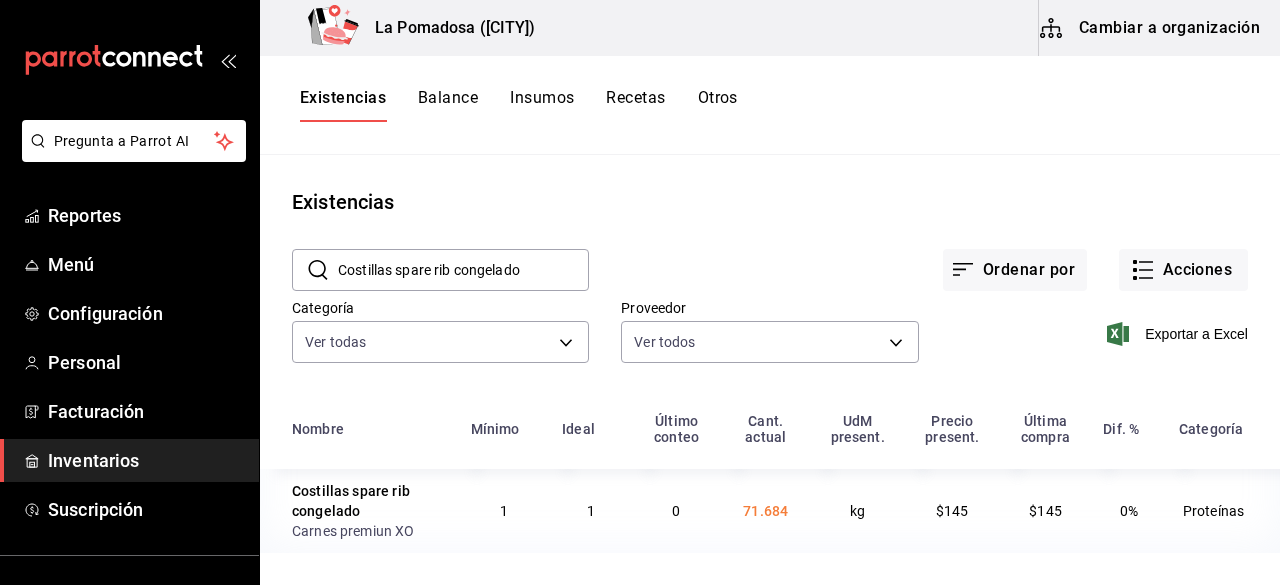 drag, startPoint x: 522, startPoint y: 268, endPoint x: 324, endPoint y: 282, distance: 198.49434 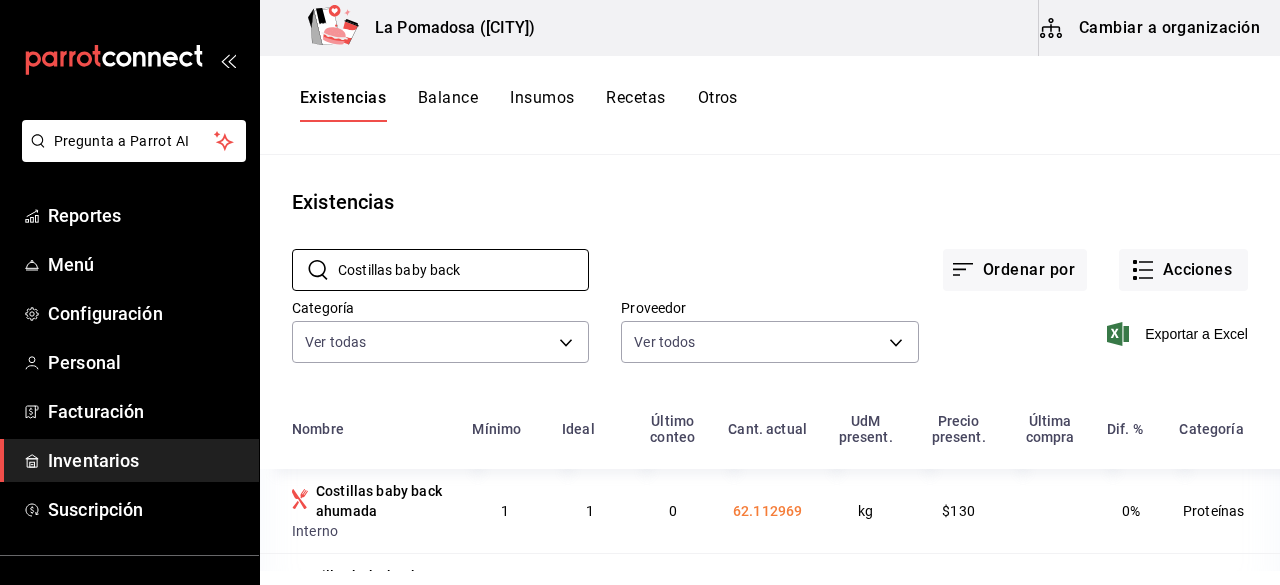 scroll, scrollTop: 55, scrollLeft: 0, axis: vertical 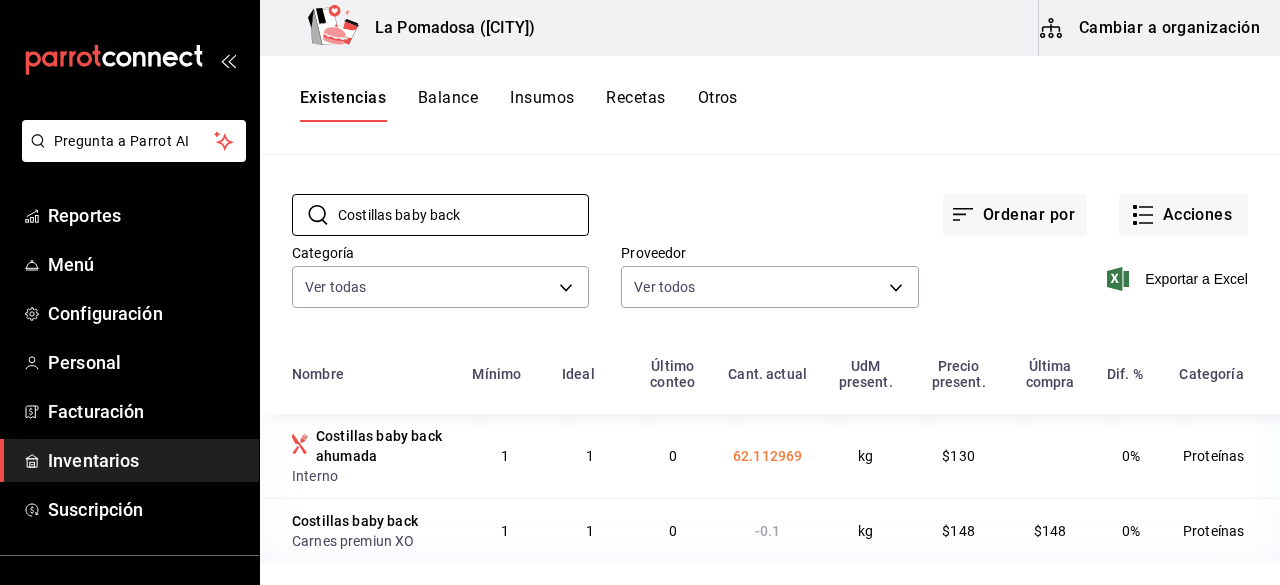 drag, startPoint x: 536, startPoint y: 222, endPoint x: 288, endPoint y: 213, distance: 248.16325 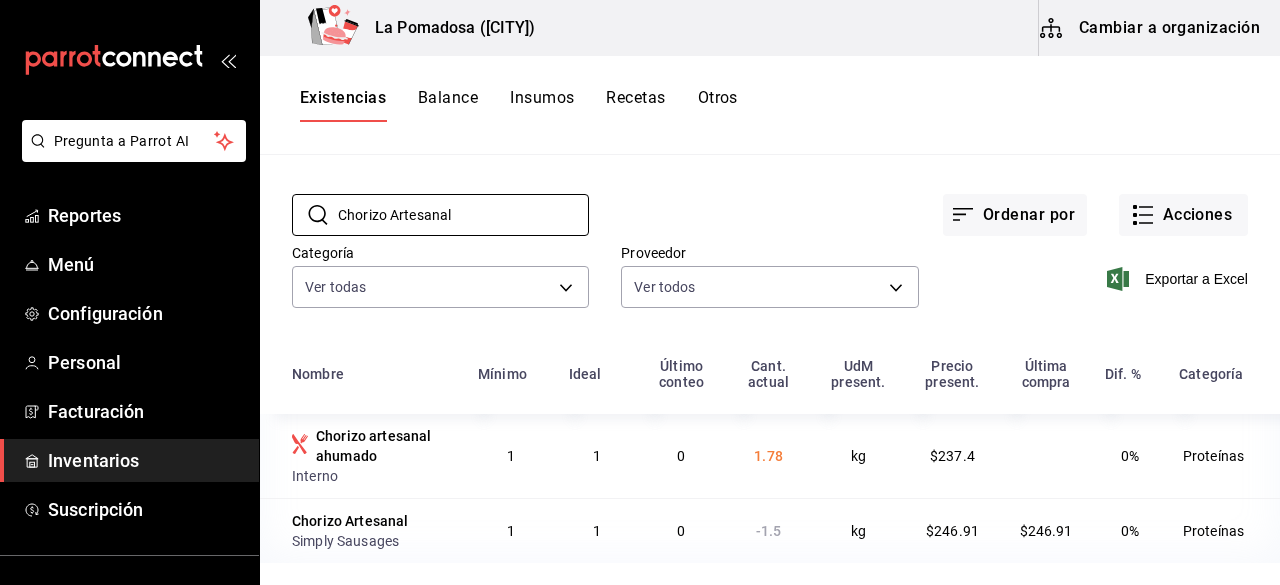 type on "Chorizo Artesanal" 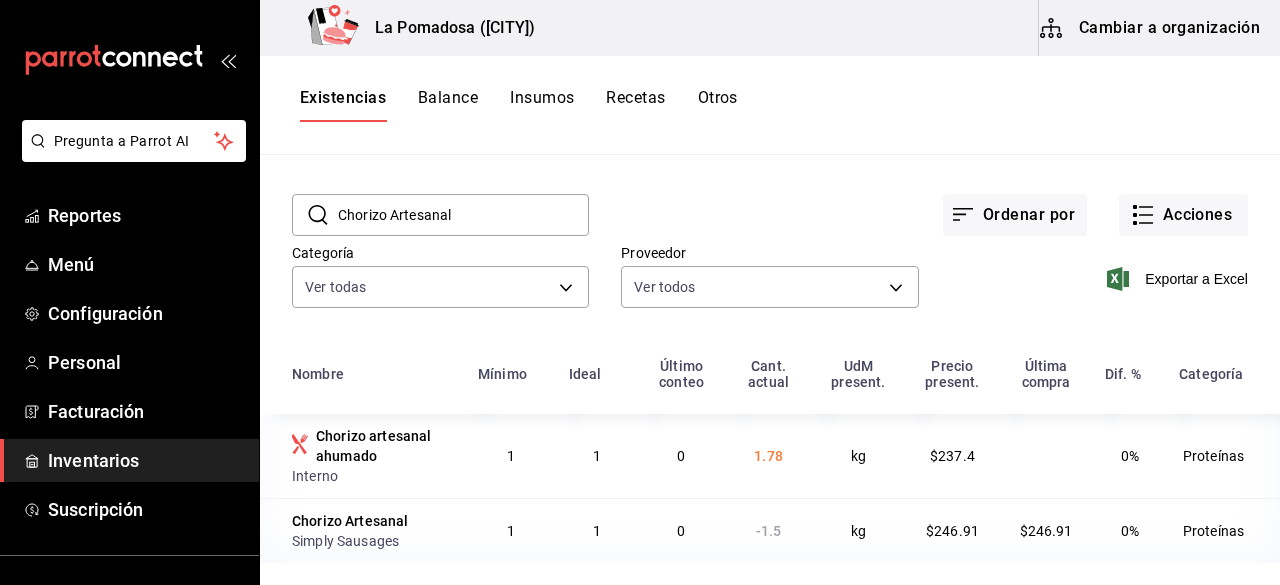 click on "Ordenar por Acciones" at bounding box center (918, 199) 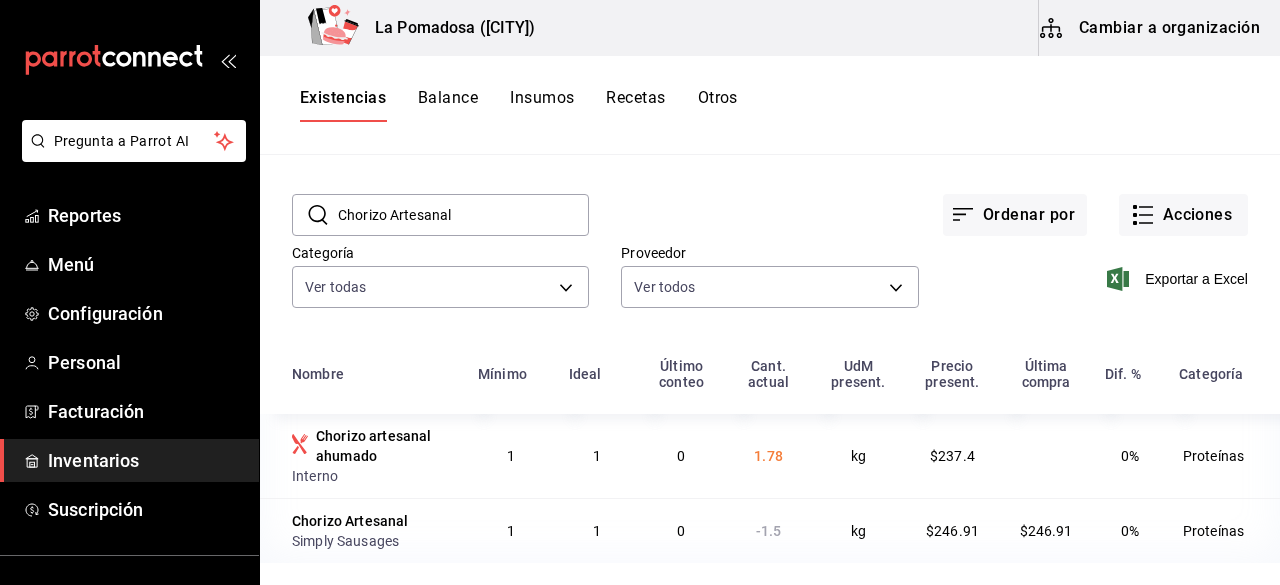 click on "Inventarios" at bounding box center (145, 460) 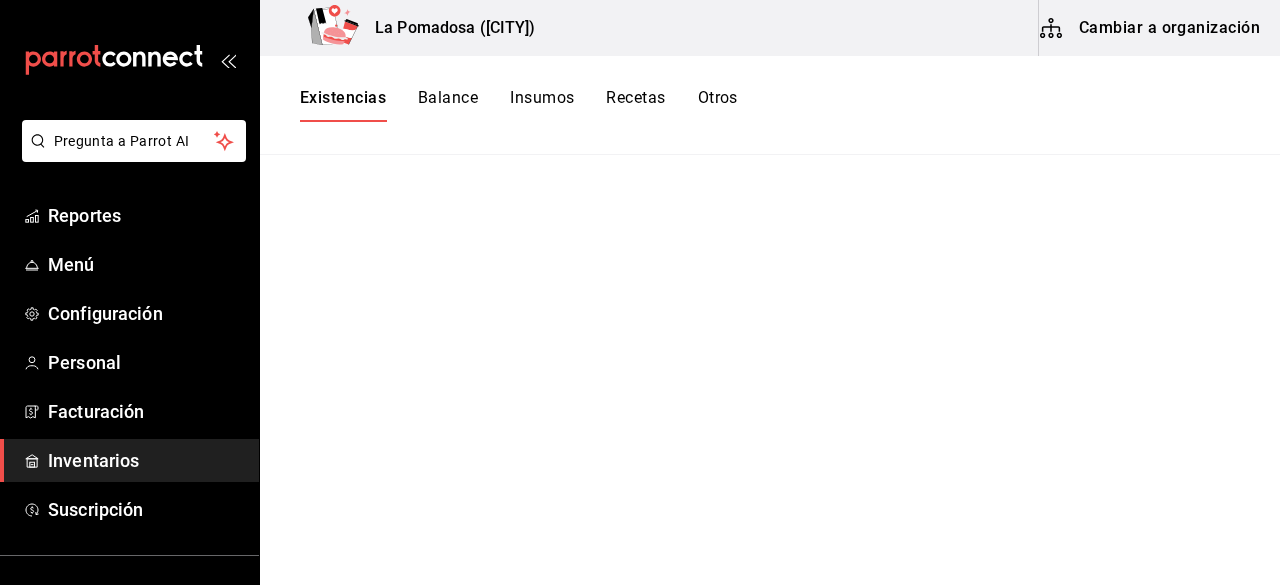 scroll, scrollTop: 0, scrollLeft: 0, axis: both 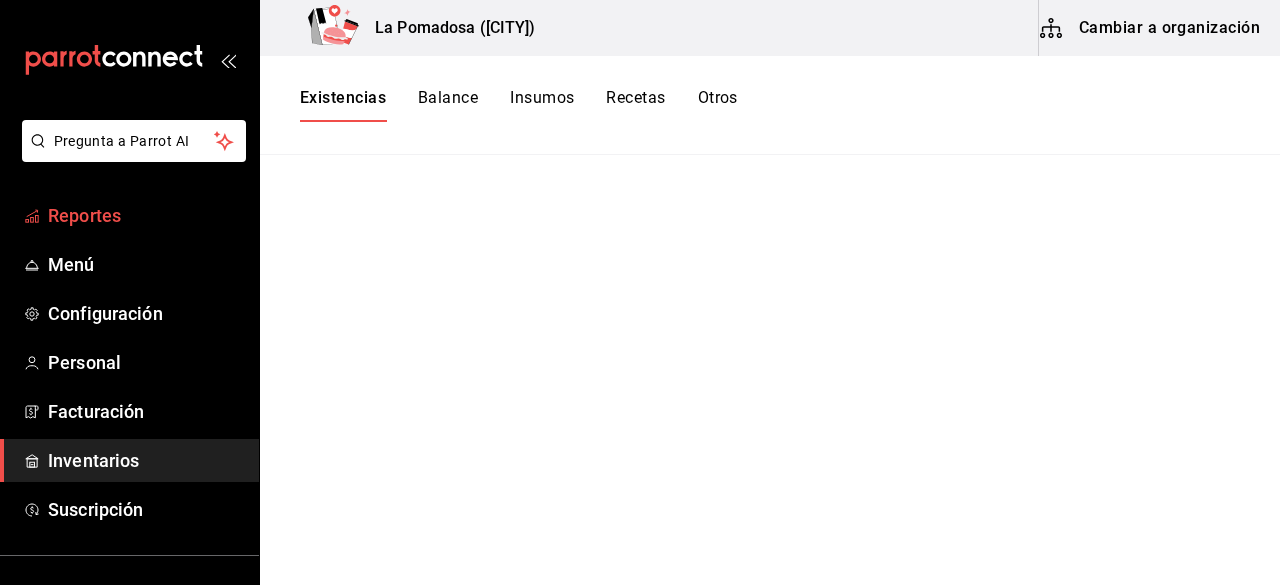 click on "Reportes" at bounding box center [145, 215] 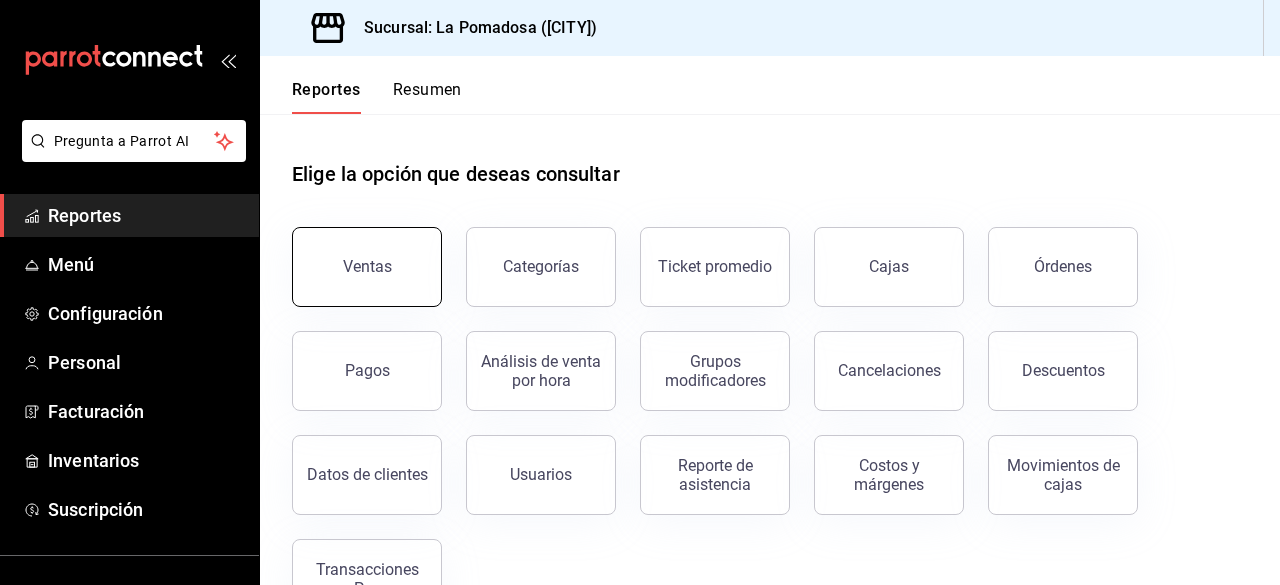 click on "Ventas" at bounding box center (367, 267) 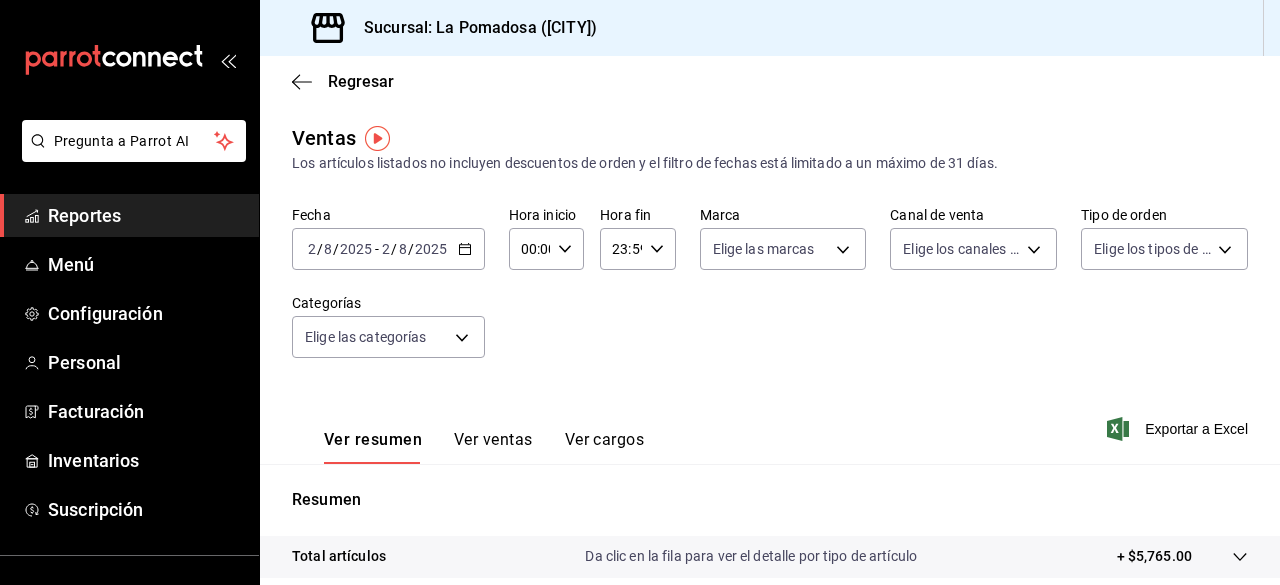 click 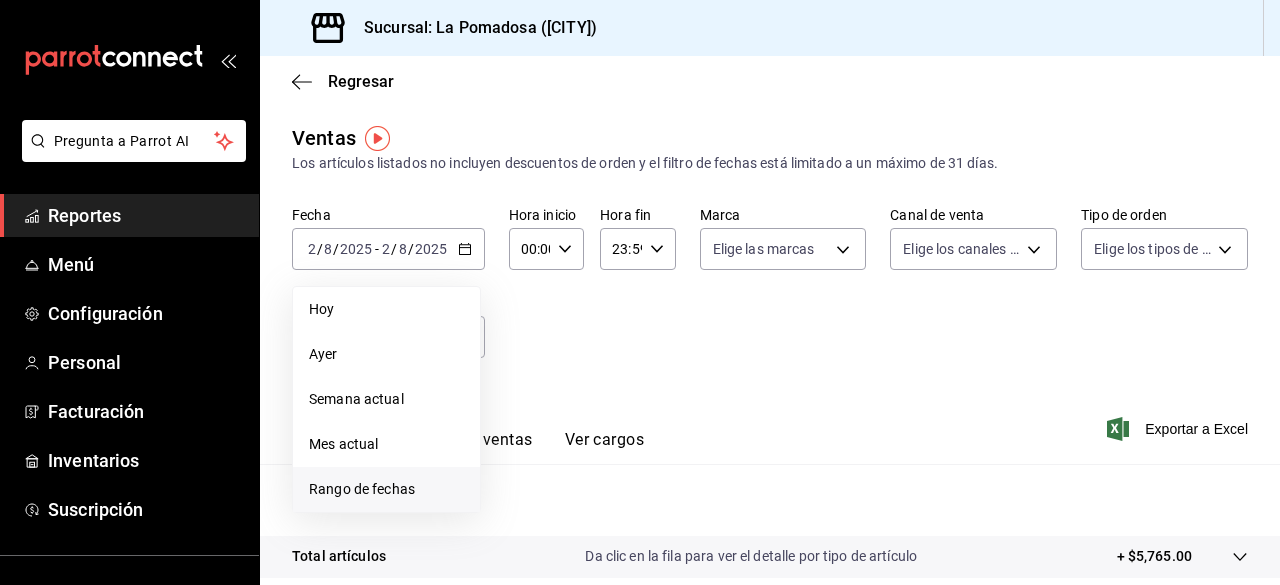 click on "Rango de fechas" at bounding box center (386, 489) 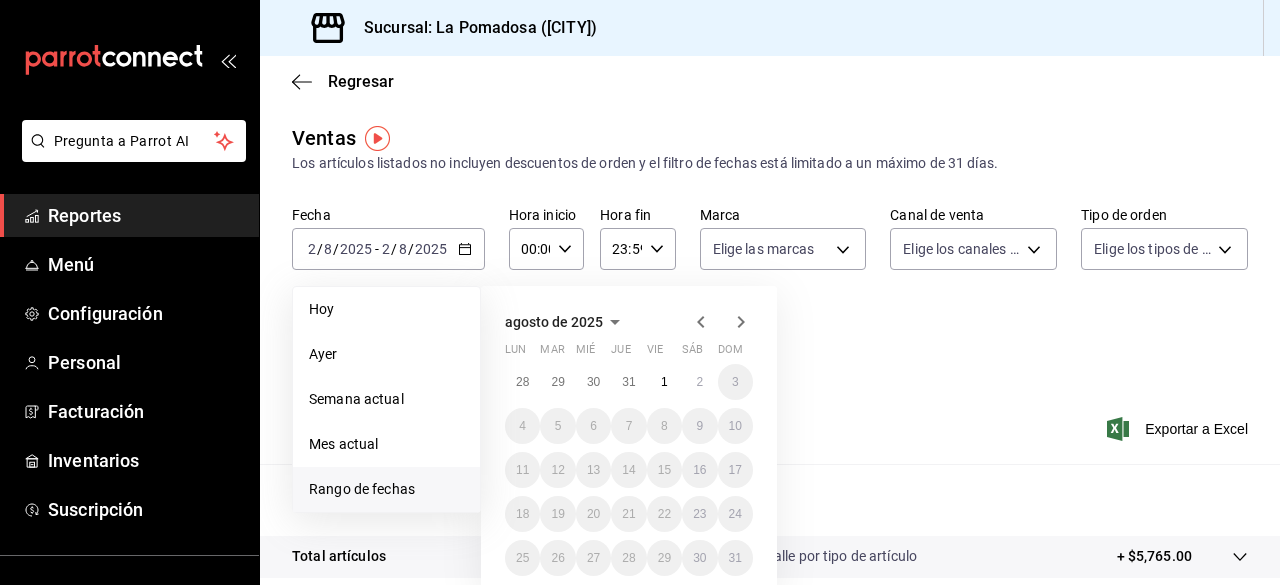 click 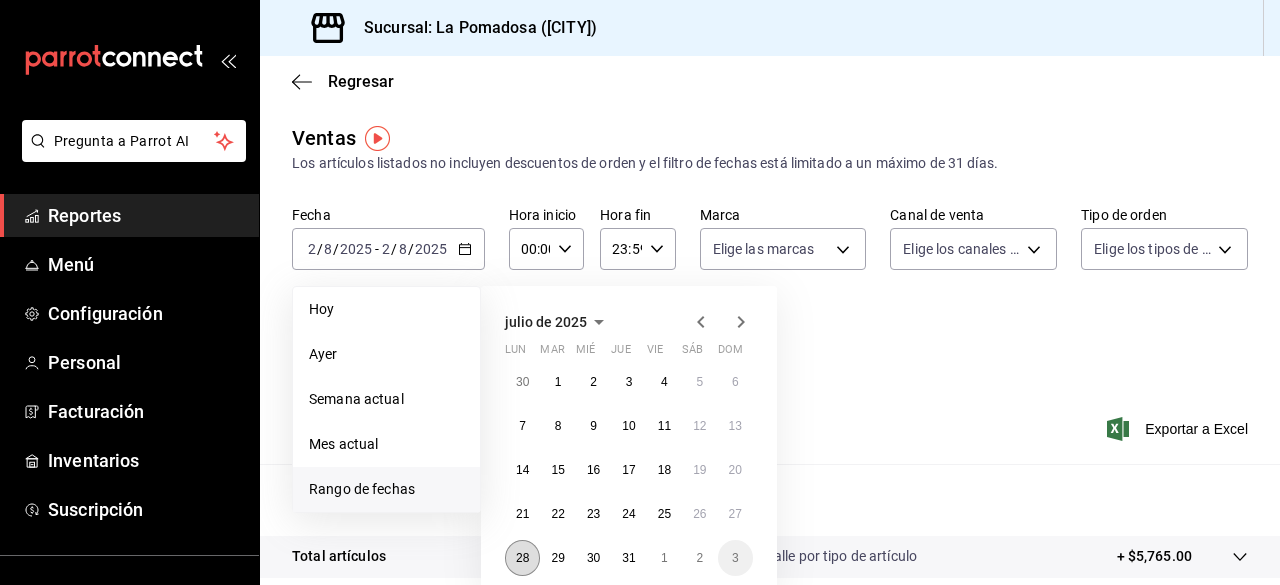 click on "28" at bounding box center [522, 558] 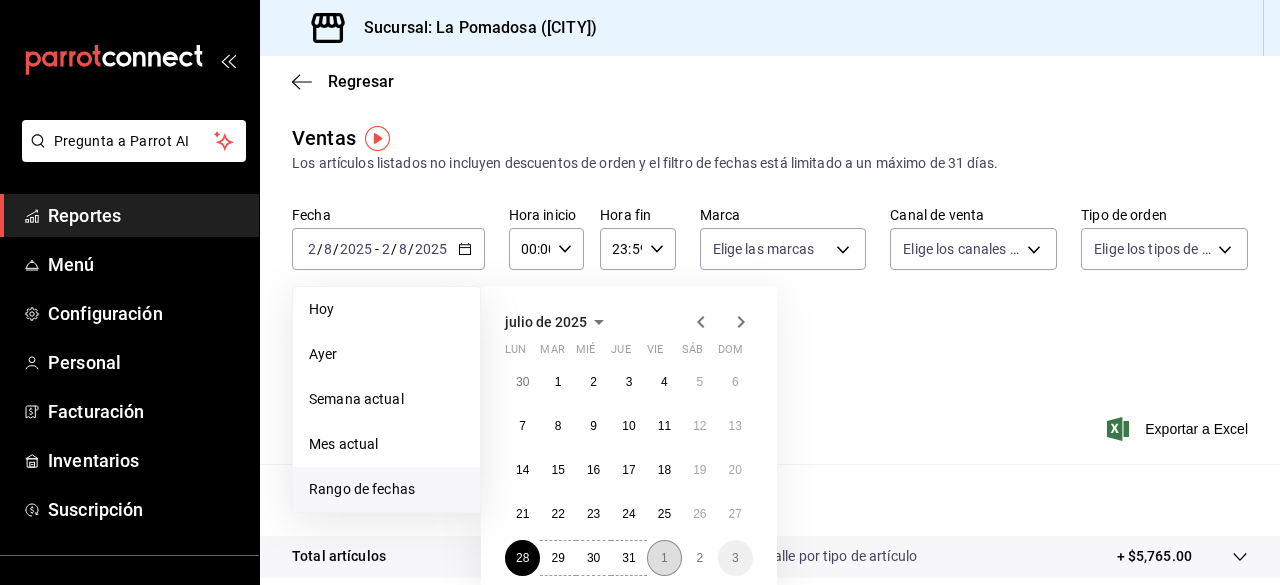 click on "1" at bounding box center (664, 558) 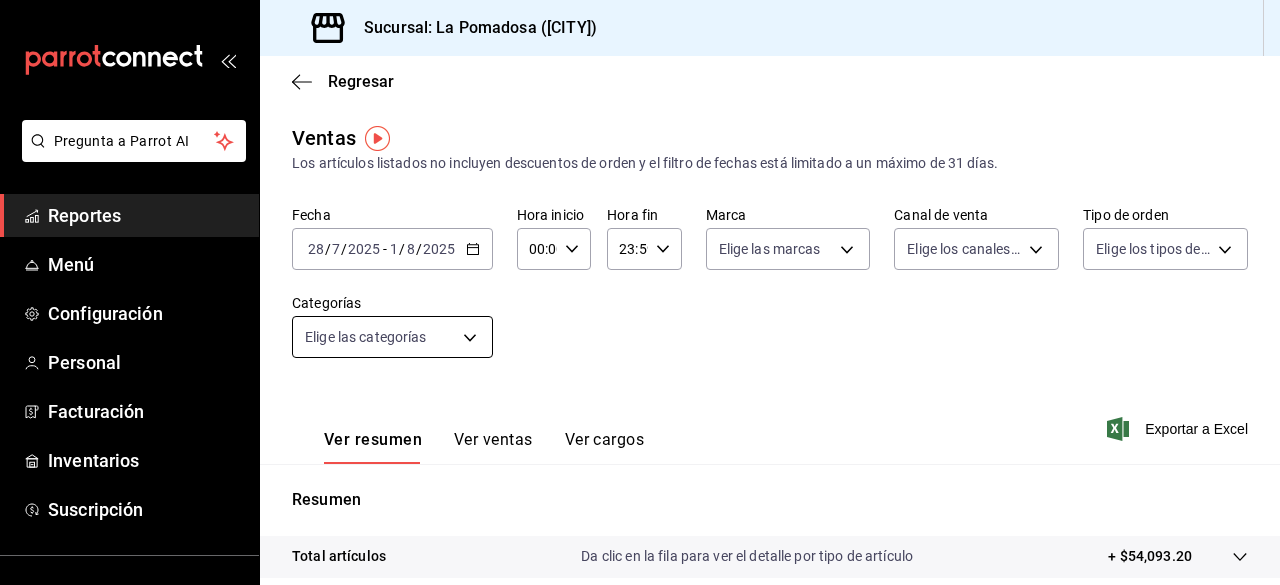 click on "Pregunta a Parrot AI Reportes   Menú   Configuración   Personal   Facturación   Inventarios   Suscripción   Ayuda Recomienda Parrot   FRANCISCO OLIVARES   Sugerir nueva función   Sucursal: La Pomadosa (Metepec) Regresar Ventas Los artículos listados no incluyen descuentos de orden y el filtro de fechas está limitado a un máximo de 31 días. Fecha 2025-07-28 28 / 7 / 2025 - 2025-08-01 1 / 8 / 2025 Hora inicio 00:00 Hora inicio Hora fin 23:59 Hora fin Marca Elige las marcas Canal de venta Elige los canales de venta Tipo de orden Elige los tipos de orden Categorías Elige las categorías Ver resumen Ver ventas Ver cargos Exportar a Excel Resumen Total artículos Da clic en la fila para ver el detalle por tipo de artículo + $54,093.20 Cargos por servicio + $0.00 Venta bruta = $54,093.20 Descuentos totales - $4,798.30 Certificados de regalo - $0.00 Venta total = $49,294.90 Impuestos - $6,799.30 Venta neta = $42,495.60 GANA 1 MES GRATIS EN TU SUSCRIPCIÓN AQUÍ Ver video tutorial Ir a video Reportes" at bounding box center [640, 292] 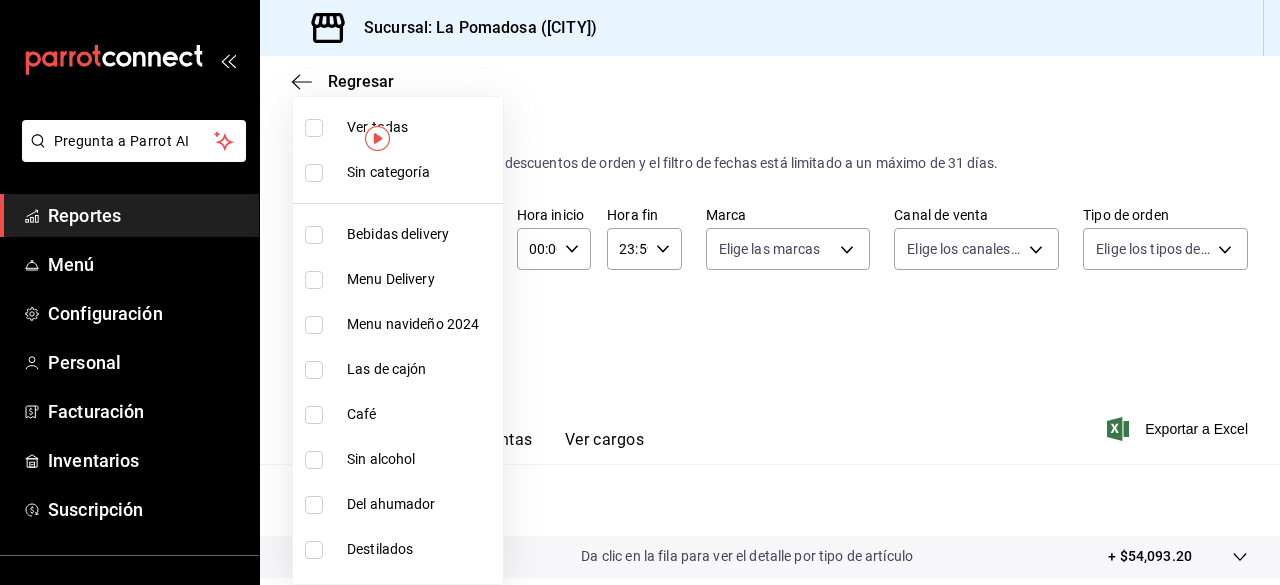 click at bounding box center (640, 292) 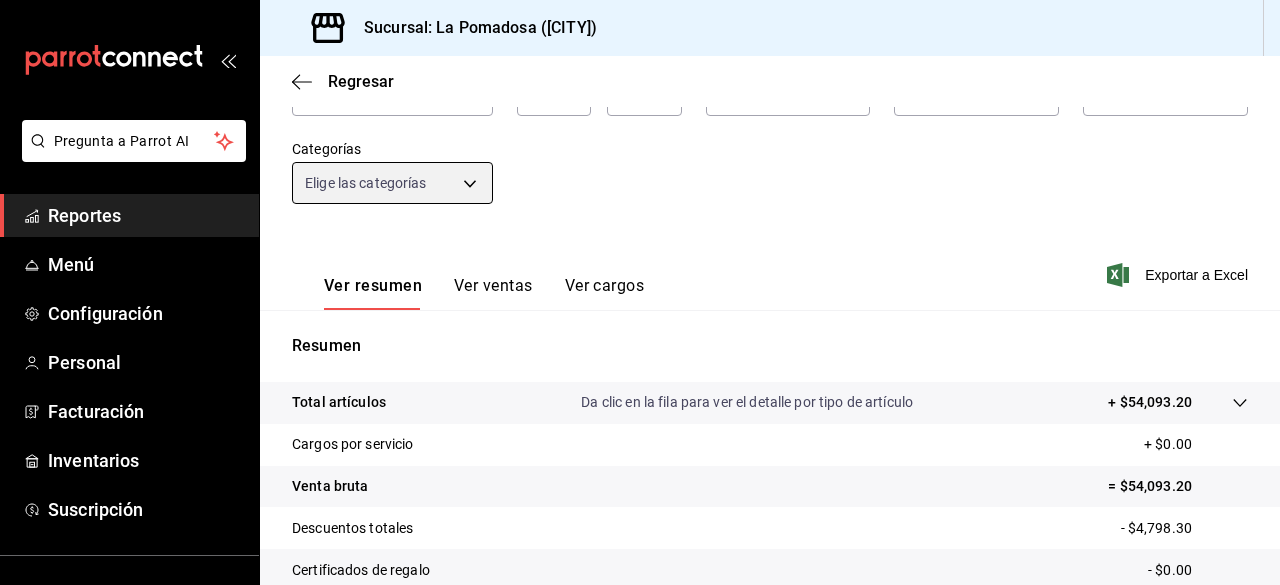 scroll, scrollTop: 153, scrollLeft: 0, axis: vertical 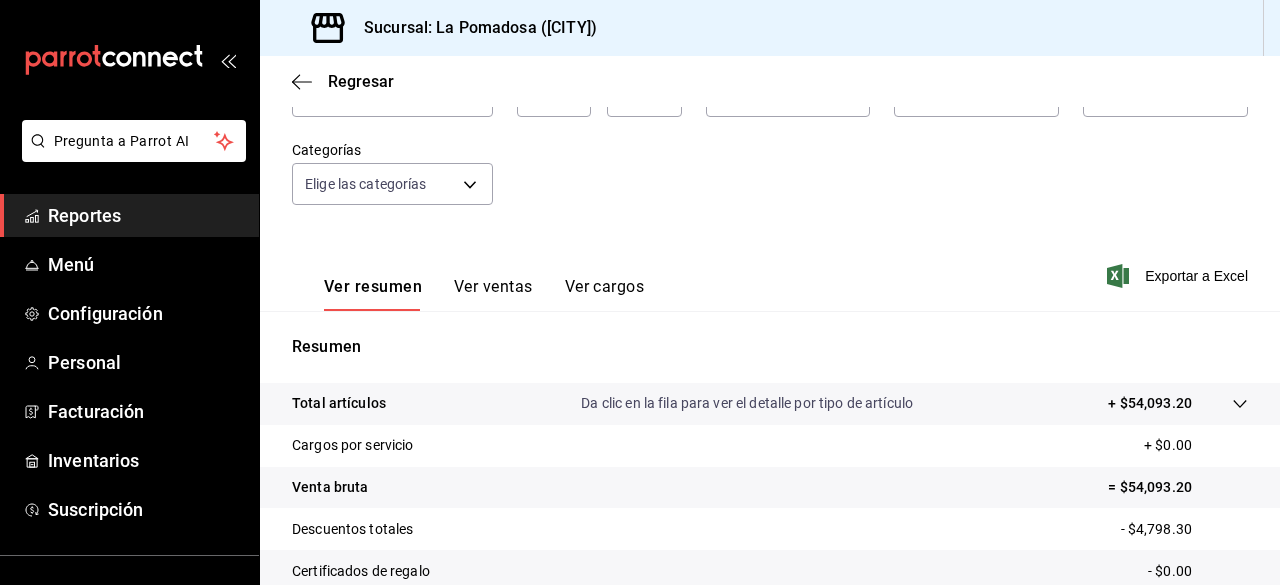 click on "Ver ventas" at bounding box center (493, 294) 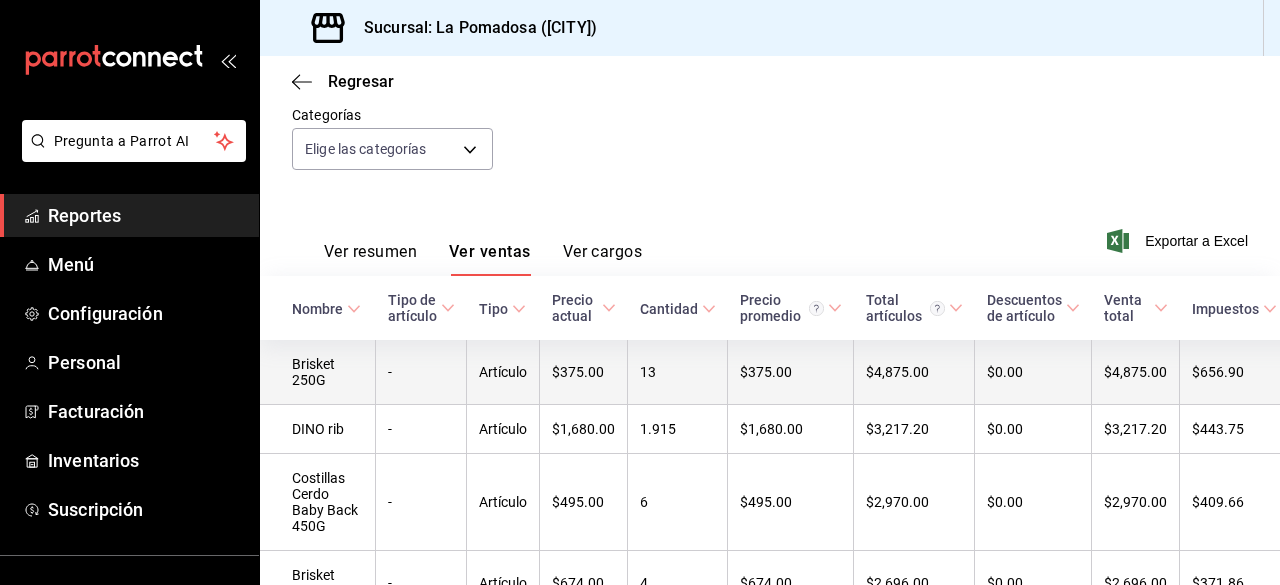scroll, scrollTop: 187, scrollLeft: 0, axis: vertical 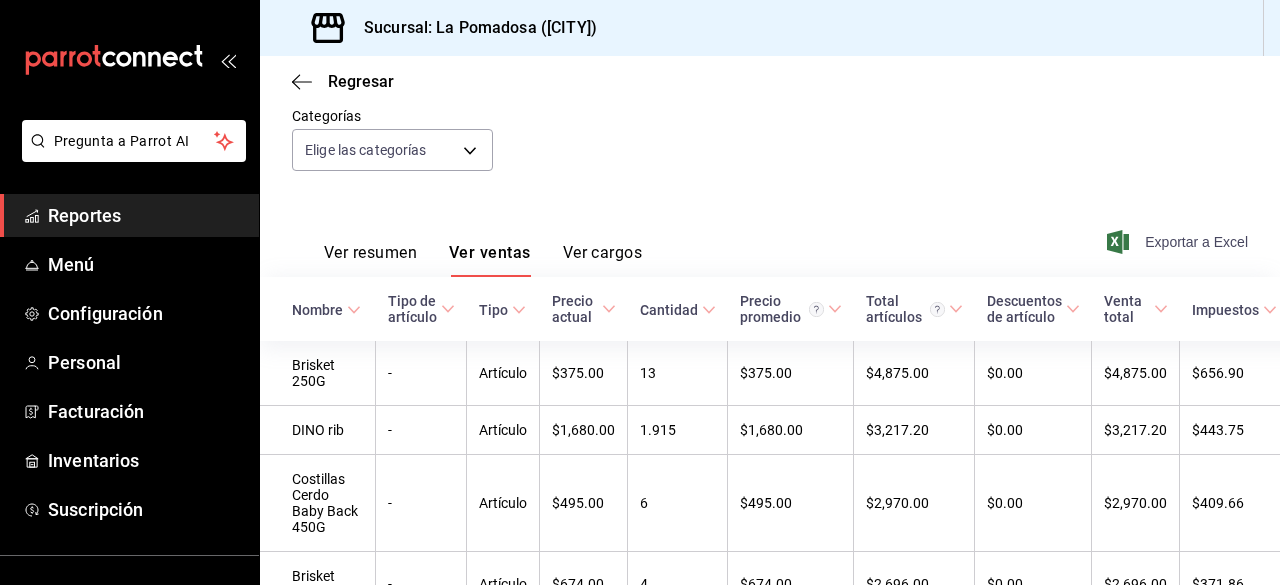 click on "Exportar a Excel" at bounding box center (1179, 242) 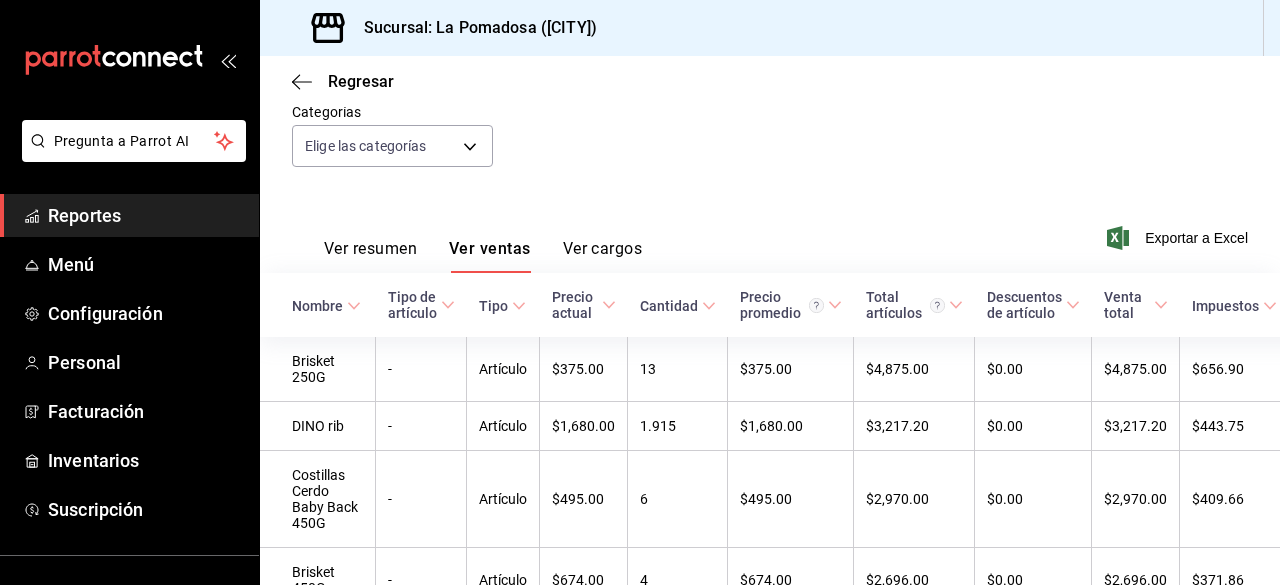 scroll, scrollTop: 192, scrollLeft: 0, axis: vertical 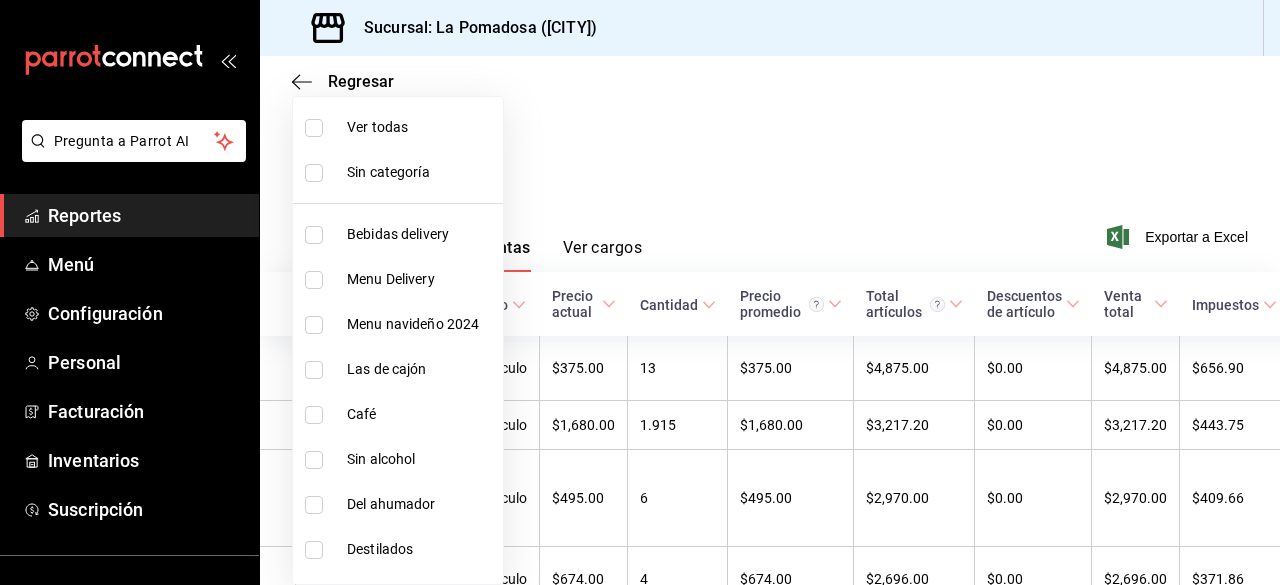 click on "Pregunta a Parrot AI Reportes   Menú   Configuración   Personal   Facturación   Inventarios   Suscripción   Ayuda Recomienda Parrot   FRANCISCO OLIVARES   Sugerir nueva función   Sucursal: La Pomadosa (Metepec) Regresar Ventas Los artículos listados no incluyen descuentos de orden y el filtro de fechas está limitado a un máximo de 31 días. Fecha 2025-07-28 28 / 7 / 2025 - 2025-08-01 1 / 8 / 2025 Hora inicio 00:00 Hora inicio Hora fin 23:59 Hora fin Marca Elige las marcas Canal de venta Elige los canales de venta Tipo de orden Elige los tipos de orden Categorías Elige las categorías Ver resumen Ver ventas Ver cargos Exportar a Excel Nombre Tipo de artículo Tipo Precio actual Cantidad Precio promedio   Total artículos   Descuentos de artículo Venta total Impuestos Venta neta Brisket 250G - Artículo $375.00 13 $375.00 $4,875.00 $0.00 $4,875.00 $656.90 $4,218.10 DINO rib - Artículo $1,680.00 1.915 $1,680.00 $3,217.20 $0.00 $3,217.20 $443.75 $2,773.45 Costillas Cerdo Baby Back 450G - Artículo 6 -" at bounding box center [640, 292] 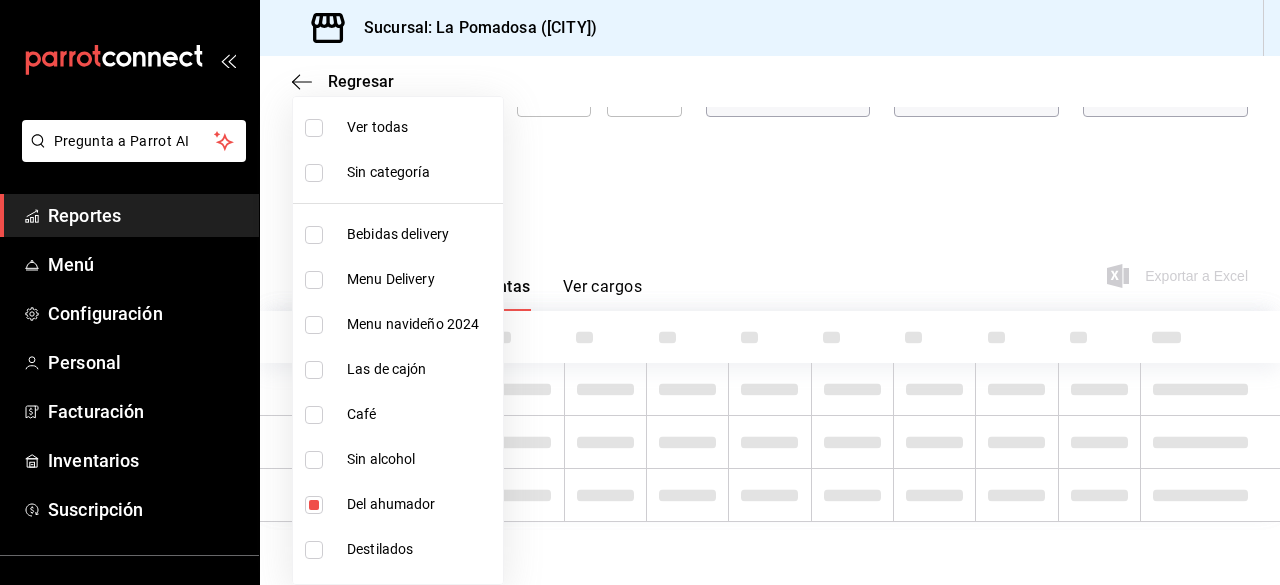 scroll, scrollTop: 192, scrollLeft: 0, axis: vertical 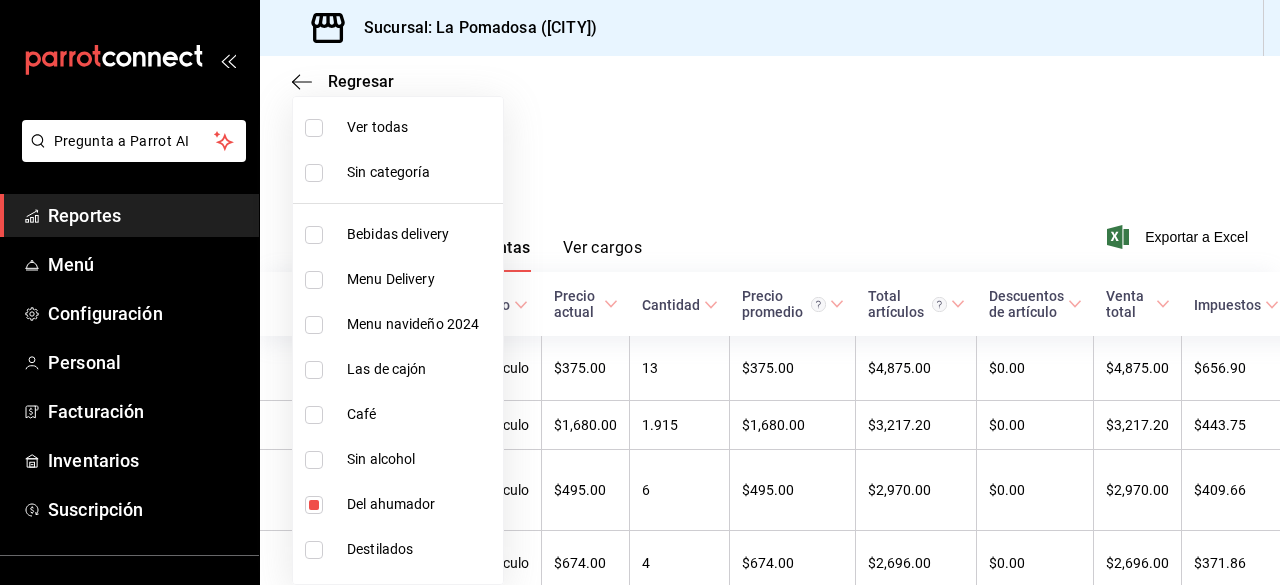 click at bounding box center (640, 292) 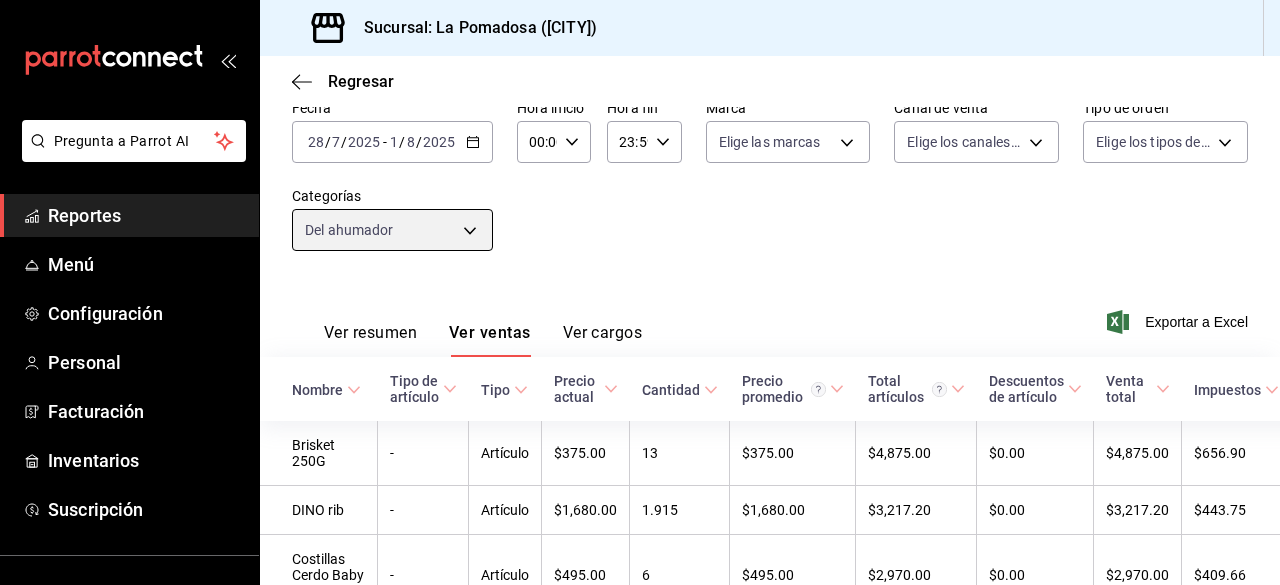scroll, scrollTop: 104, scrollLeft: 0, axis: vertical 